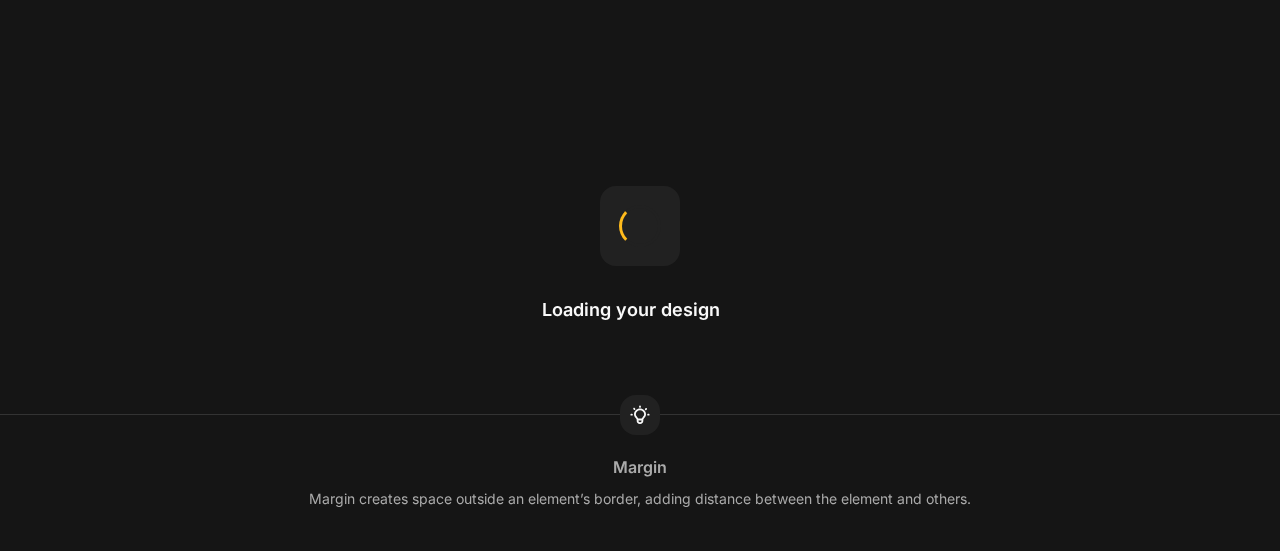 scroll, scrollTop: 0, scrollLeft: 0, axis: both 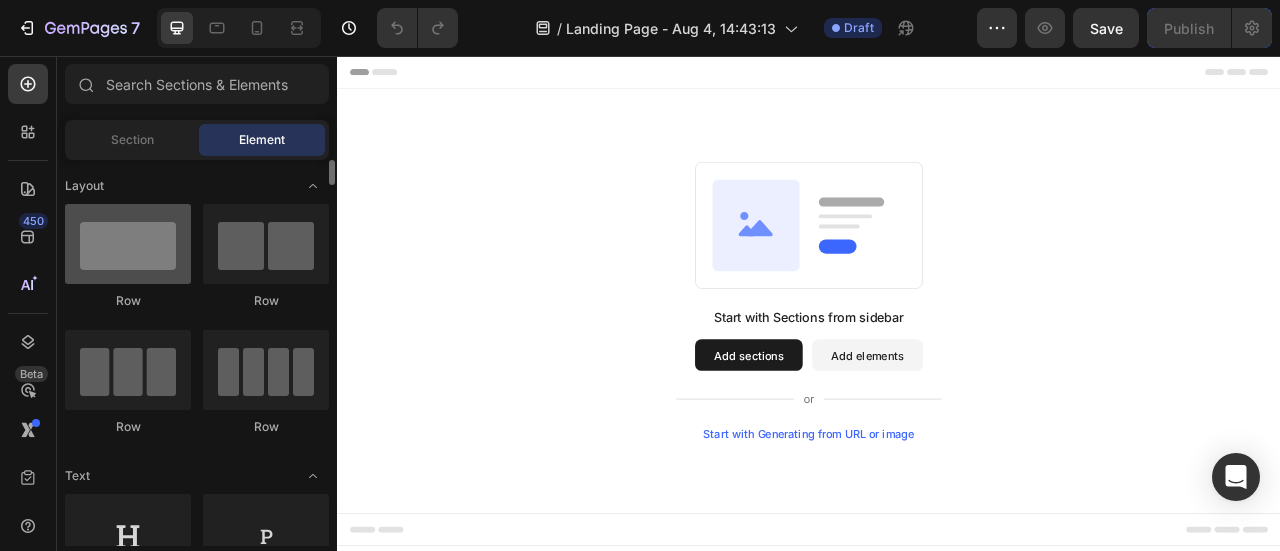 click at bounding box center (128, 244) 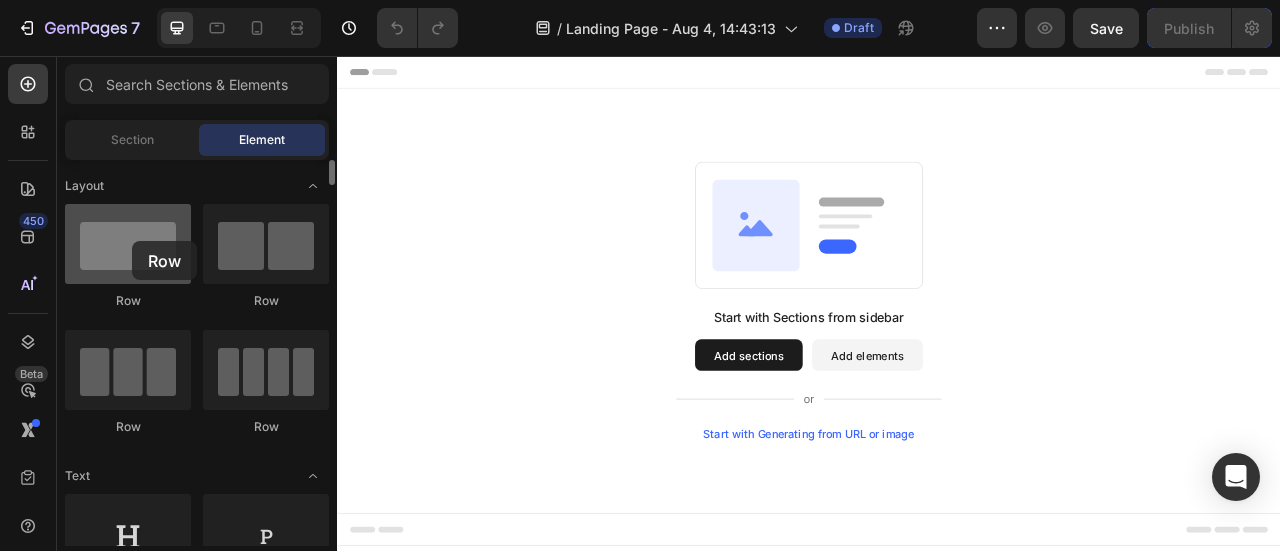 click at bounding box center [128, 244] 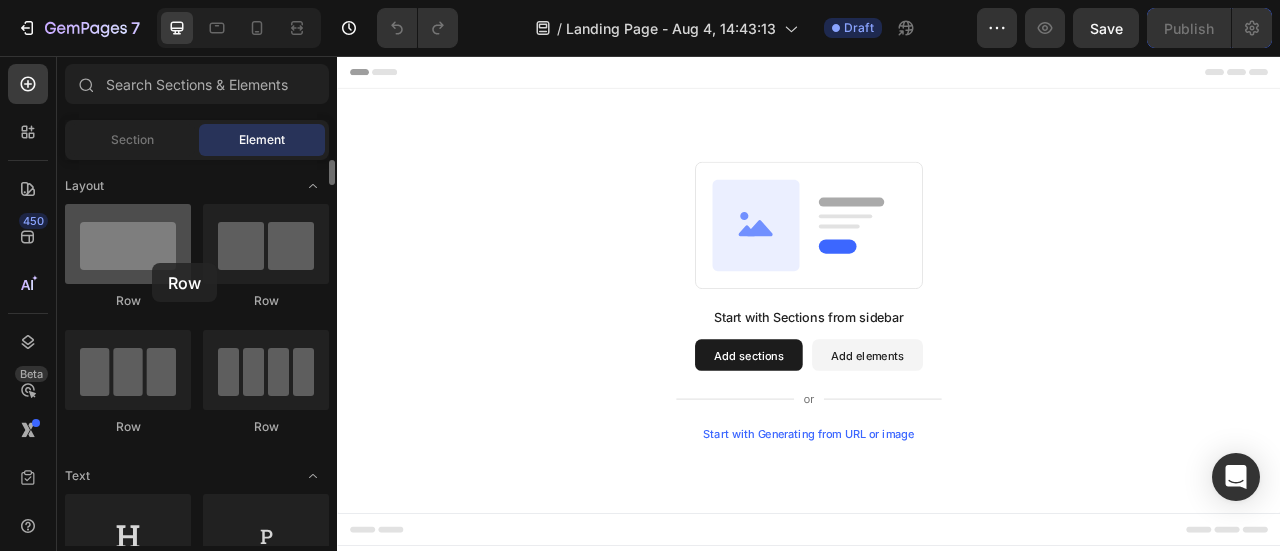 click at bounding box center (128, 244) 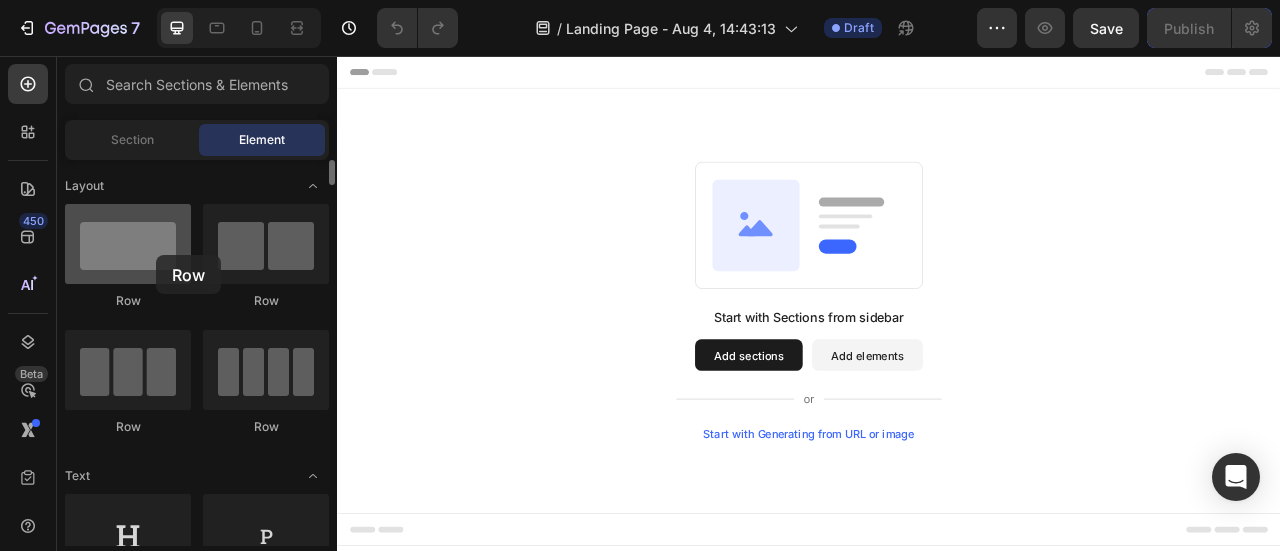click at bounding box center (128, 244) 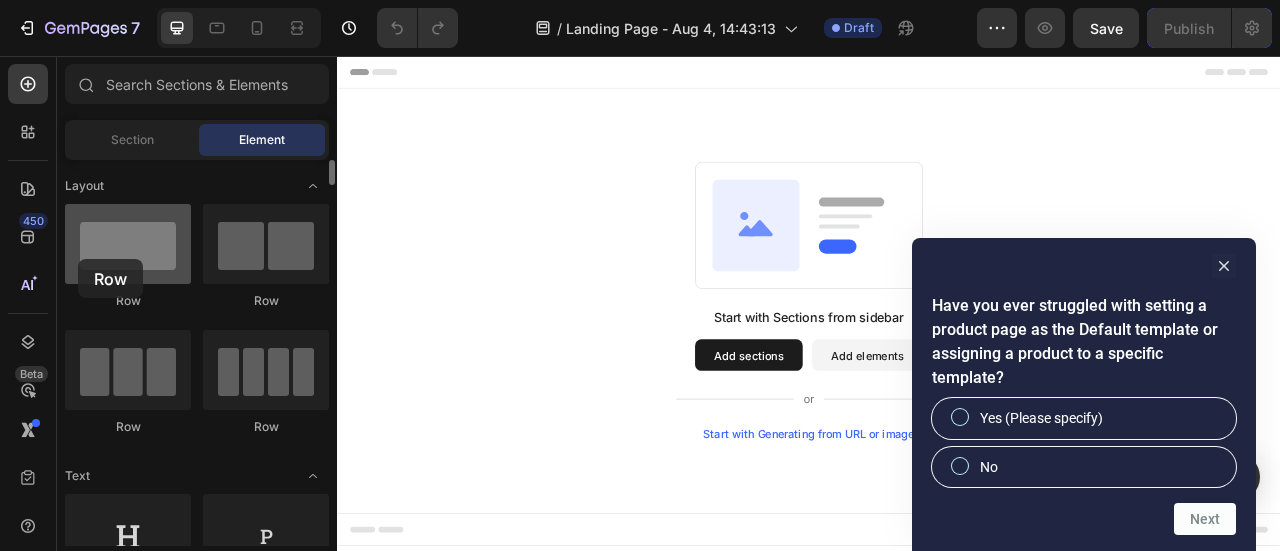 drag, startPoint x: 130, startPoint y: 264, endPoint x: 79, endPoint y: 259, distance: 51.24451 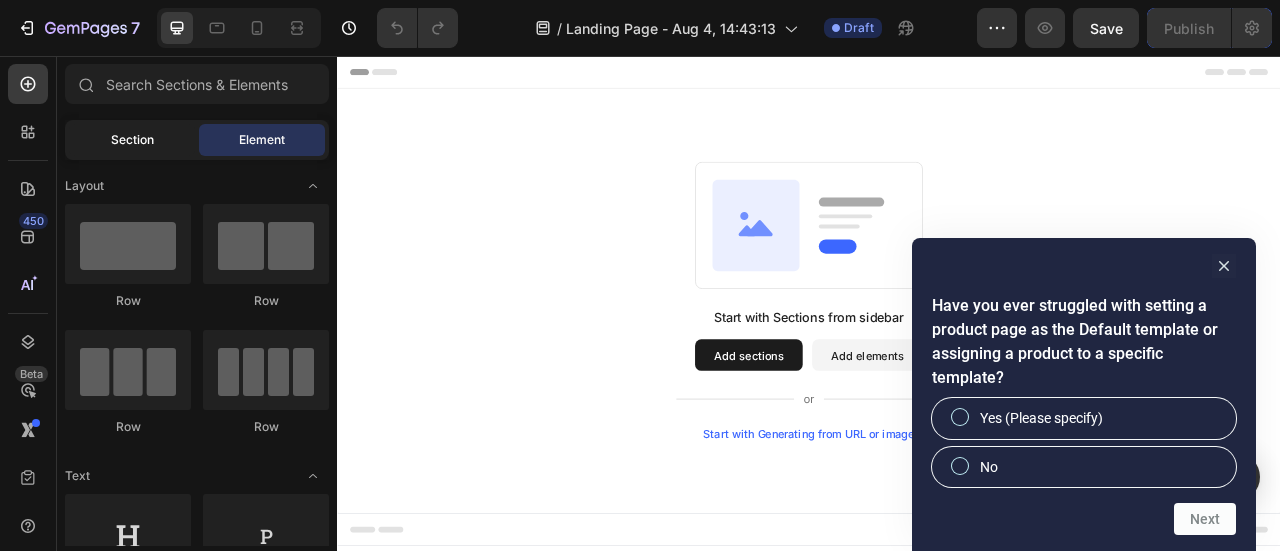 click on "Section" at bounding box center [132, 140] 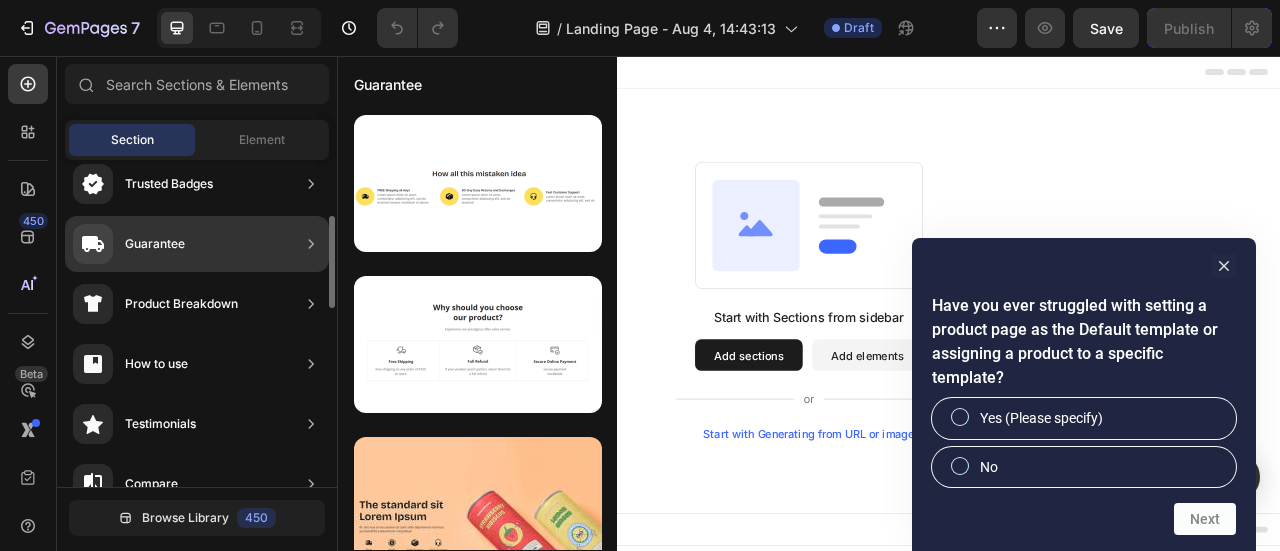 scroll, scrollTop: 0, scrollLeft: 0, axis: both 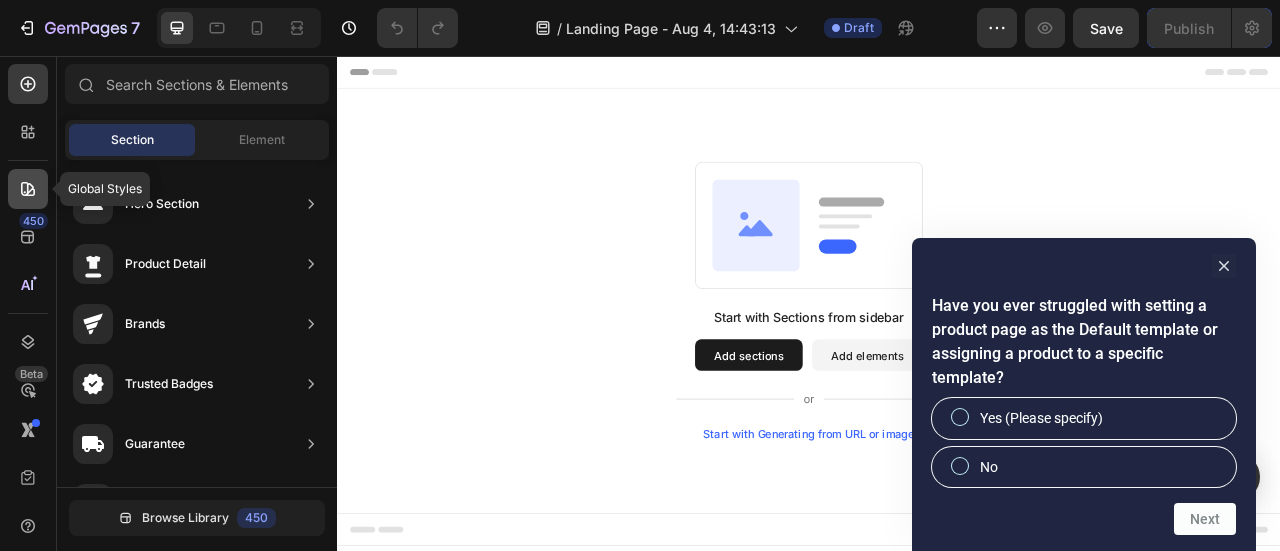 click 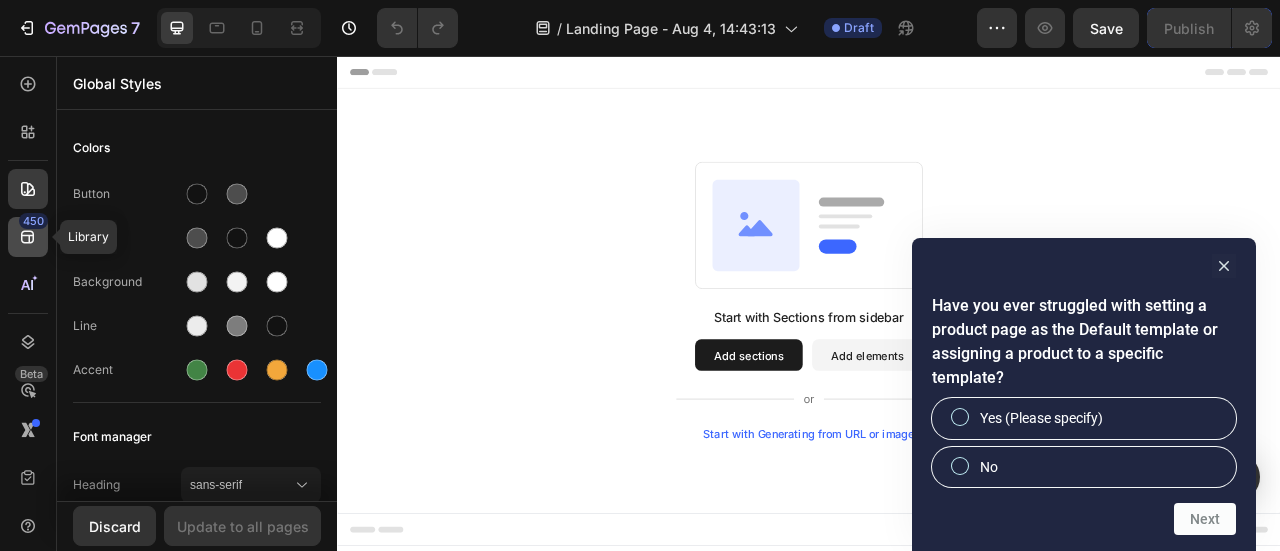 click 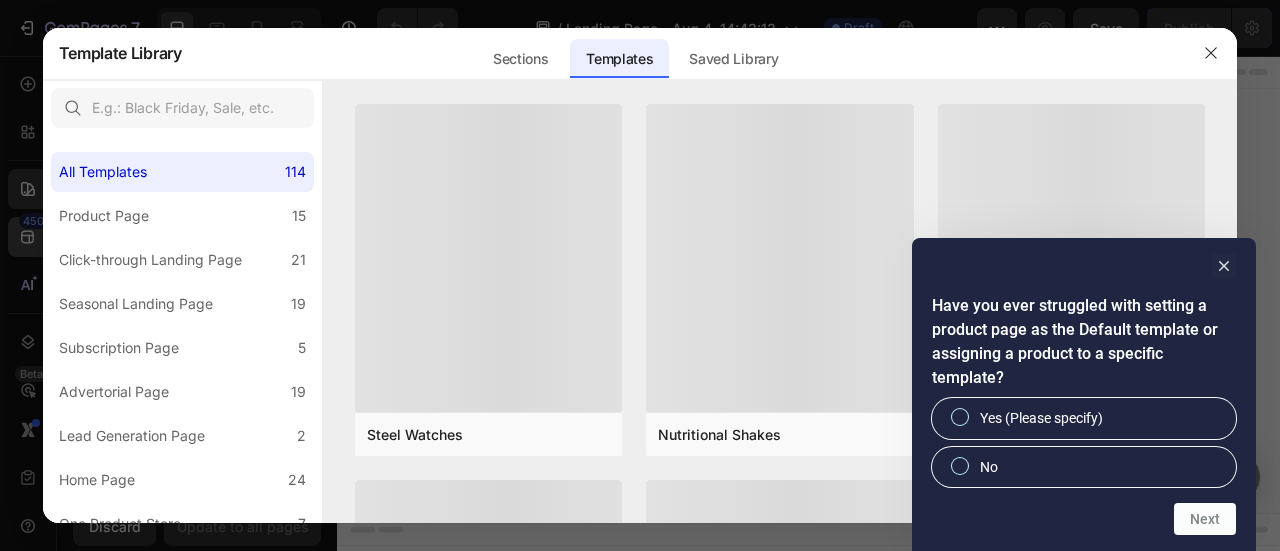 click at bounding box center [640, 275] 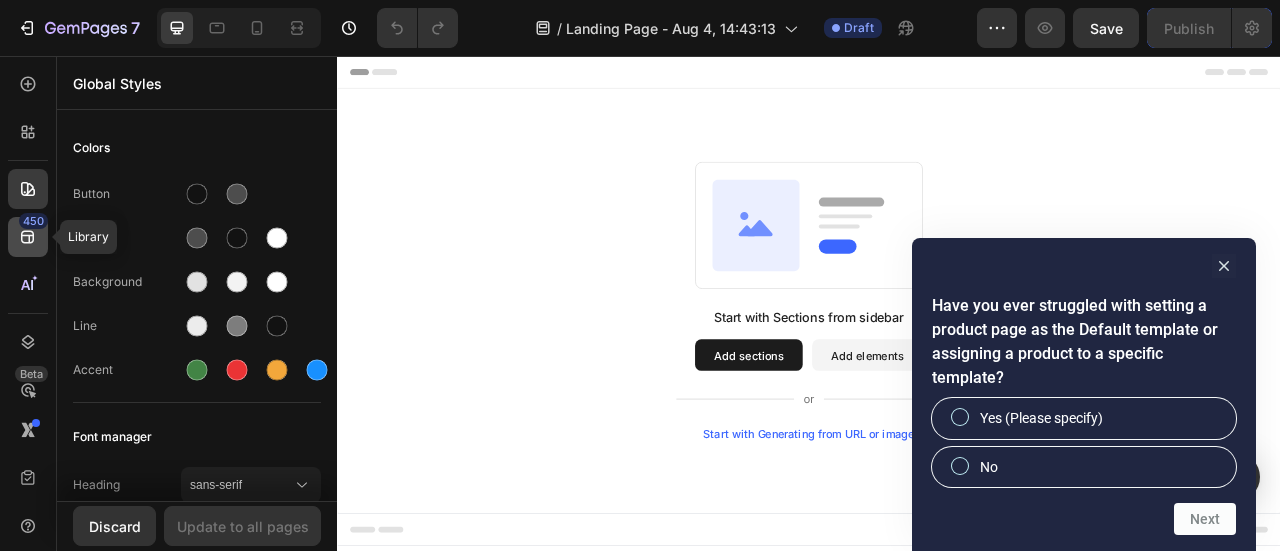 click 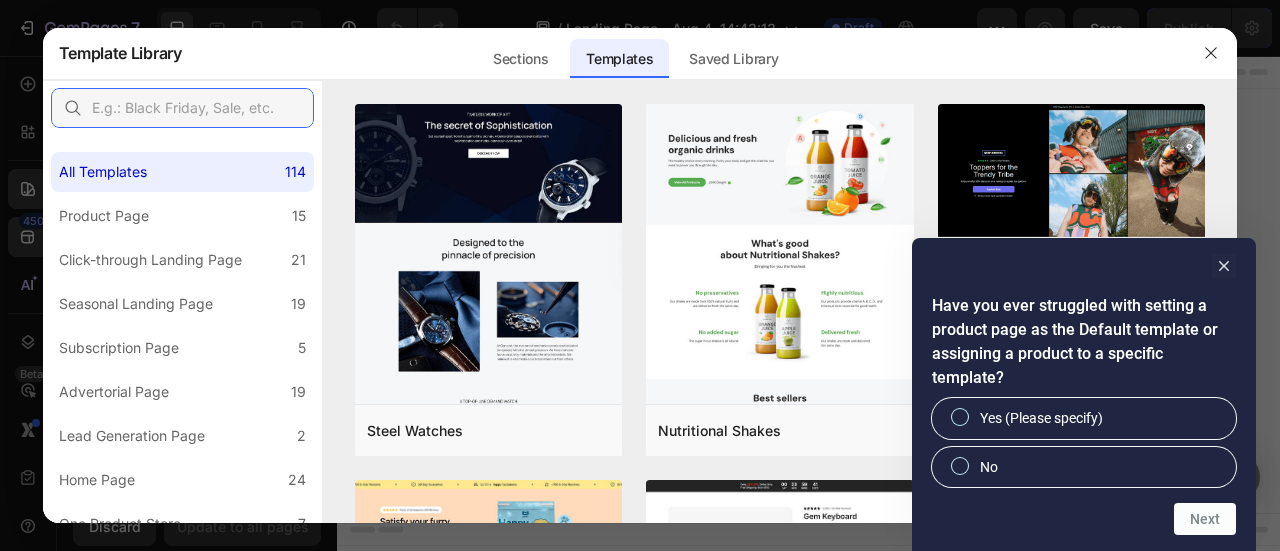 click at bounding box center [182, 108] 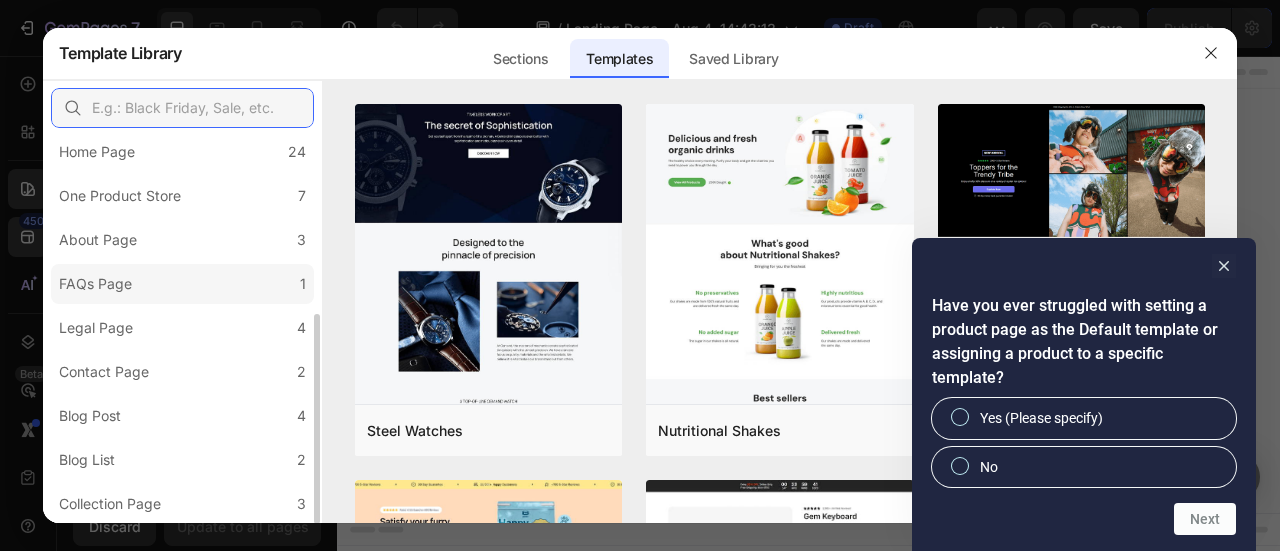 scroll, scrollTop: 228, scrollLeft: 0, axis: vertical 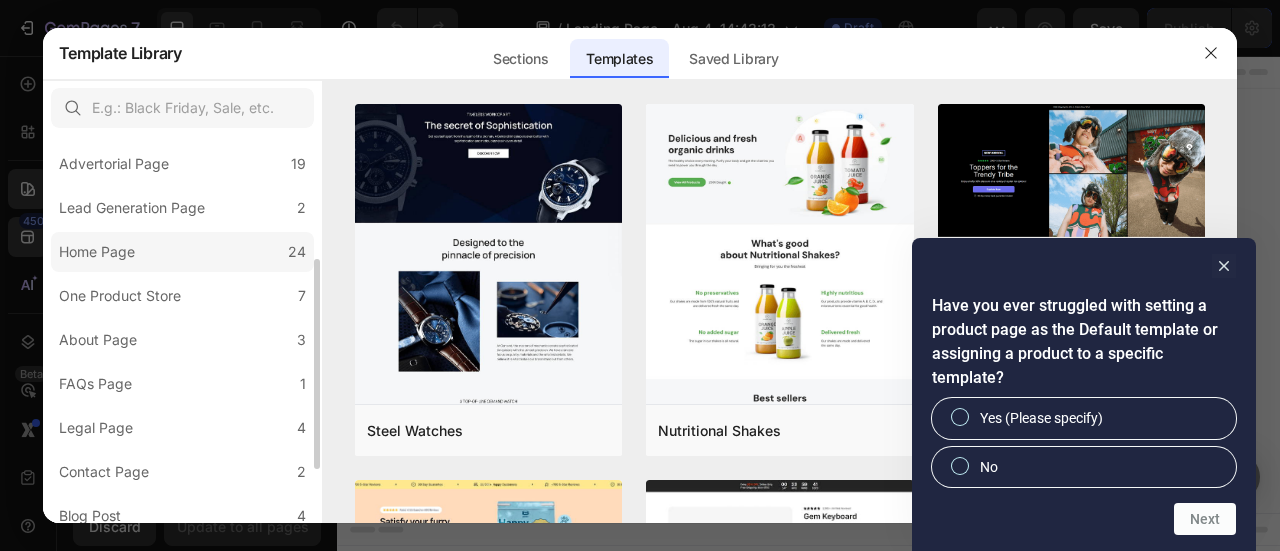 click on "Home Page 24" 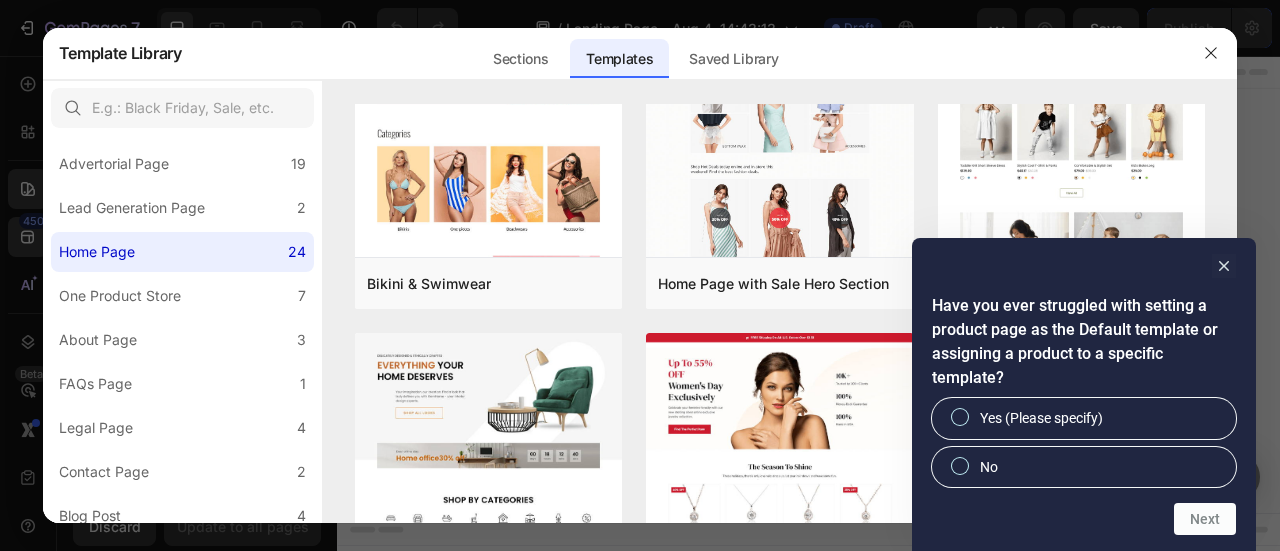 scroll, scrollTop: 1100, scrollLeft: 0, axis: vertical 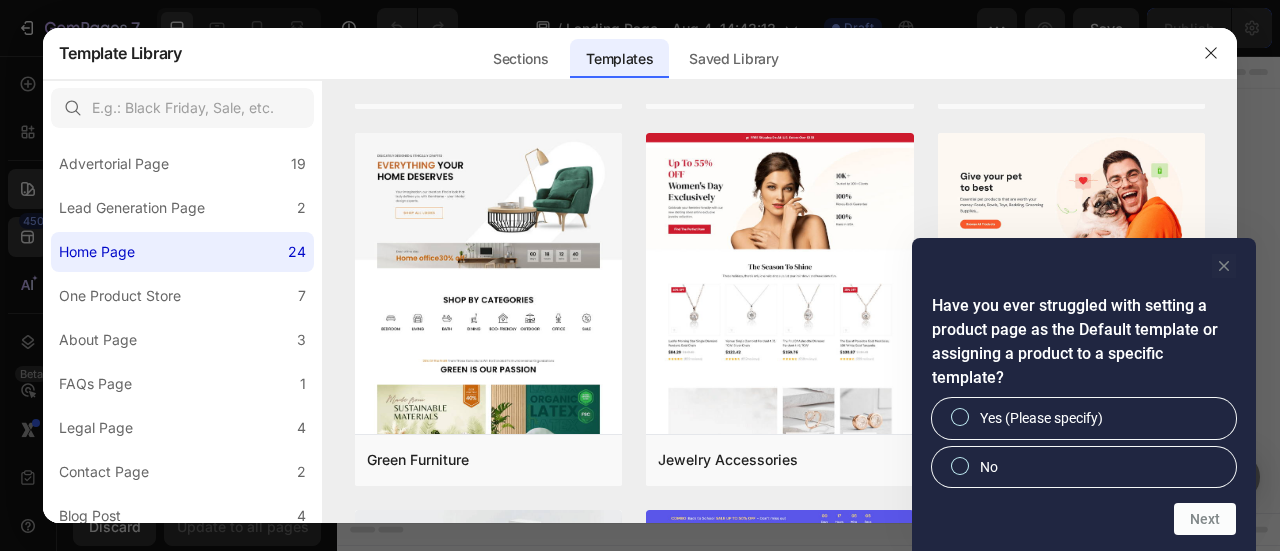 click 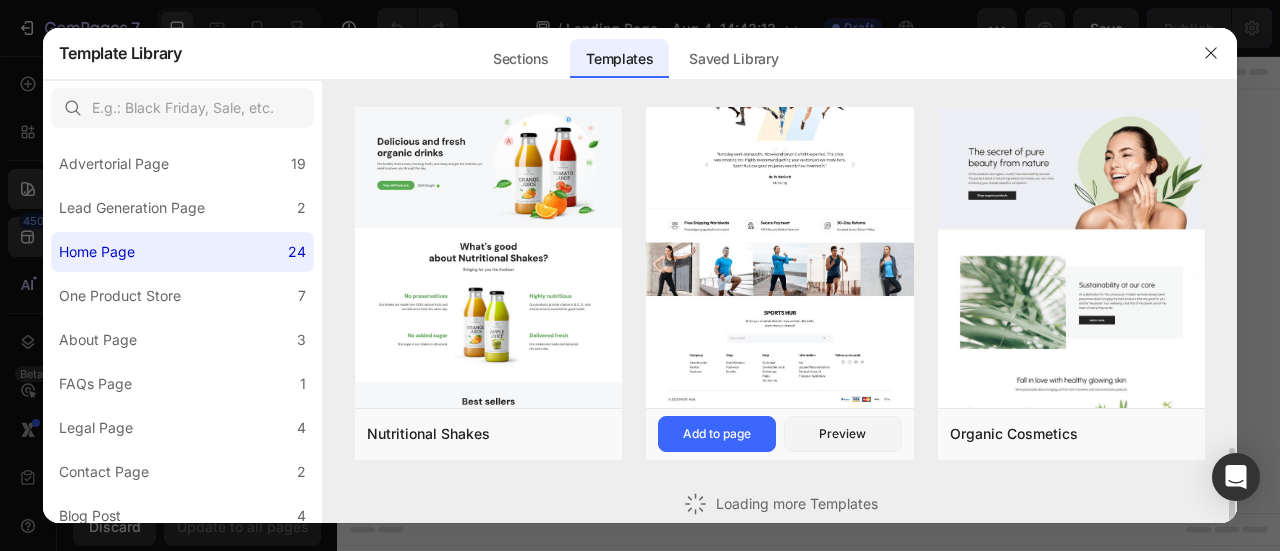 scroll, scrollTop: 1879, scrollLeft: 0, axis: vertical 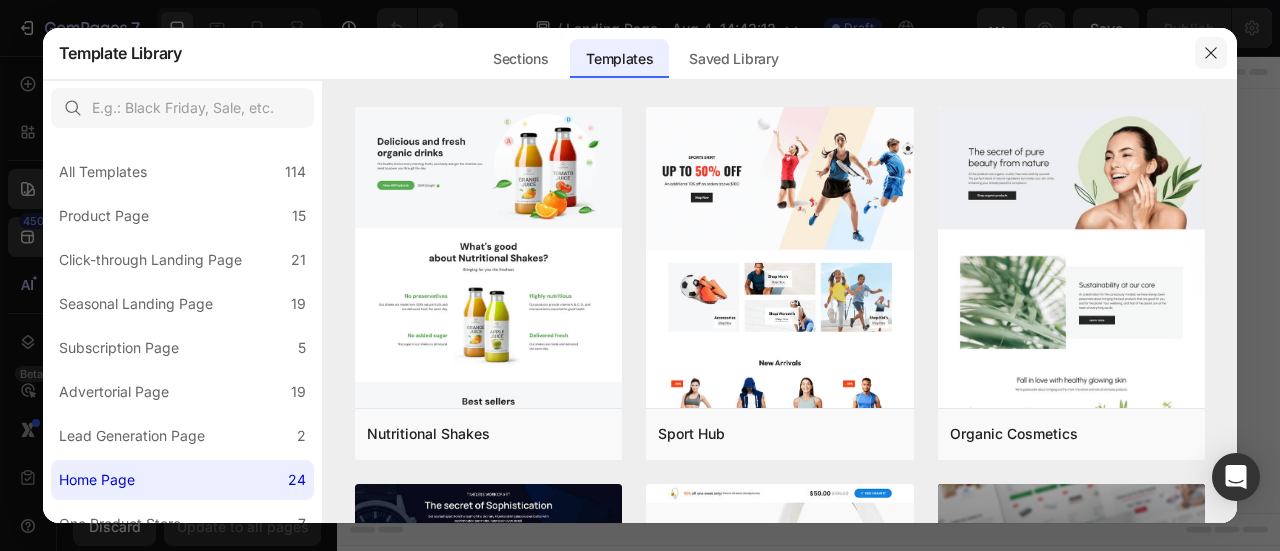 click 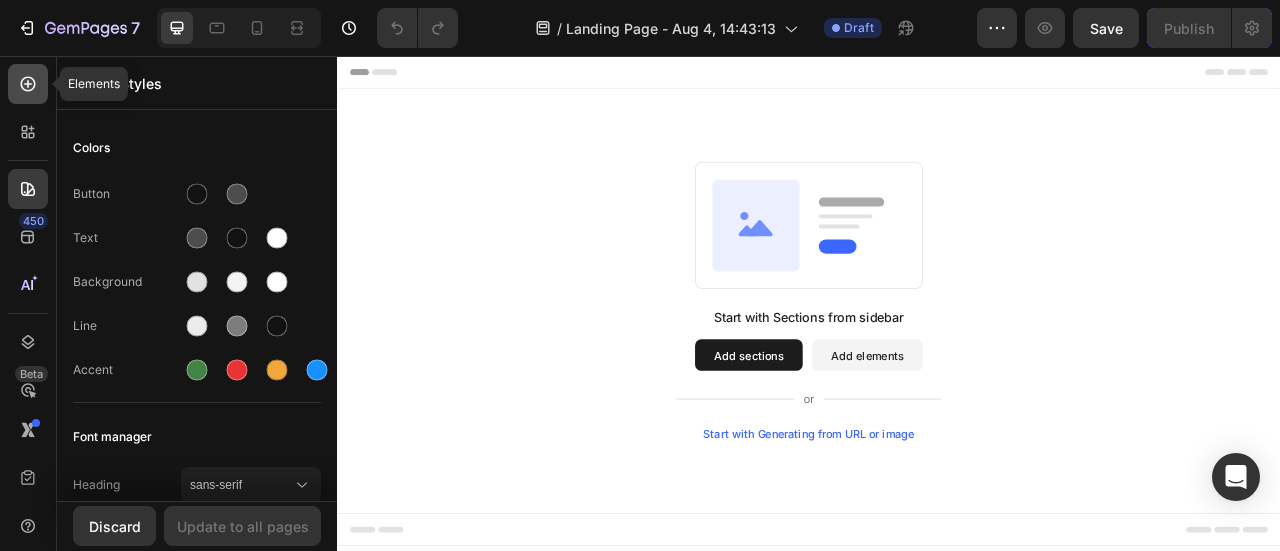 click 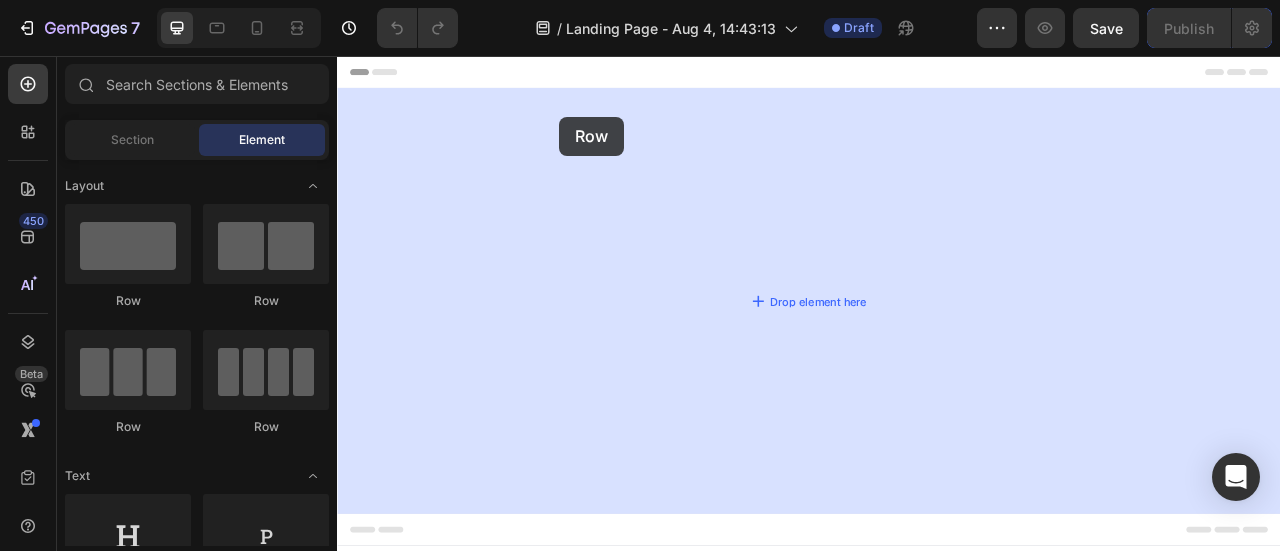 drag, startPoint x: 487, startPoint y: 289, endPoint x: 620, endPoint y: 133, distance: 205 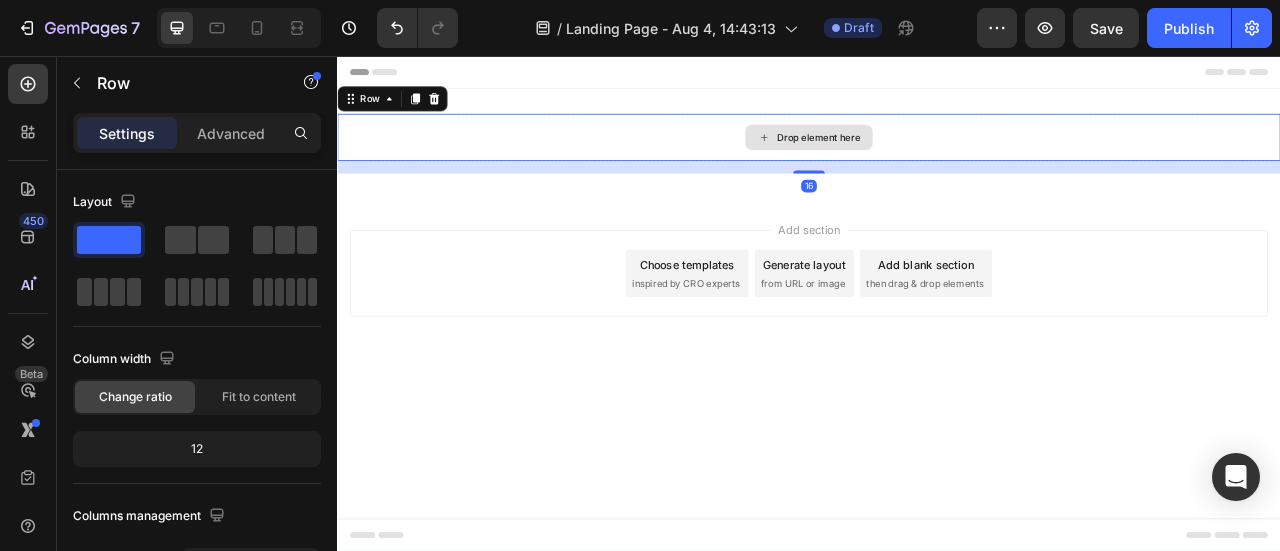 click on "Drop element here" at bounding box center (937, 159) 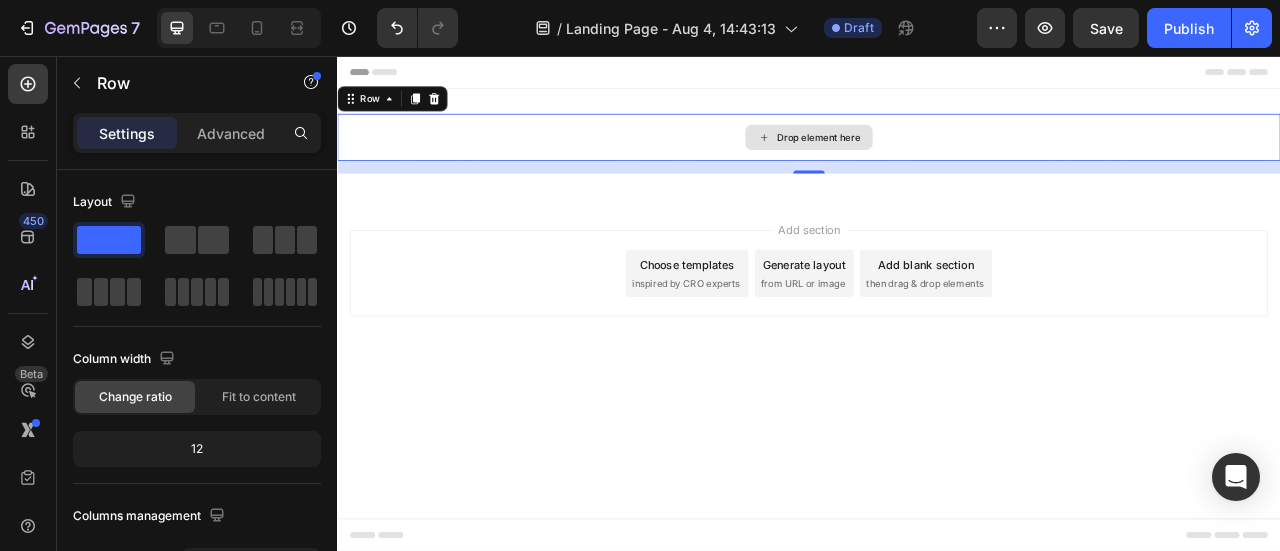 click on "Drop element here" at bounding box center [937, 159] 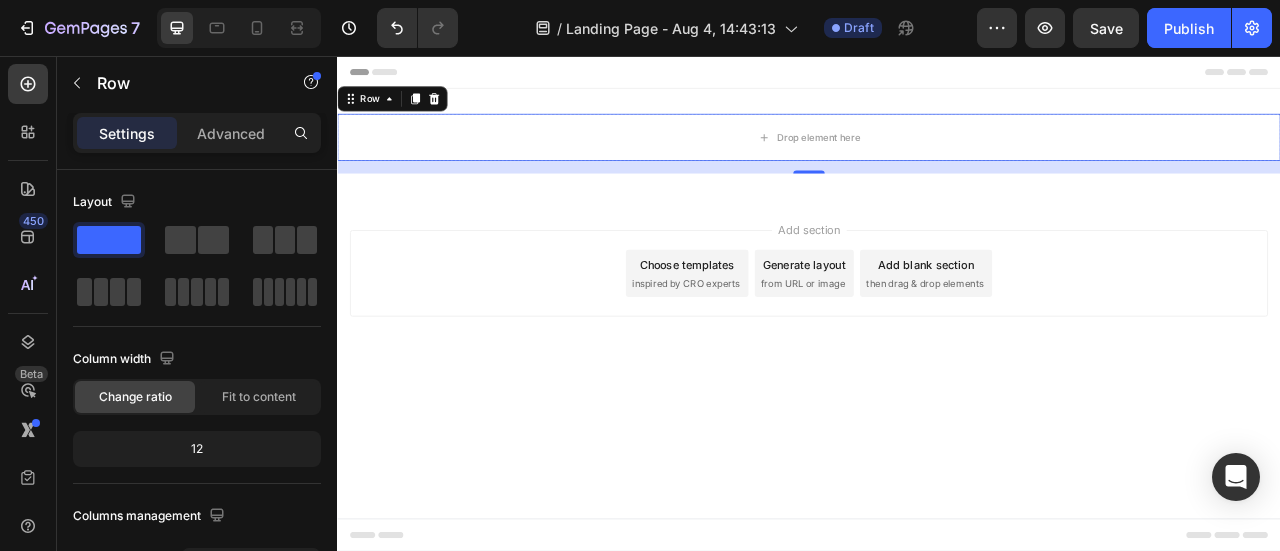 drag, startPoint x: 1068, startPoint y: 165, endPoint x: 1059, endPoint y: 204, distance: 40.024994 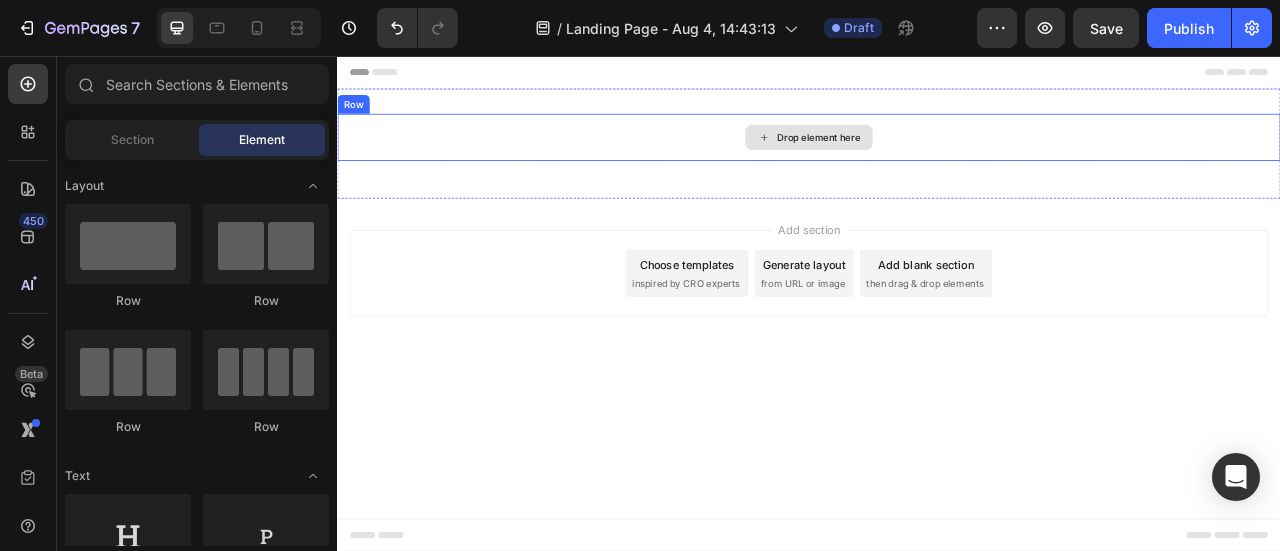 click on "Drop element here" at bounding box center [949, 159] 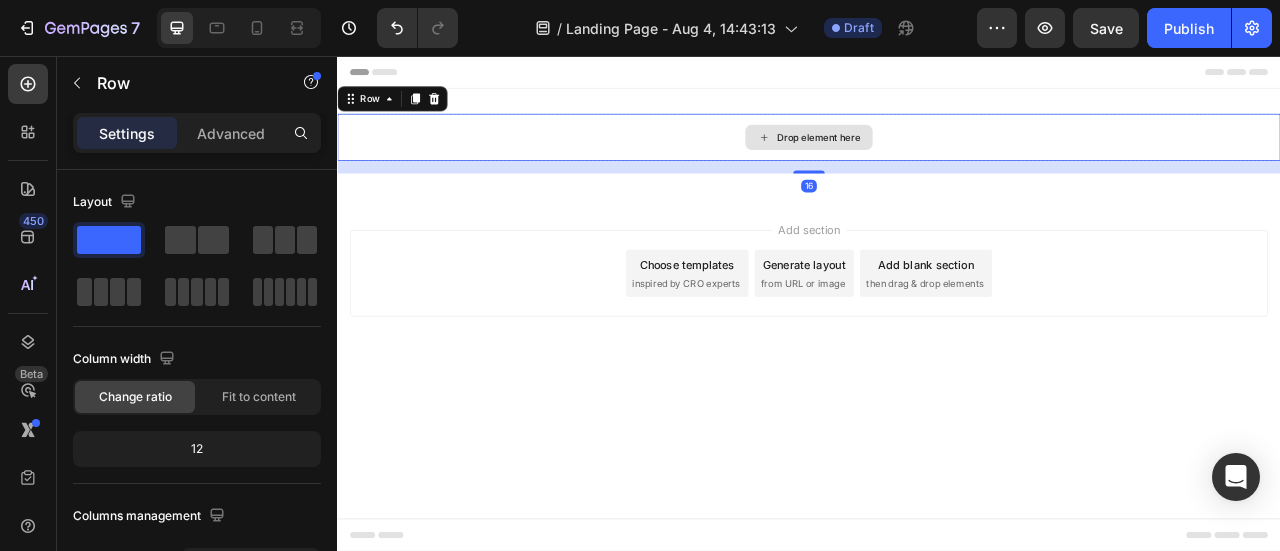click on "Drop element here" at bounding box center (937, 159) 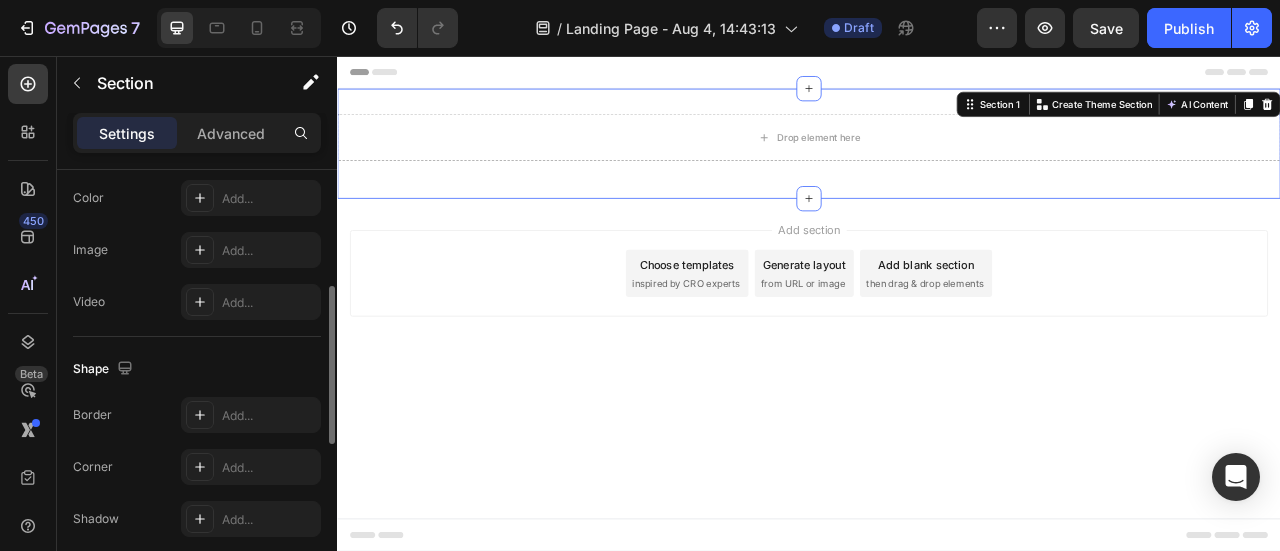 scroll, scrollTop: 600, scrollLeft: 0, axis: vertical 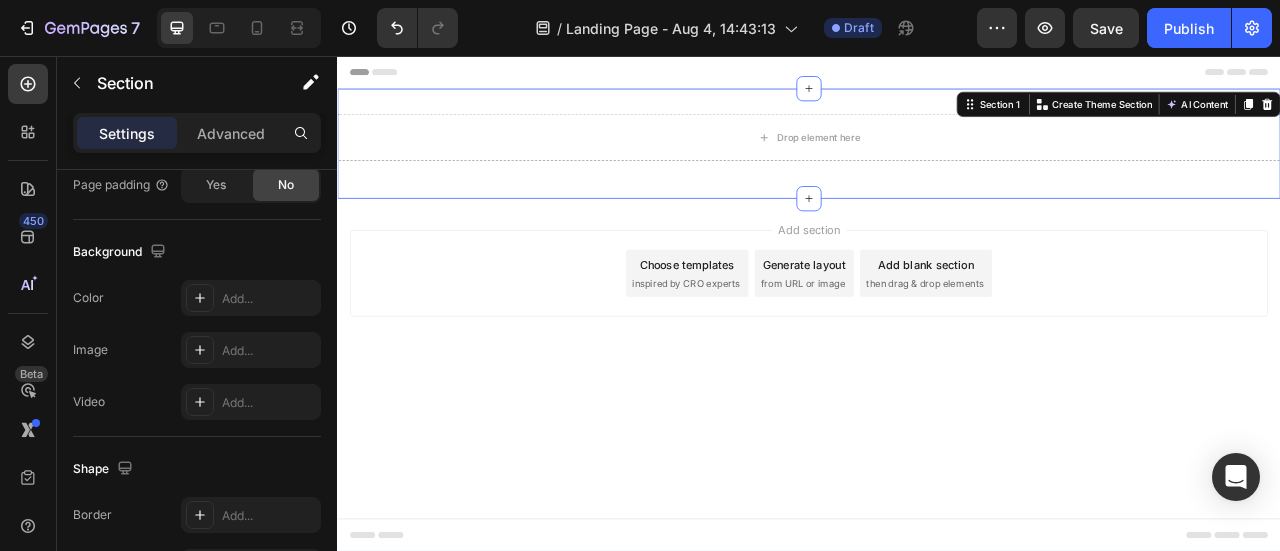 click on "Add section Choose templates inspired by CRO experts Generate layout from URL or image Add blank section then drag & drop elements" at bounding box center (937, 332) 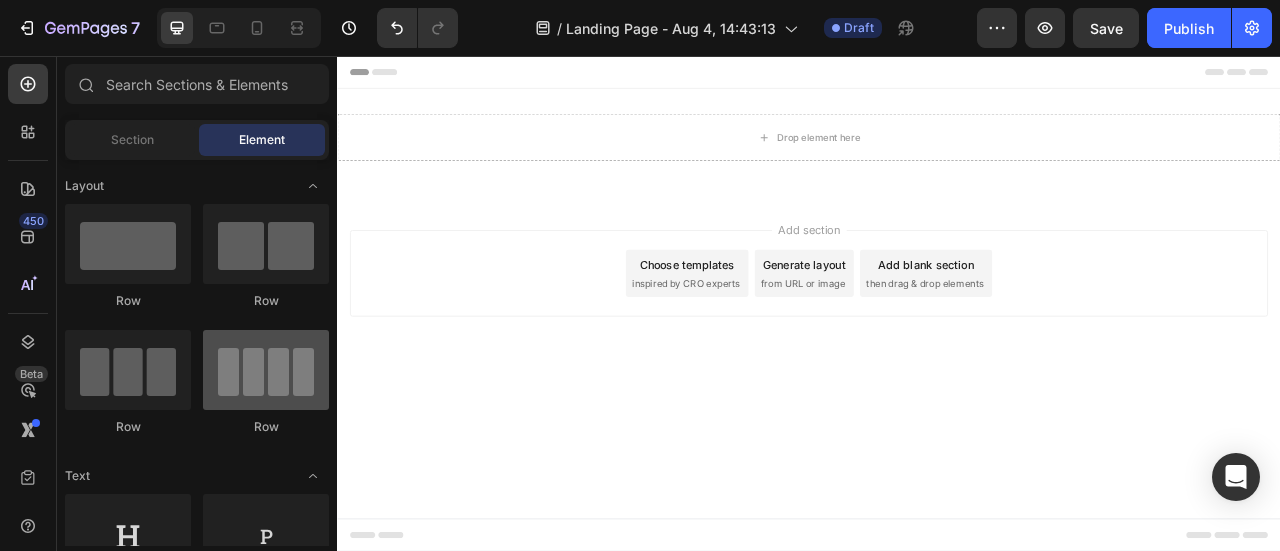click at bounding box center [266, 370] 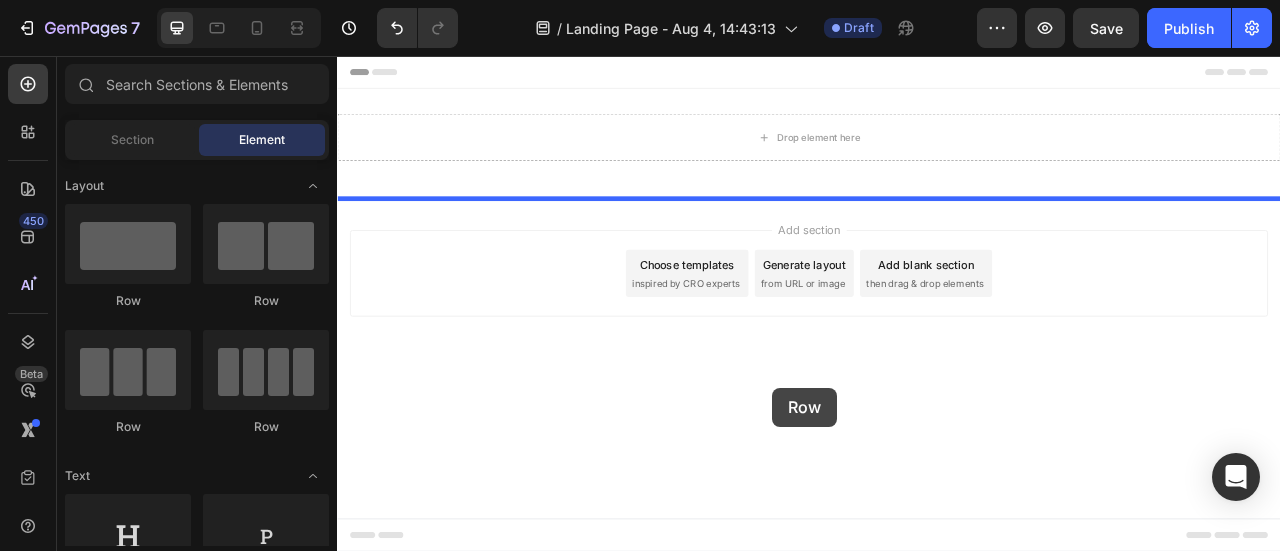 drag, startPoint x: 621, startPoint y: 455, endPoint x: 891, endPoint y: 478, distance: 270.97784 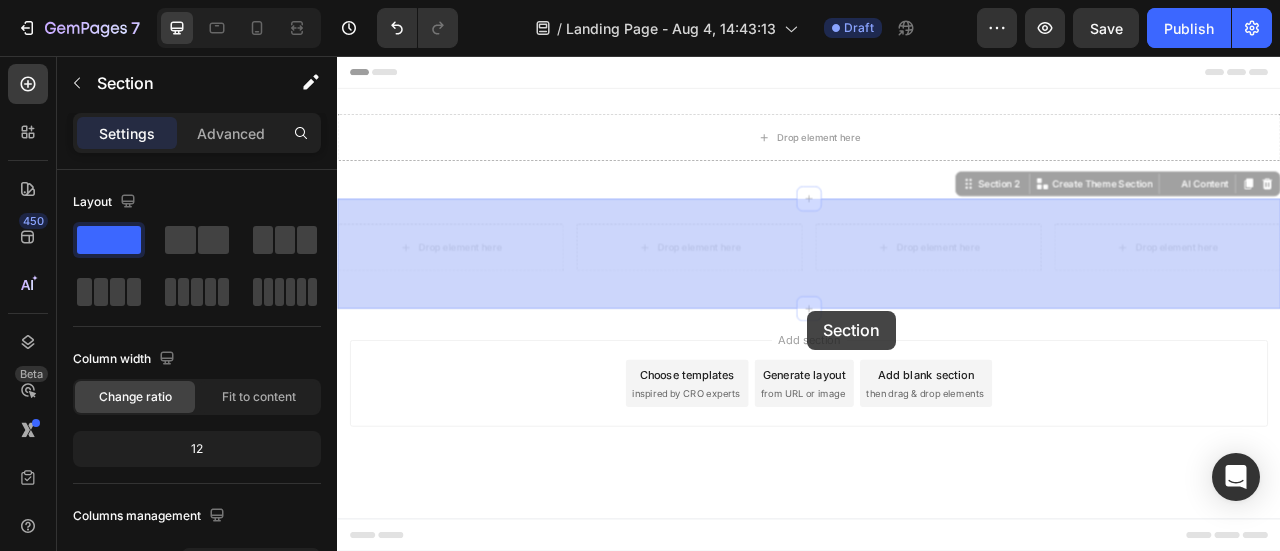 drag, startPoint x: 934, startPoint y: 346, endPoint x: 935, endPoint y: 380, distance: 34.0147 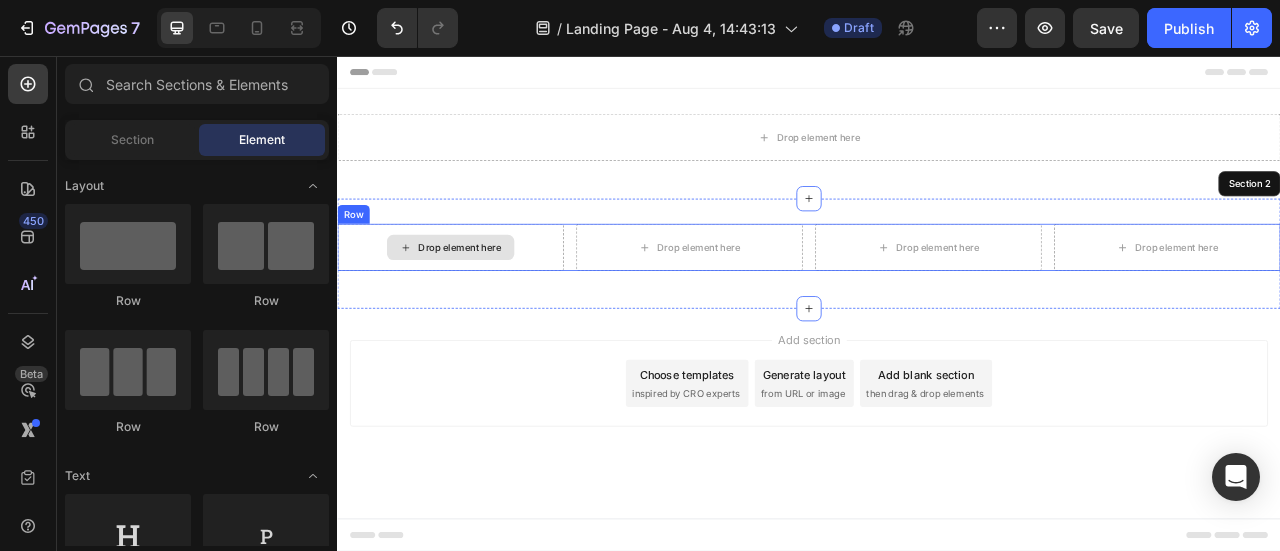 click on "Drop element here" at bounding box center (493, 299) 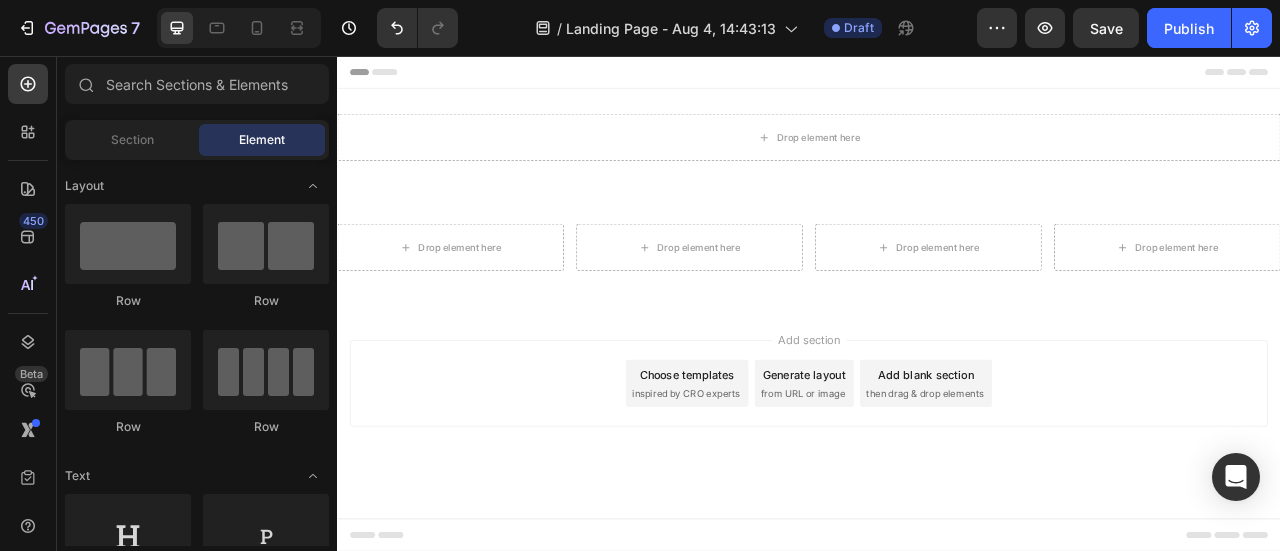 click on "Add section Choose templates inspired by CRO experts Generate layout from URL or image Add blank section then drag & drop elements" at bounding box center [937, 500] 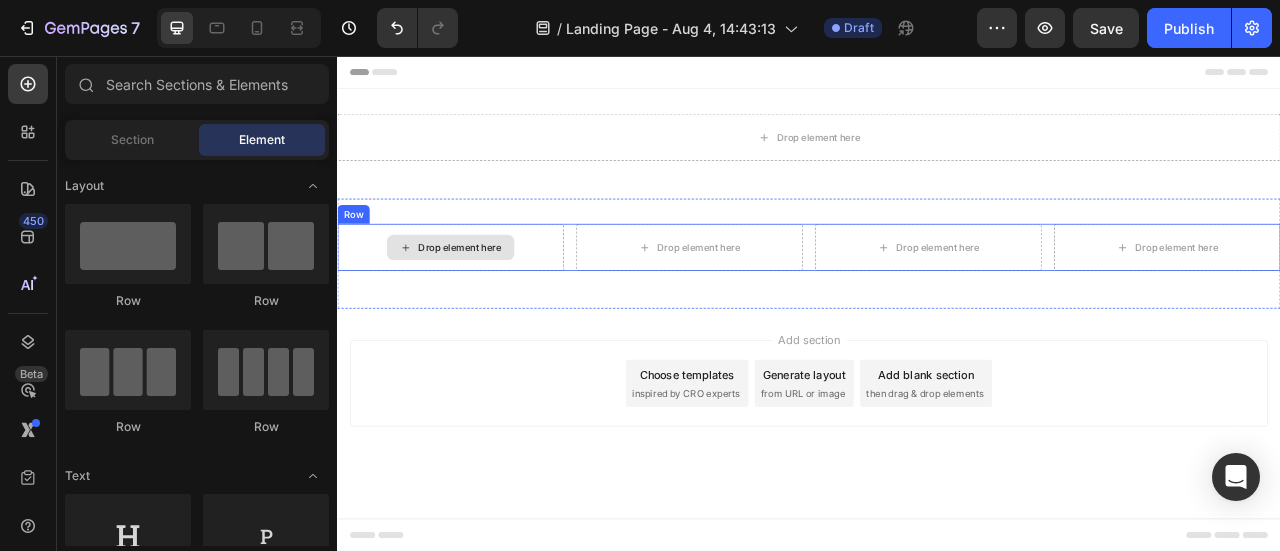 click on "Drop element here" at bounding box center (481, 299) 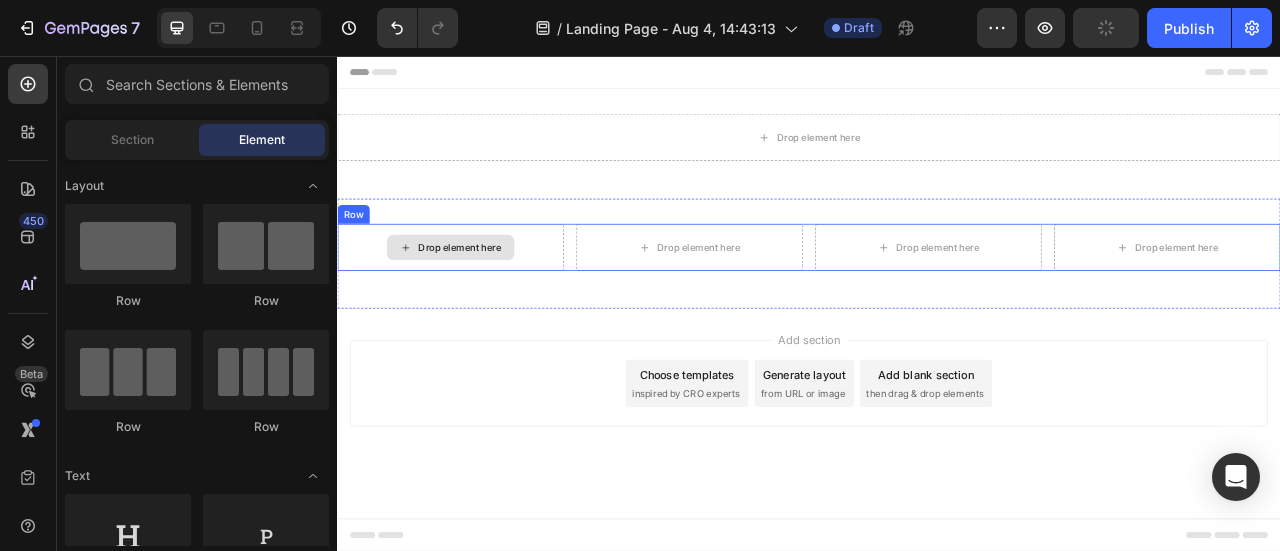 click on "Drop element here" at bounding box center (481, 299) 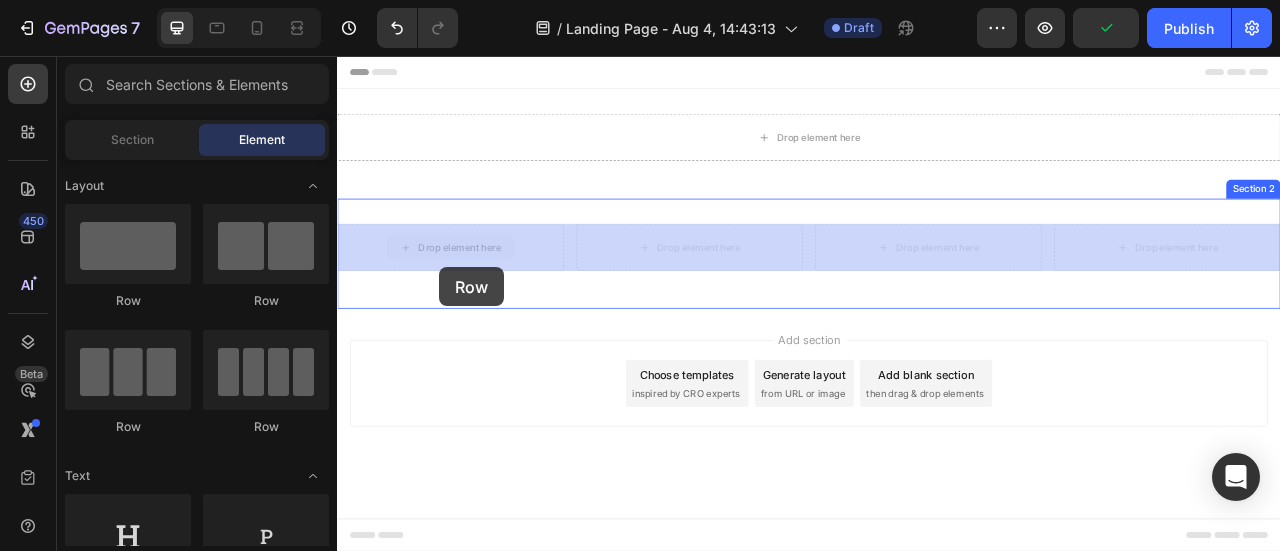 drag, startPoint x: 474, startPoint y: 298, endPoint x: 467, endPoint y: 325, distance: 27.89265 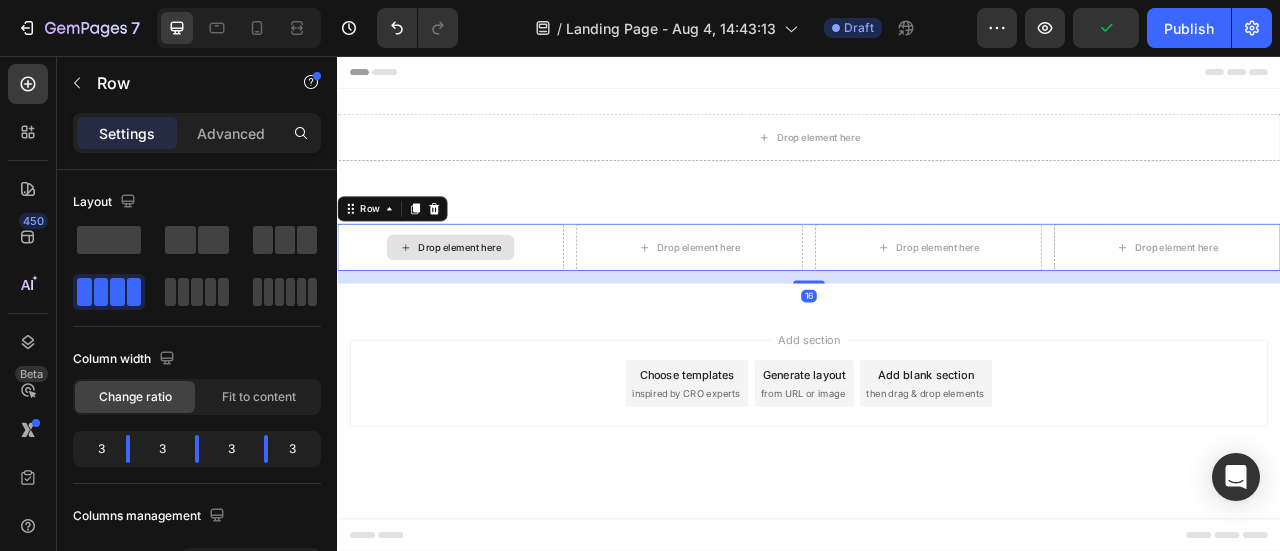 click on "Drop element here" at bounding box center [481, 299] 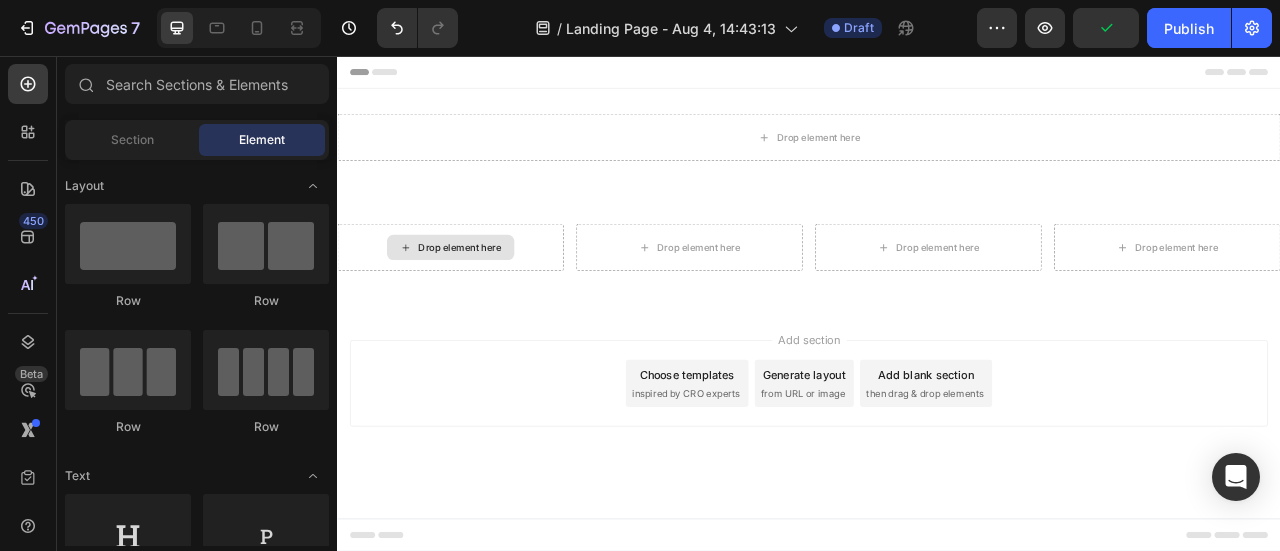 click on "Drop element here" at bounding box center [493, 299] 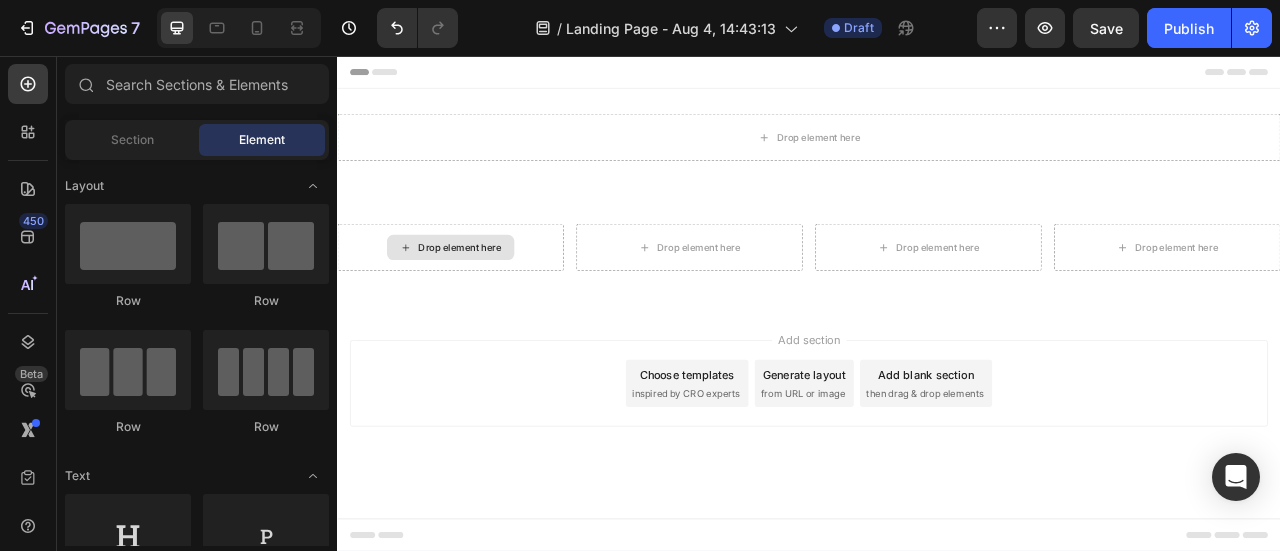 click on "Drop element here" at bounding box center [493, 299] 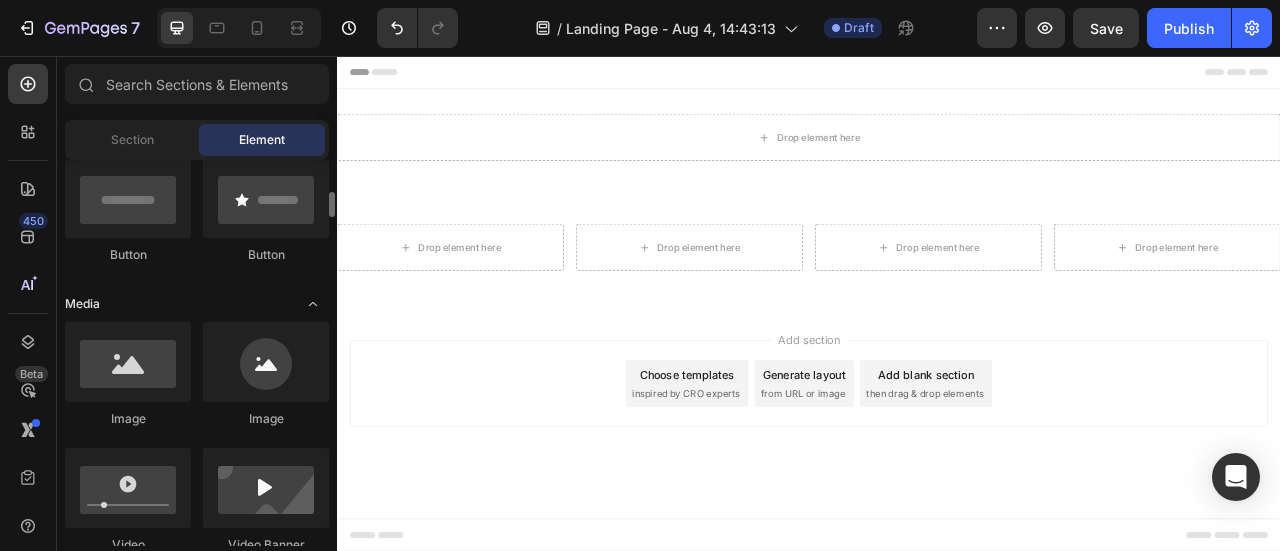 scroll, scrollTop: 600, scrollLeft: 0, axis: vertical 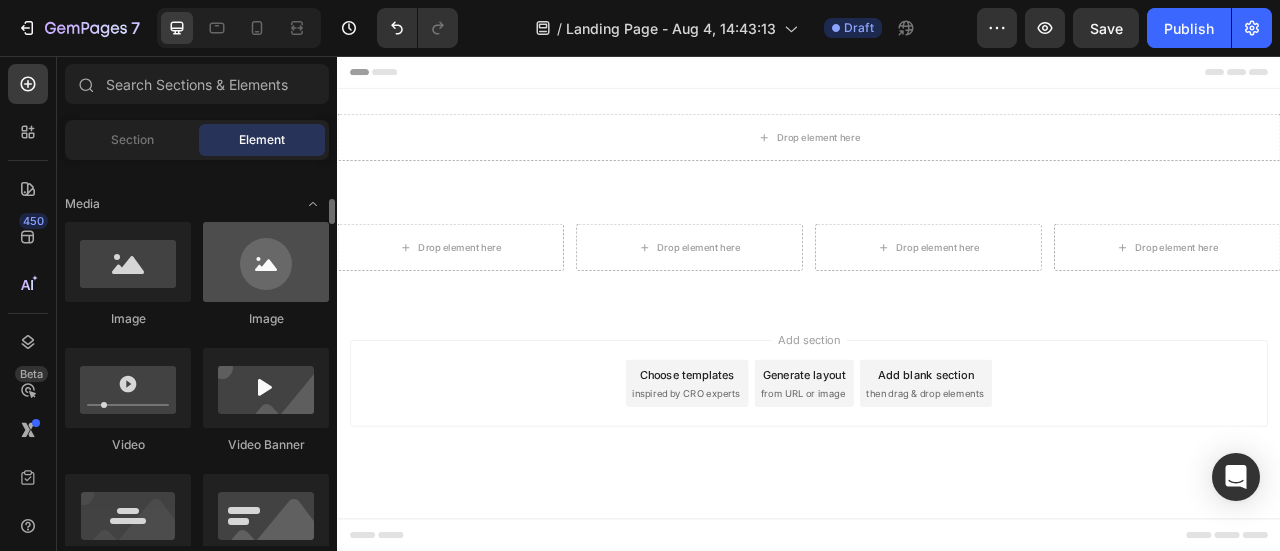click at bounding box center [266, 262] 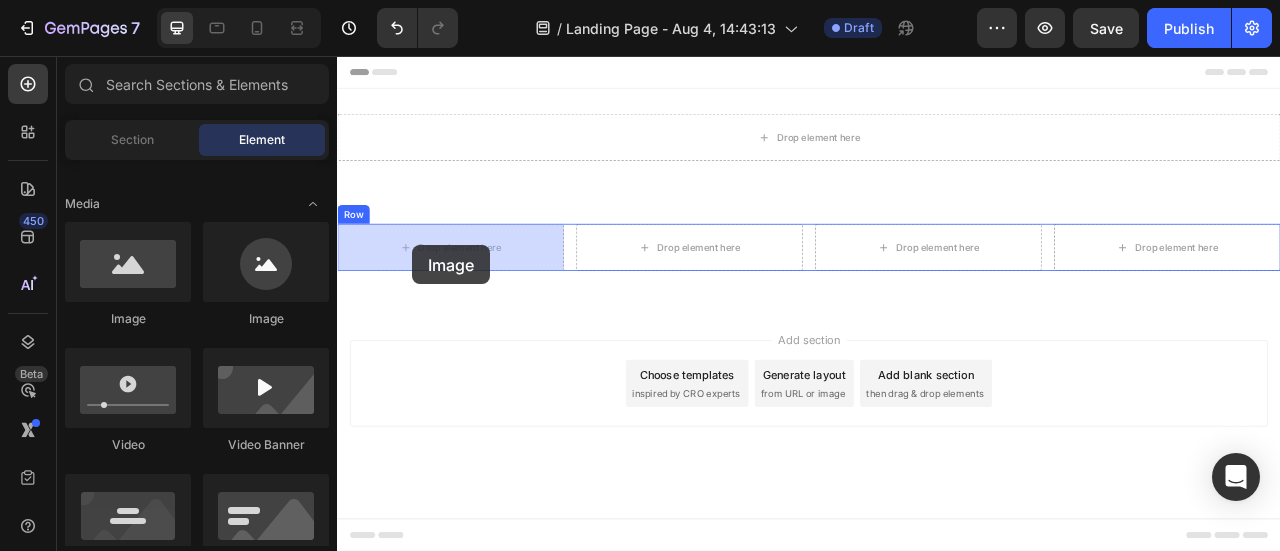 drag, startPoint x: 589, startPoint y: 329, endPoint x: 432, endPoint y: 297, distance: 160.22797 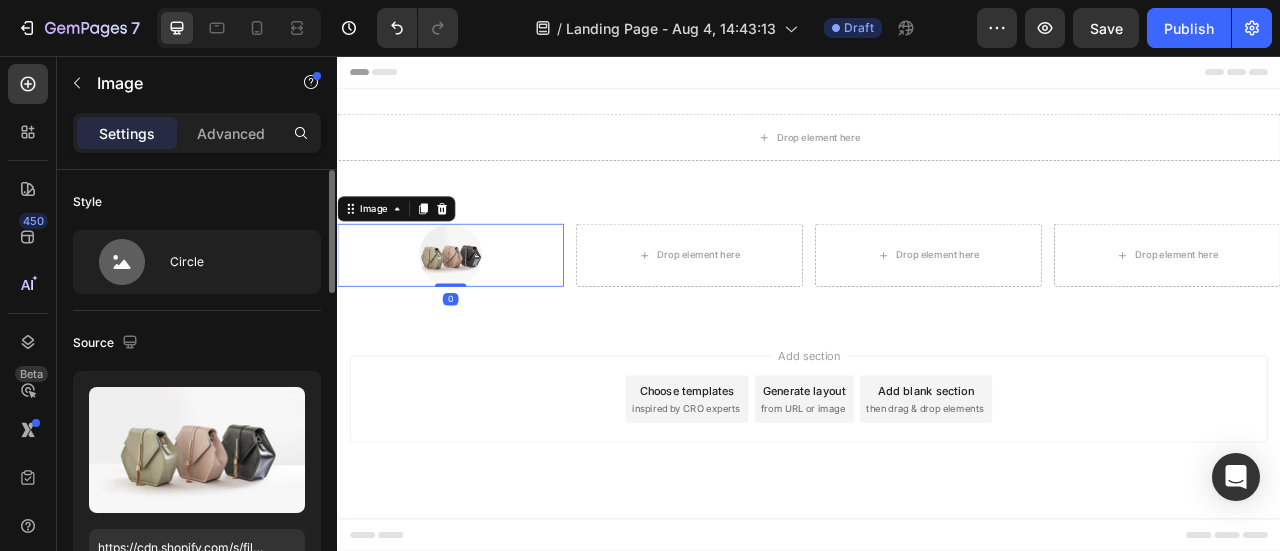 scroll, scrollTop: 200, scrollLeft: 0, axis: vertical 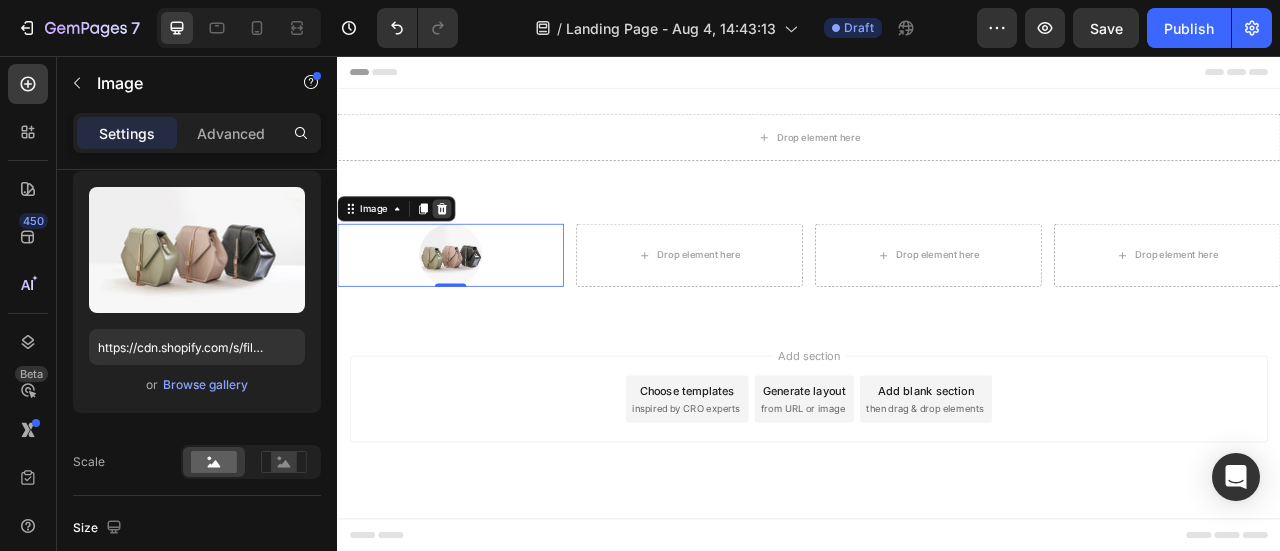 click 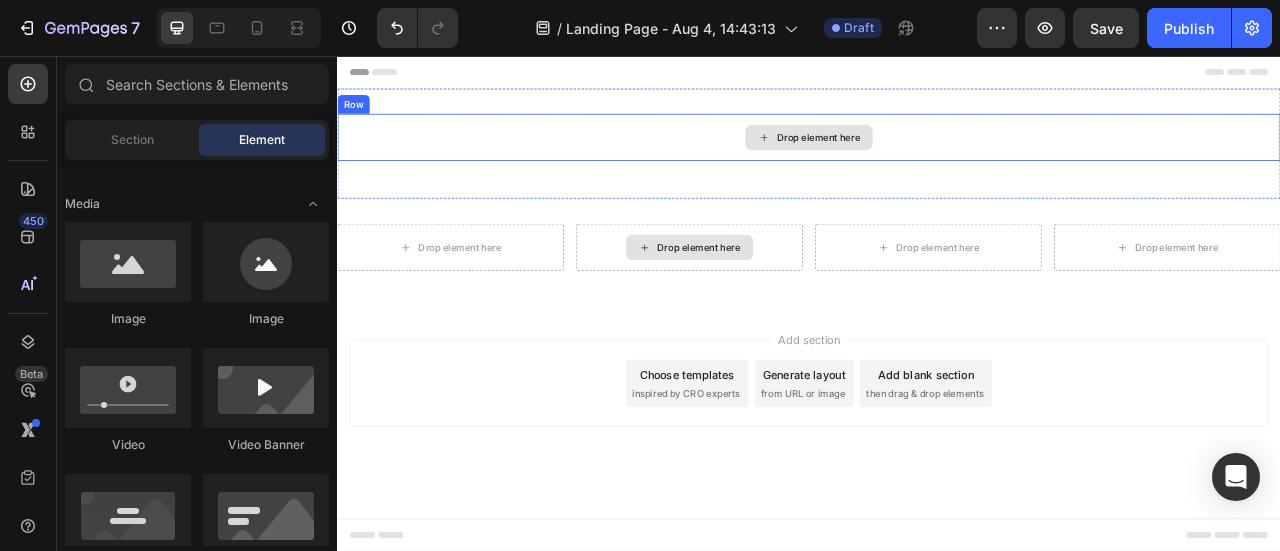 click on "Drop element here" at bounding box center (937, 159) 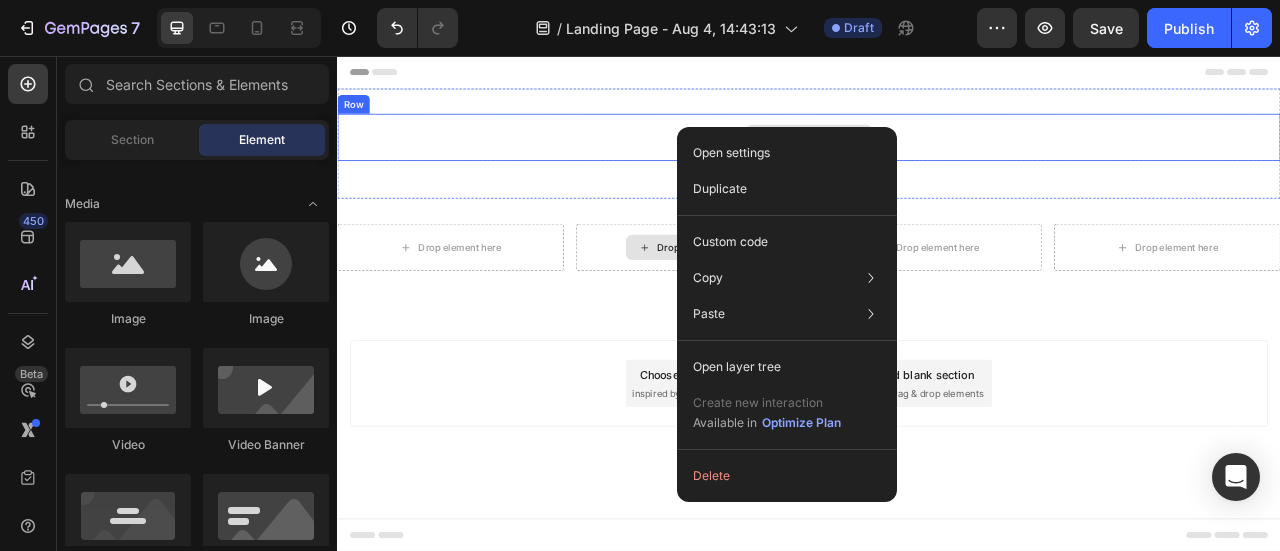 click on "Drop element here" at bounding box center (937, 159) 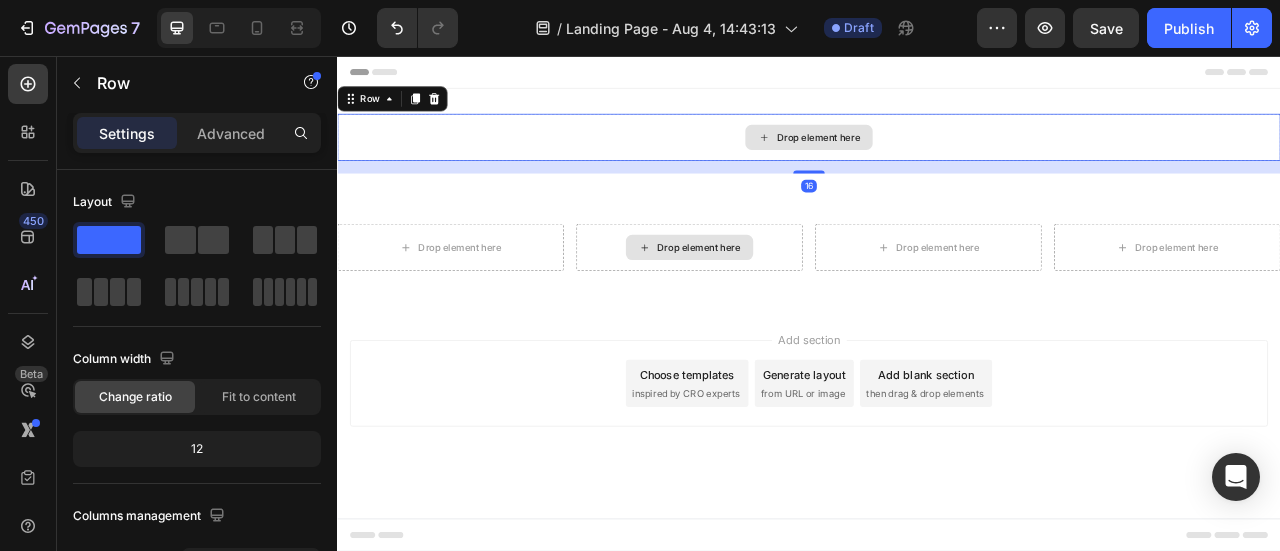 click on "Drop element here" at bounding box center (937, 159) 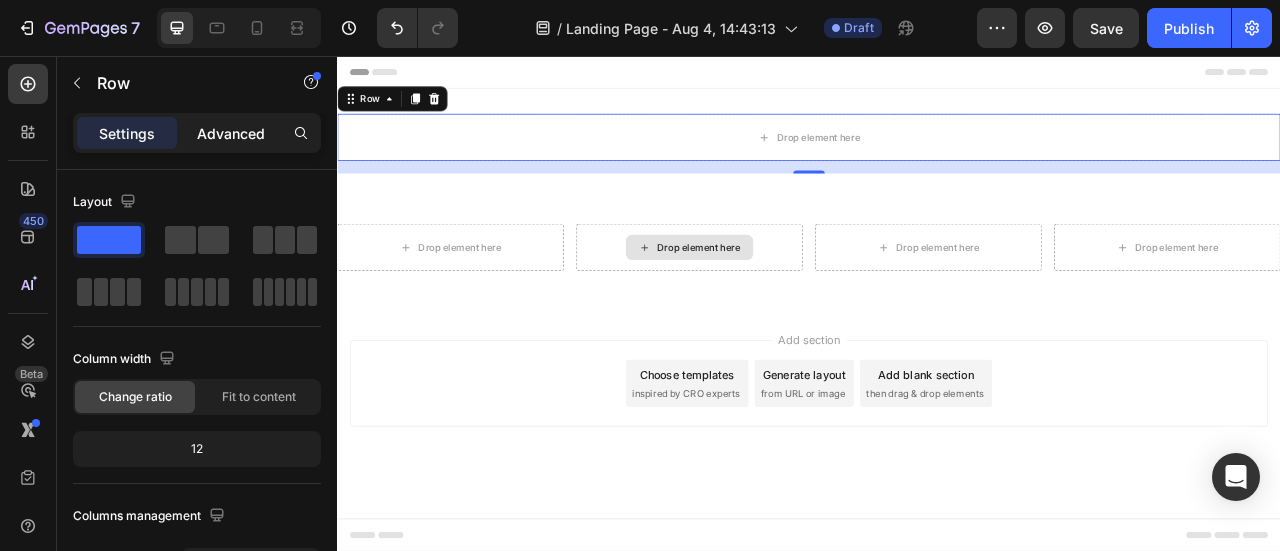 click on "Advanced" at bounding box center [231, 133] 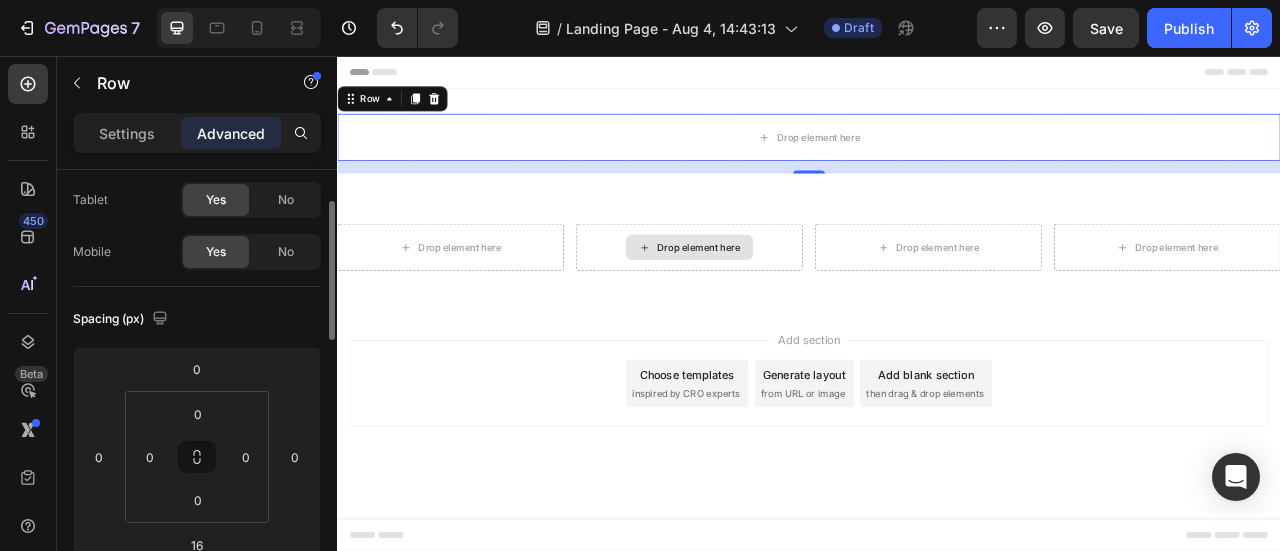 scroll, scrollTop: 200, scrollLeft: 0, axis: vertical 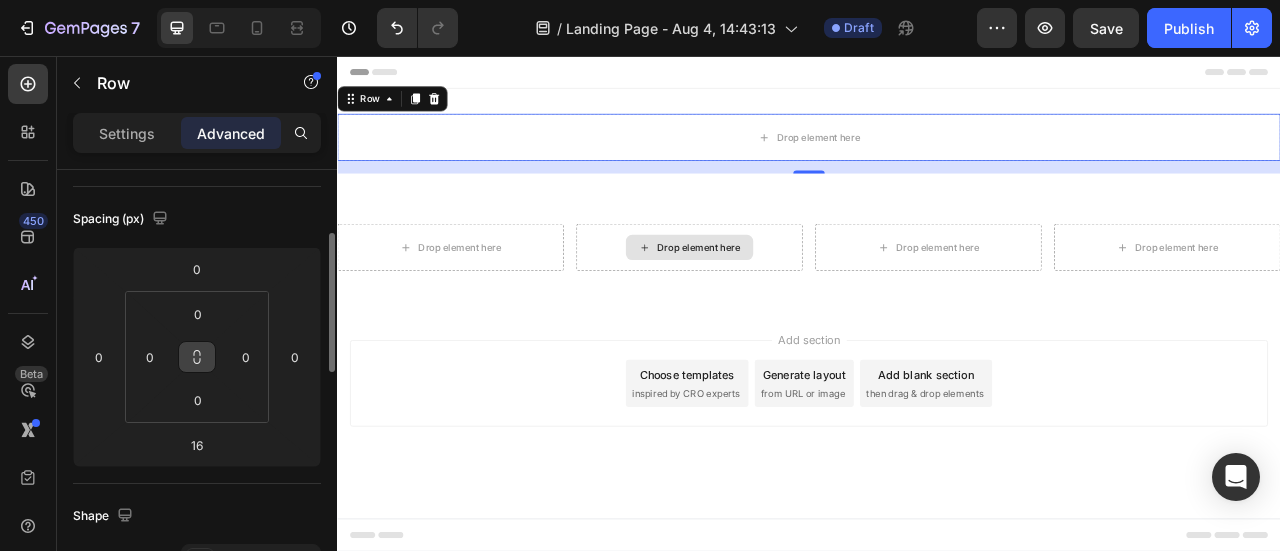 click 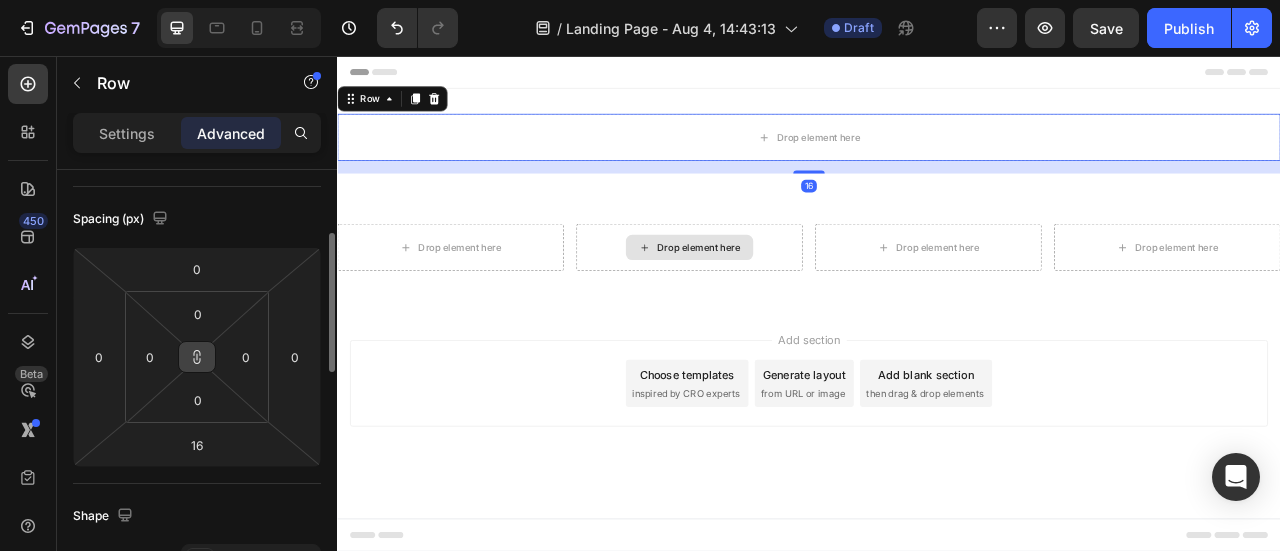 click 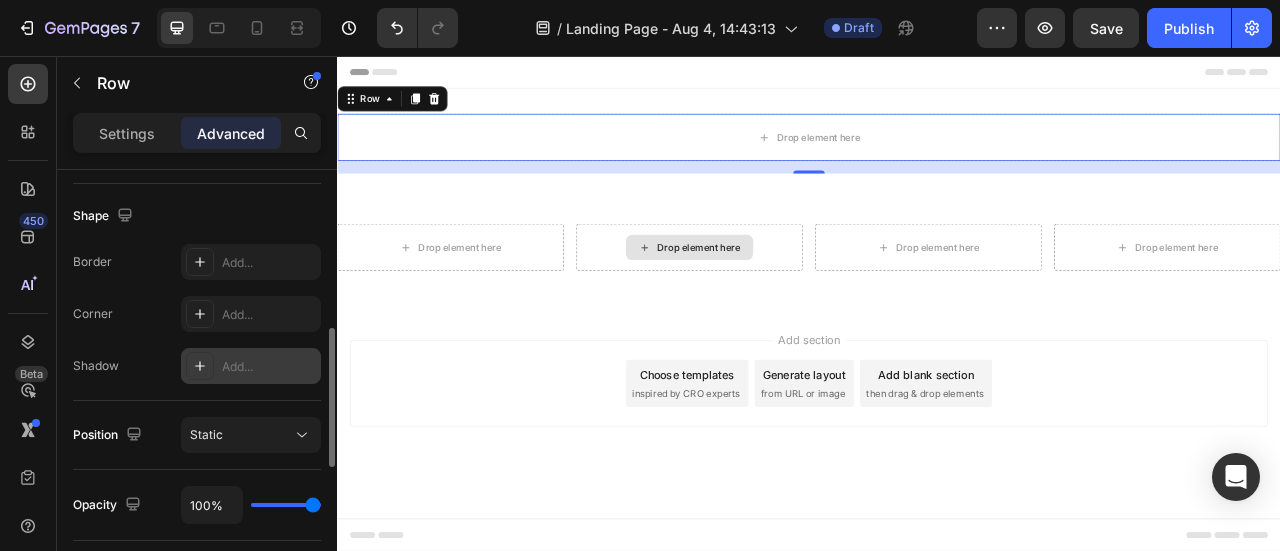 scroll, scrollTop: 600, scrollLeft: 0, axis: vertical 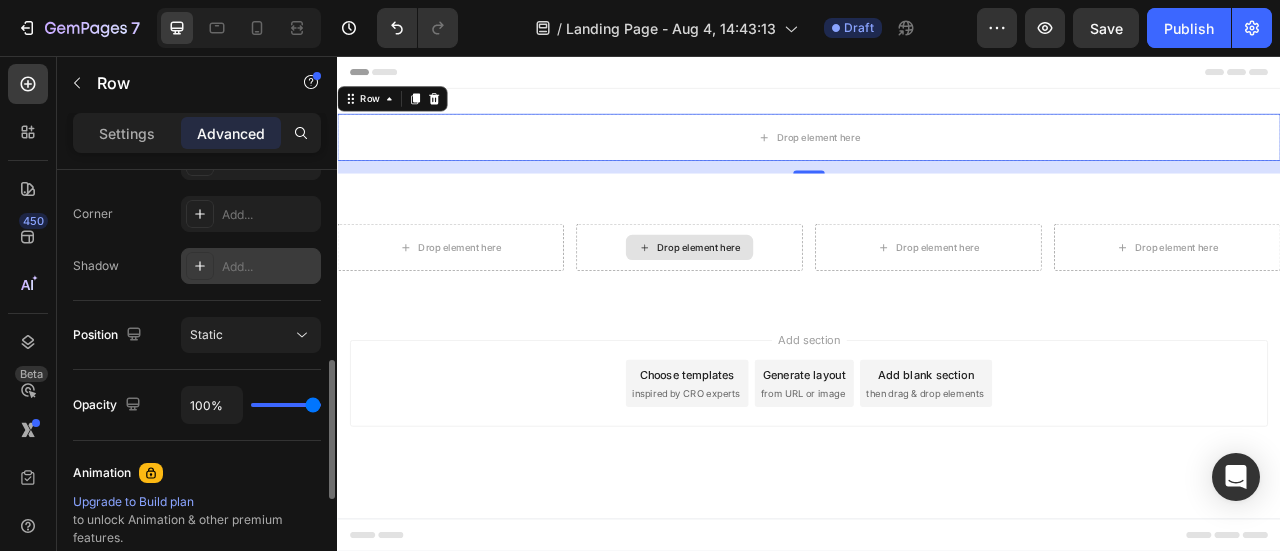 click on "Add..." at bounding box center [251, 266] 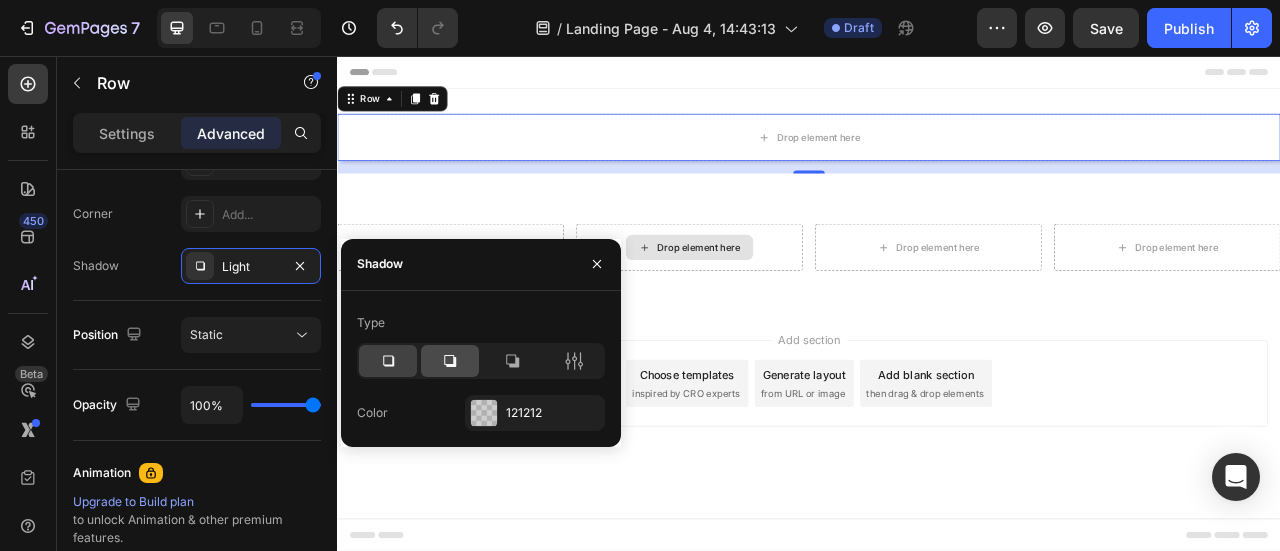 click 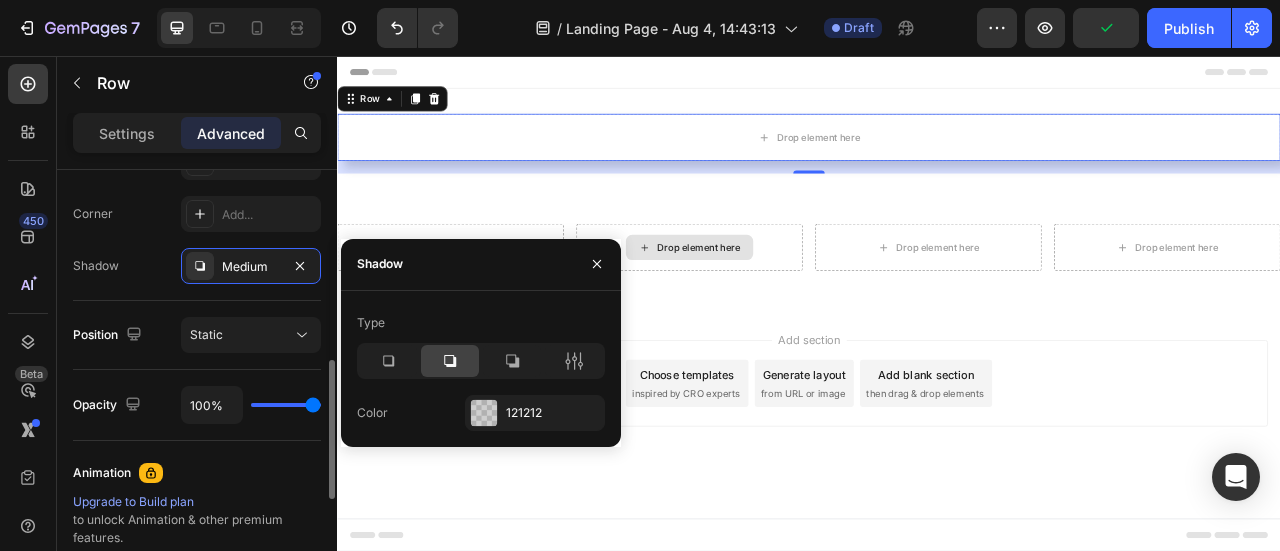 scroll, scrollTop: 700, scrollLeft: 0, axis: vertical 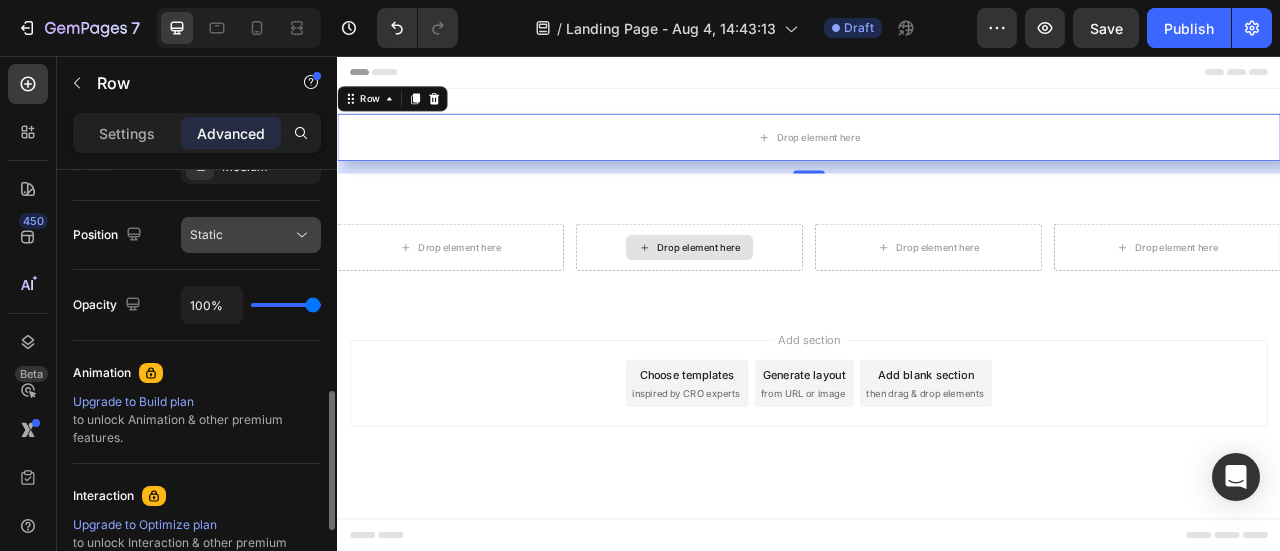 click on "Static" at bounding box center (241, 235) 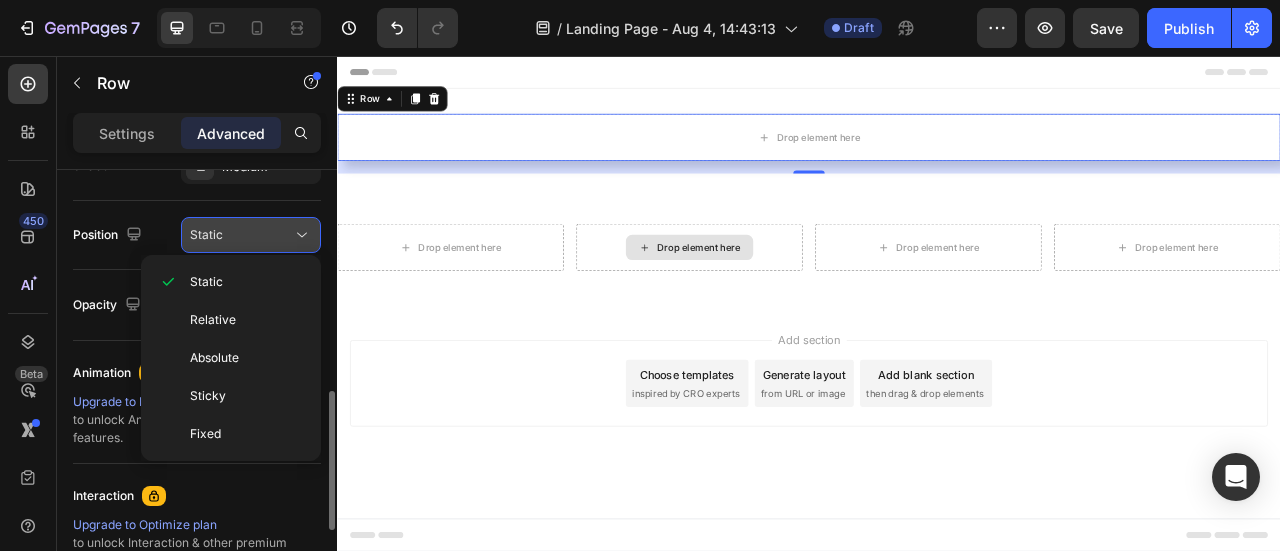 click on "Static" at bounding box center [241, 235] 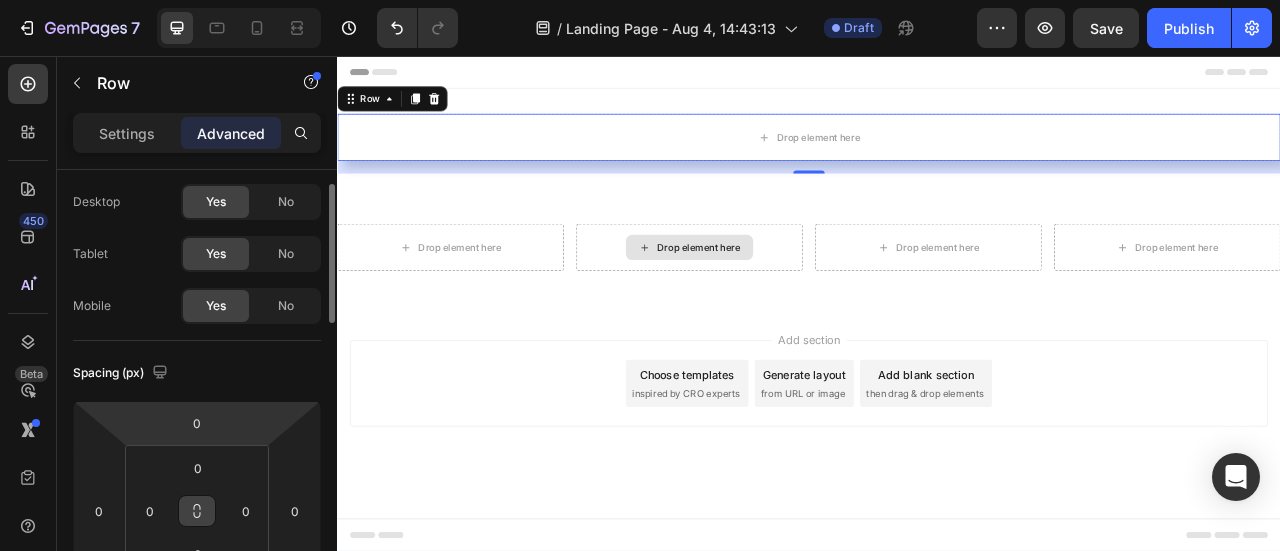 scroll, scrollTop: 0, scrollLeft: 0, axis: both 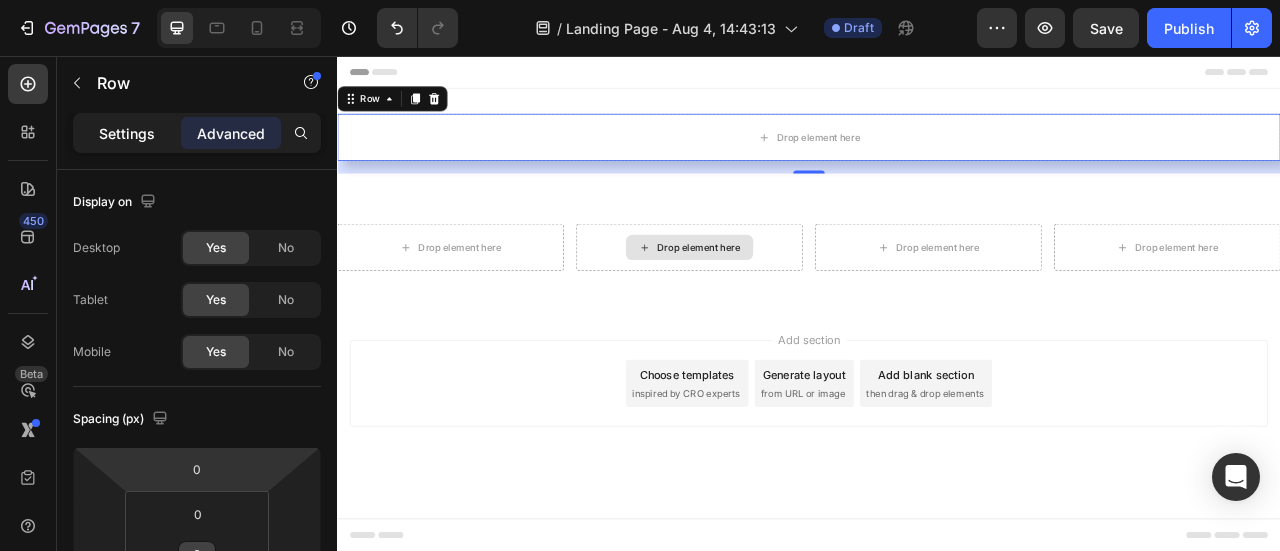 click on "Settings" at bounding box center (127, 133) 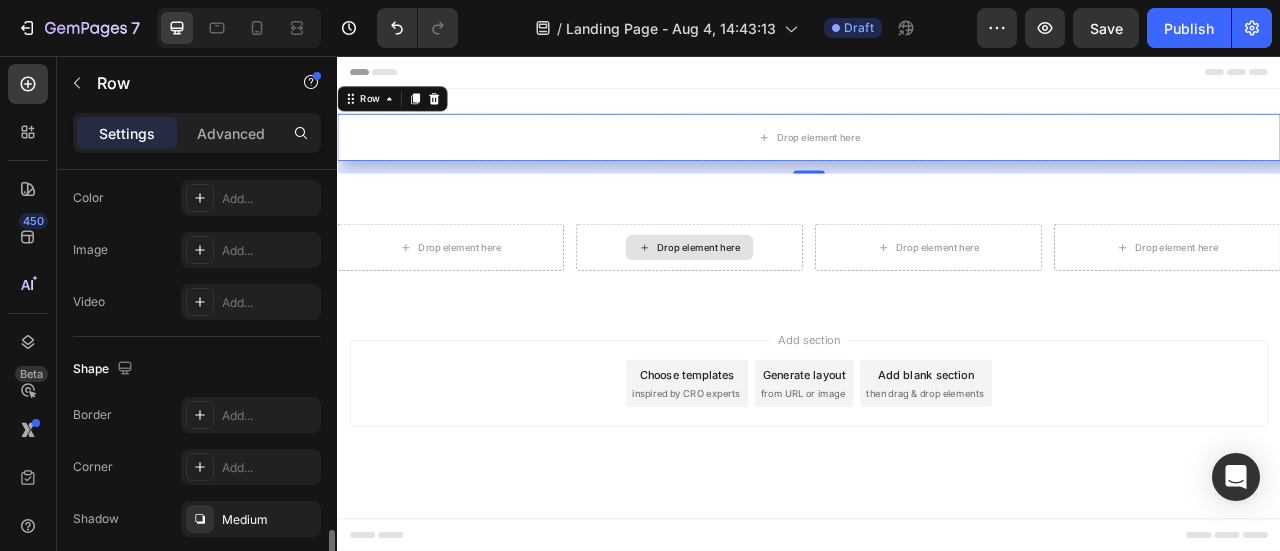scroll, scrollTop: 779, scrollLeft: 0, axis: vertical 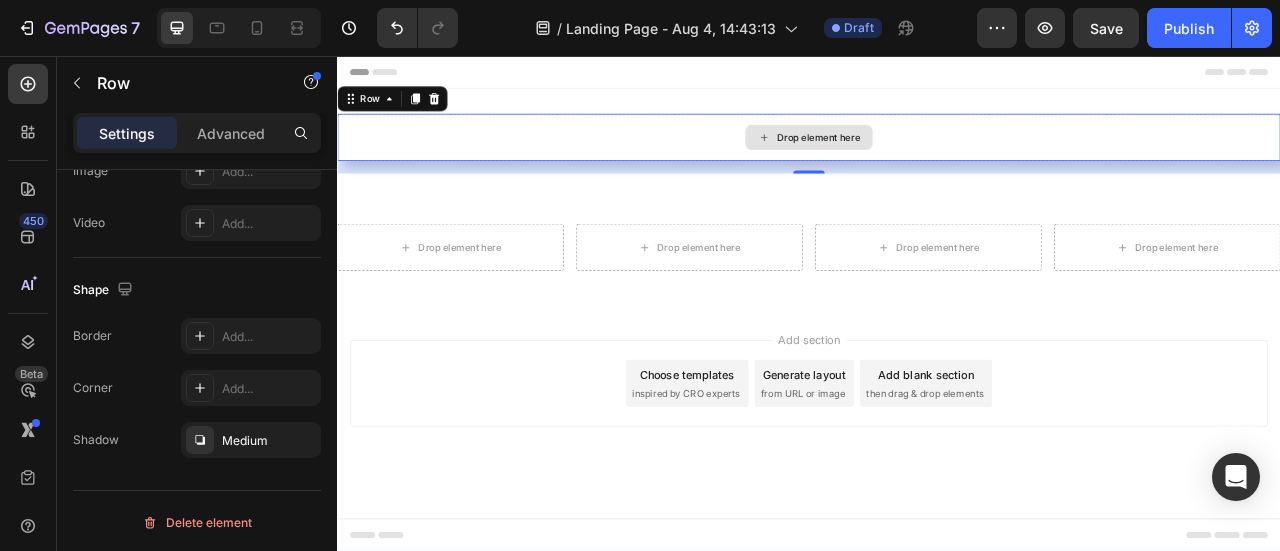 click on "Drop element here" at bounding box center [949, 159] 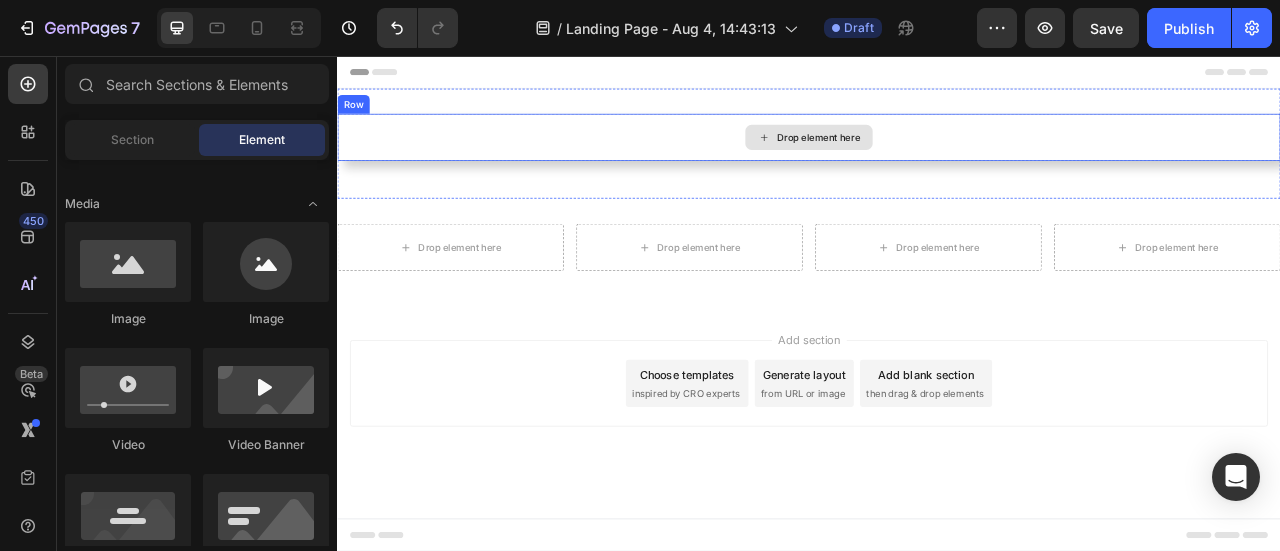 click on "Drop element here" at bounding box center (937, 159) 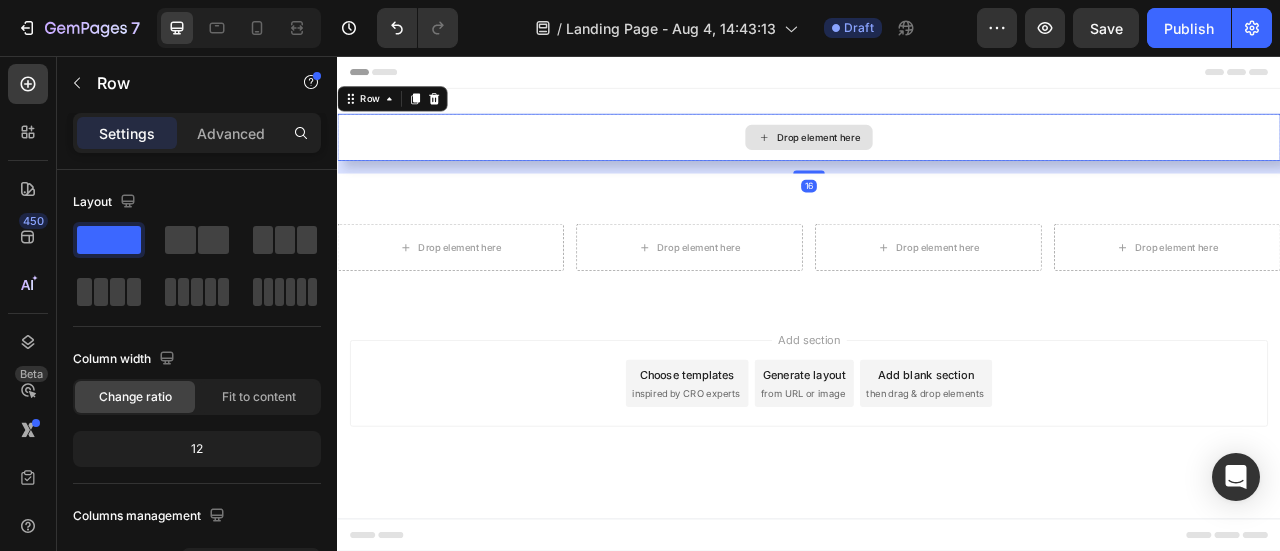 click on "Drop element here" at bounding box center (937, 159) 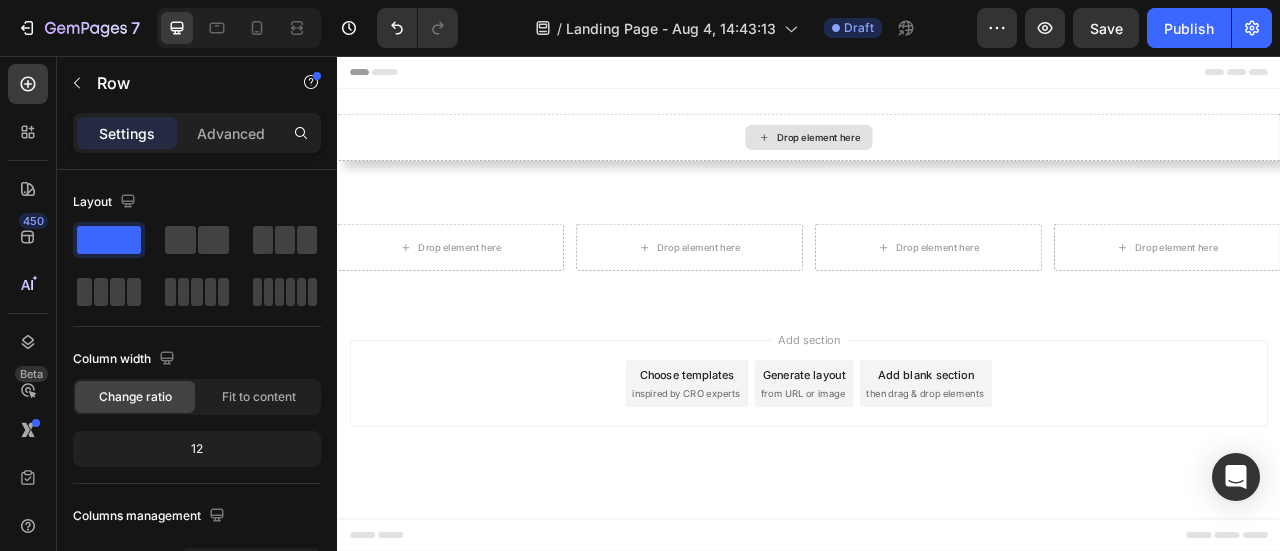 click on "Drop element here" at bounding box center (949, 159) 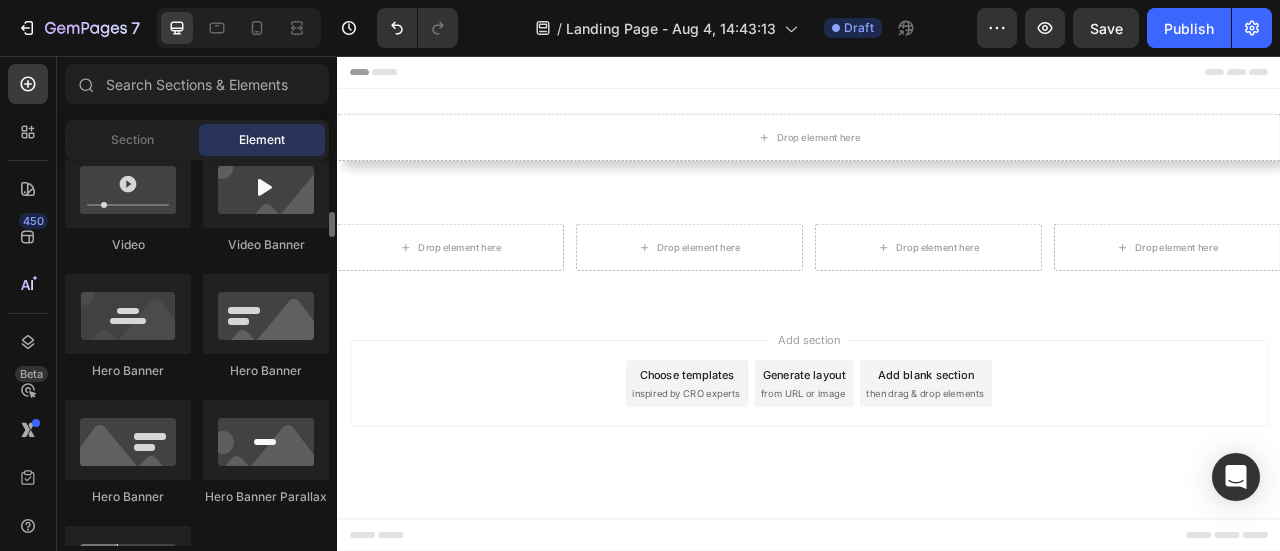 scroll, scrollTop: 900, scrollLeft: 0, axis: vertical 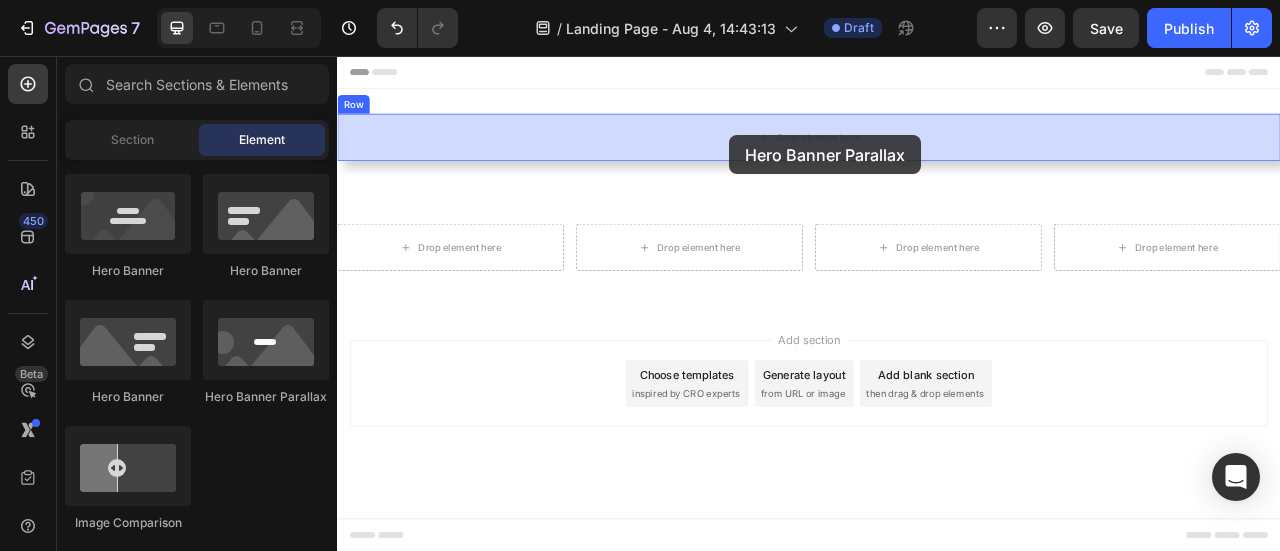 drag, startPoint x: 591, startPoint y: 415, endPoint x: 836, endPoint y: 157, distance: 355.7935 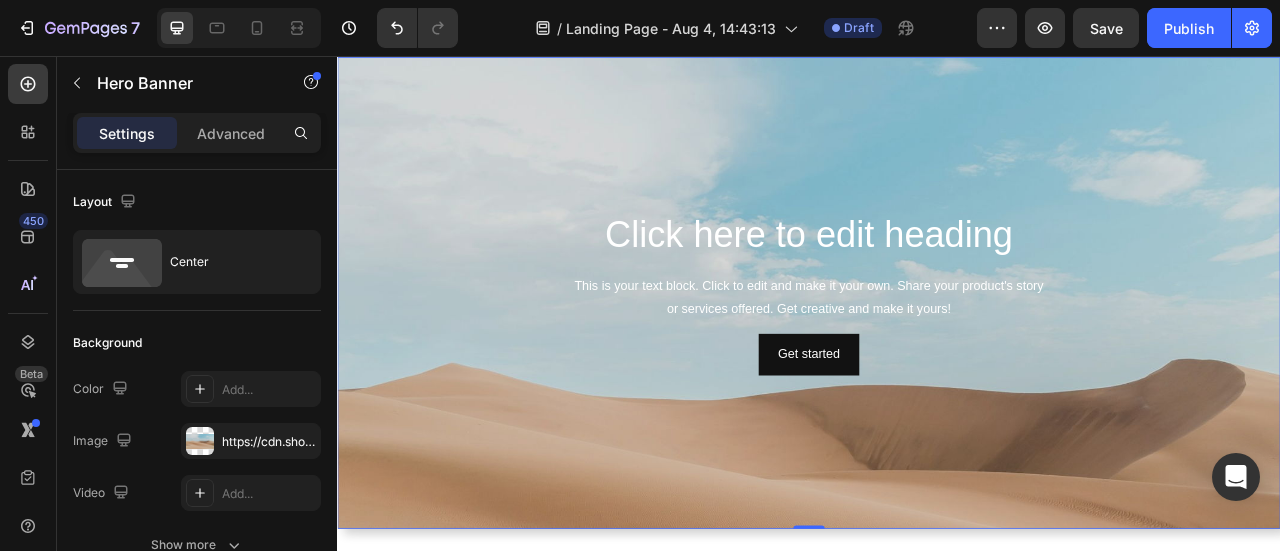 scroll, scrollTop: 0, scrollLeft: 0, axis: both 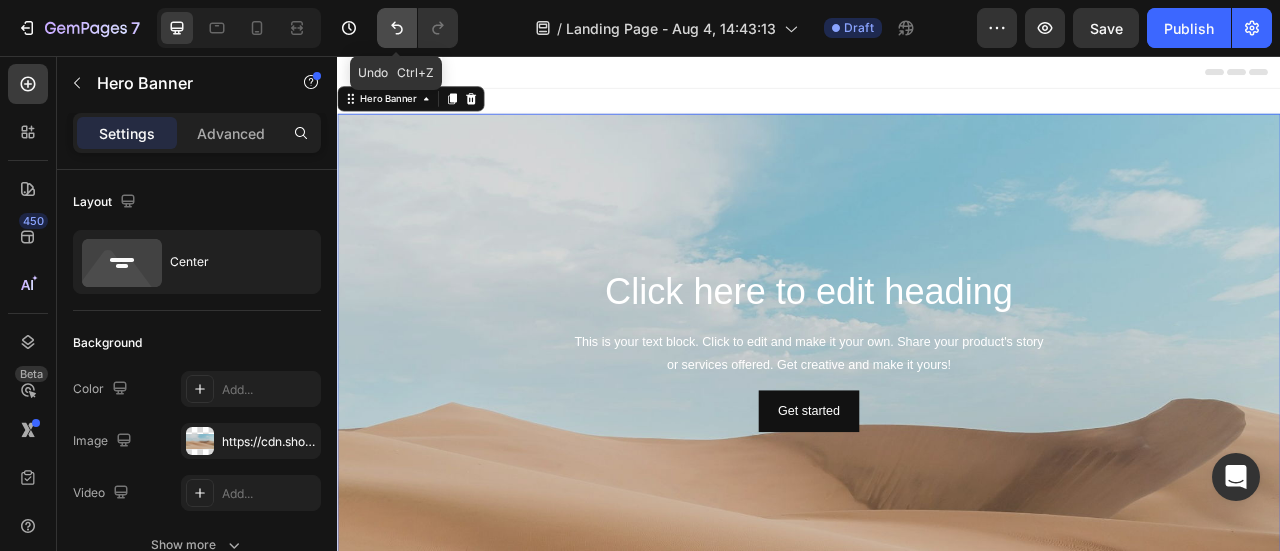 click 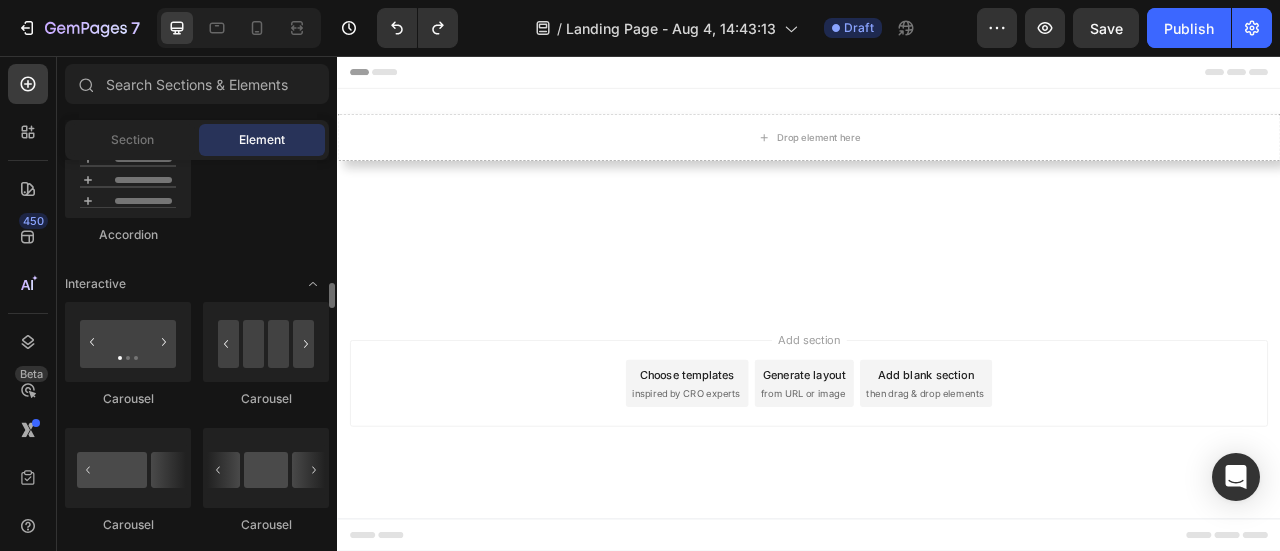 scroll, scrollTop: 2000, scrollLeft: 0, axis: vertical 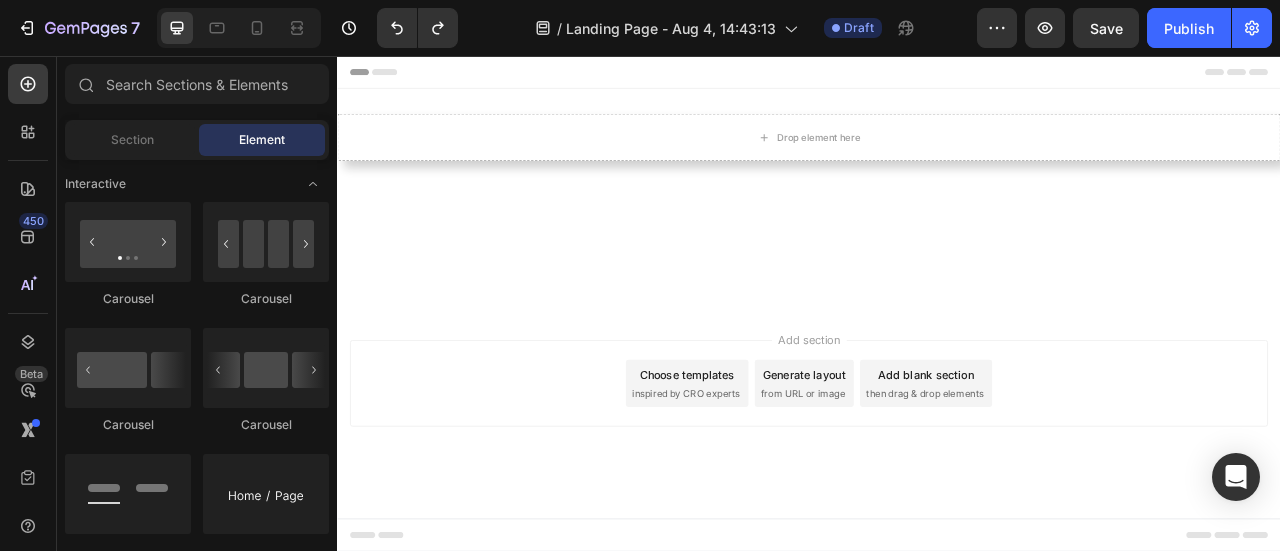 click at bounding box center (937, 307) 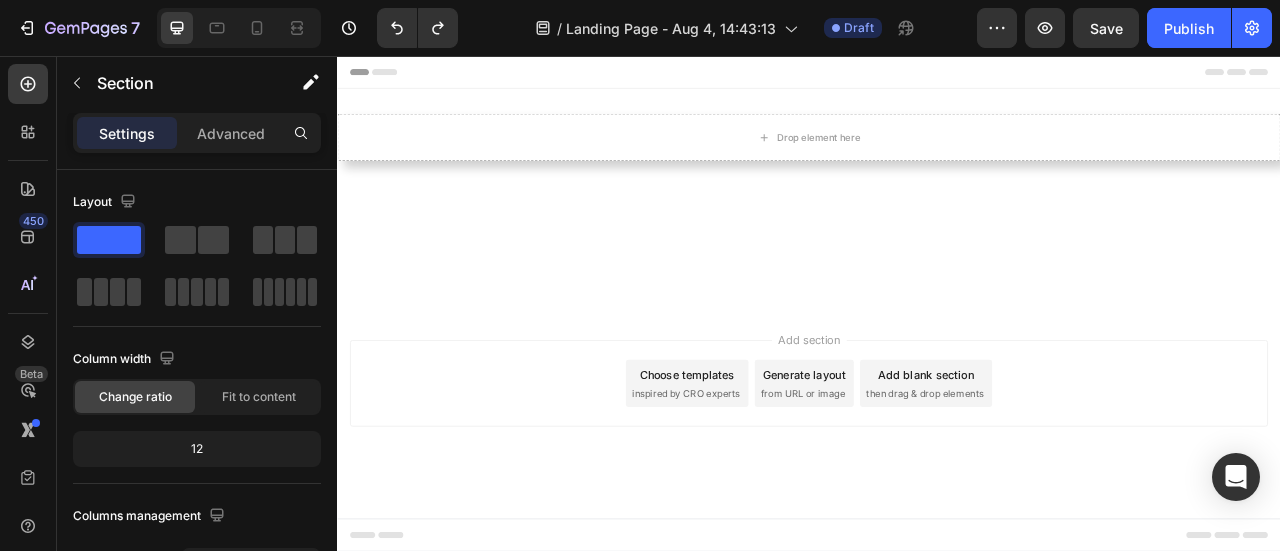click at bounding box center (937, 307) 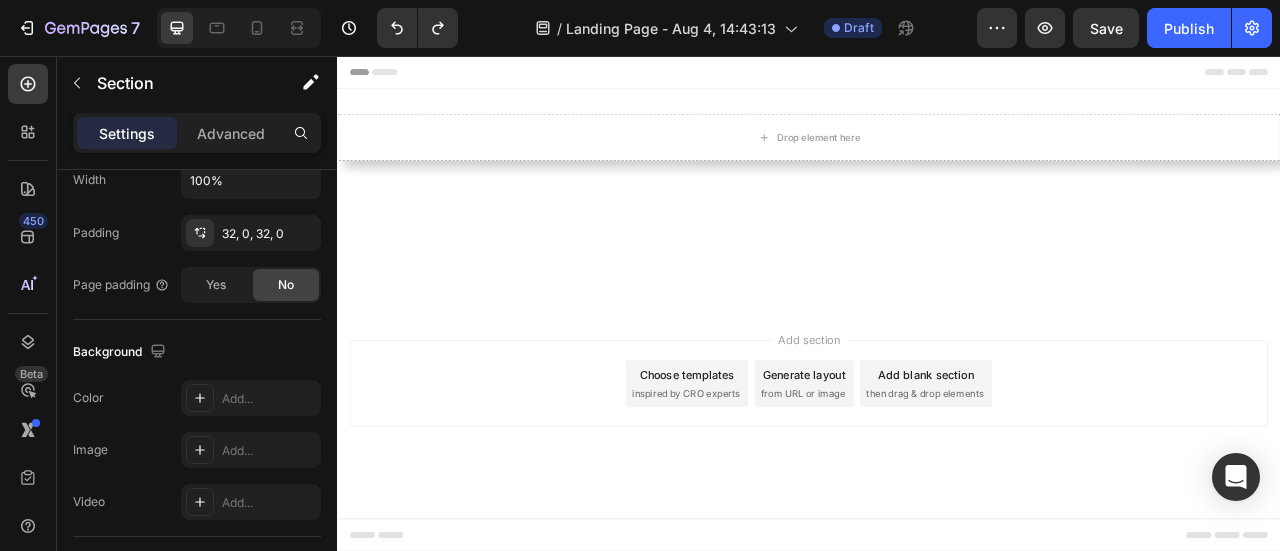 scroll, scrollTop: 700, scrollLeft: 0, axis: vertical 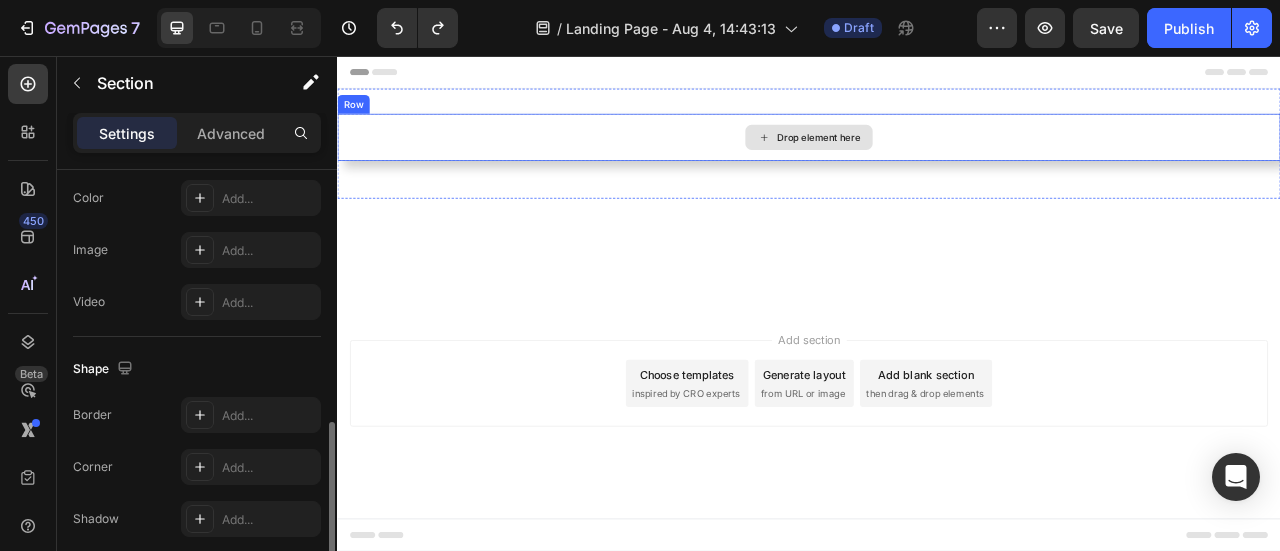 click on "Drop element here Row Section 1" at bounding box center [937, 167] 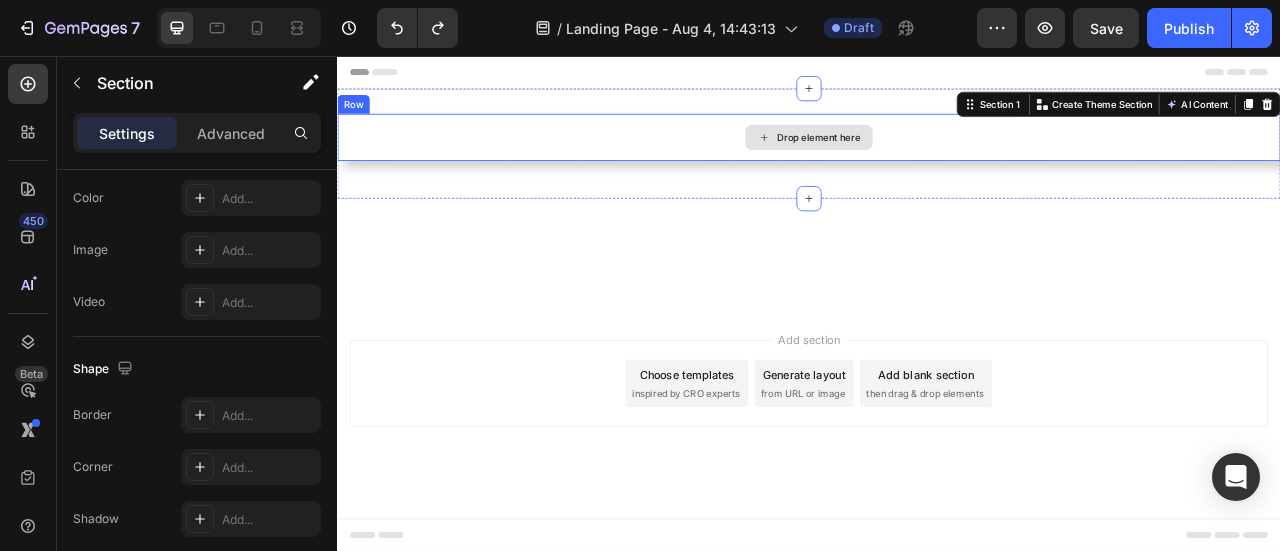 click on "Drop element here" at bounding box center [937, 159] 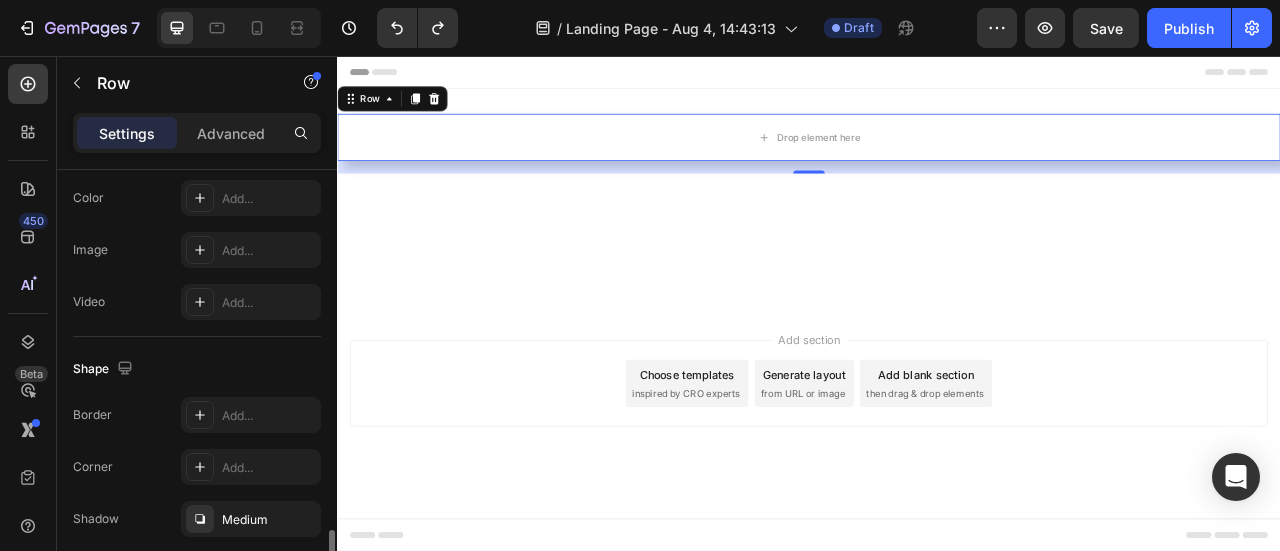 scroll, scrollTop: 779, scrollLeft: 0, axis: vertical 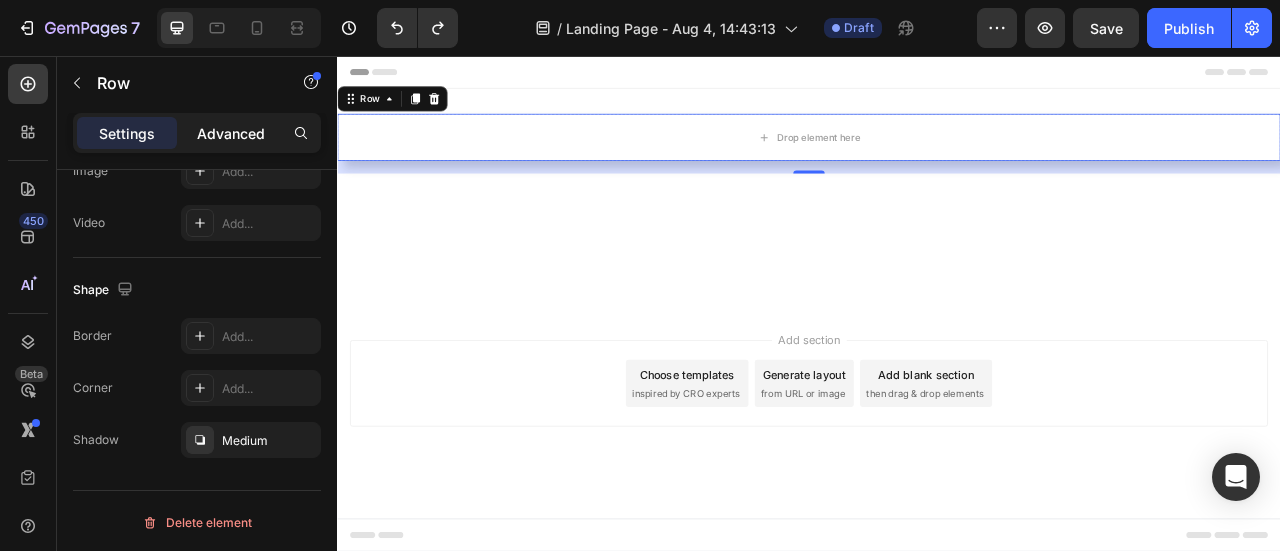 click on "Advanced" at bounding box center [231, 133] 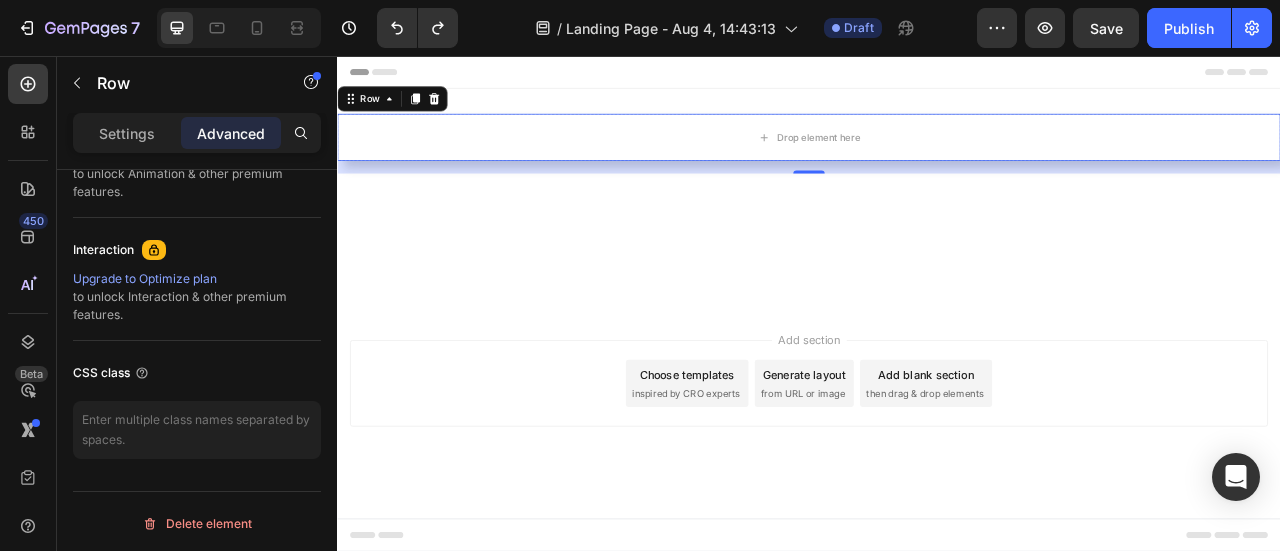 scroll, scrollTop: 546, scrollLeft: 0, axis: vertical 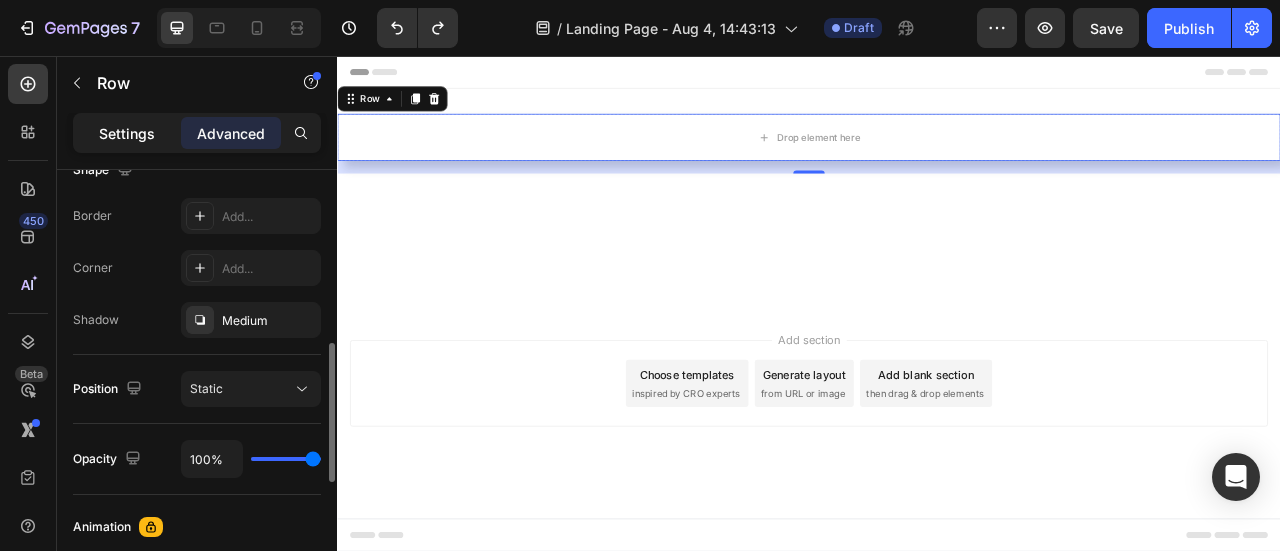 click on "Settings" at bounding box center (127, 133) 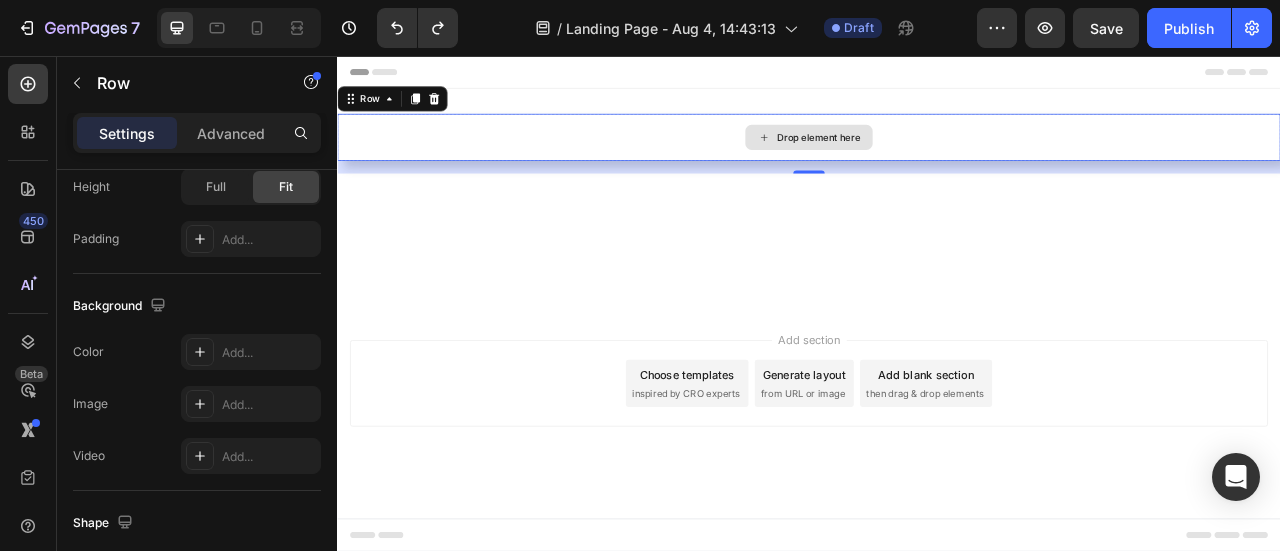 click on "Drop element here" at bounding box center [937, 159] 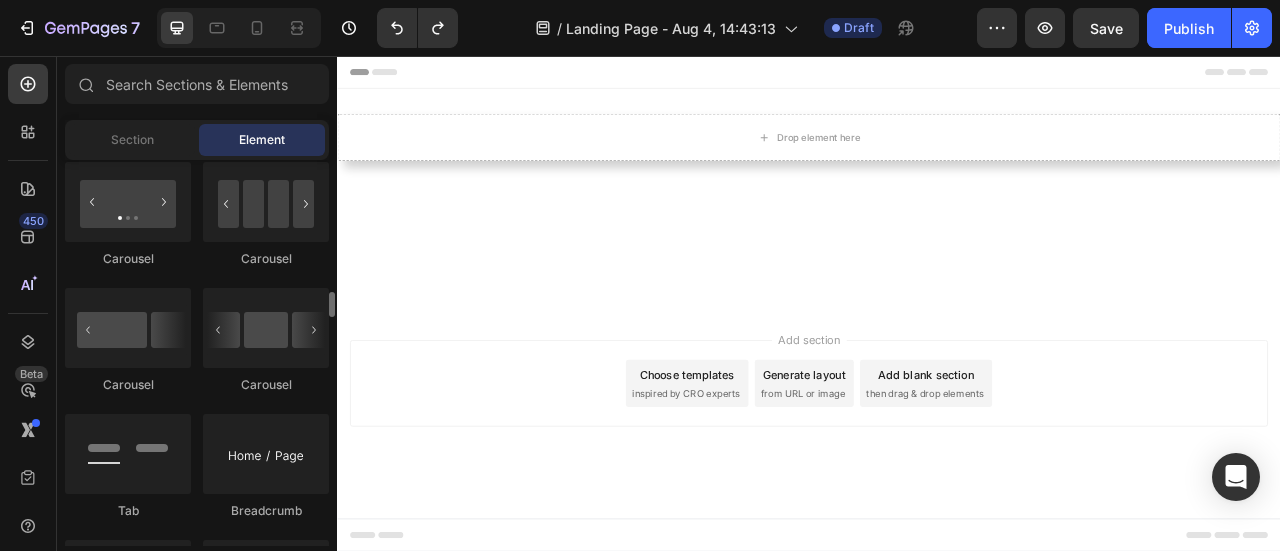 scroll, scrollTop: 1940, scrollLeft: 0, axis: vertical 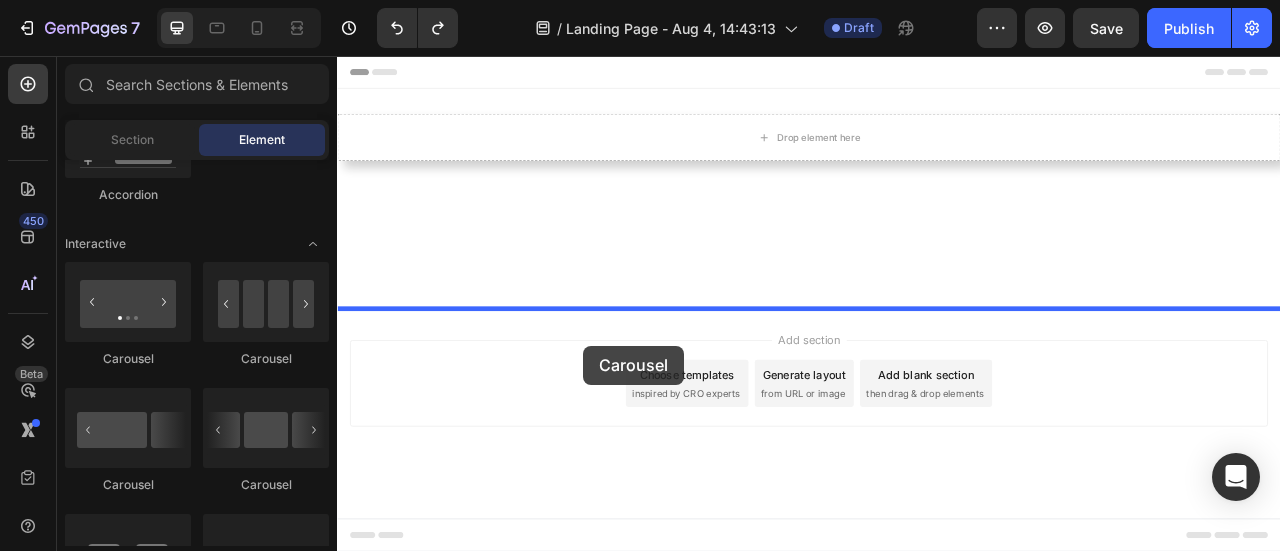 drag, startPoint x: 605, startPoint y: 386, endPoint x: 650, endPoint y: 425, distance: 59.548298 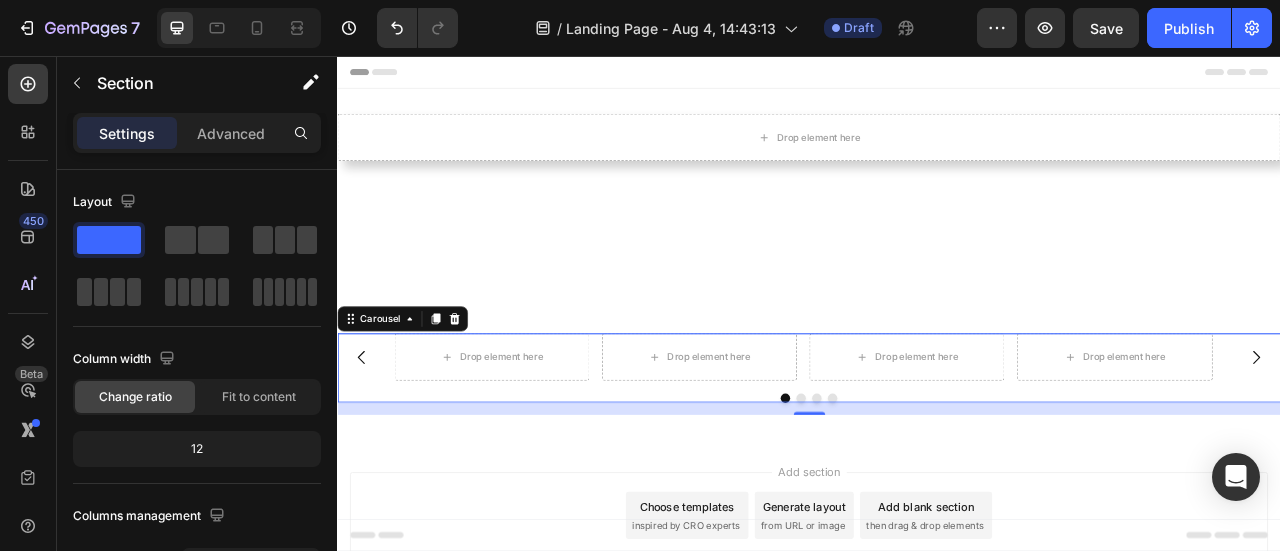 click at bounding box center [937, 307] 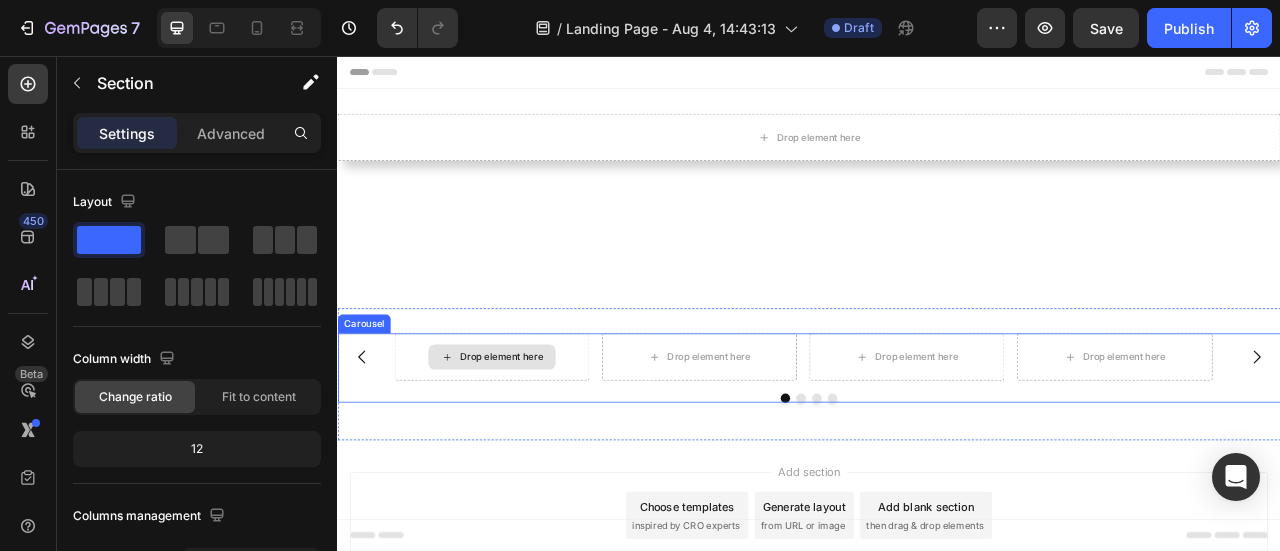 click on "Drop element here" at bounding box center (533, 439) 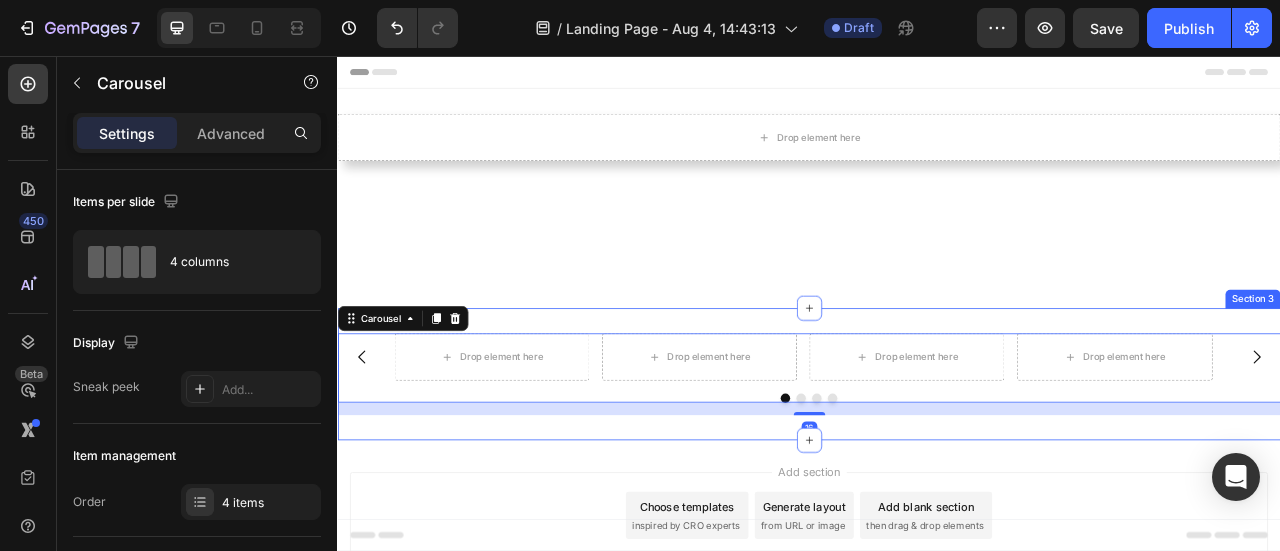 click on "Drop element here
Drop element here
Drop element here
Drop element here
Carousel   16 Section 3" at bounding box center [937, 461] 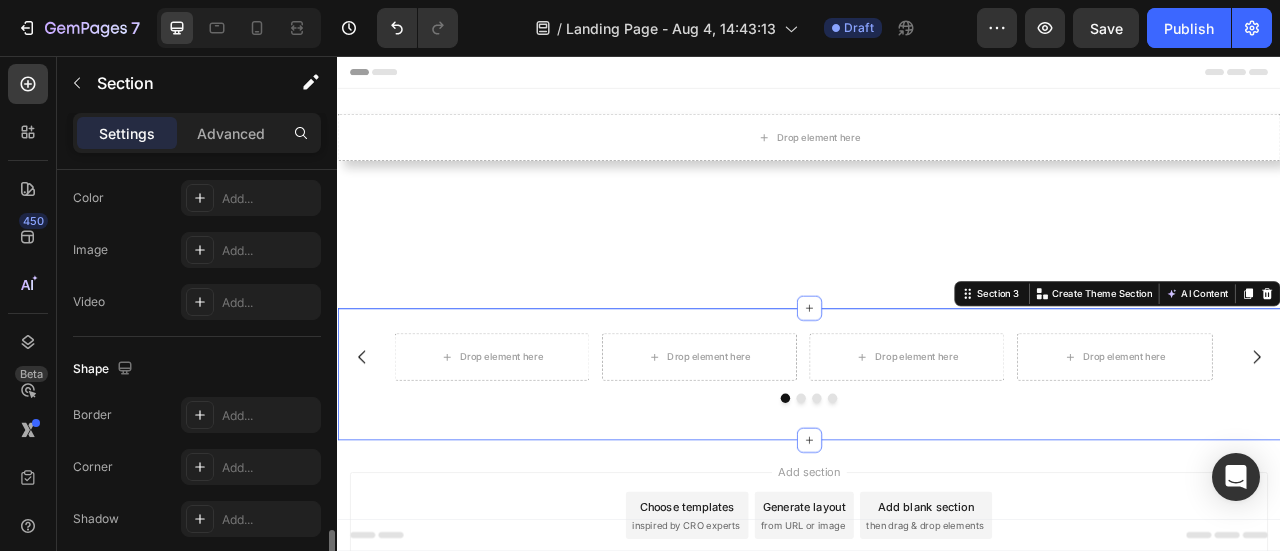 scroll, scrollTop: 779, scrollLeft: 0, axis: vertical 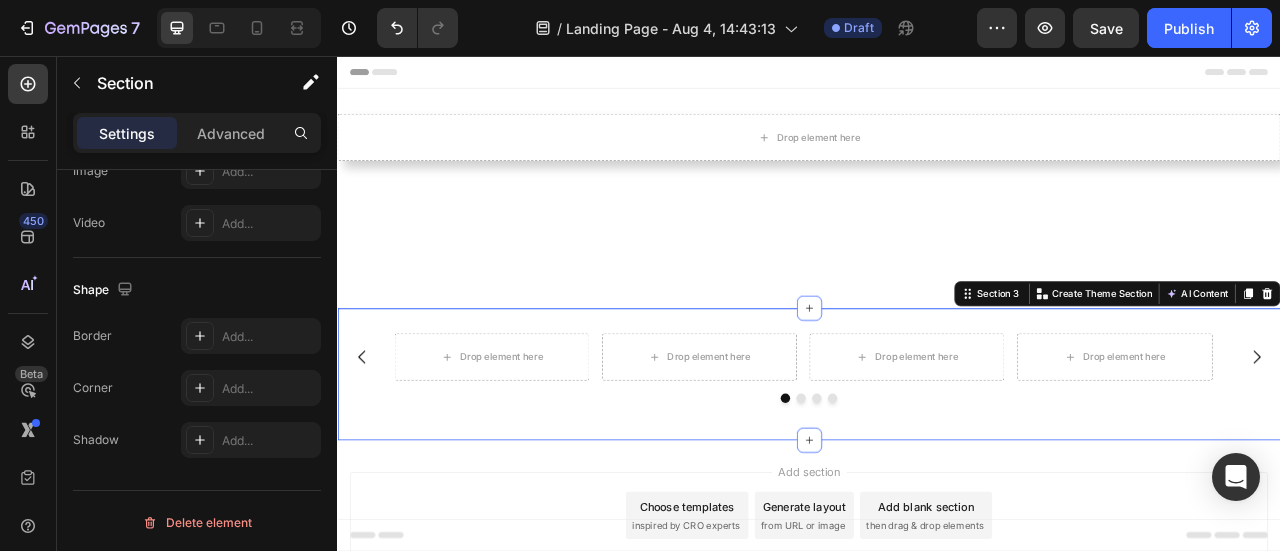 click at bounding box center [937, 307] 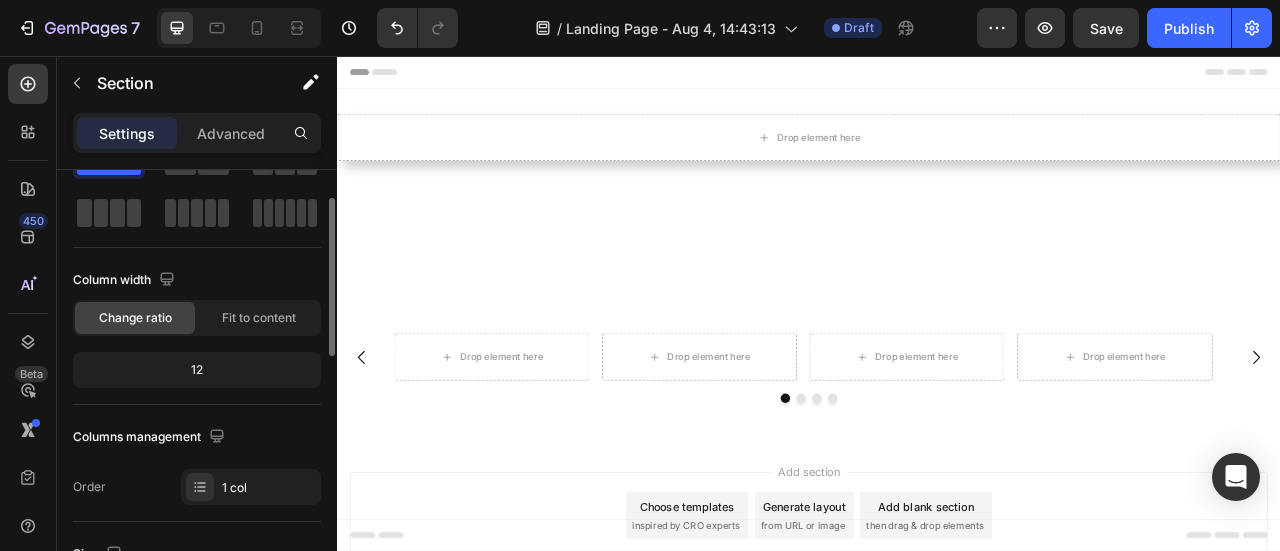 scroll, scrollTop: 0, scrollLeft: 0, axis: both 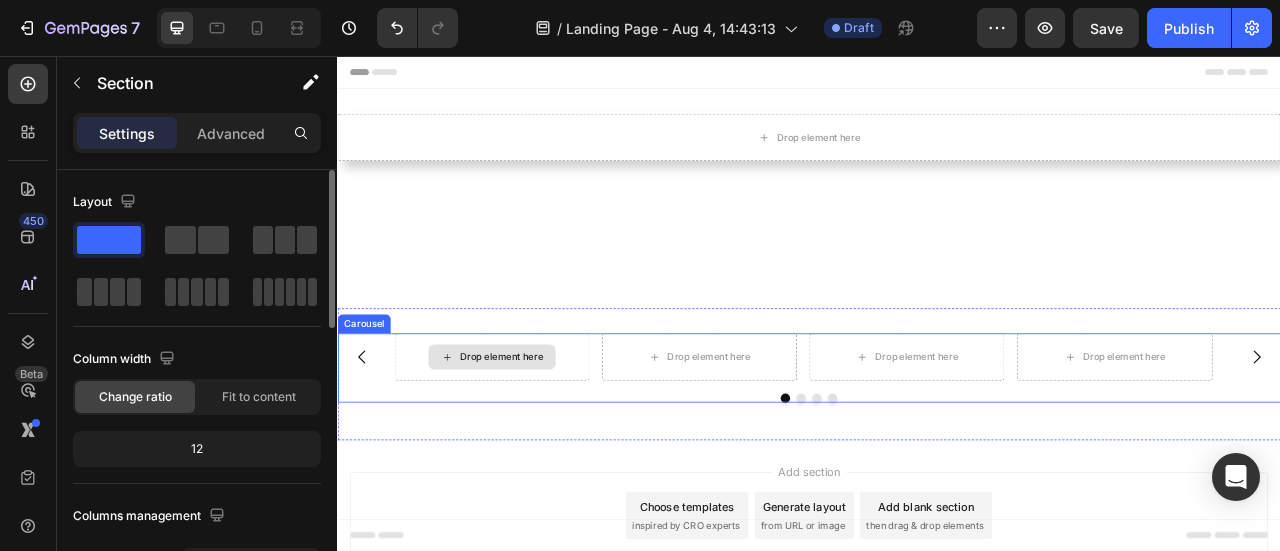 click at bounding box center (937, 491) 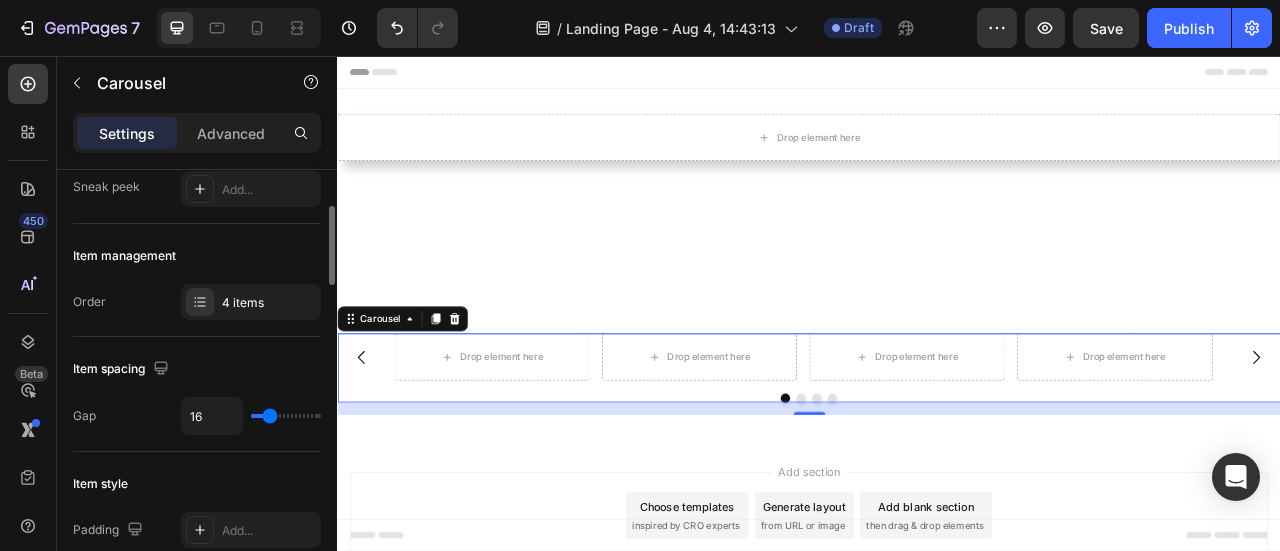 scroll, scrollTop: 300, scrollLeft: 0, axis: vertical 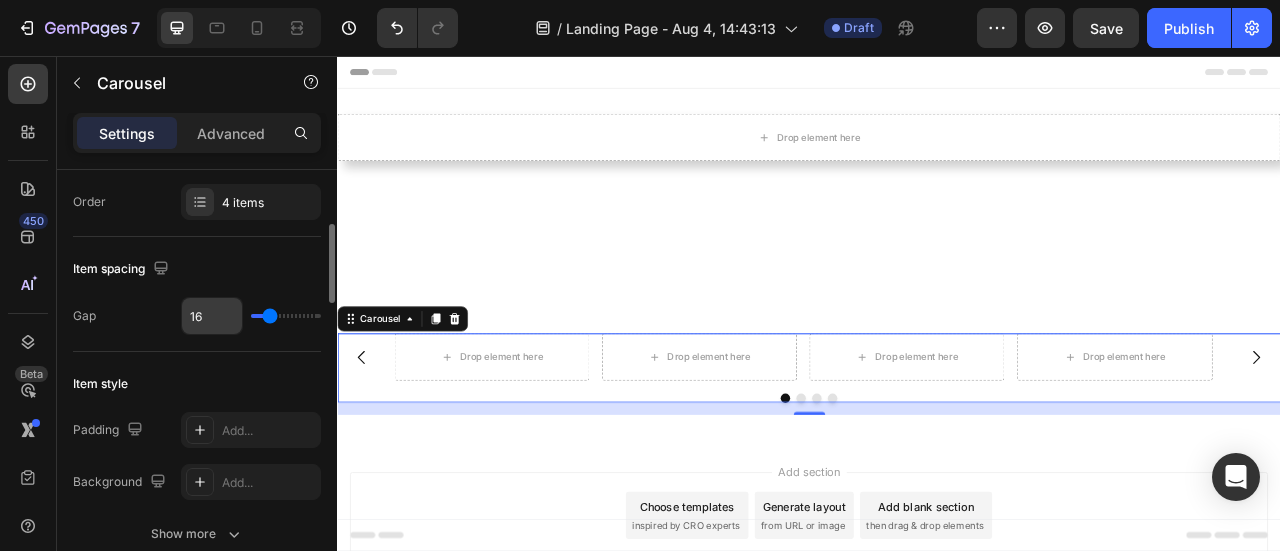click on "16" at bounding box center [212, 316] 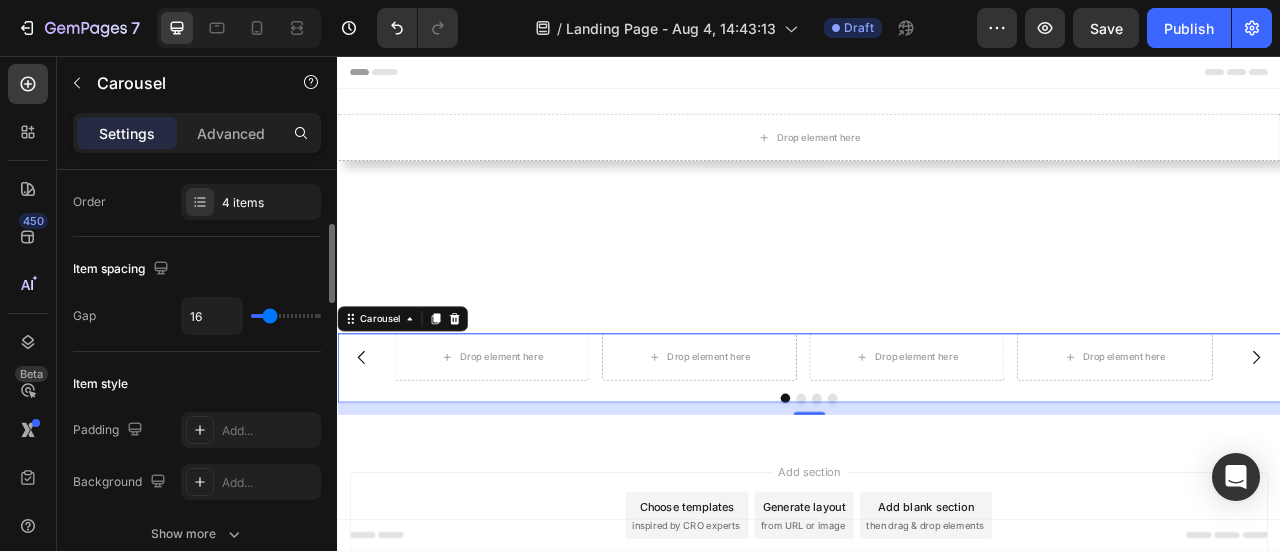 type on "8" 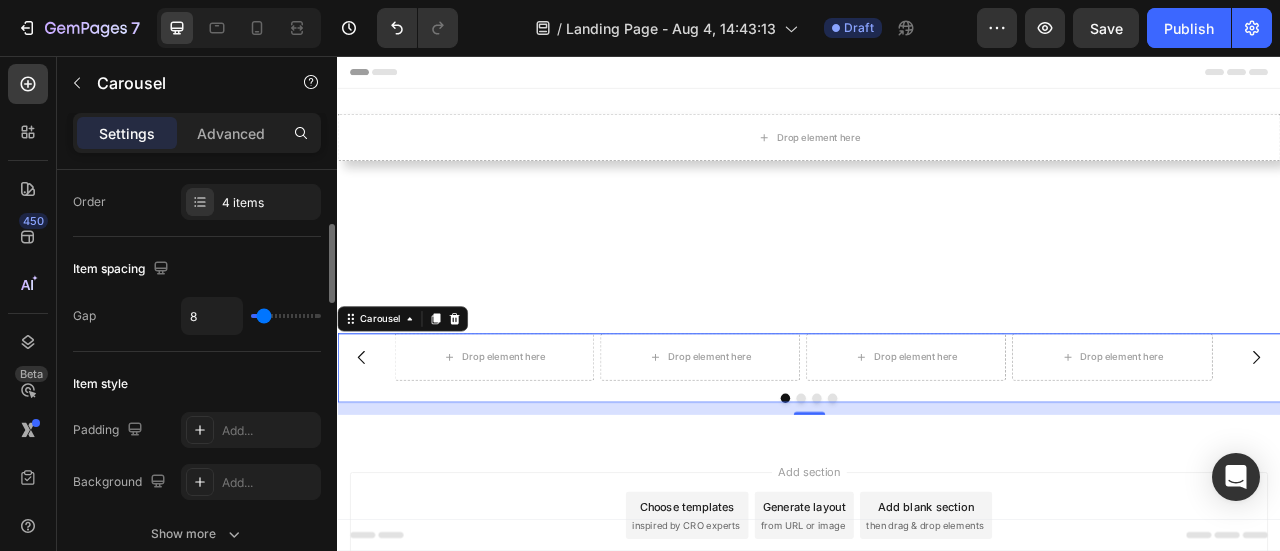 type on "8" 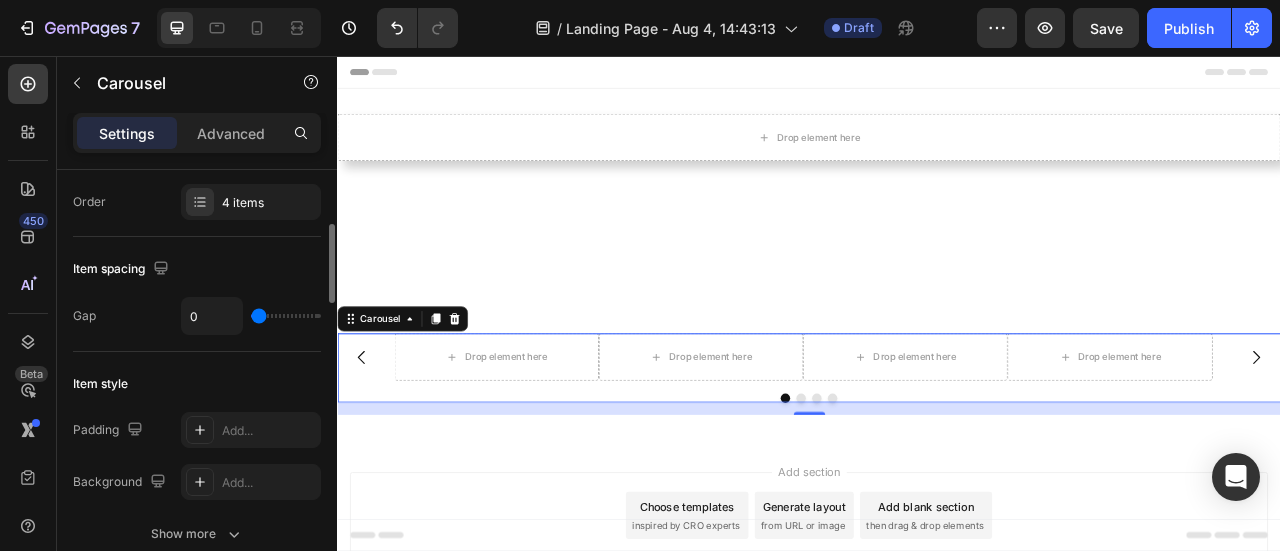 type on "0" 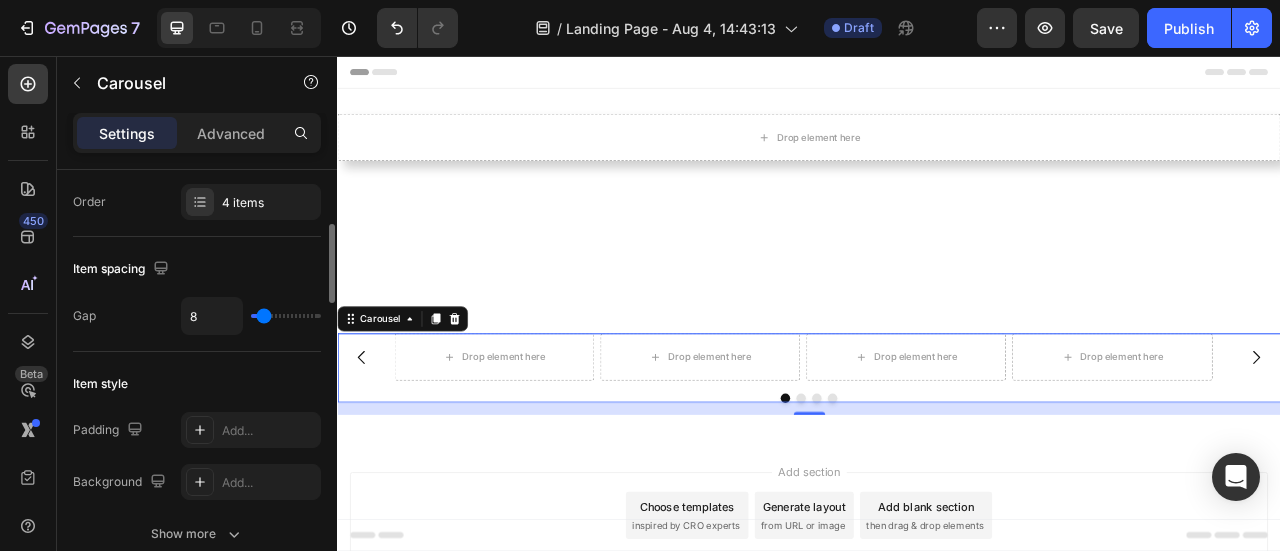 type on "8" 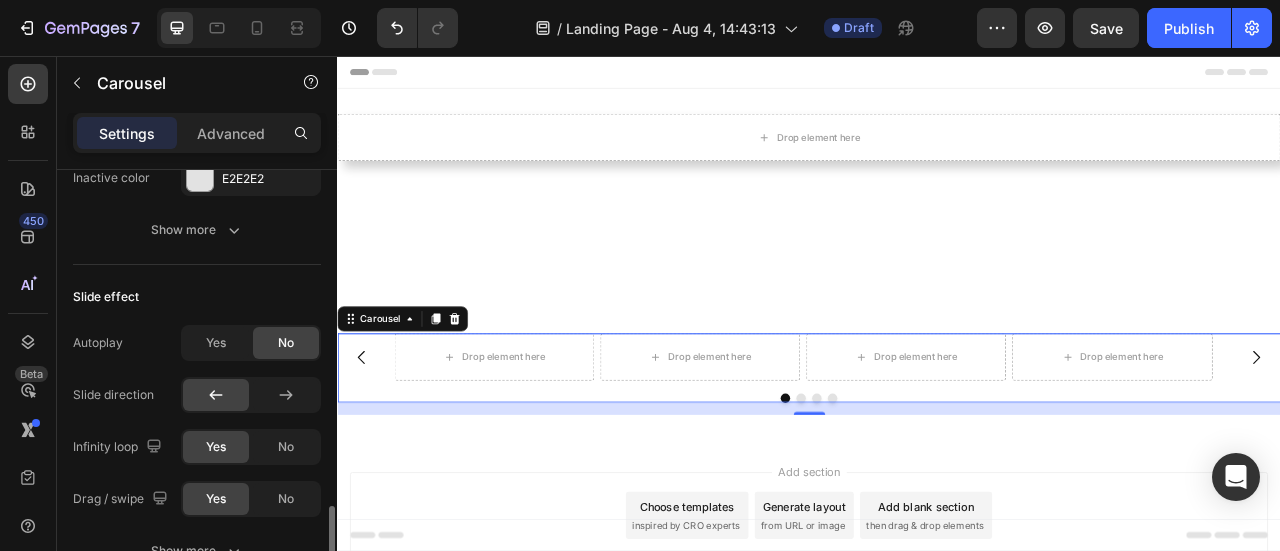 scroll, scrollTop: 1300, scrollLeft: 0, axis: vertical 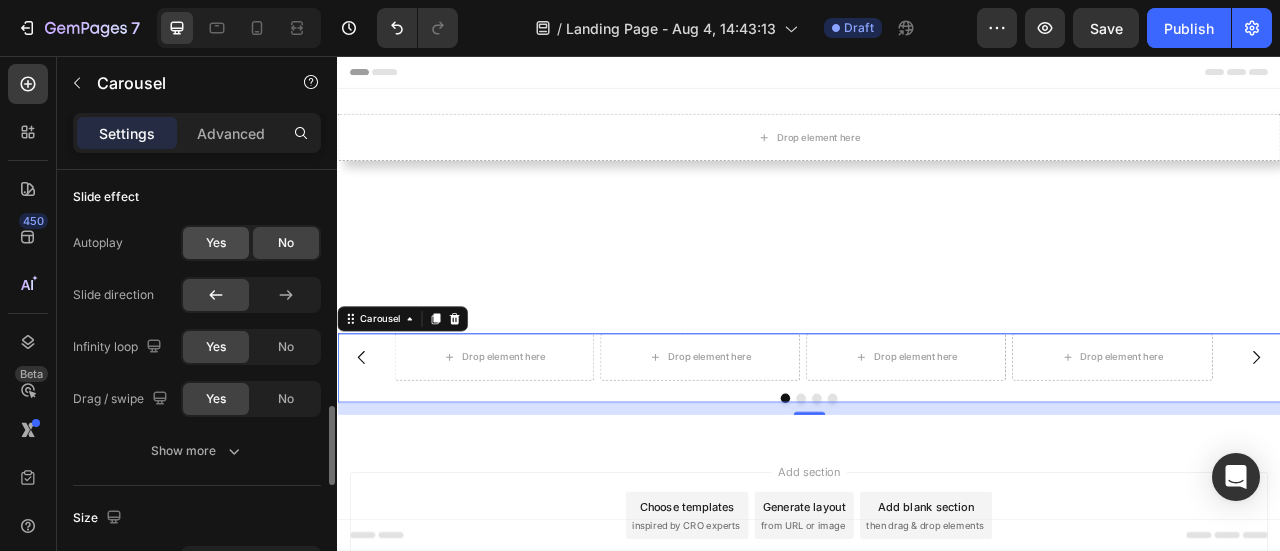 click on "Yes" 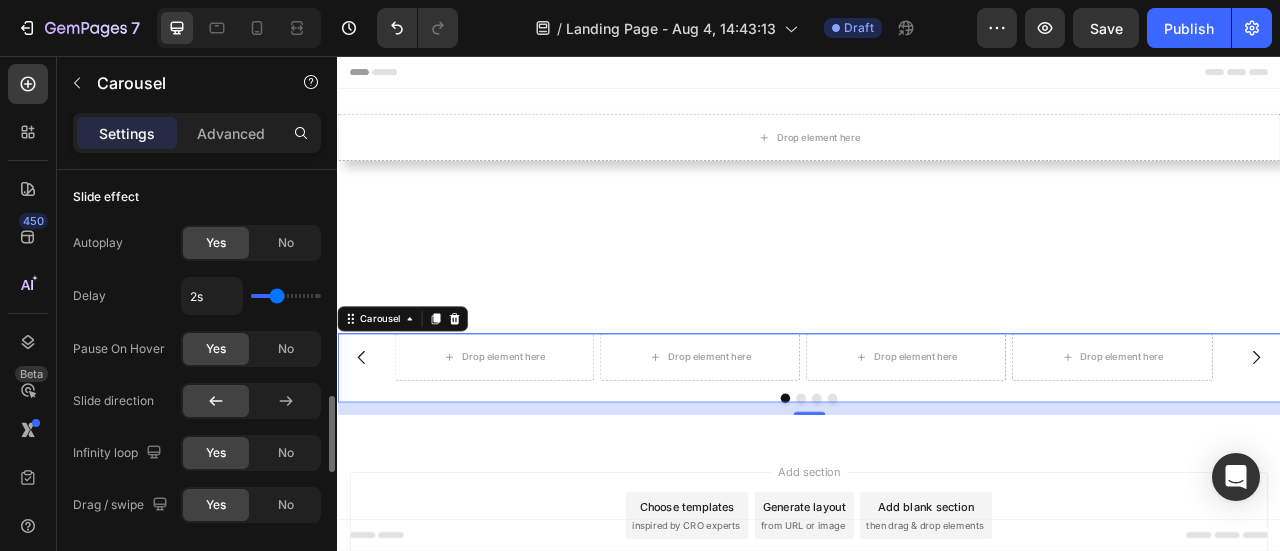 type on "2.2s" 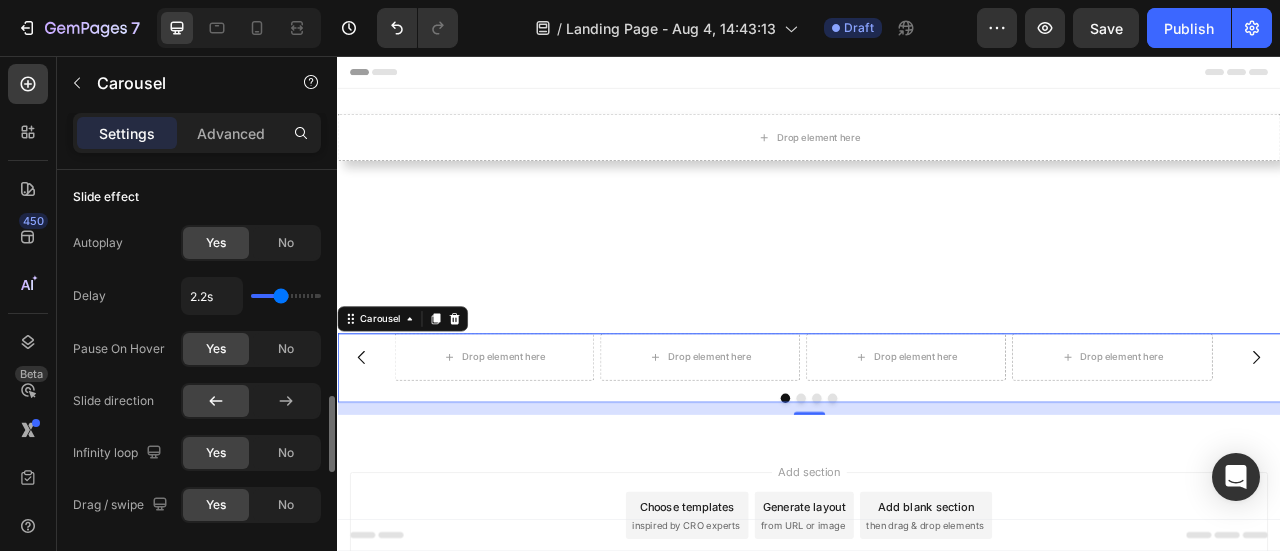 type on "2.3s" 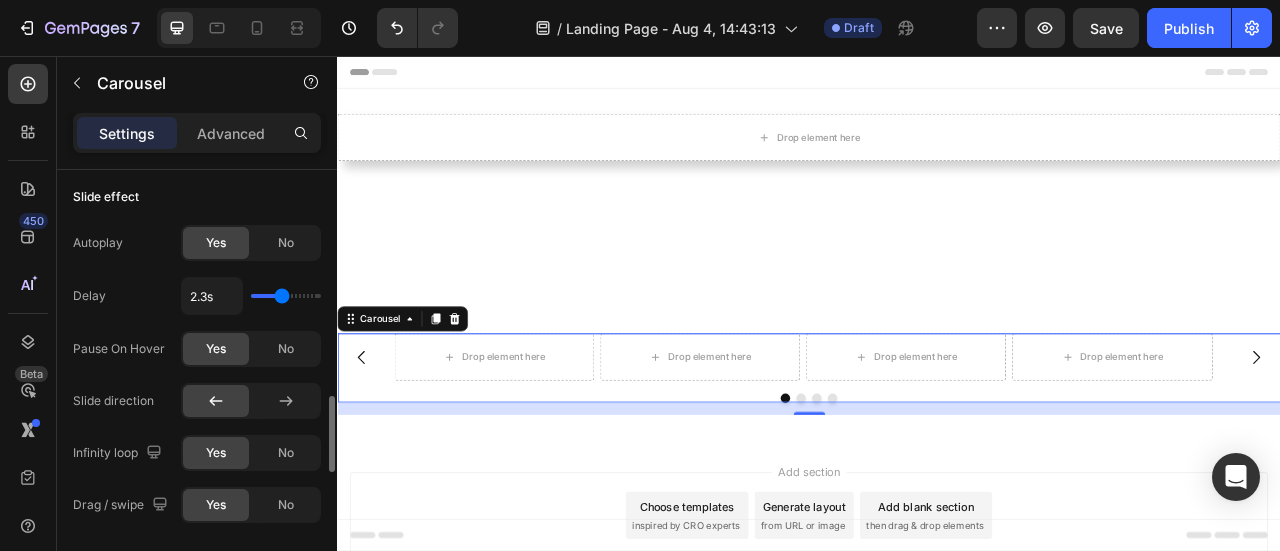 type on "2.5s" 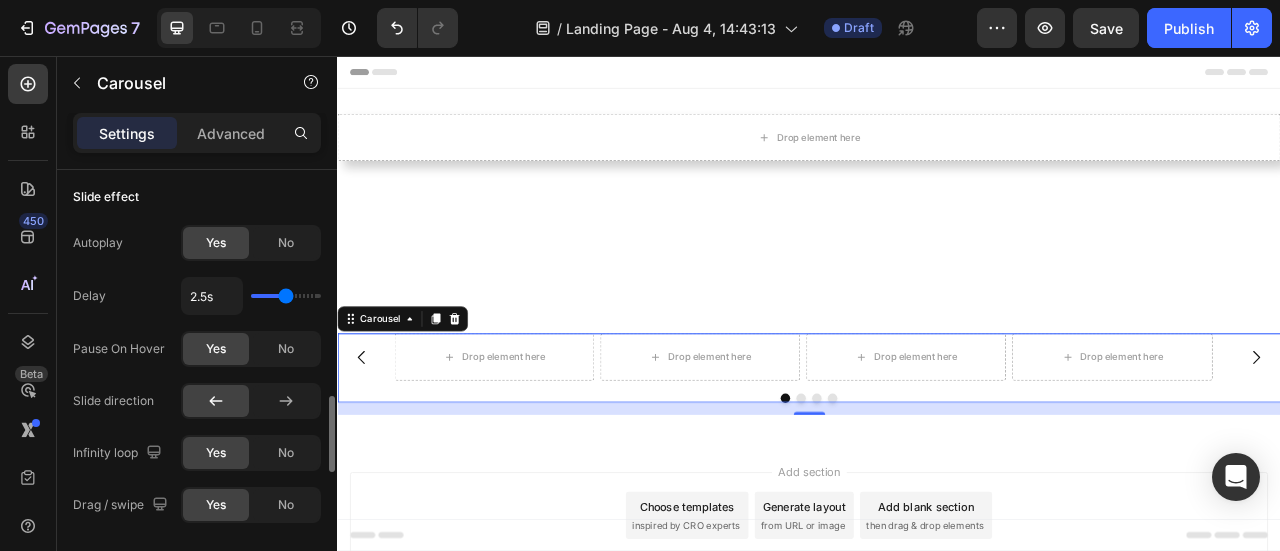 type on "2.6s" 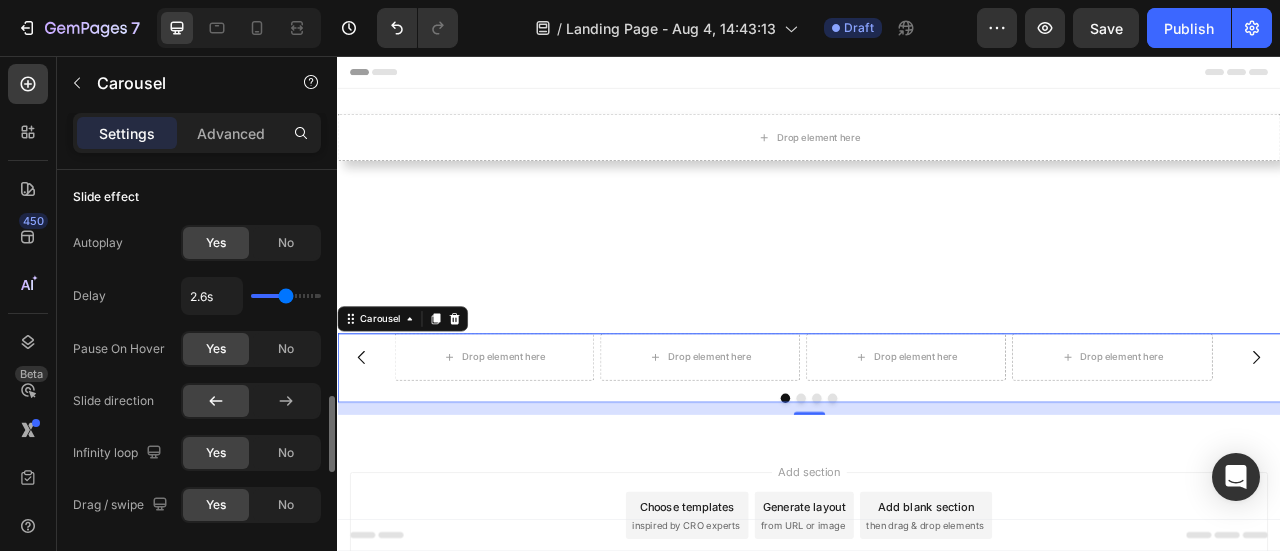 type on "2.6" 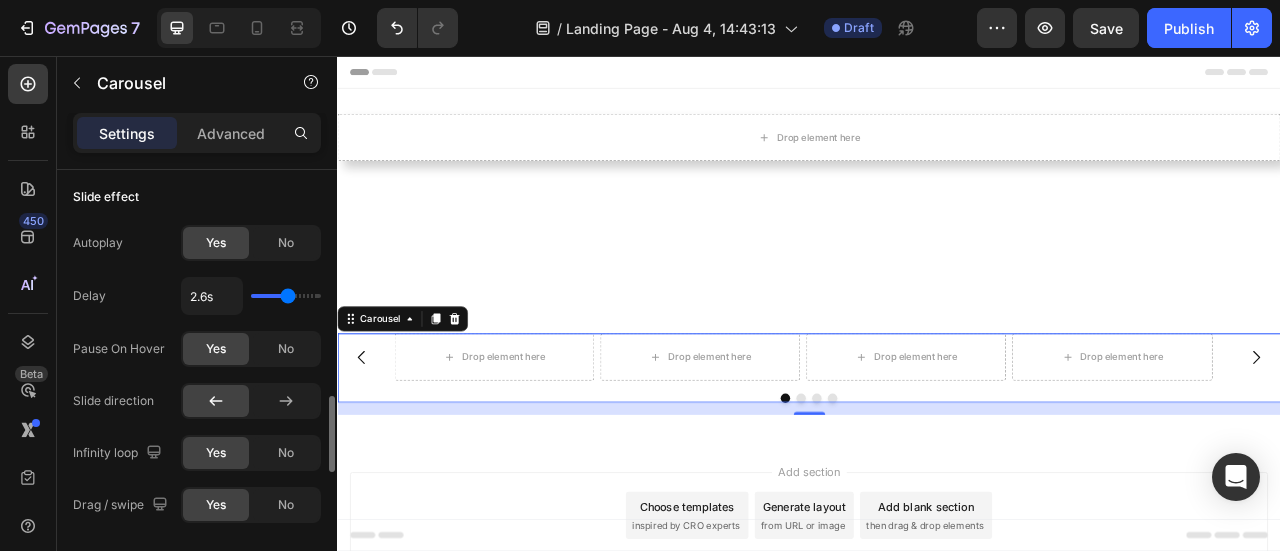 type on "2.8s" 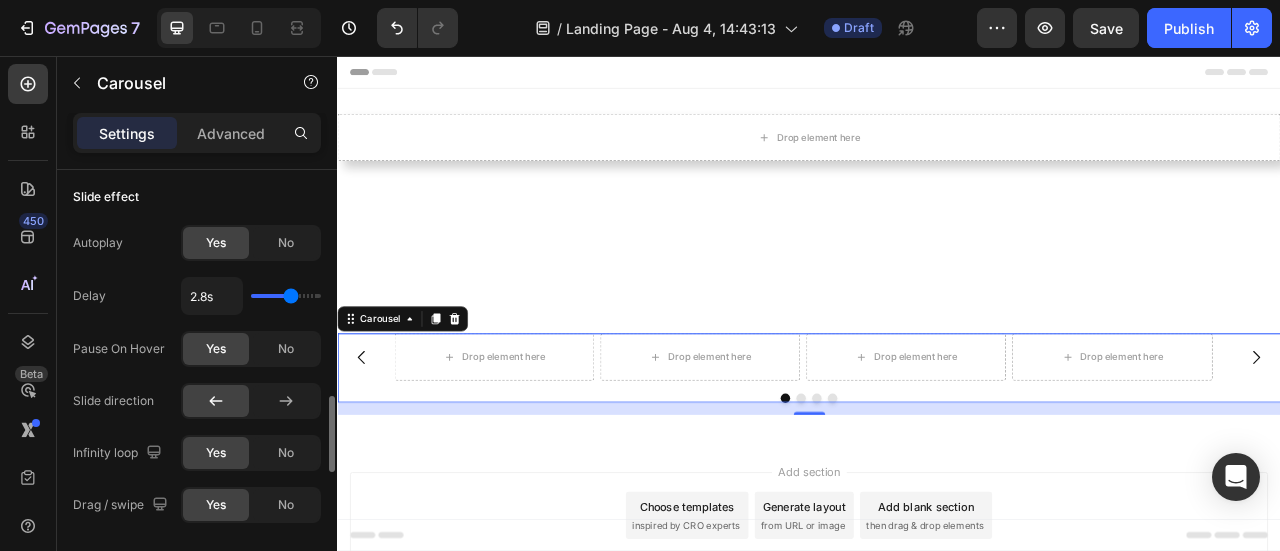 type on "2.9s" 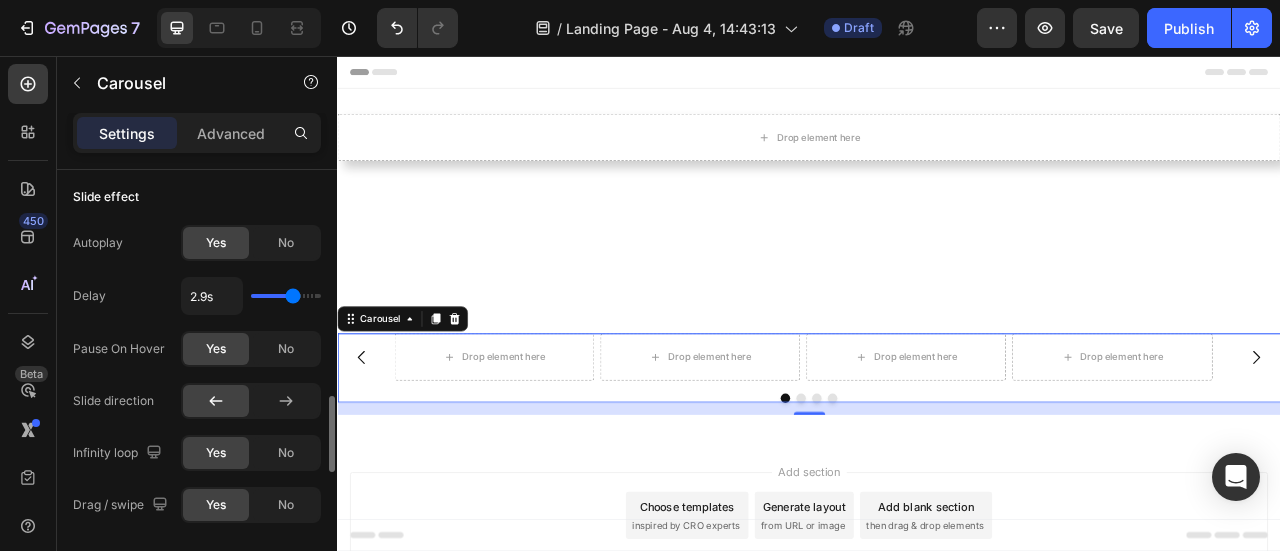 type on "3s" 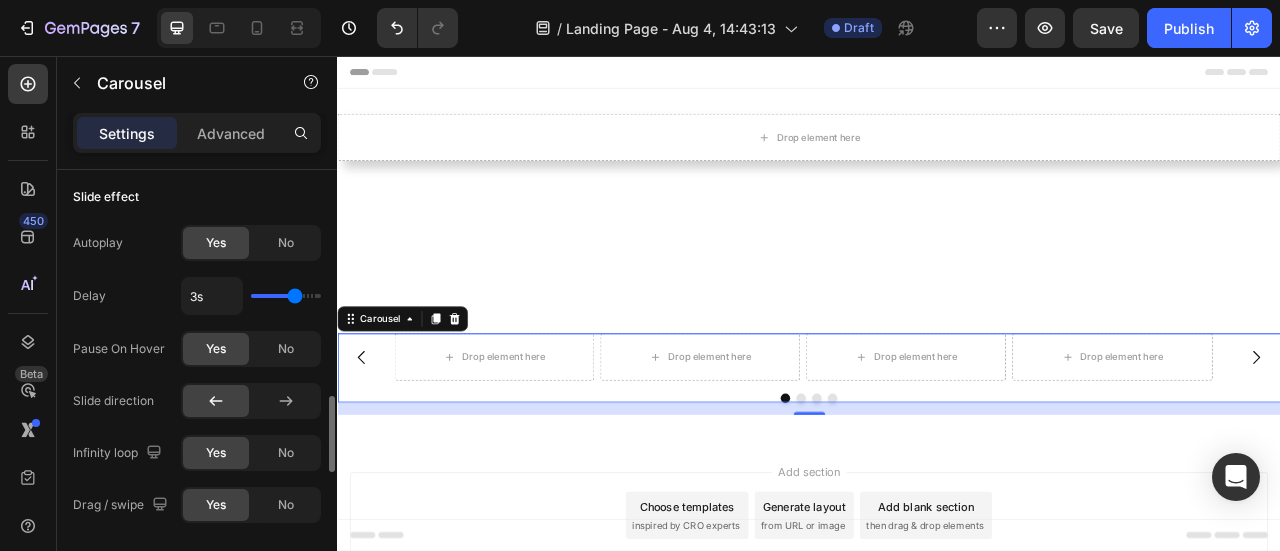 type on "3.1s" 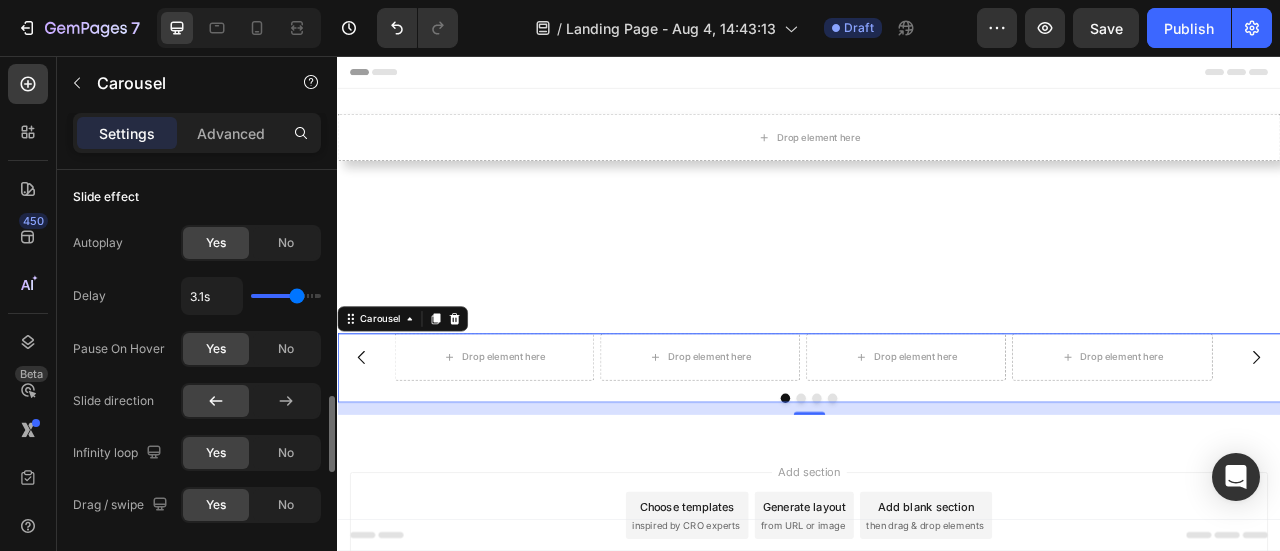 type on "2.8s" 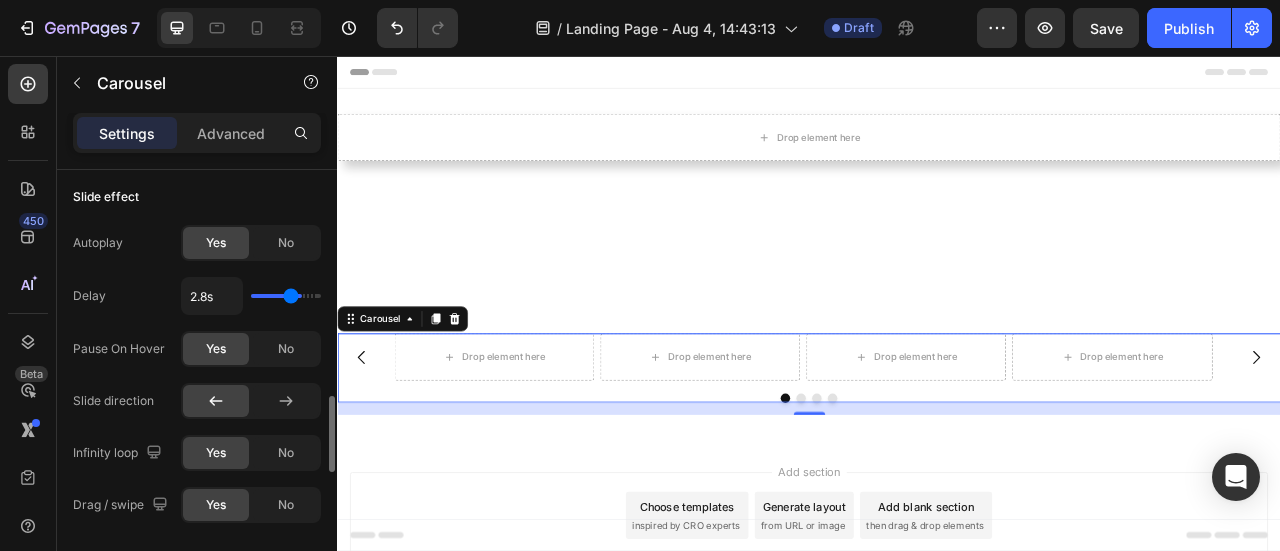 type on "2.6s" 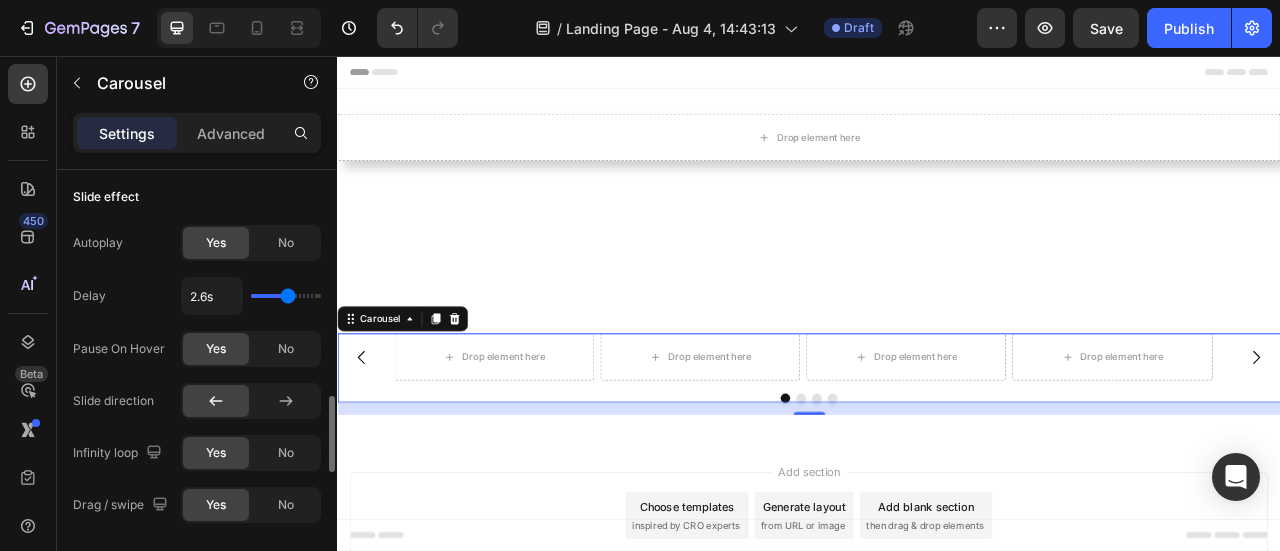 type on "2.7s" 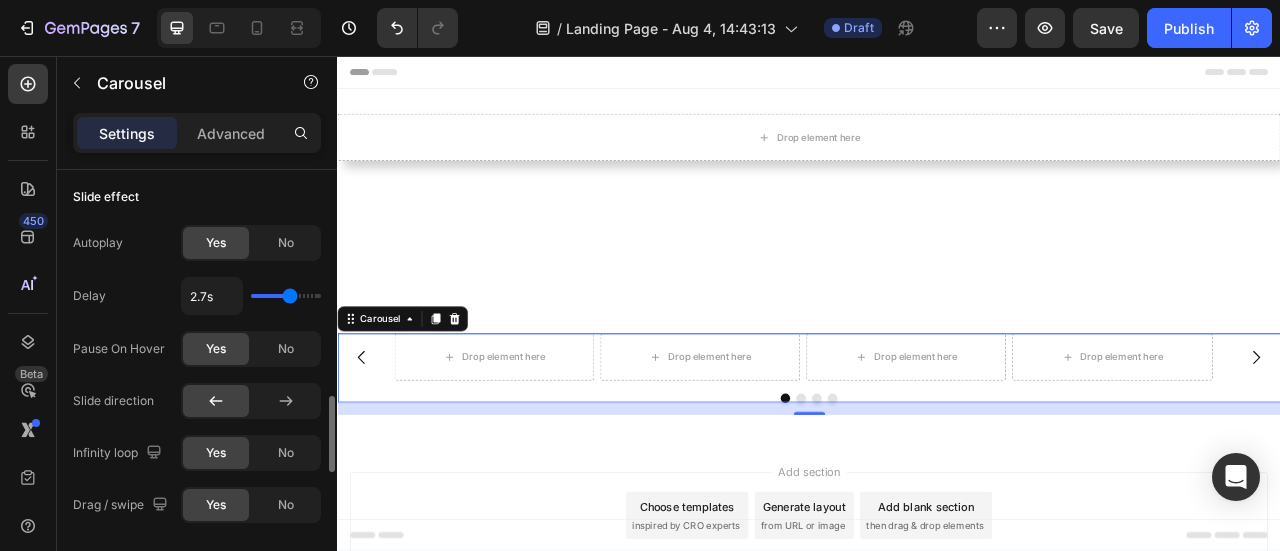 type on "2.8s" 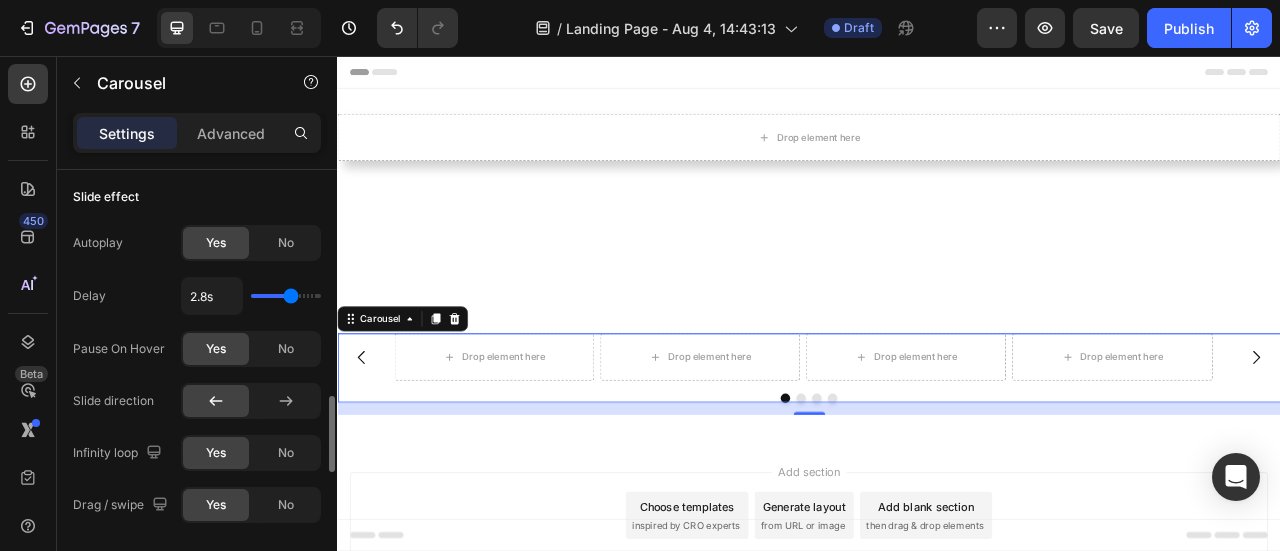 type on "2.9s" 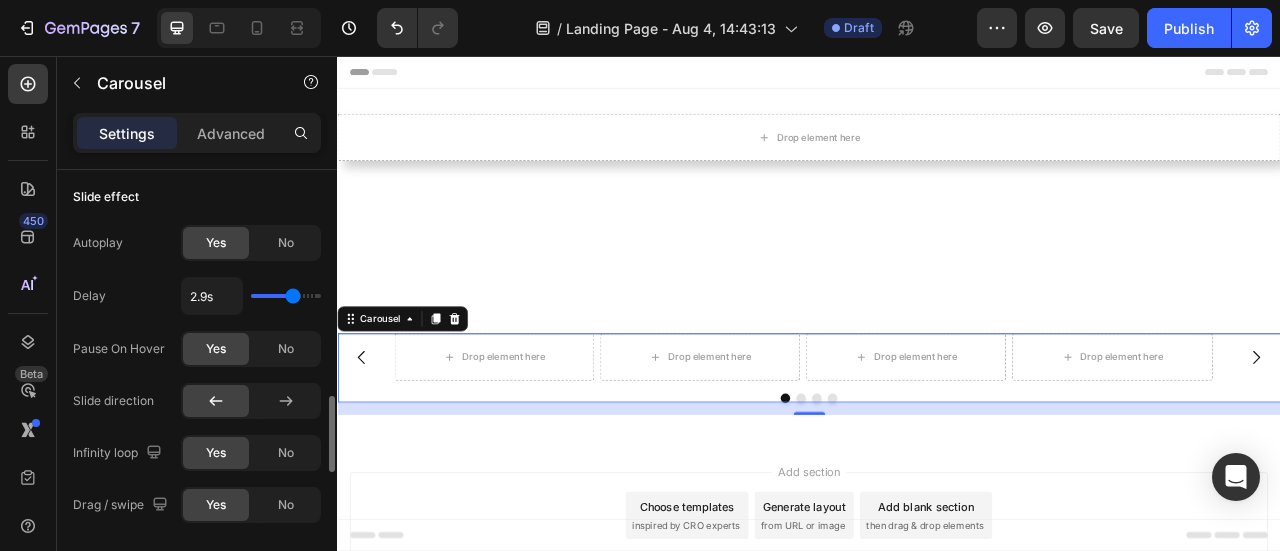 type on "3.2s" 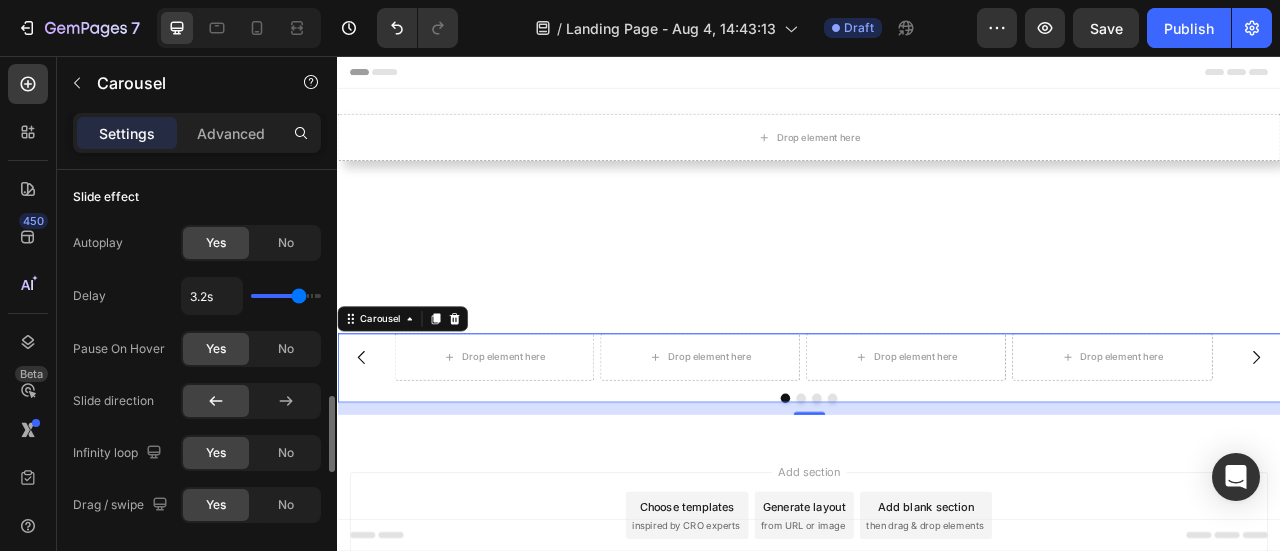 type on "3.1s" 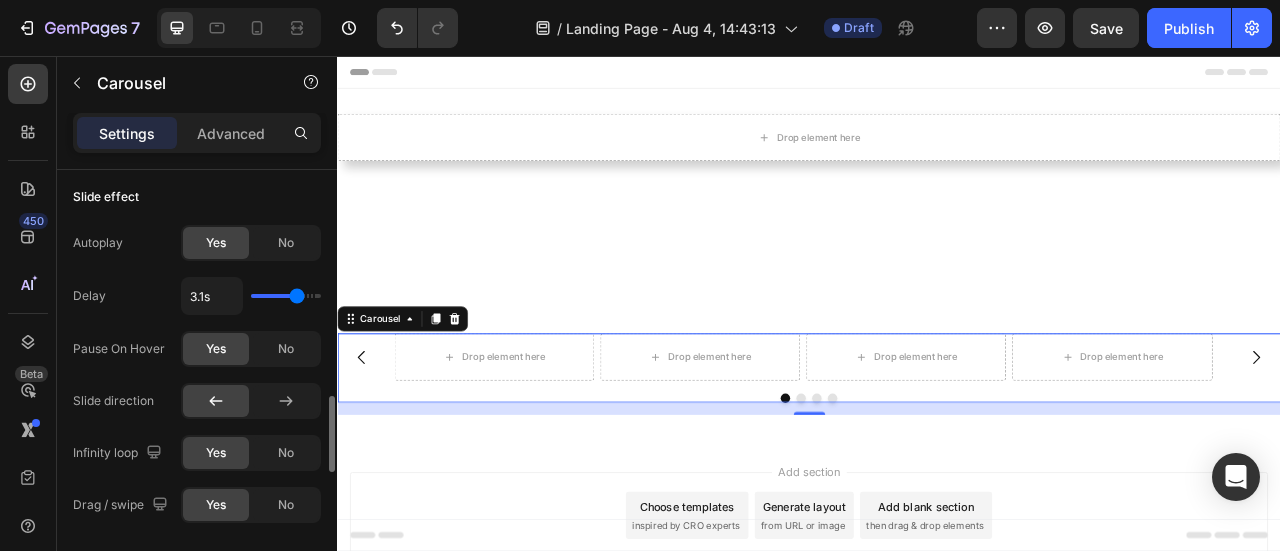 type on "3s" 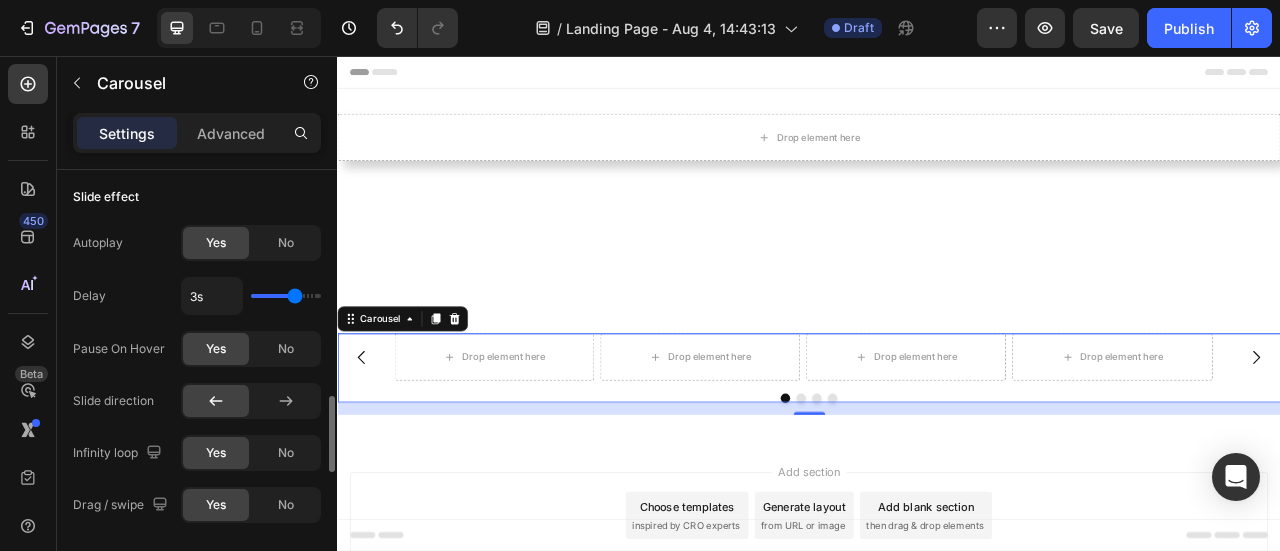 drag, startPoint x: 274, startPoint y: 288, endPoint x: 295, endPoint y: 303, distance: 25.806976 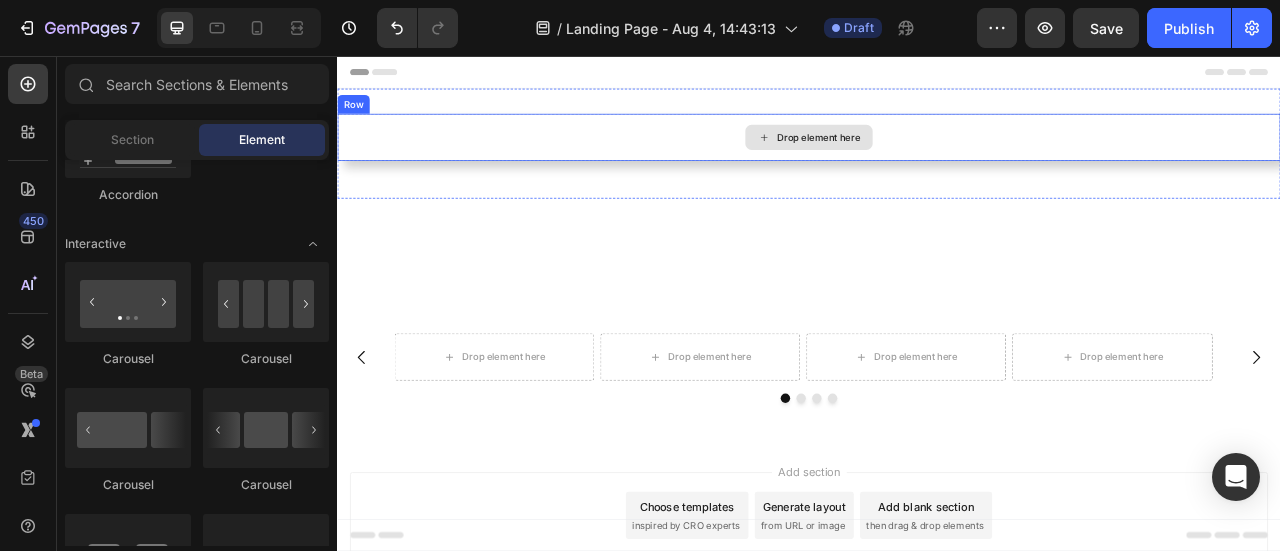 click on "Drop element here" at bounding box center [937, 159] 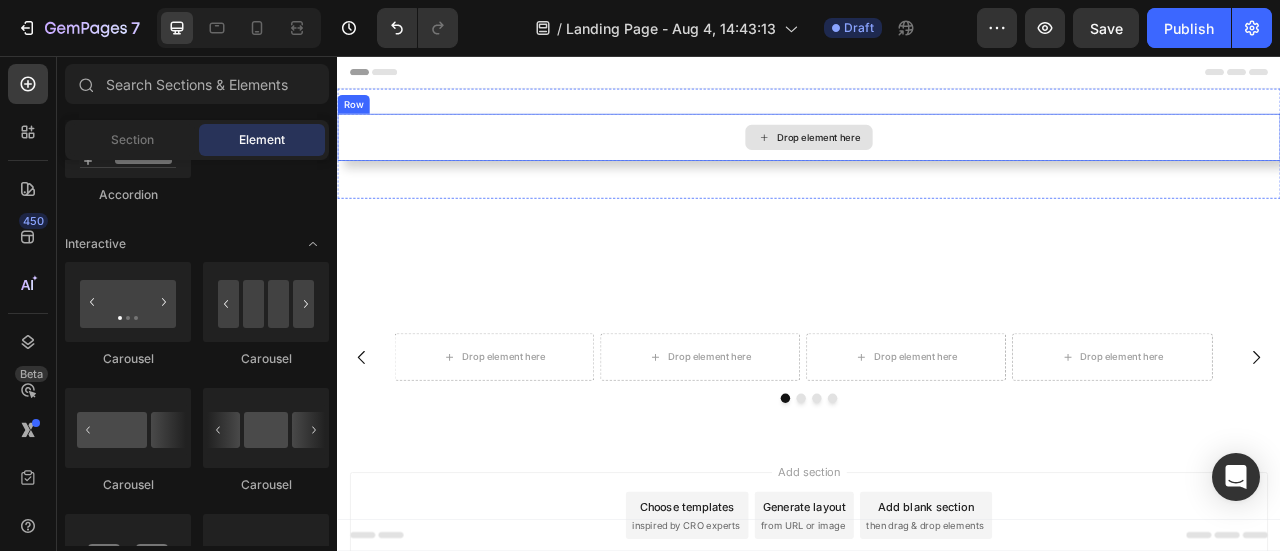 click on "Drop element here" at bounding box center [937, 159] 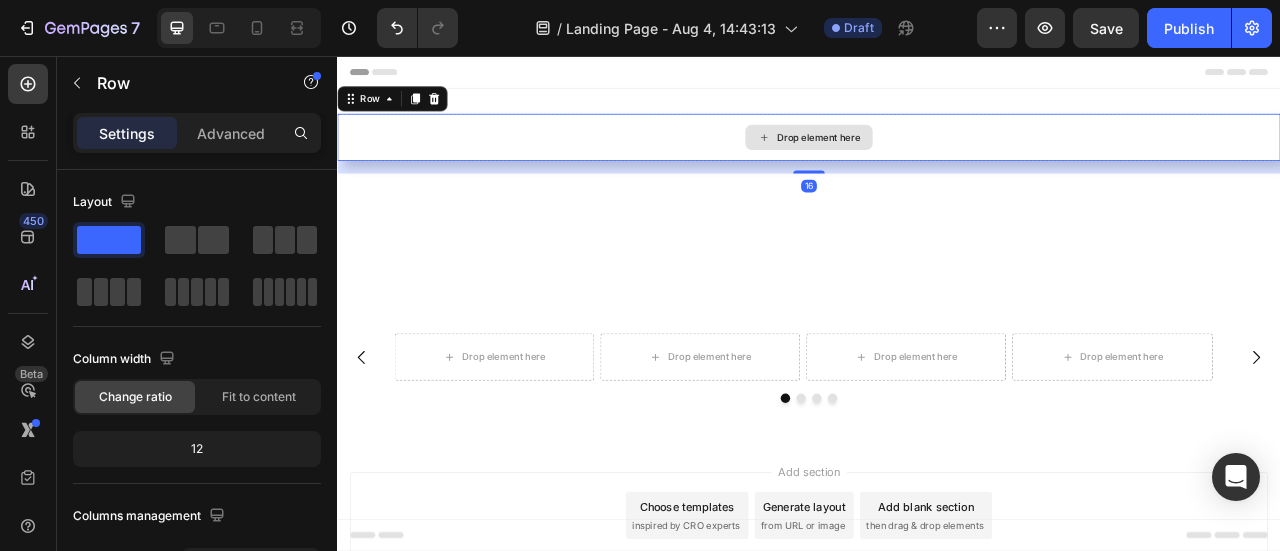 click on "Drop element here" at bounding box center (937, 159) 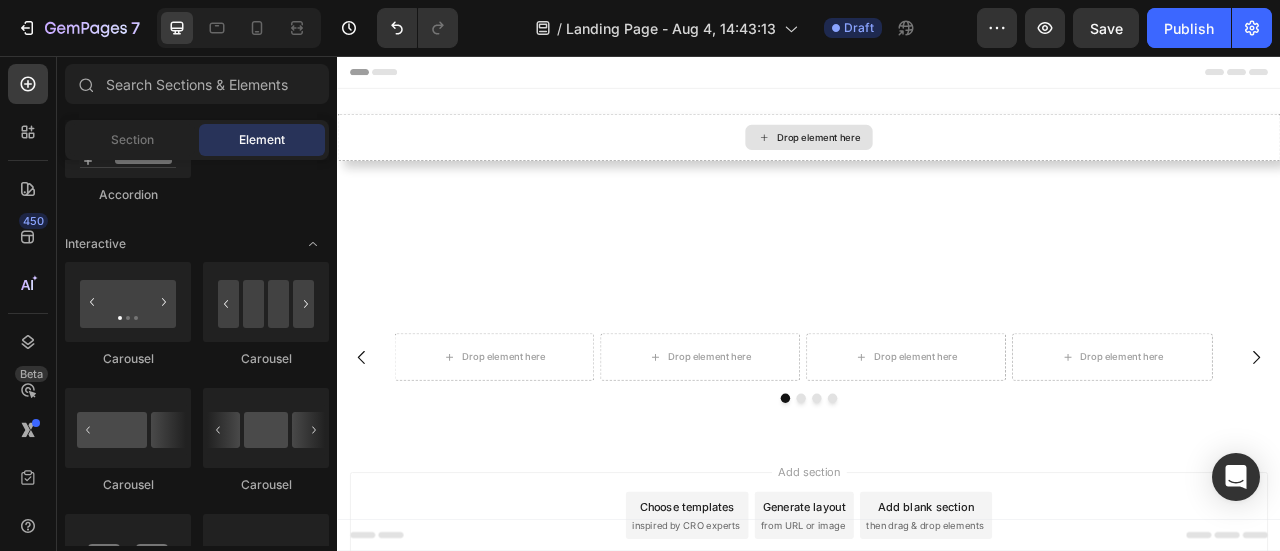 click on "Drop element here" at bounding box center (937, 159) 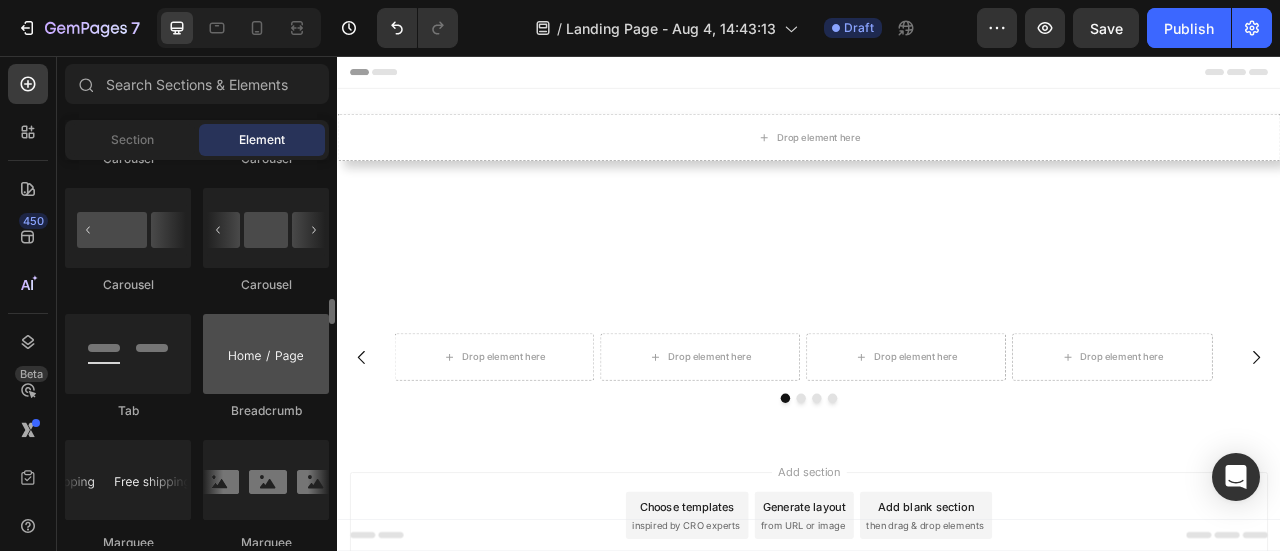 scroll, scrollTop: 2040, scrollLeft: 0, axis: vertical 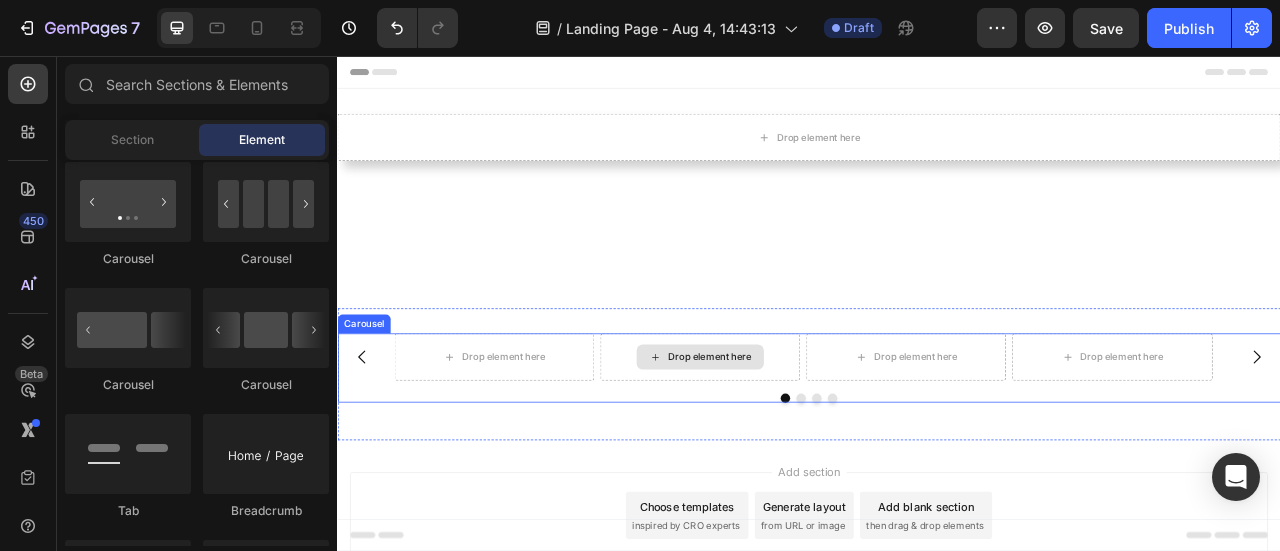 click on "Drop element here" at bounding box center (798, 439) 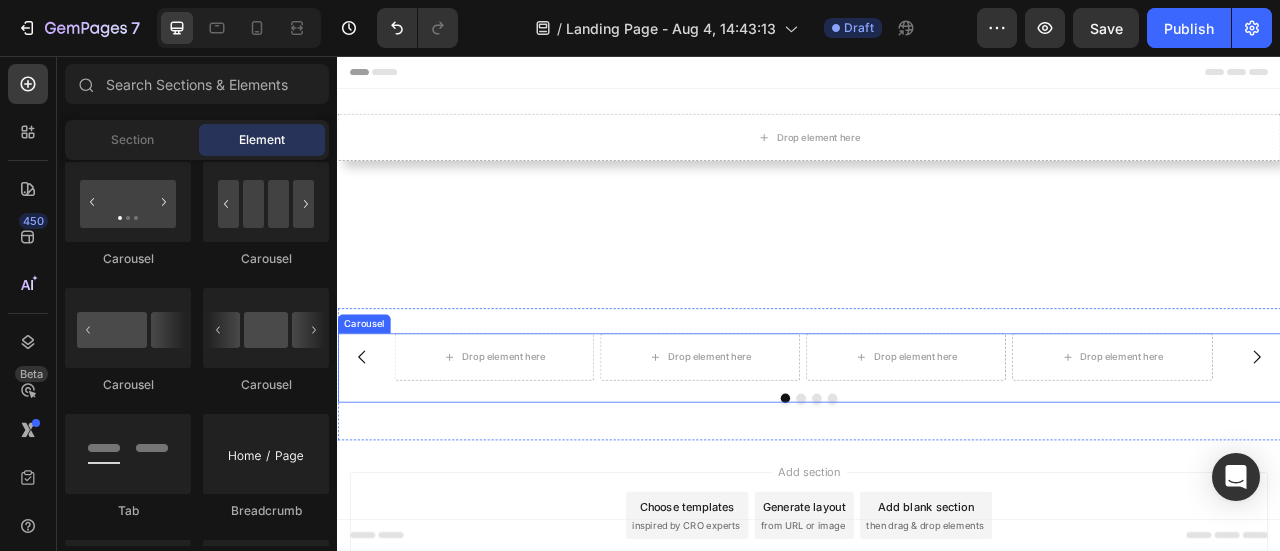 click on "Drop element here
Drop element here
Drop element here
Drop element here
Carousel" at bounding box center [937, 453] 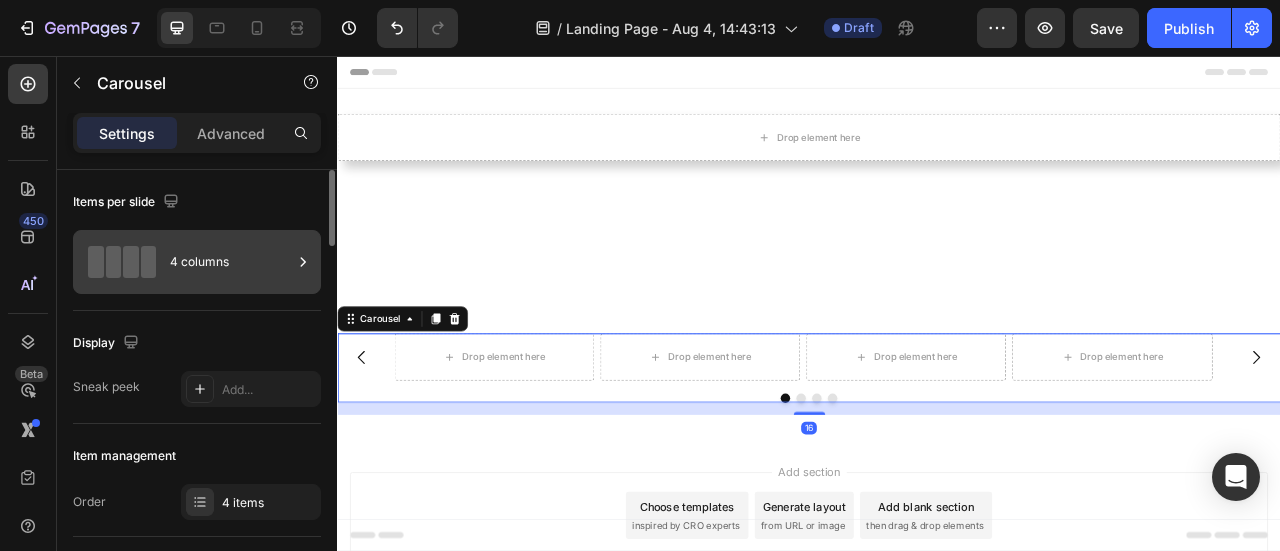 click on "4 columns" at bounding box center (231, 262) 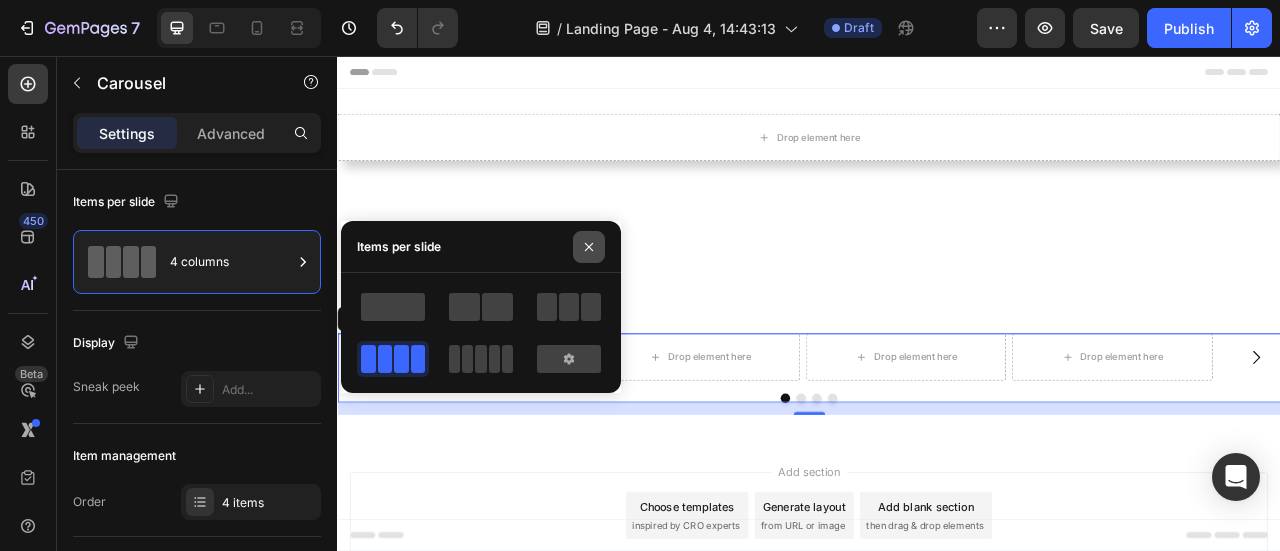 click 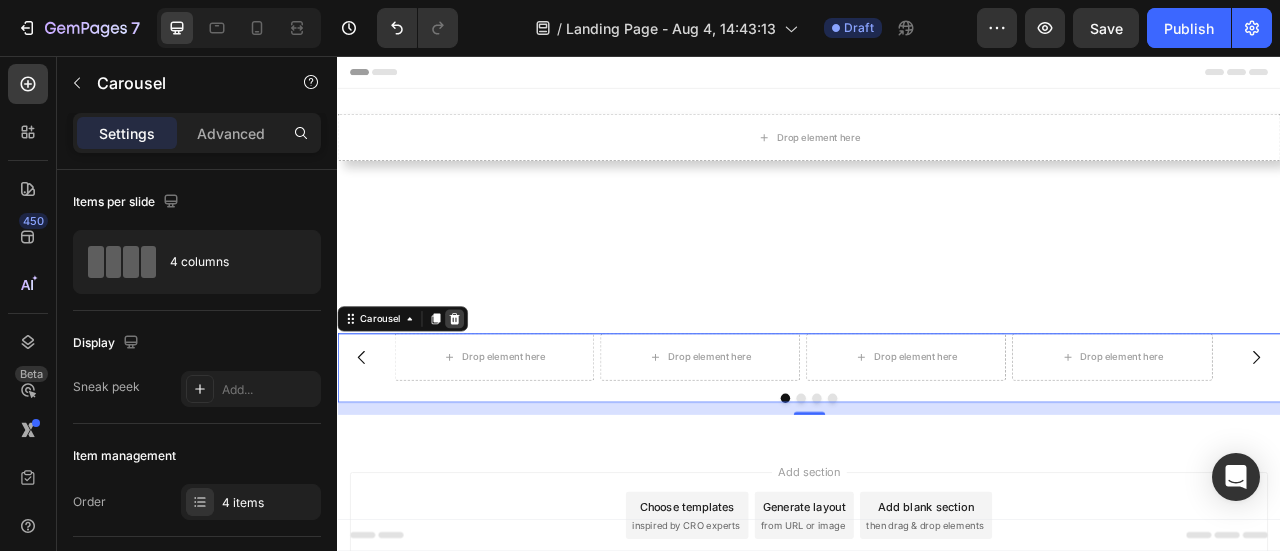 click 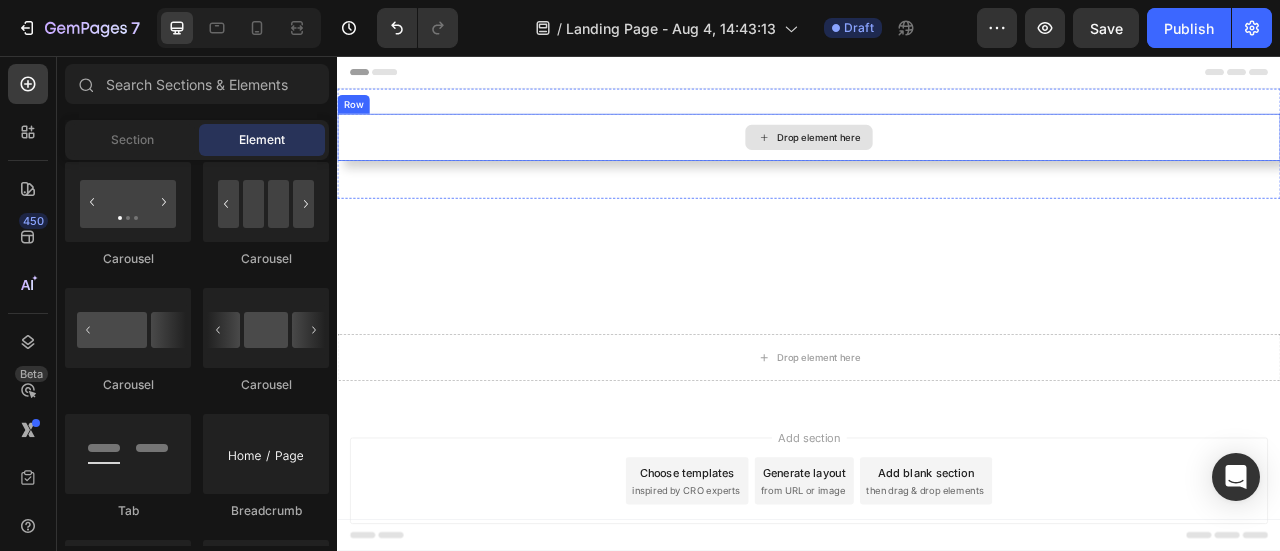 click on "Drop element here" at bounding box center [937, 159] 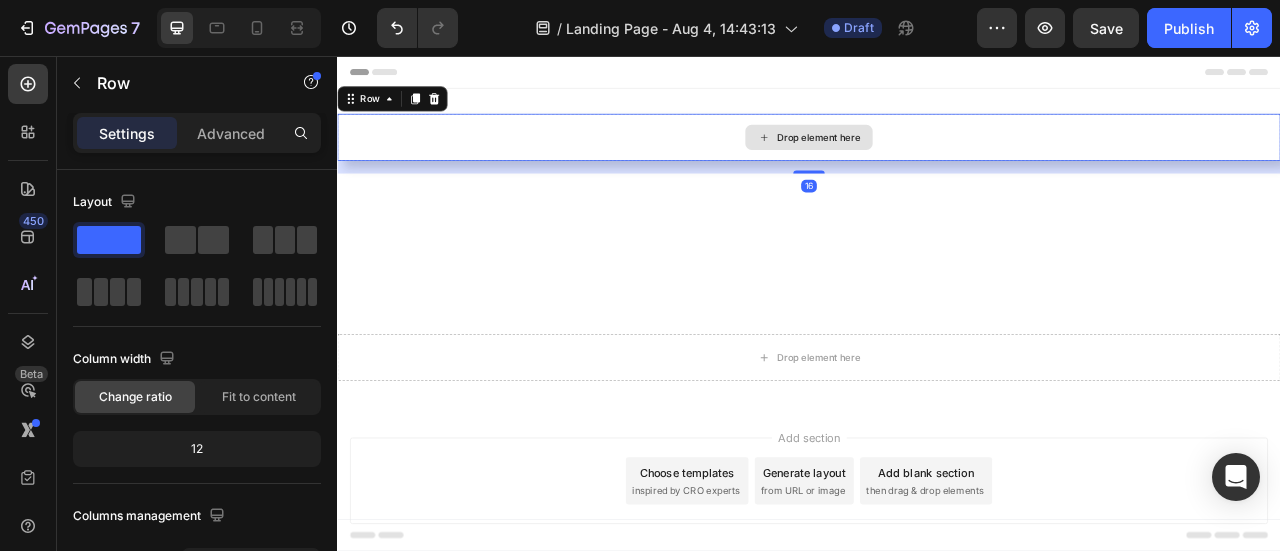 click on "Drop element here" at bounding box center (937, 159) 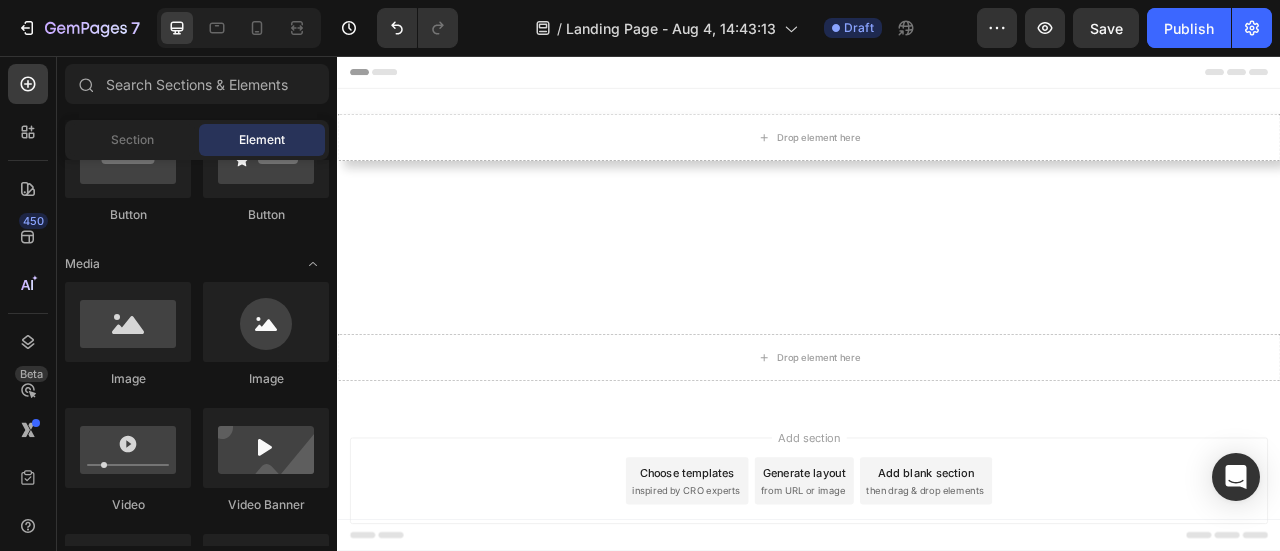 scroll, scrollTop: 0, scrollLeft: 0, axis: both 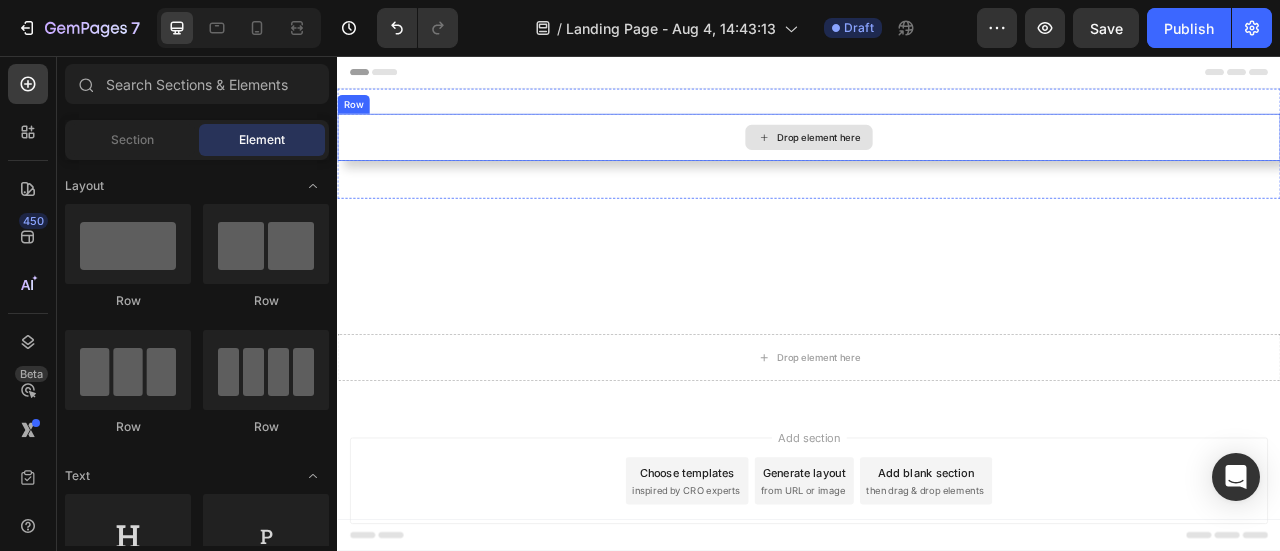 click on "Drop element here" at bounding box center (949, 159) 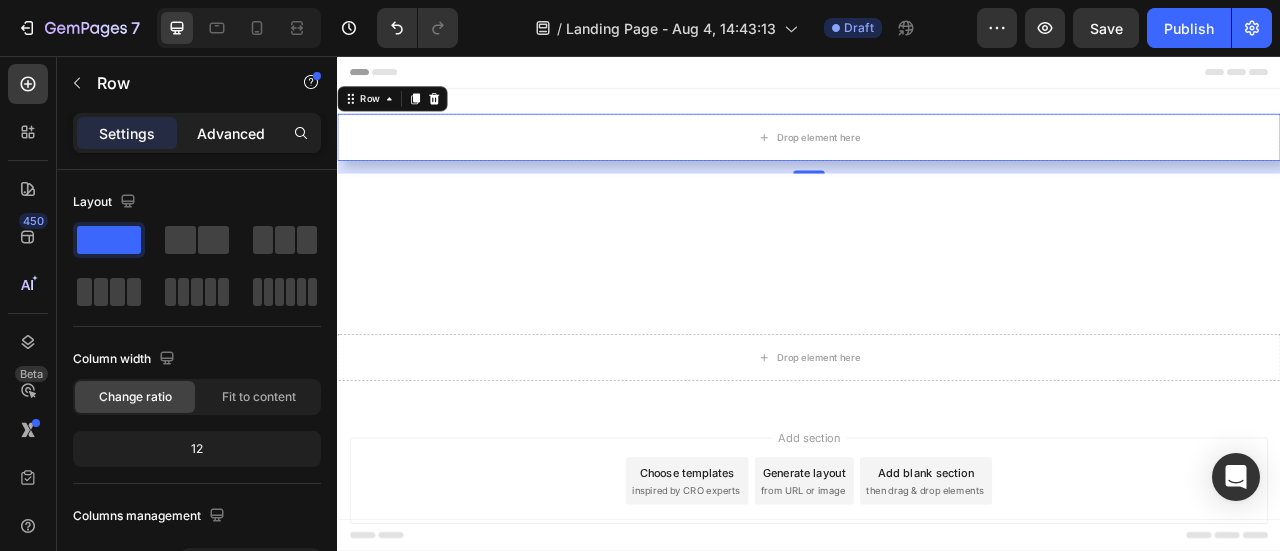 click on "Advanced" at bounding box center [231, 133] 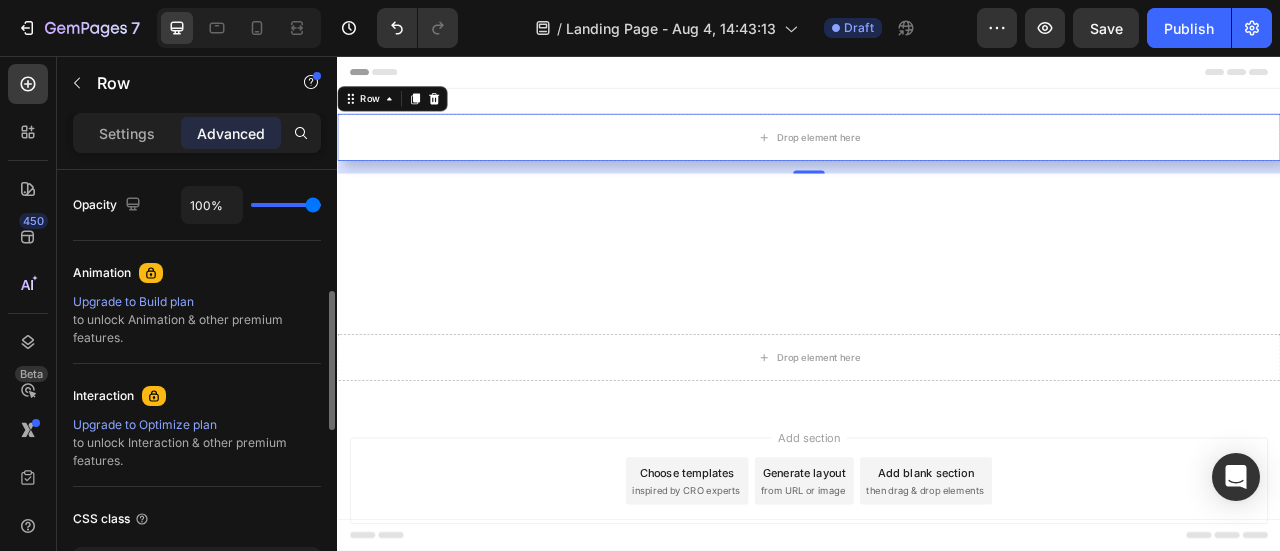 scroll, scrollTop: 300, scrollLeft: 0, axis: vertical 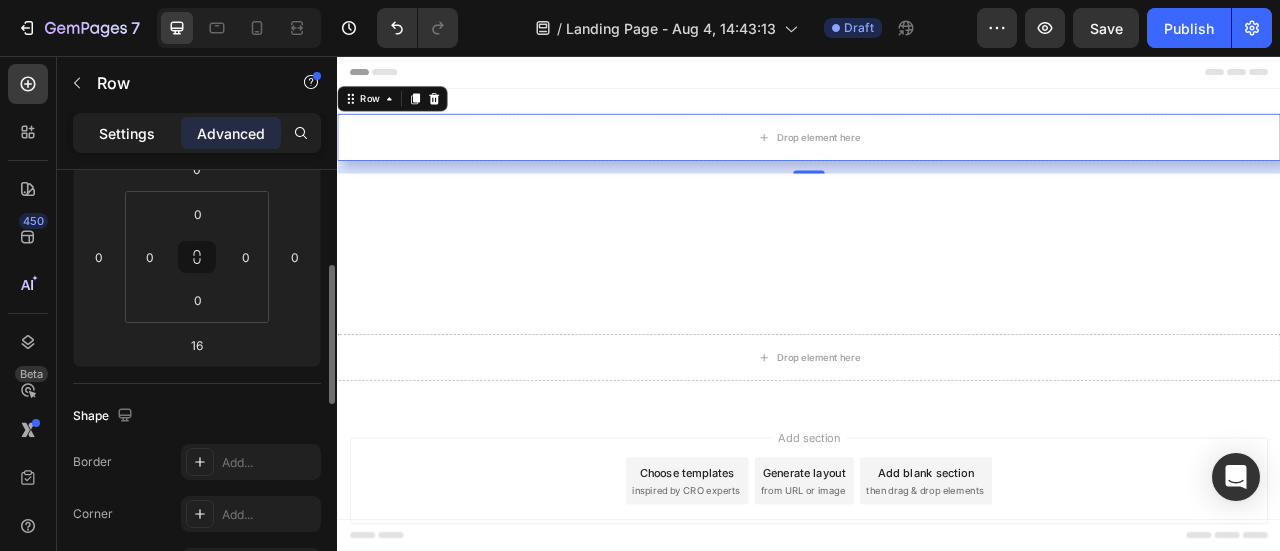 click on "Settings" at bounding box center [127, 133] 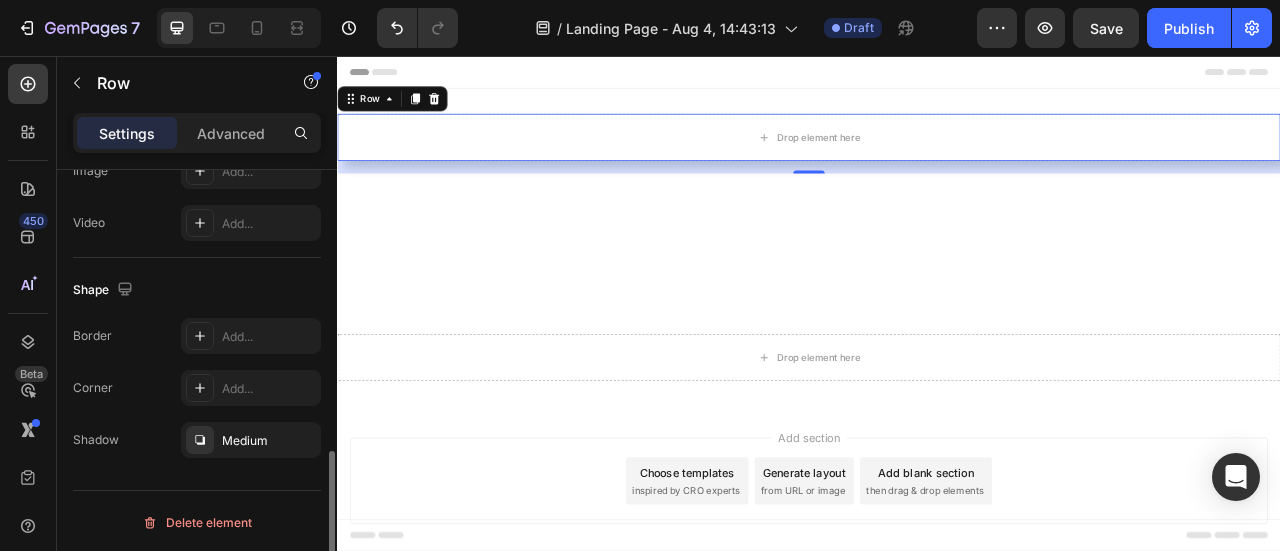 scroll, scrollTop: 679, scrollLeft: 0, axis: vertical 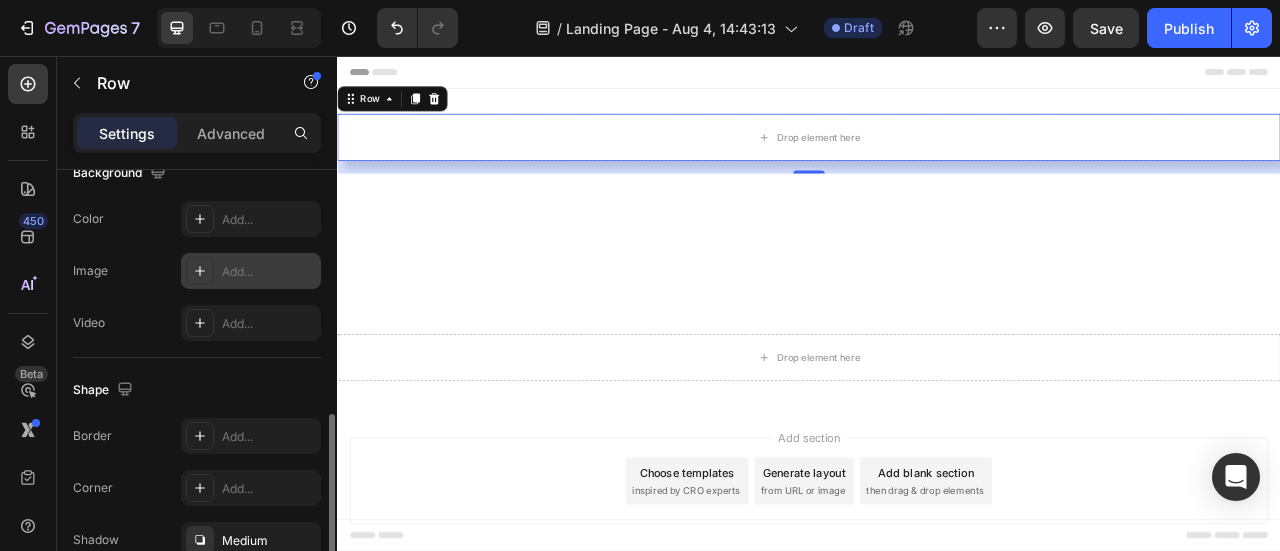 click on "Add..." at bounding box center (269, 272) 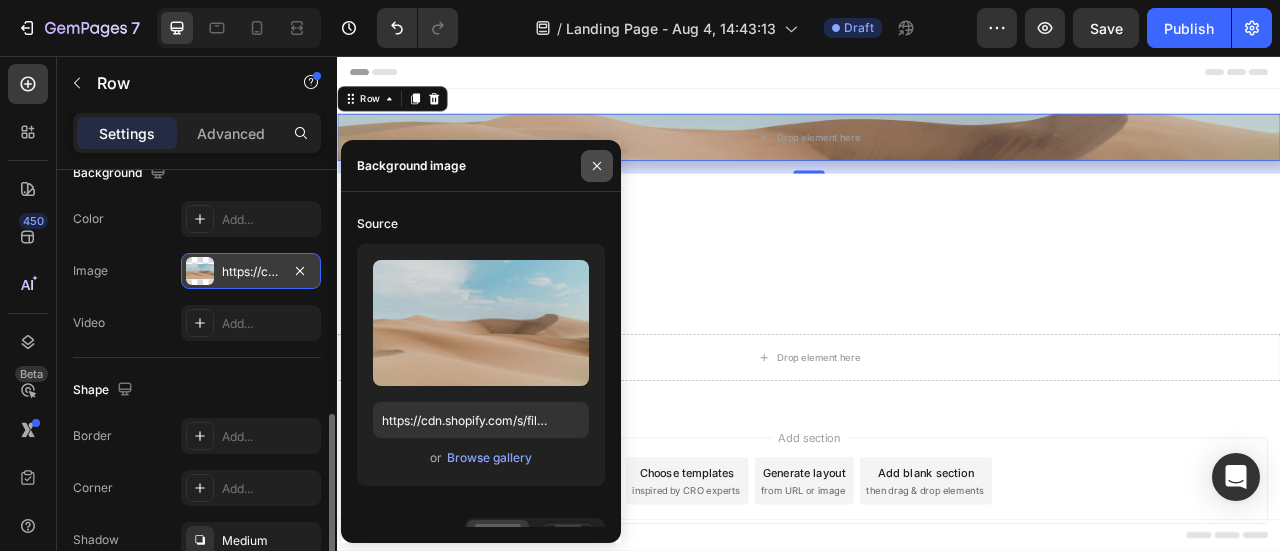 click 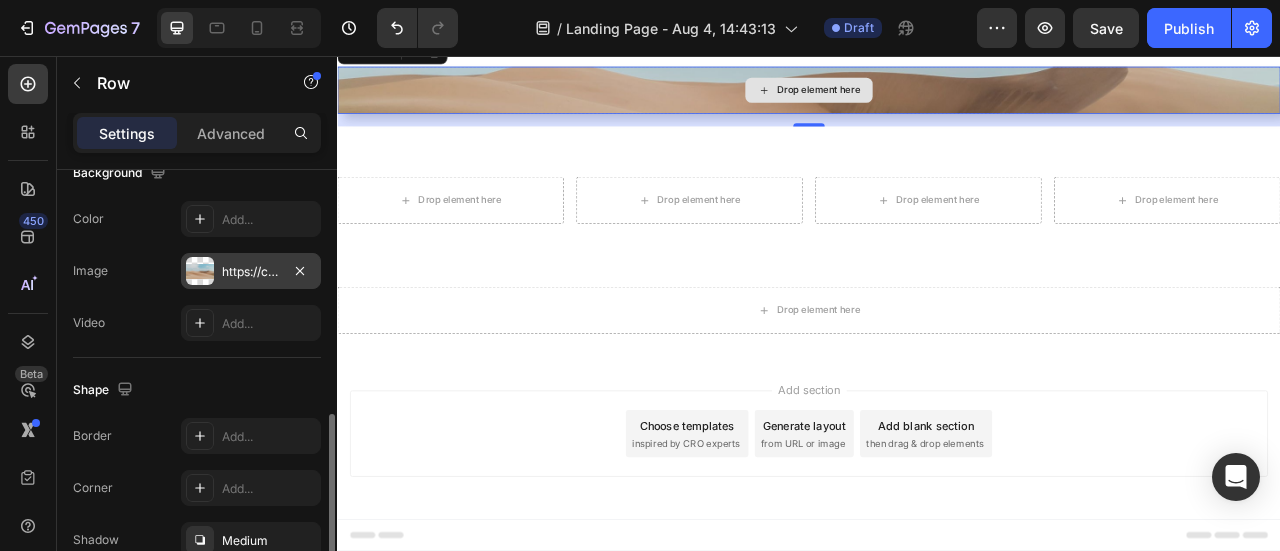 scroll, scrollTop: 0, scrollLeft: 0, axis: both 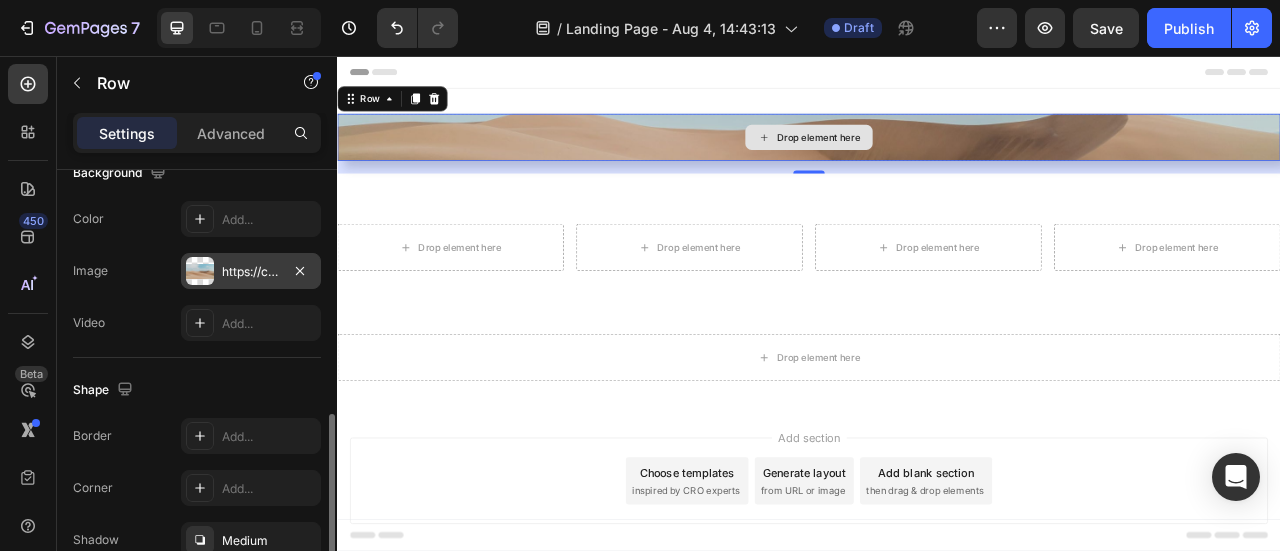 click on "Drop element here" at bounding box center (937, 159) 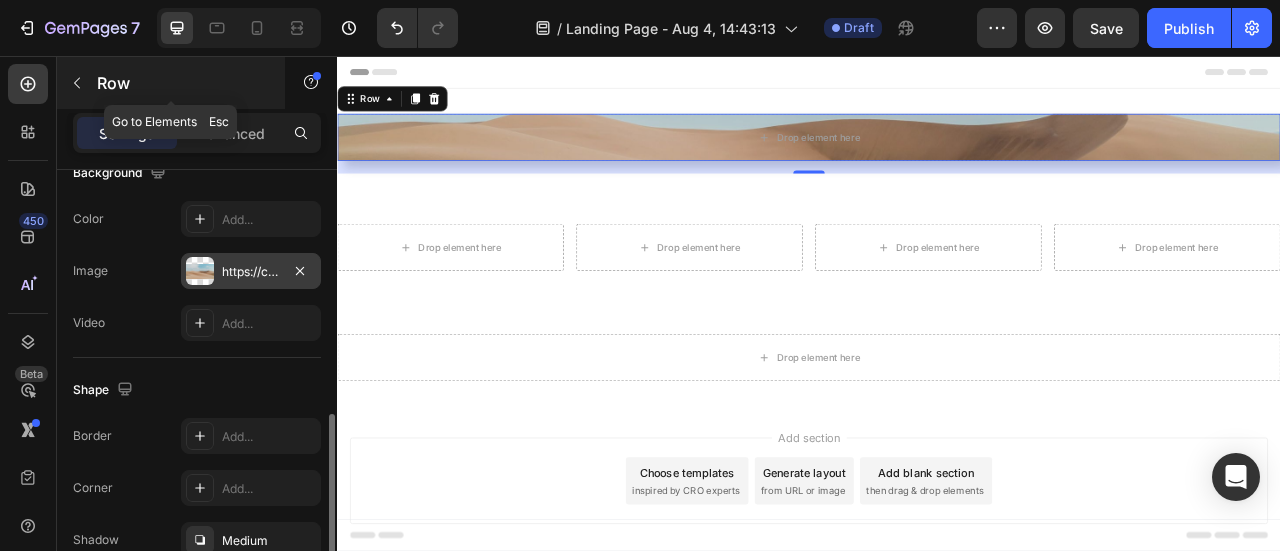 click 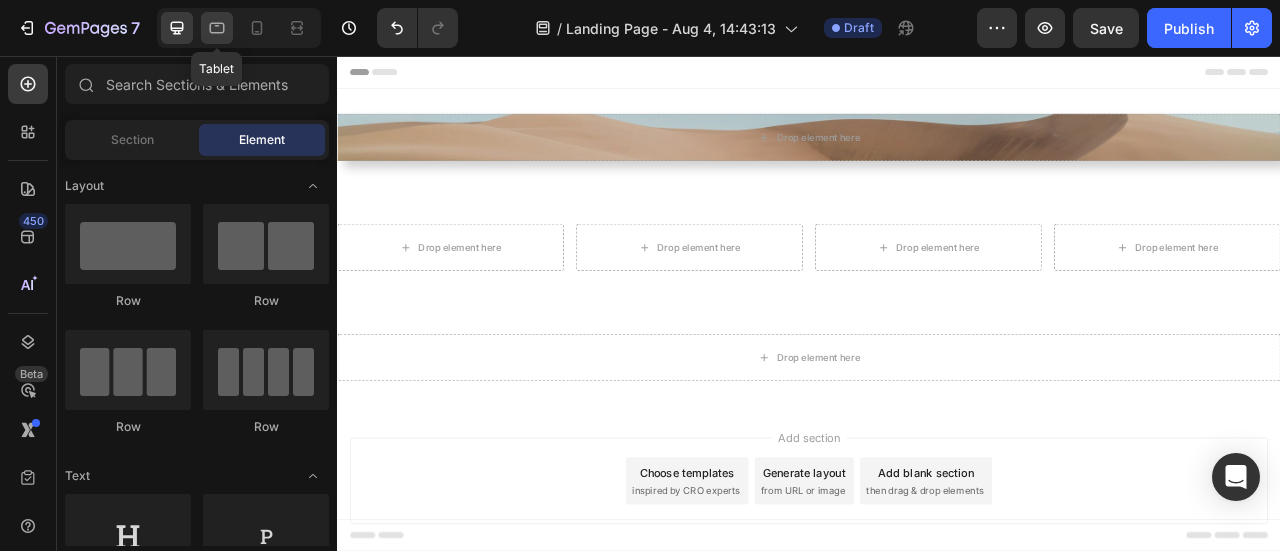 click 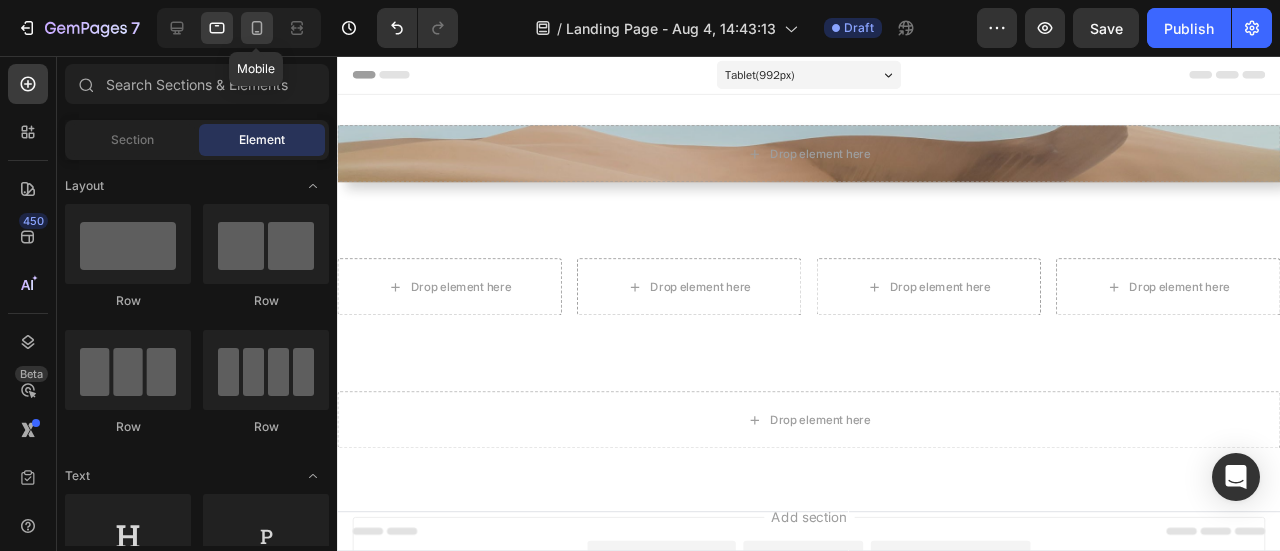click 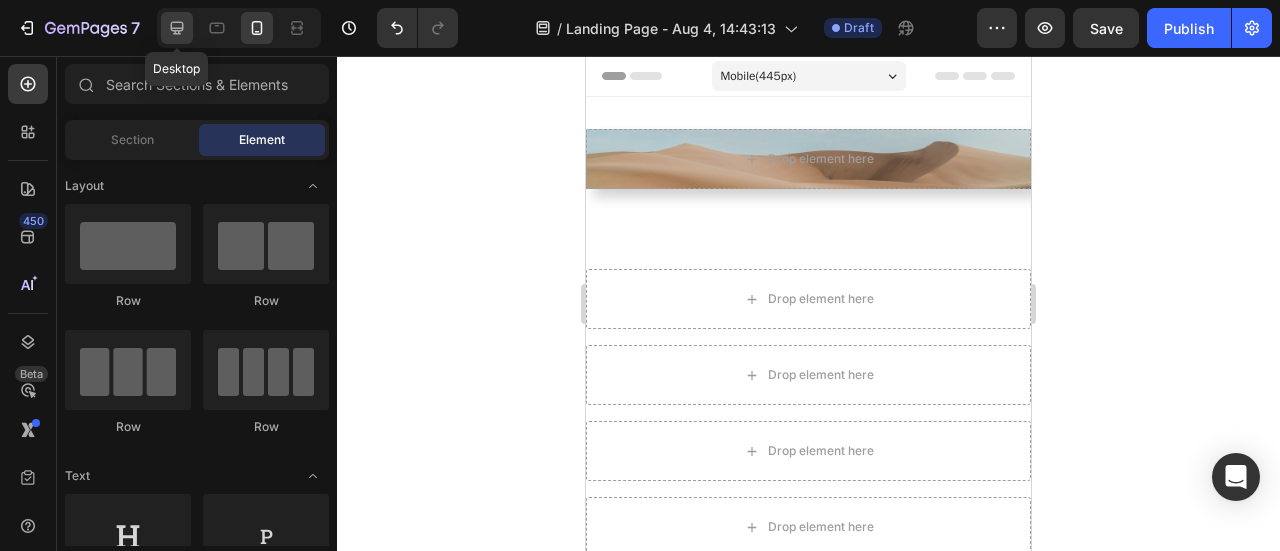 click 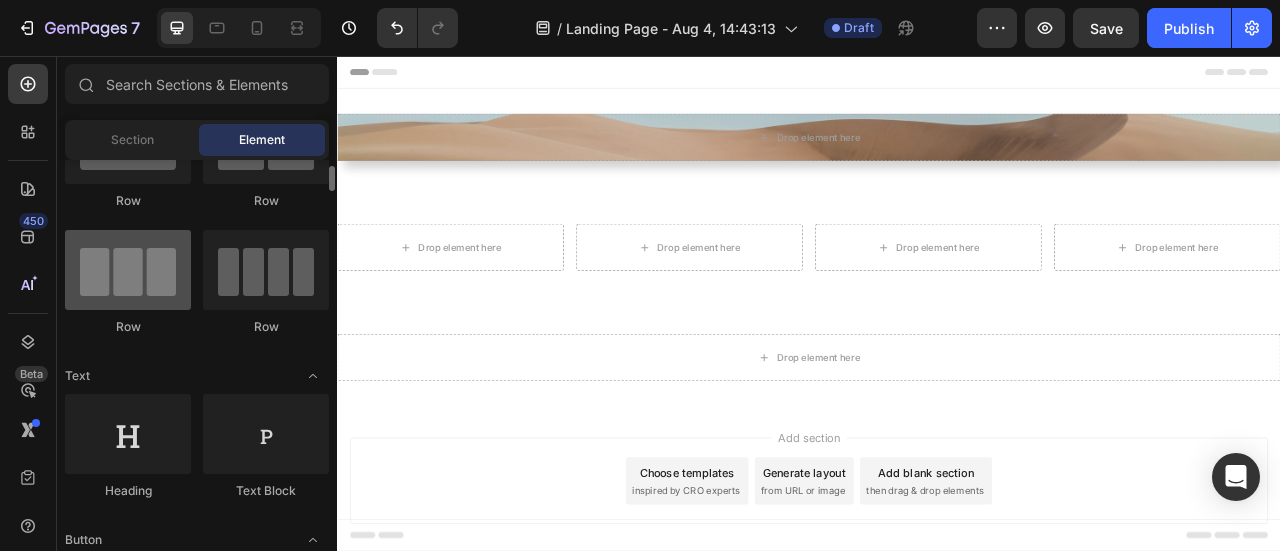 scroll, scrollTop: 200, scrollLeft: 0, axis: vertical 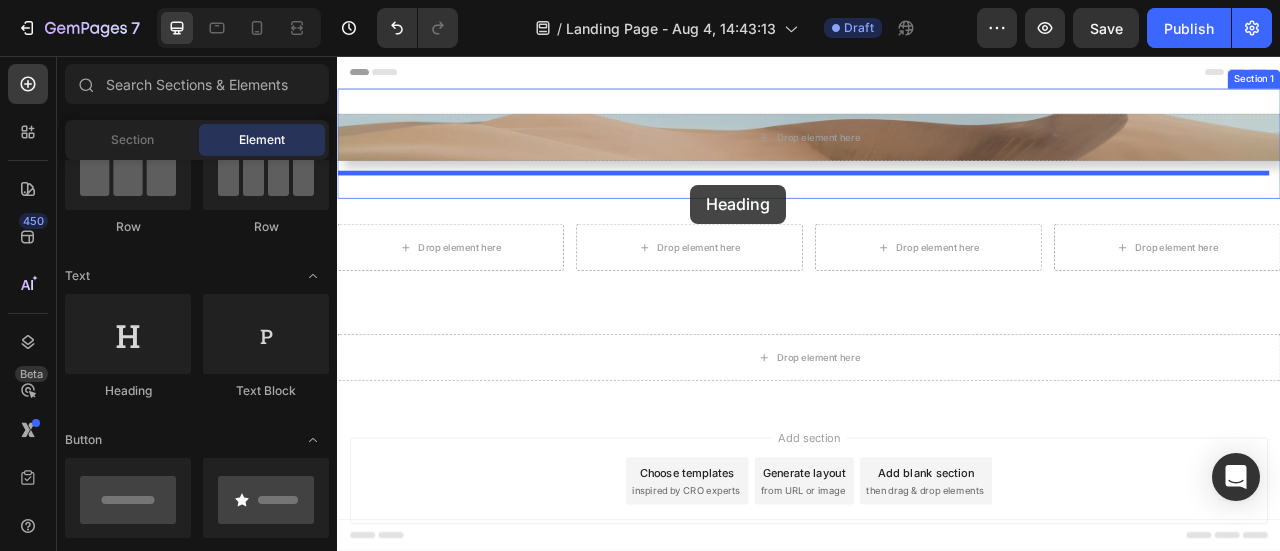 drag, startPoint x: 500, startPoint y: 360, endPoint x: 786, endPoint y: 220, distance: 318.4274 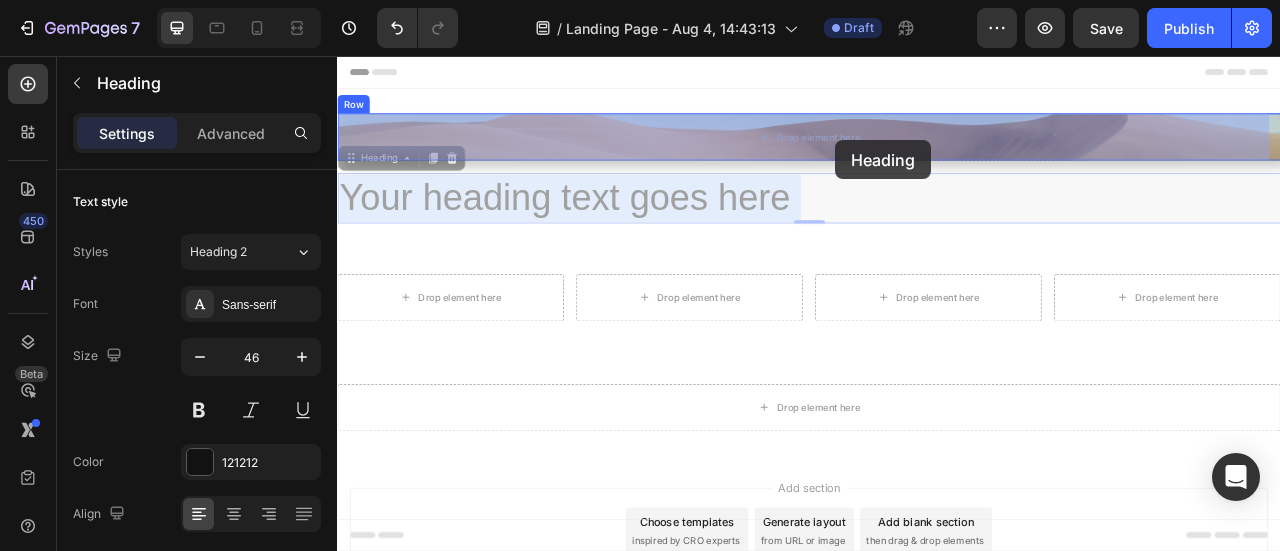 drag, startPoint x: 941, startPoint y: 236, endPoint x: 971, endPoint y: 163, distance: 78.92401 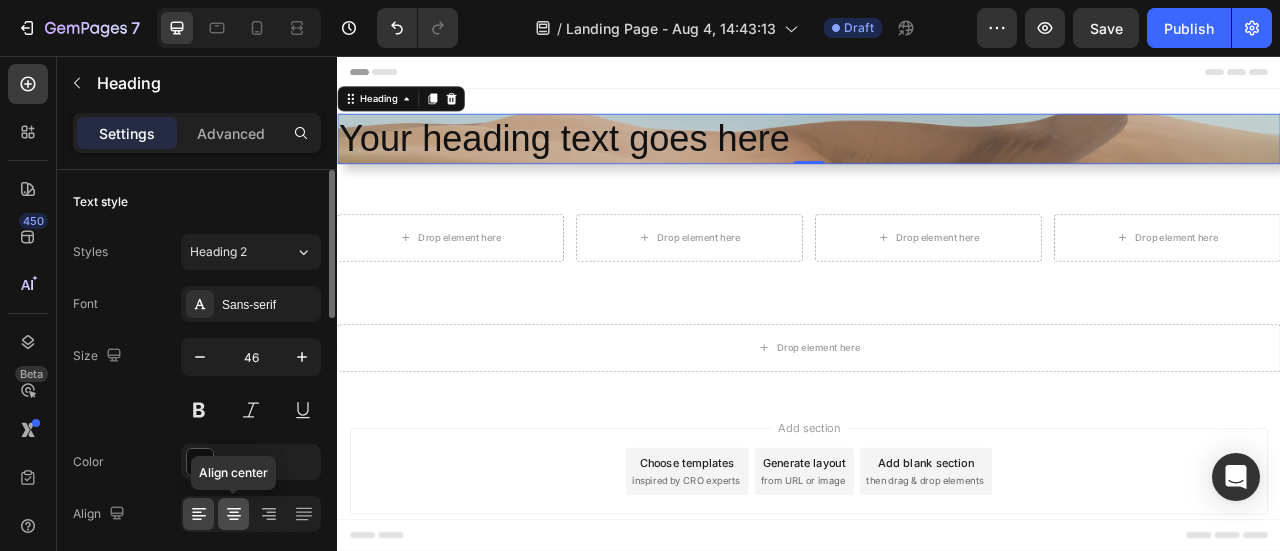 click 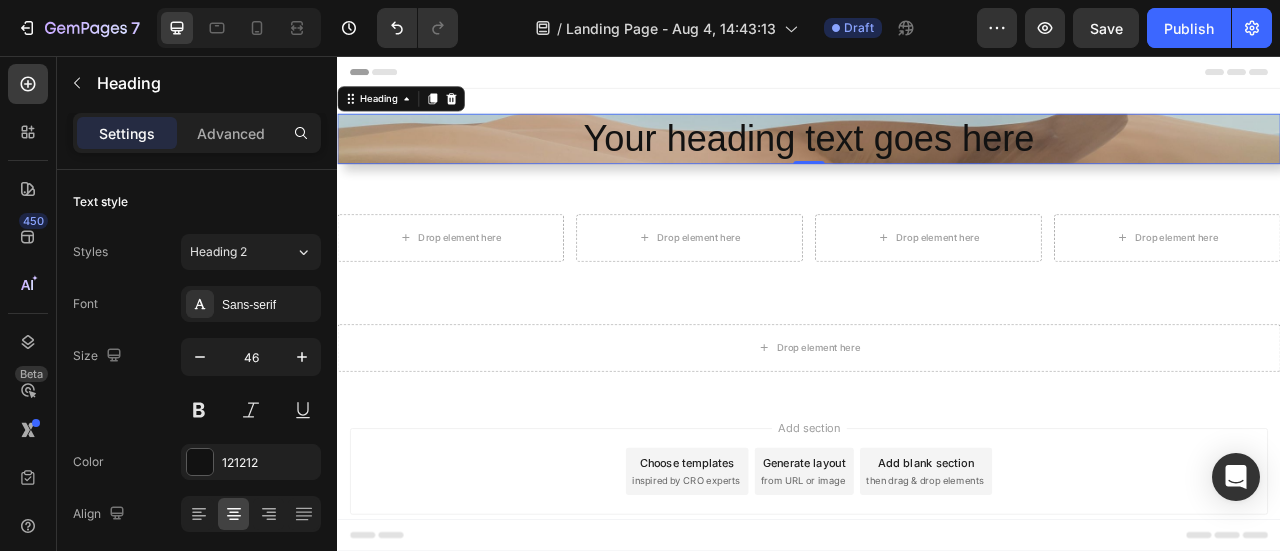 click on "Your heading text goes here" at bounding box center (937, 161) 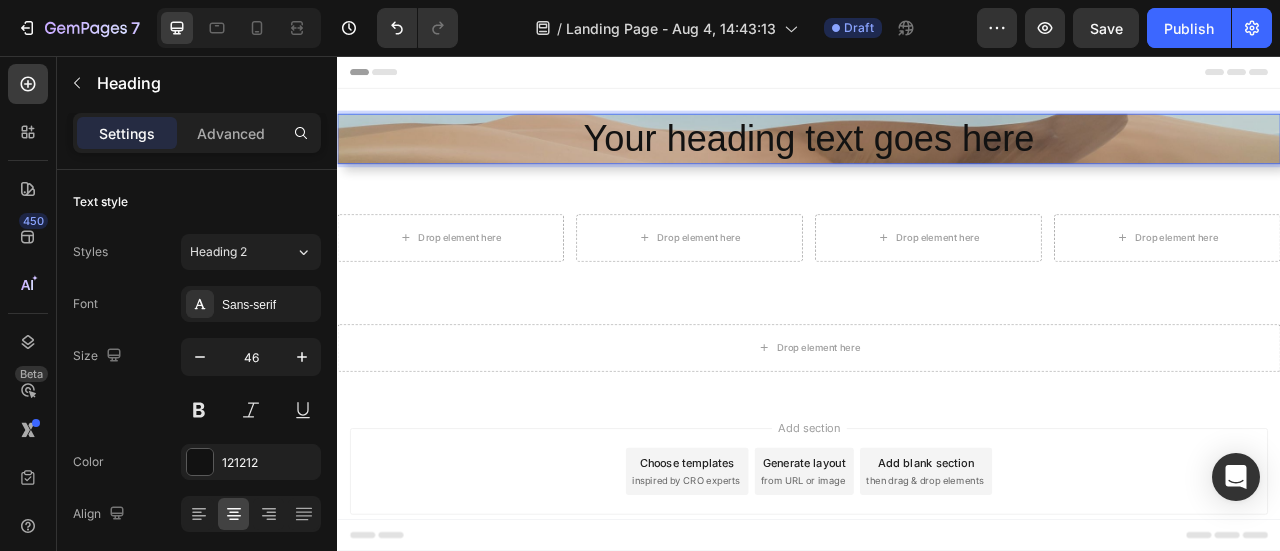 click on "Your heading text goes here" at bounding box center [937, 161] 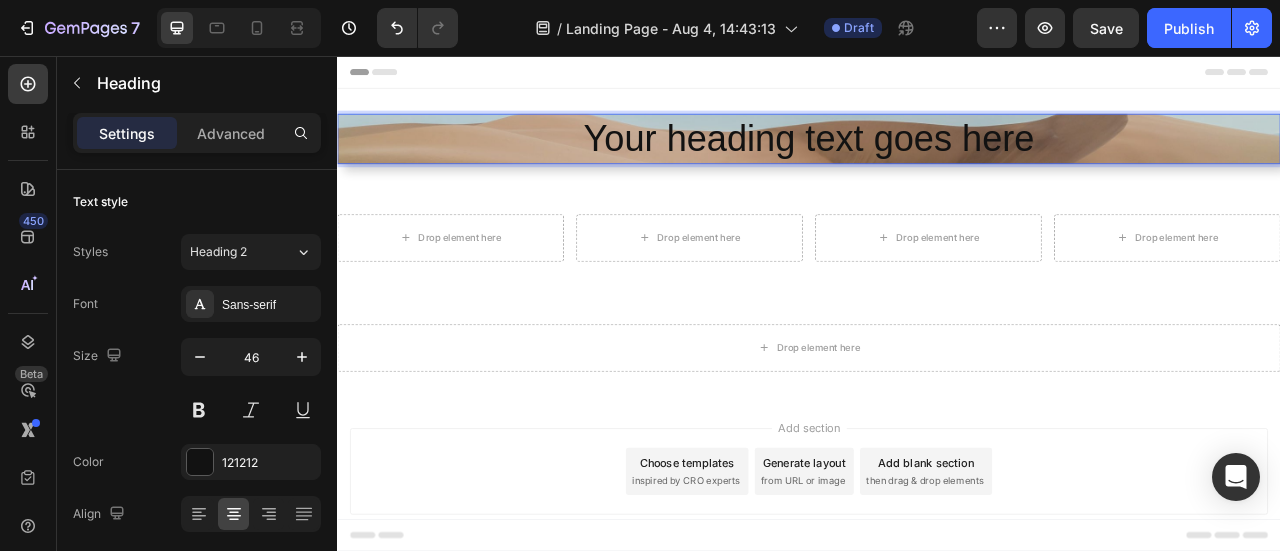 click on "Your heading text goes here" at bounding box center (937, 161) 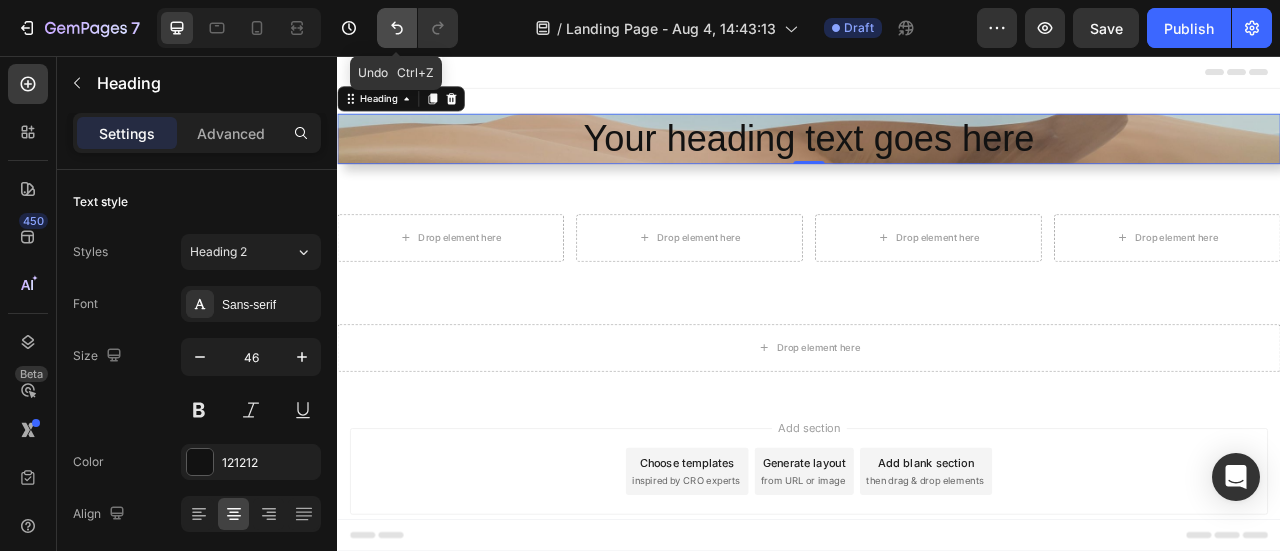 click 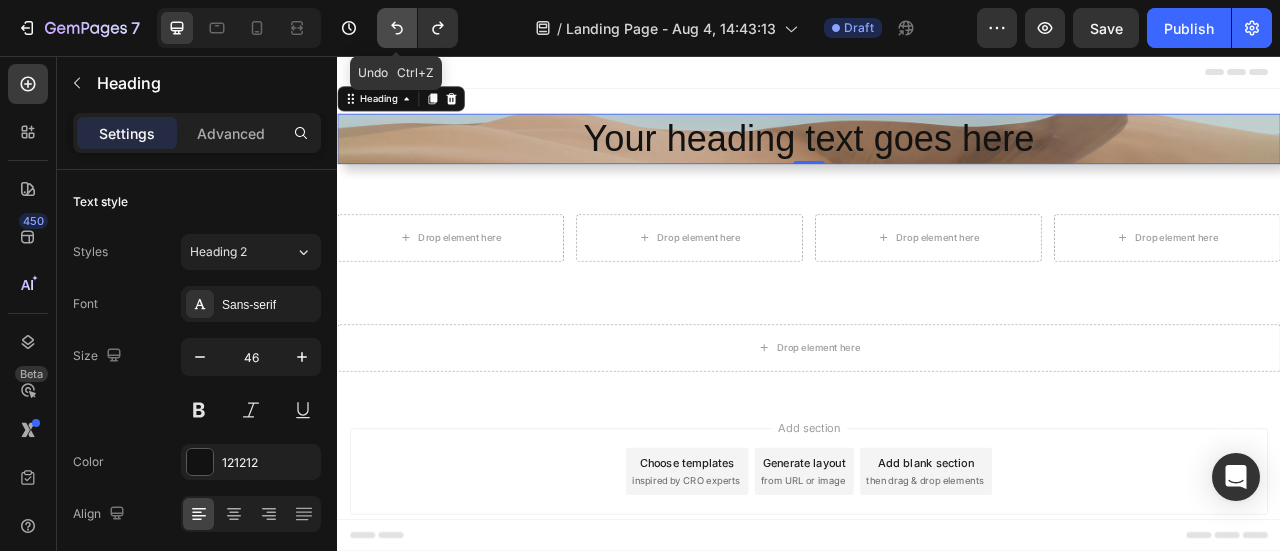 click 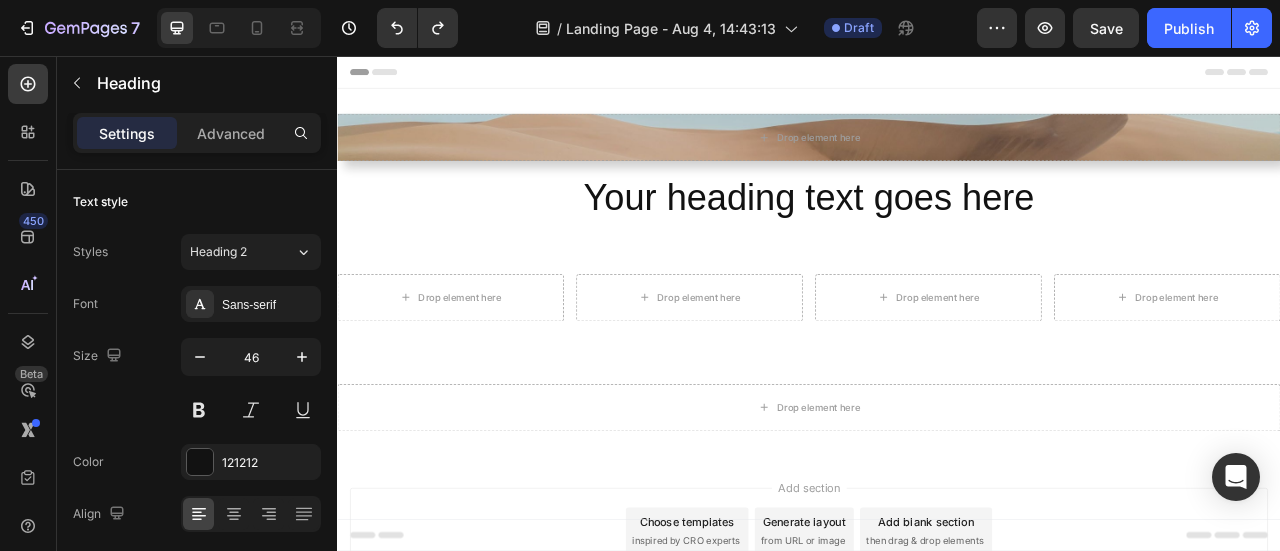 click on "Your heading text goes here" at bounding box center [937, 237] 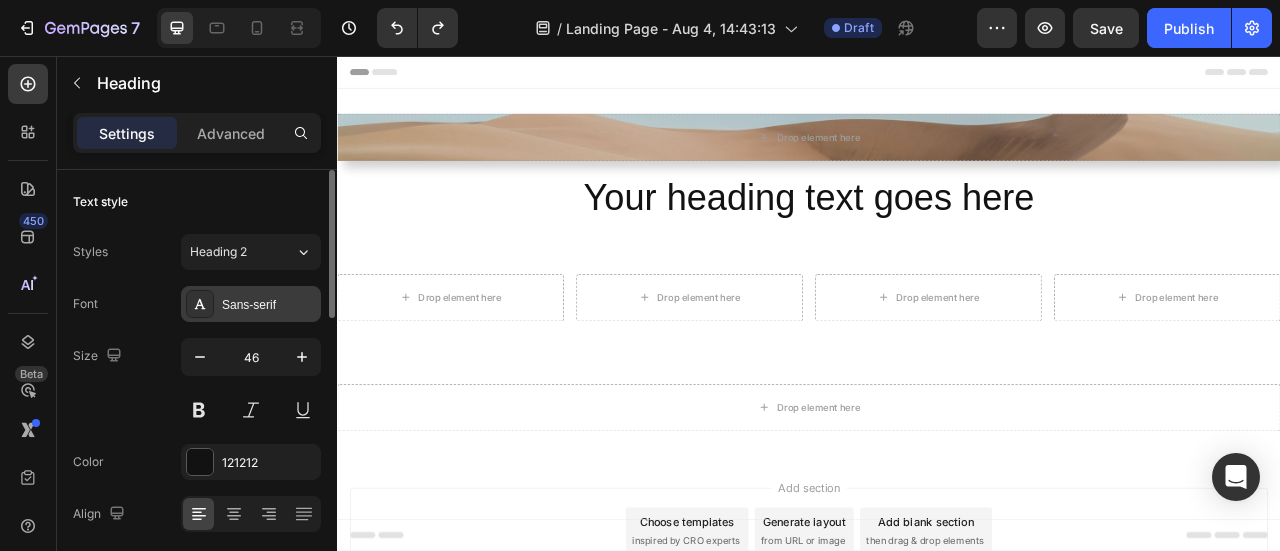 click on "Sans-serif" at bounding box center (269, 305) 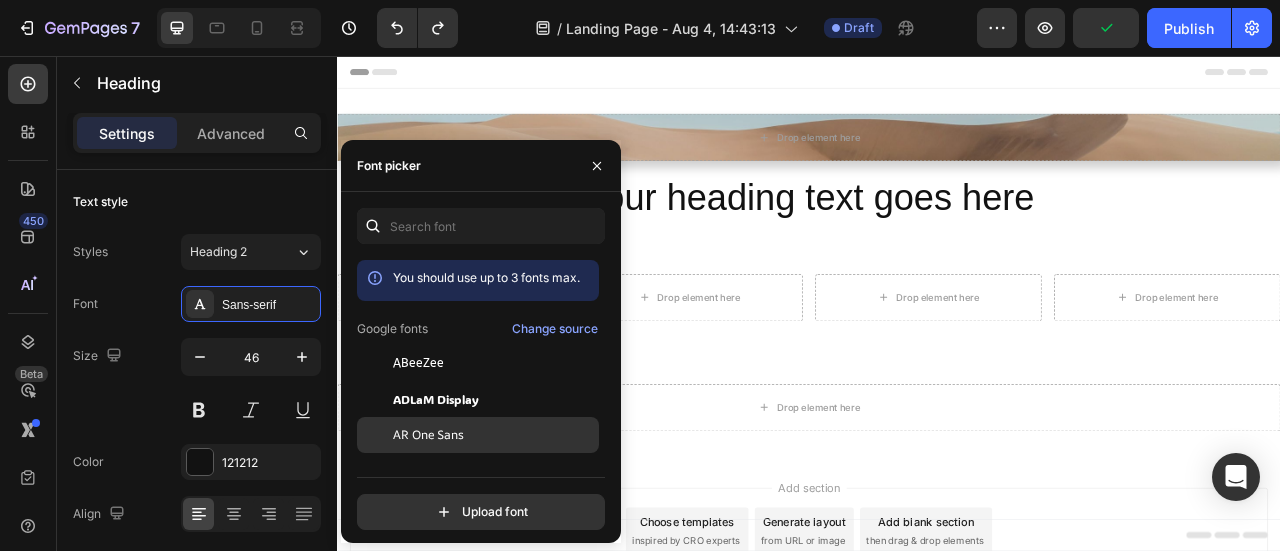 click on "AR One Sans" at bounding box center (494, 435) 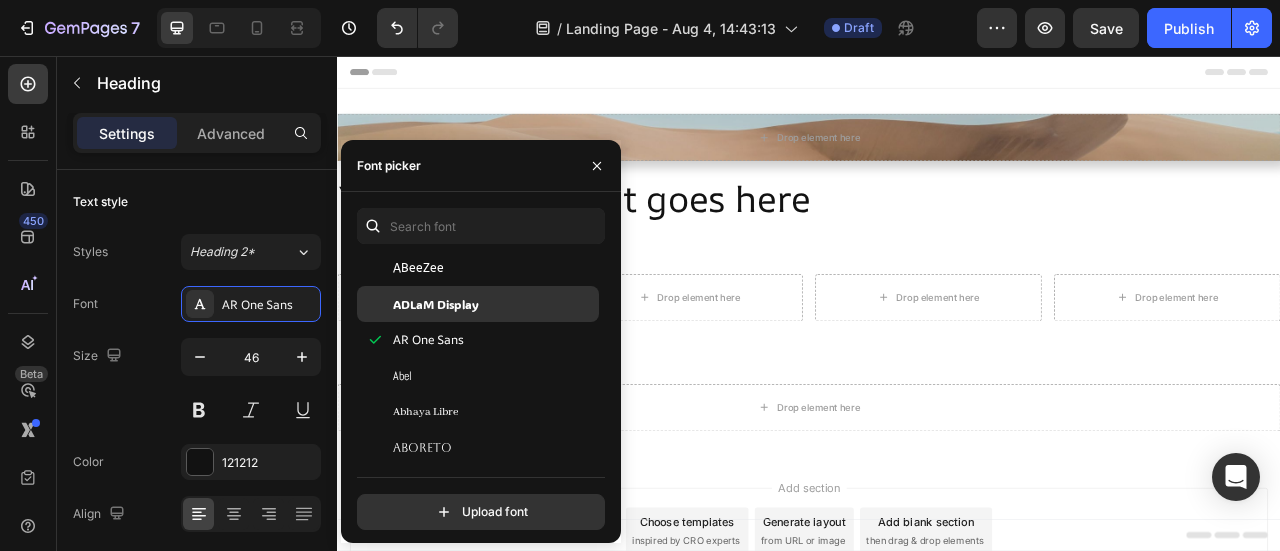 scroll, scrollTop: 200, scrollLeft: 0, axis: vertical 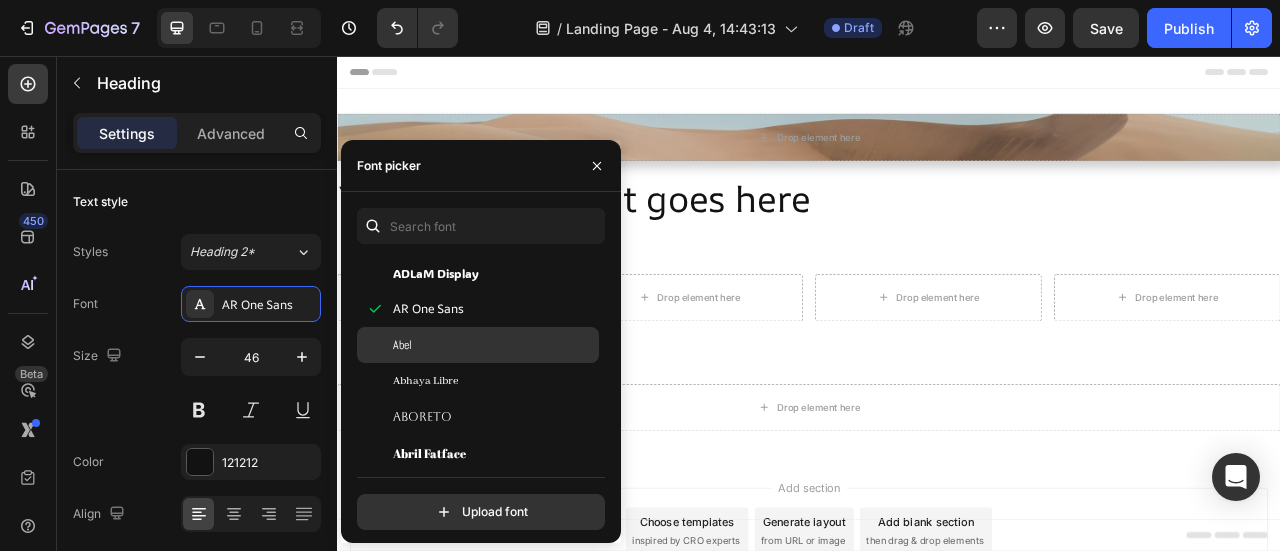 click on "Abel" 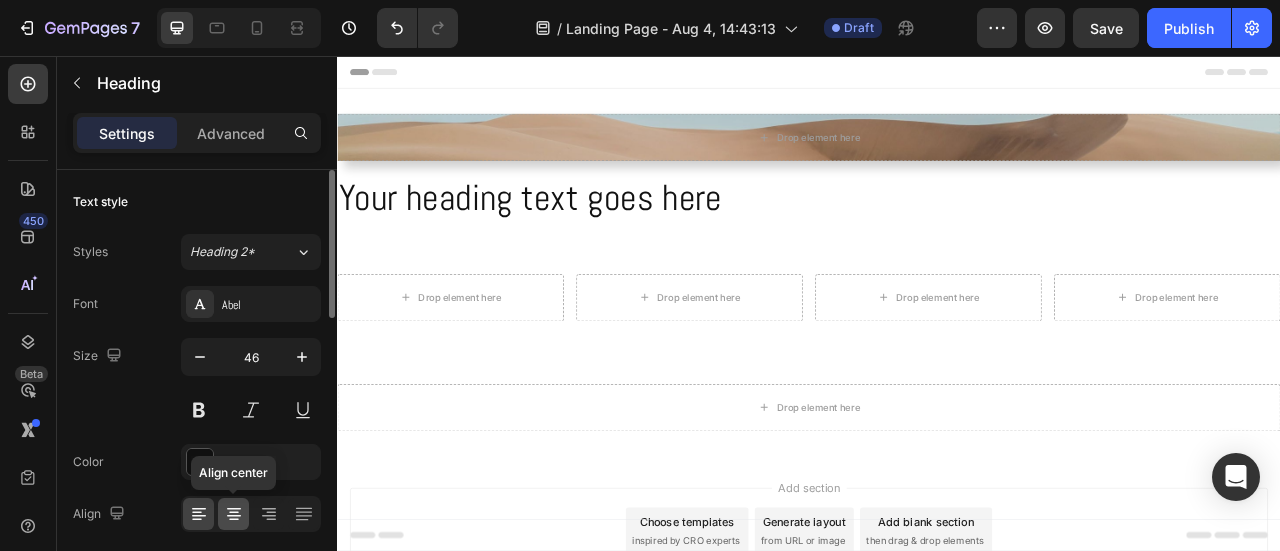 click 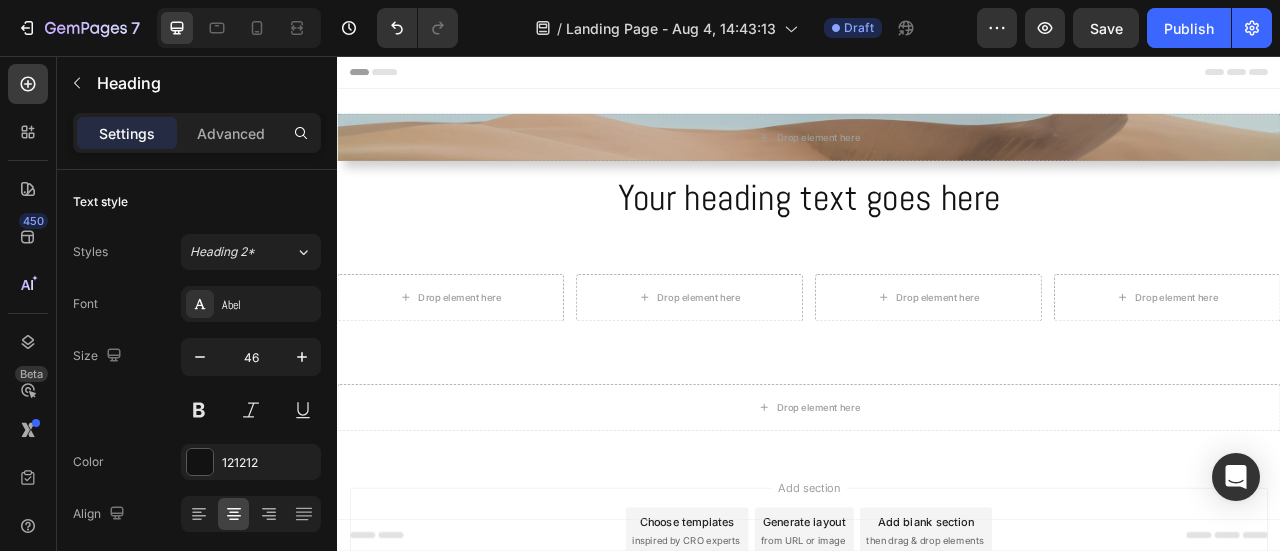 click on "Your heading text goes here" at bounding box center [937, 237] 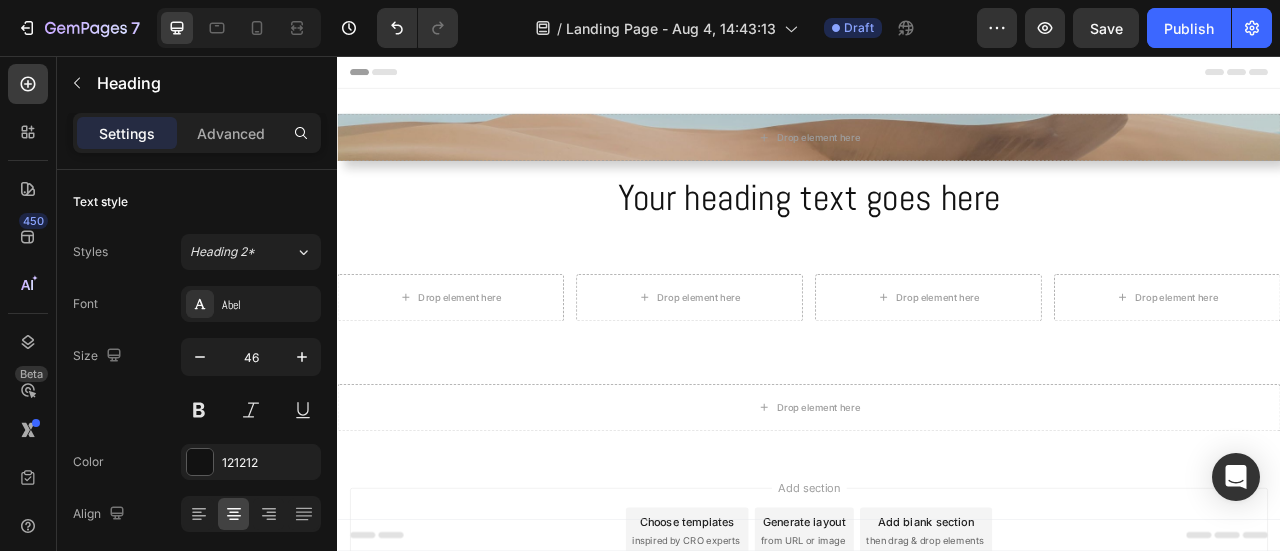 click on "Your heading text goes here" at bounding box center (937, 237) 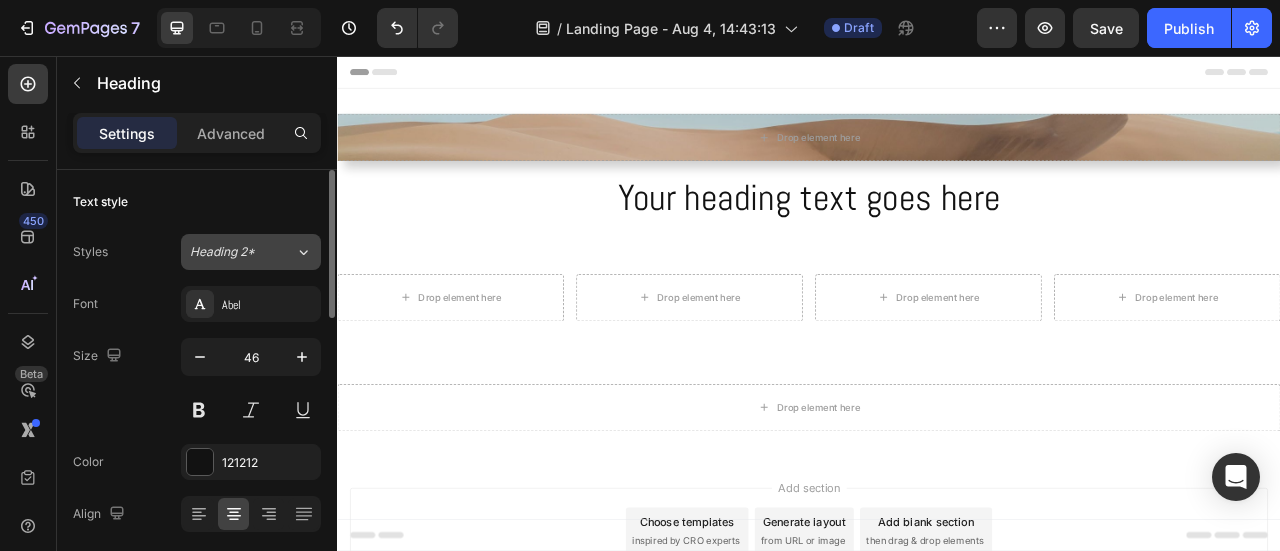 scroll, scrollTop: 100, scrollLeft: 0, axis: vertical 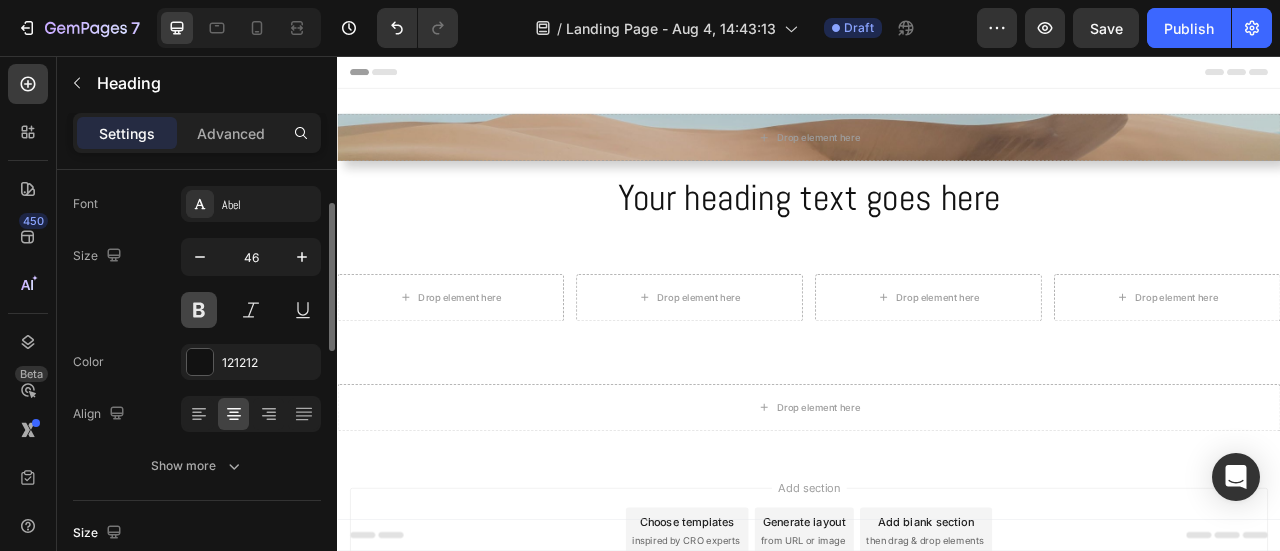 click at bounding box center (199, 310) 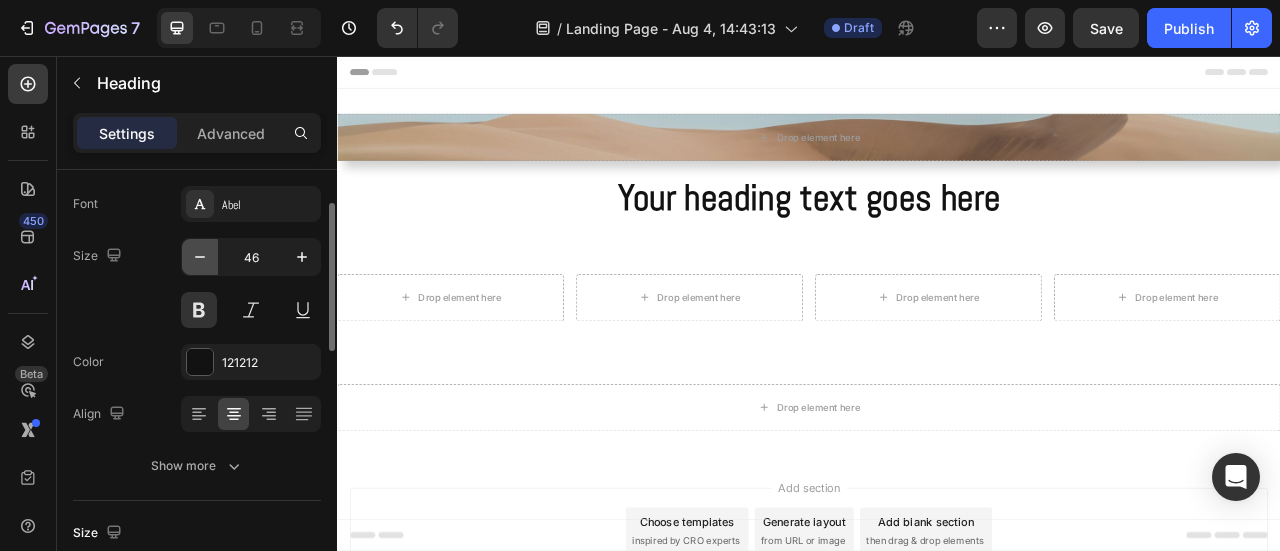 click 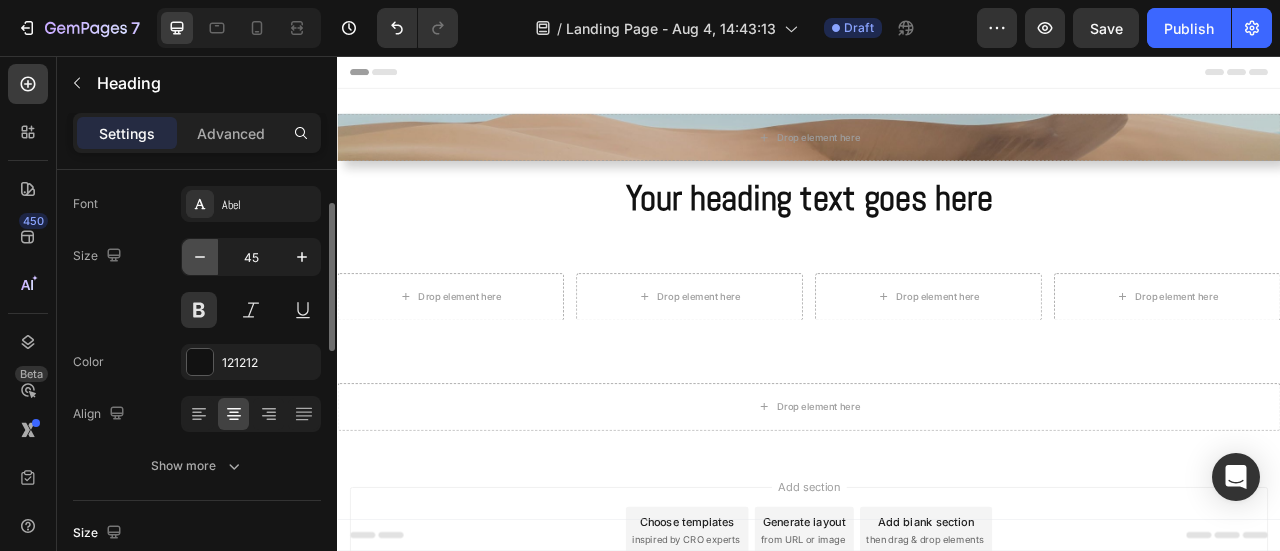 click 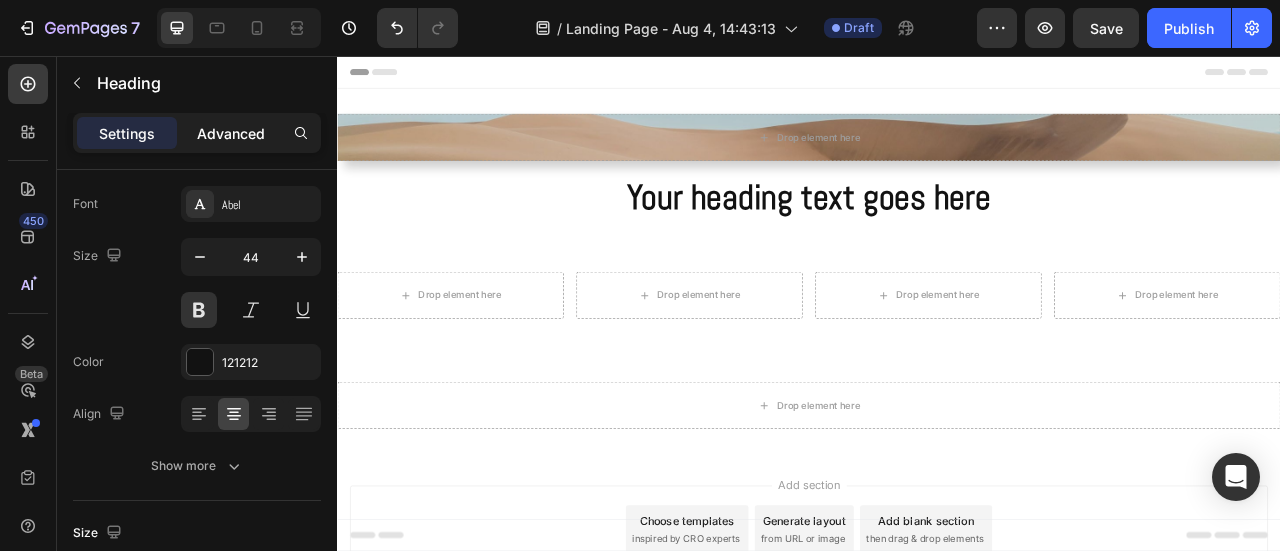 click on "Advanced" at bounding box center [231, 133] 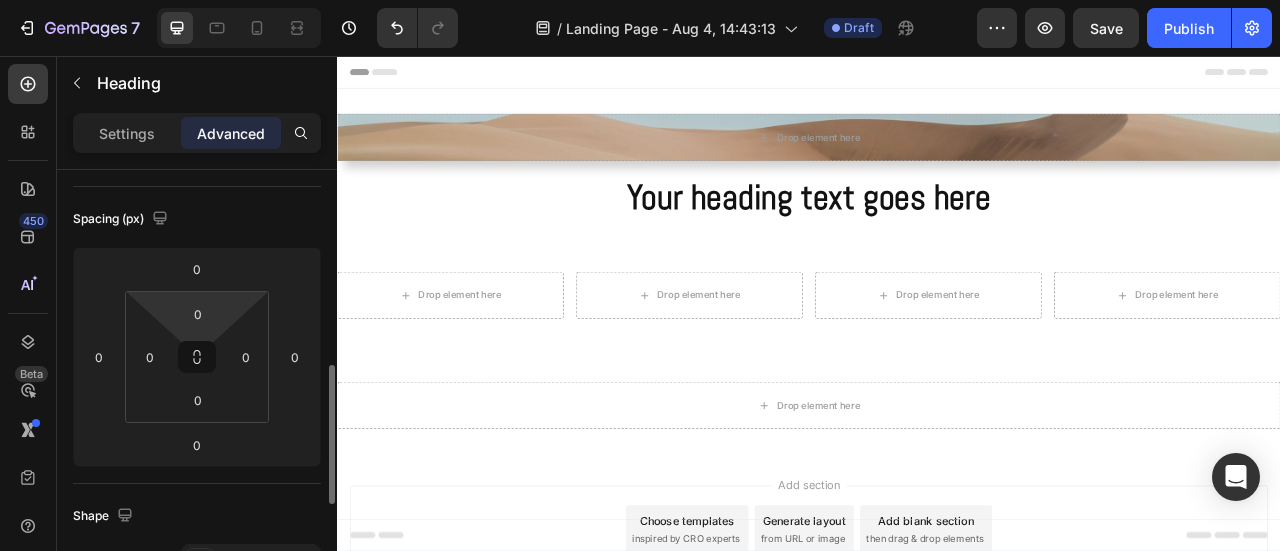 scroll, scrollTop: 400, scrollLeft: 0, axis: vertical 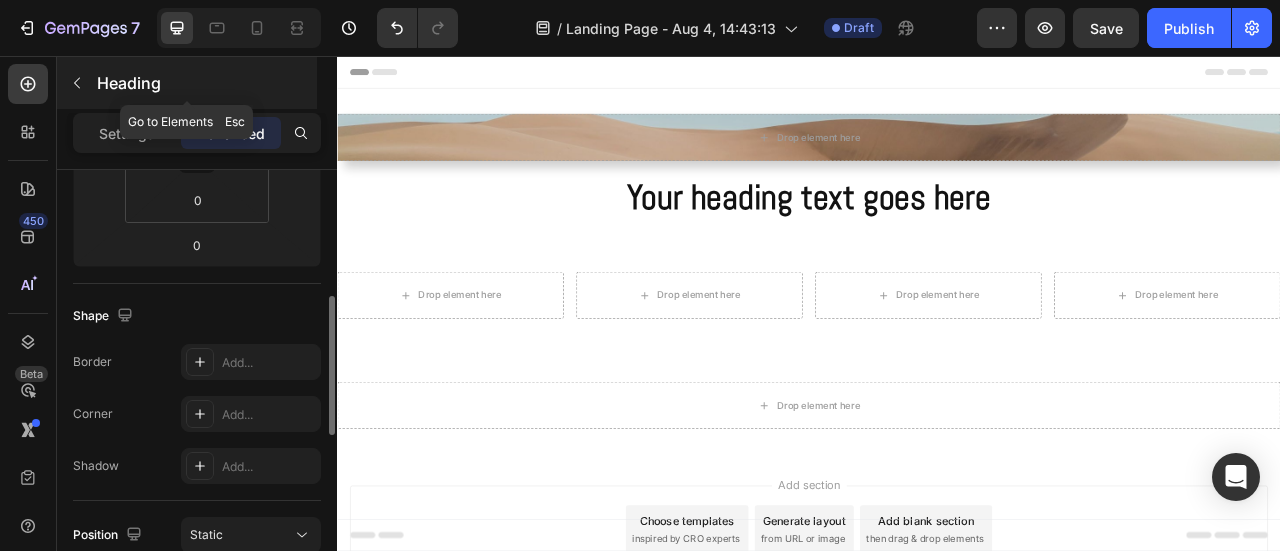 click 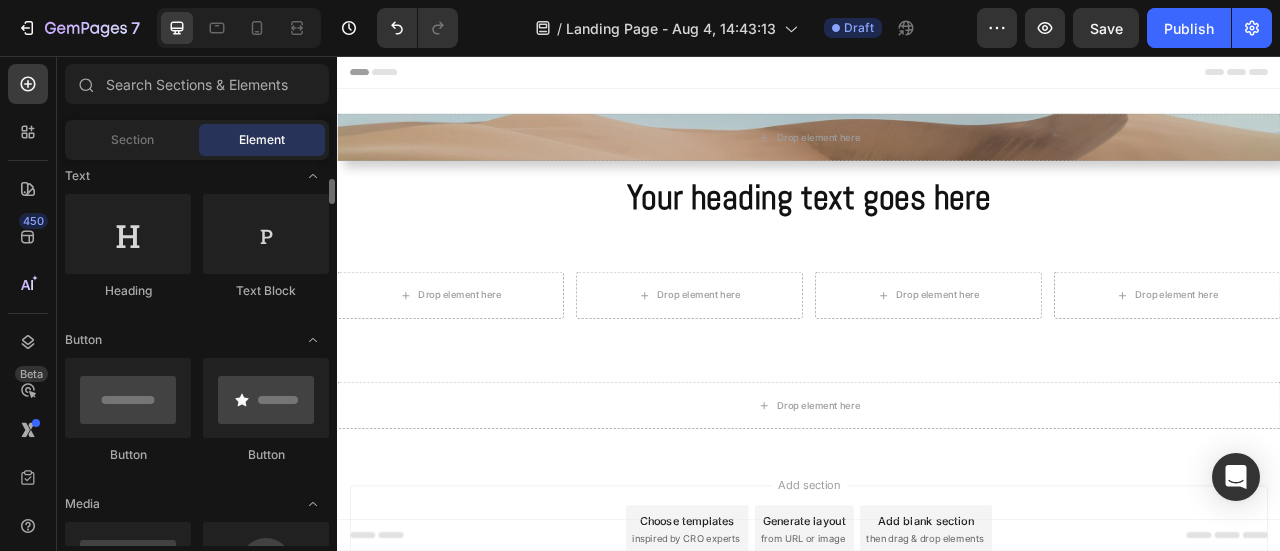 scroll, scrollTop: 400, scrollLeft: 0, axis: vertical 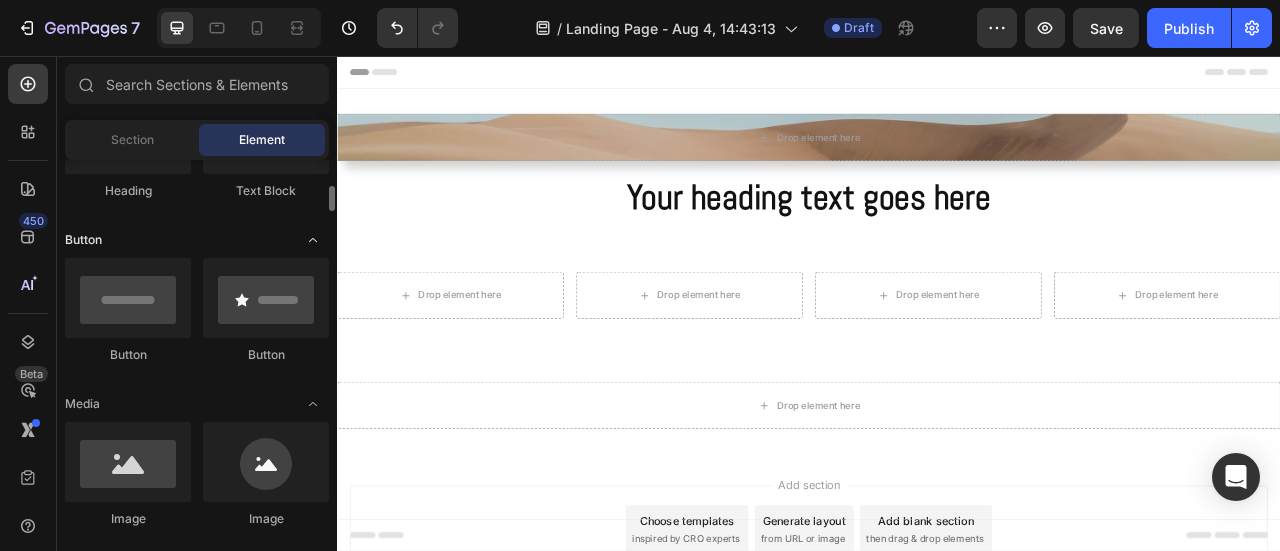click 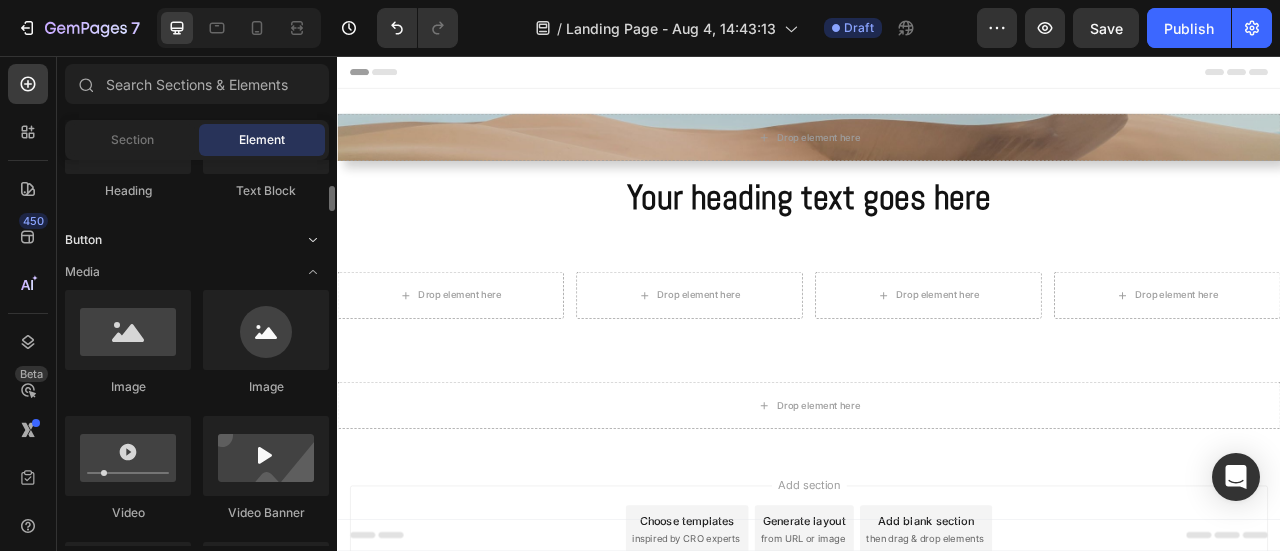click 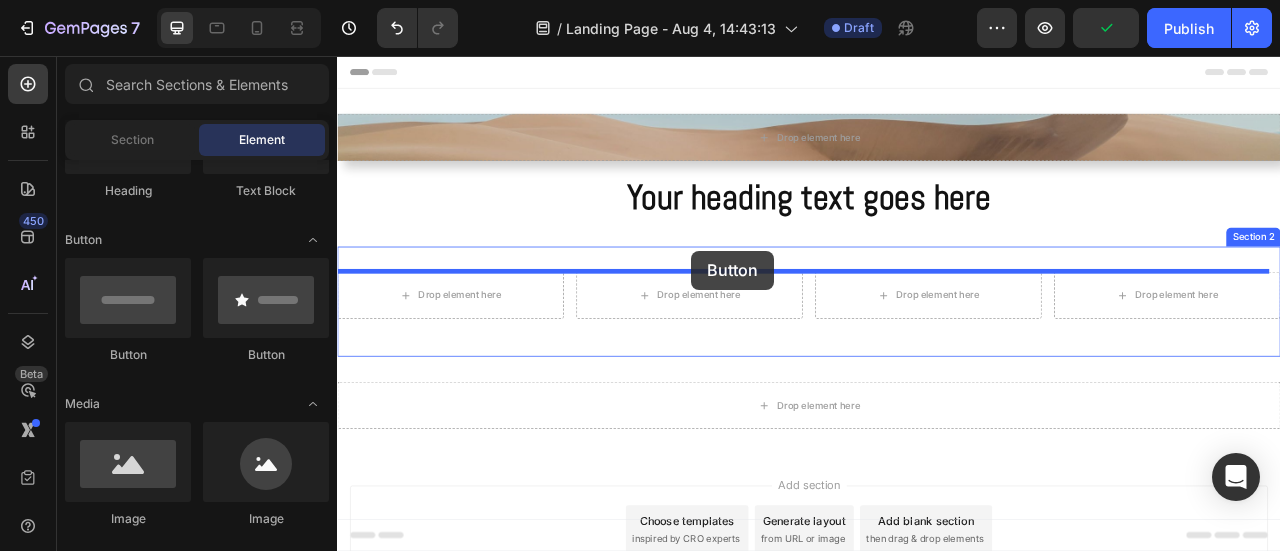 drag, startPoint x: 600, startPoint y: 370, endPoint x: 787, endPoint y: 304, distance: 198.30531 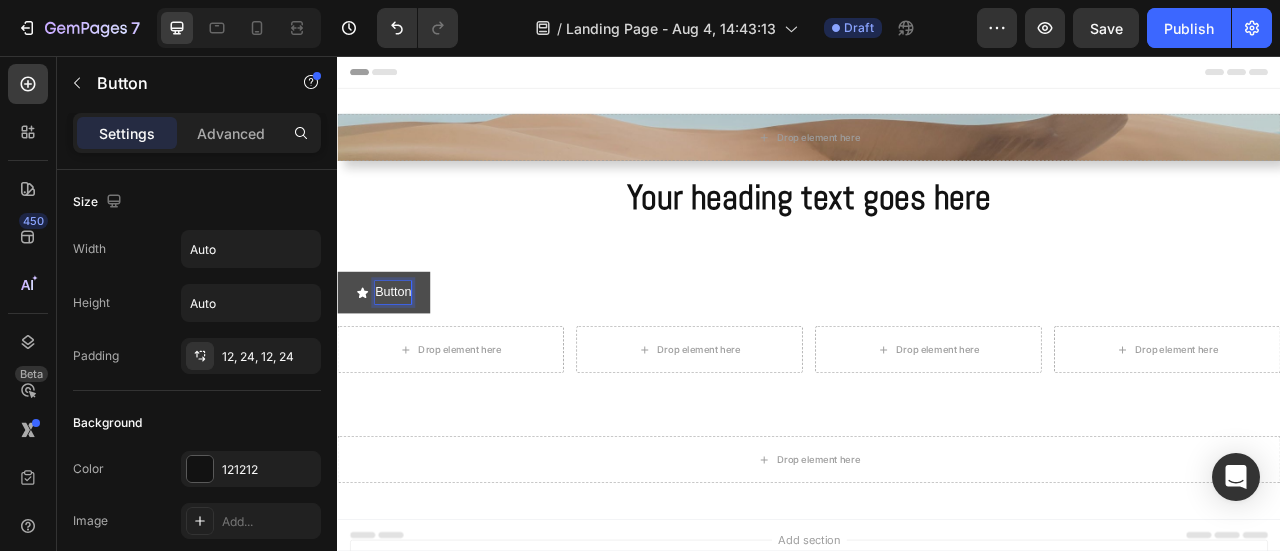 click on "Button" at bounding box center [408, 356] 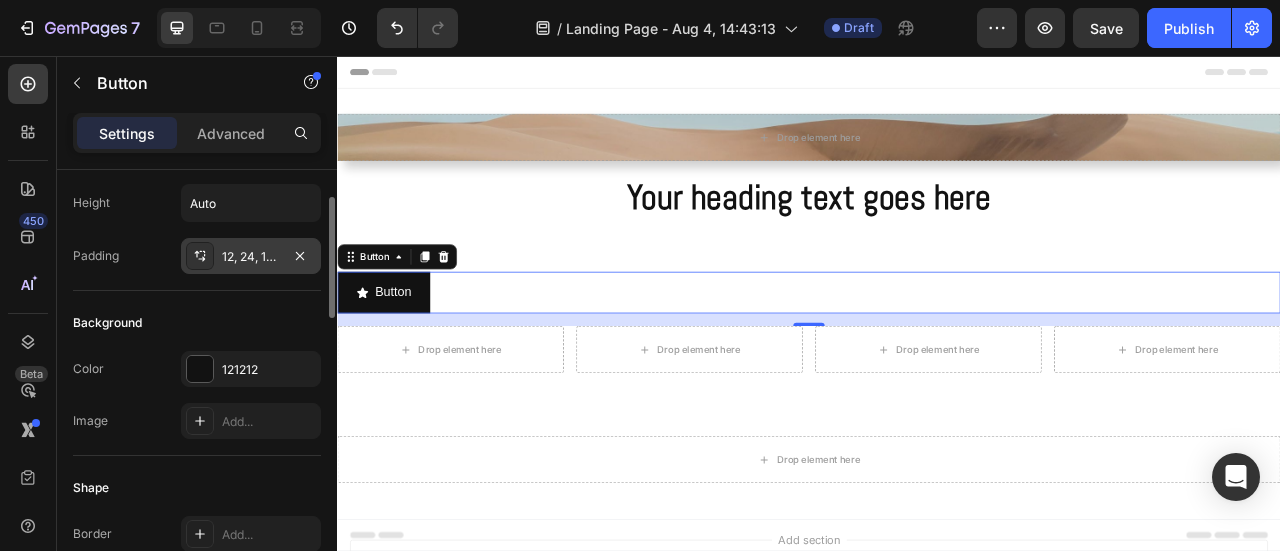 scroll, scrollTop: 0, scrollLeft: 0, axis: both 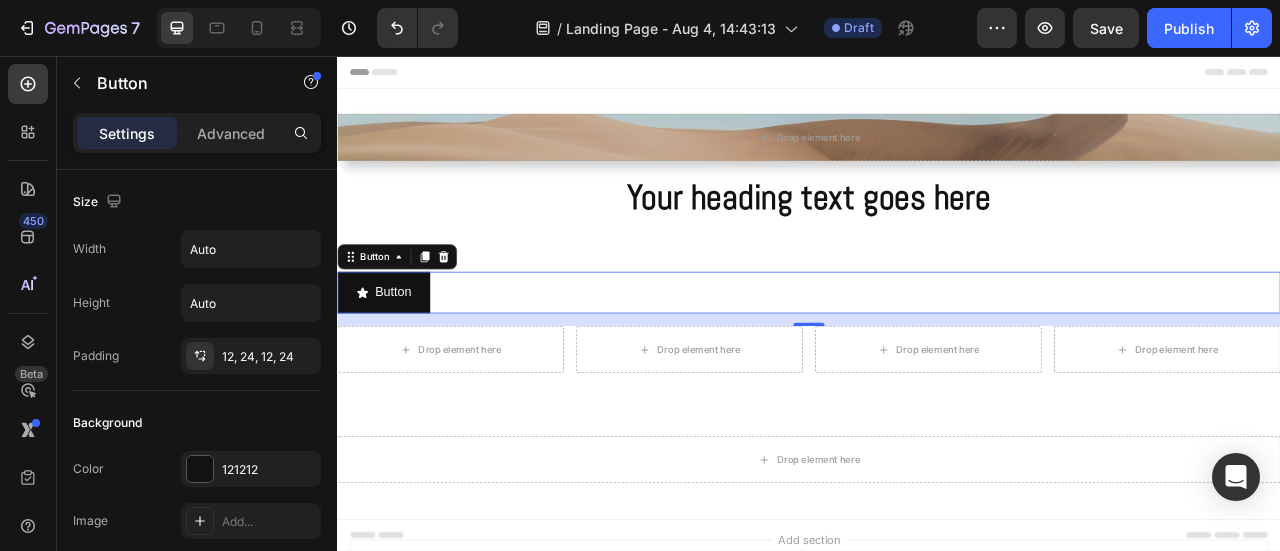 click on "Header" at bounding box center [394, 76] 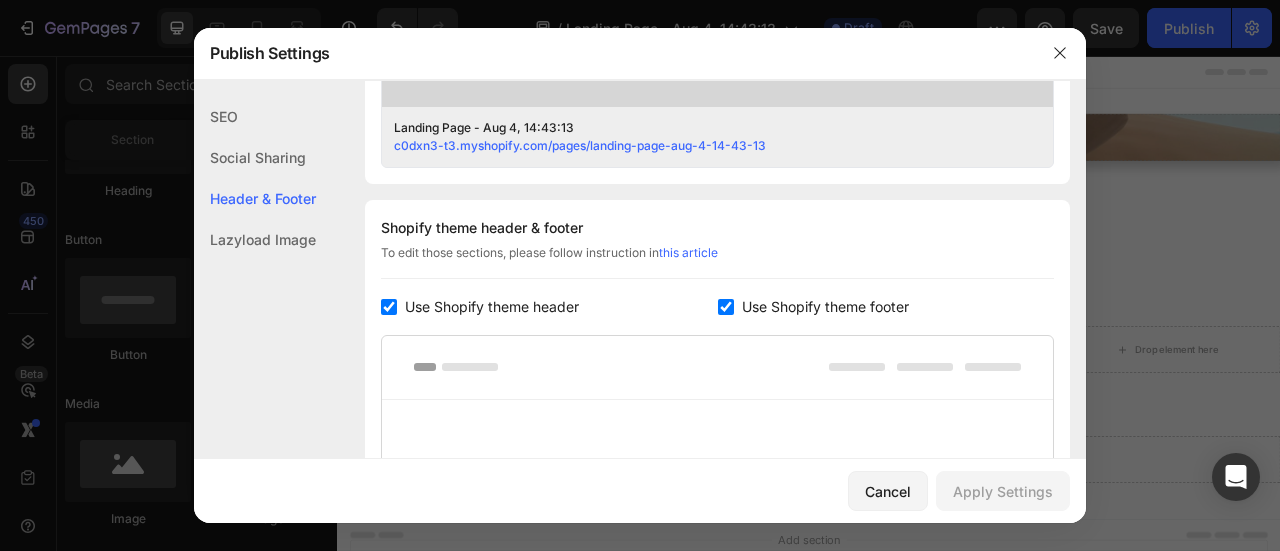 scroll, scrollTop: 836, scrollLeft: 0, axis: vertical 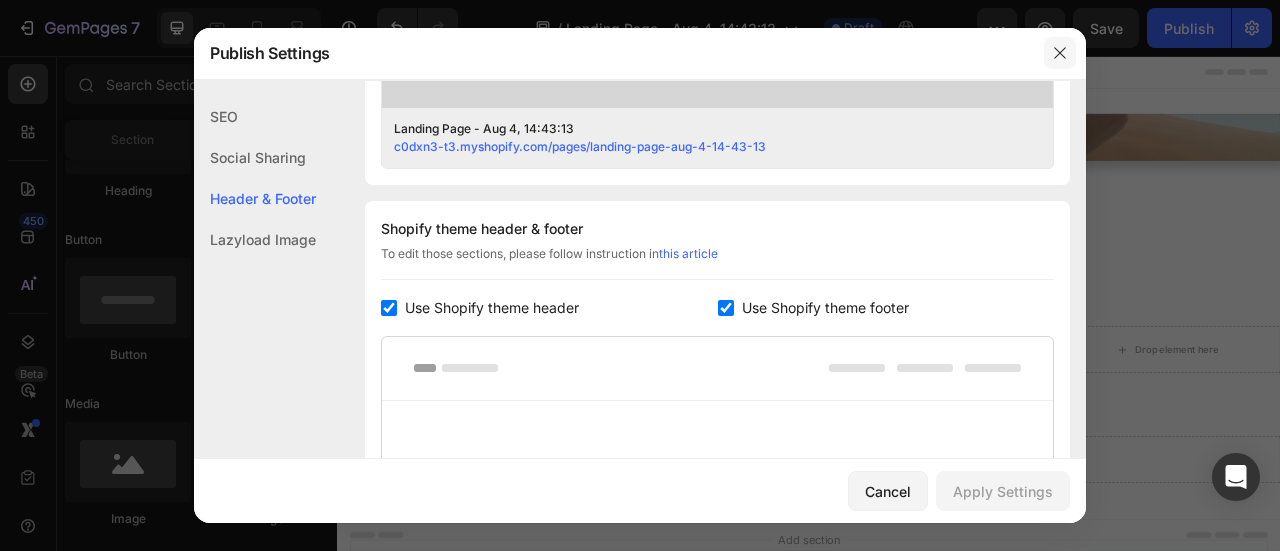 click 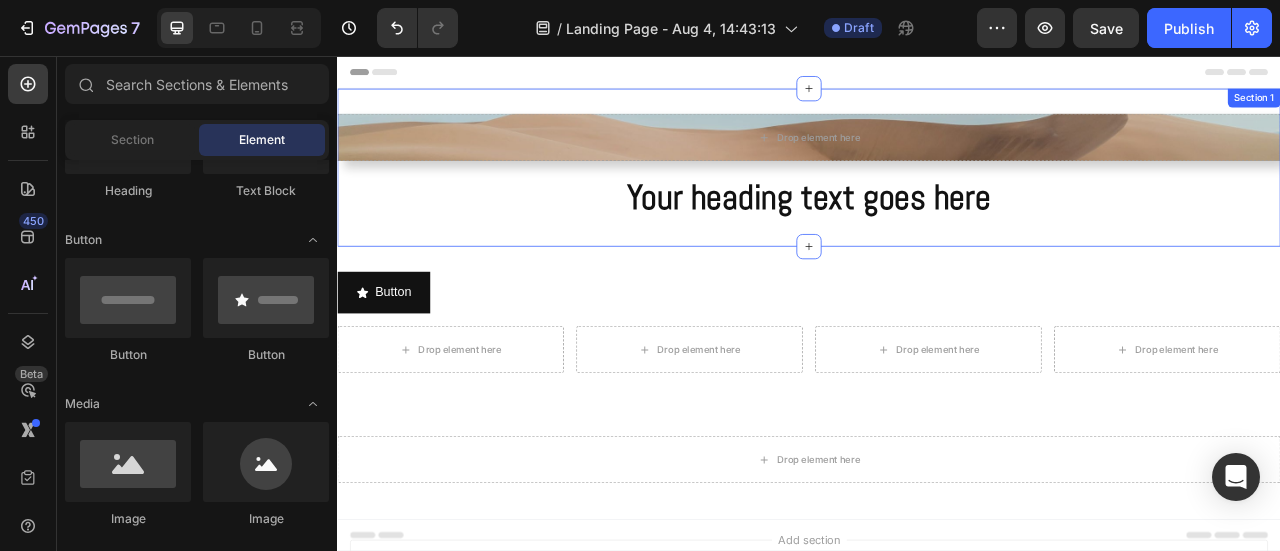 click on "Drop element here Row Your heading text goes here Heading Section 1" at bounding box center (937, 197) 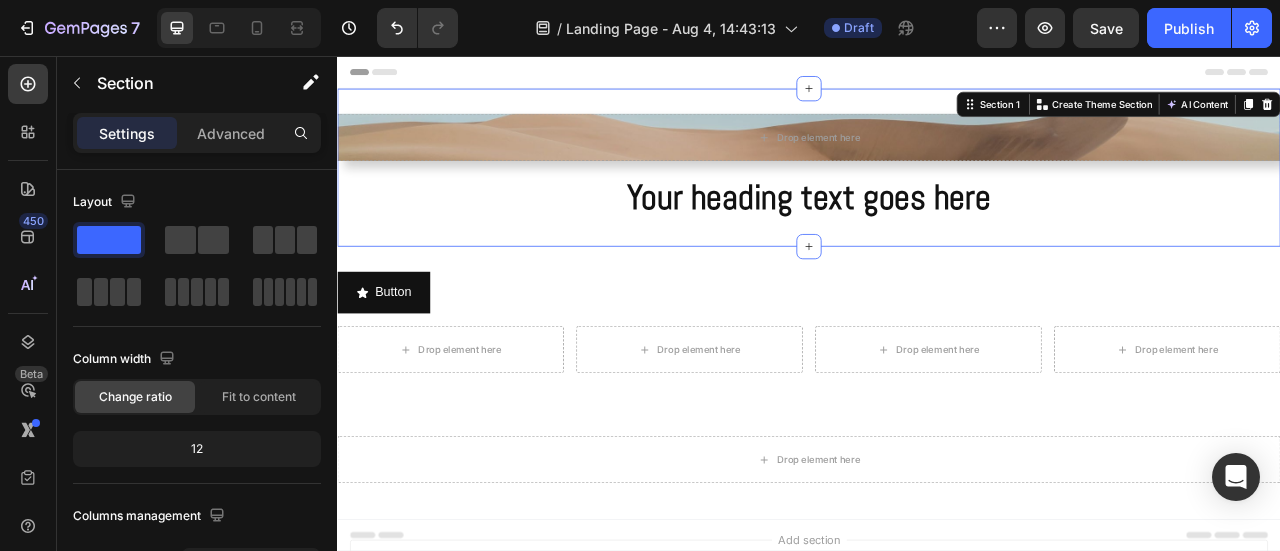 click on "Header" at bounding box center (937, 76) 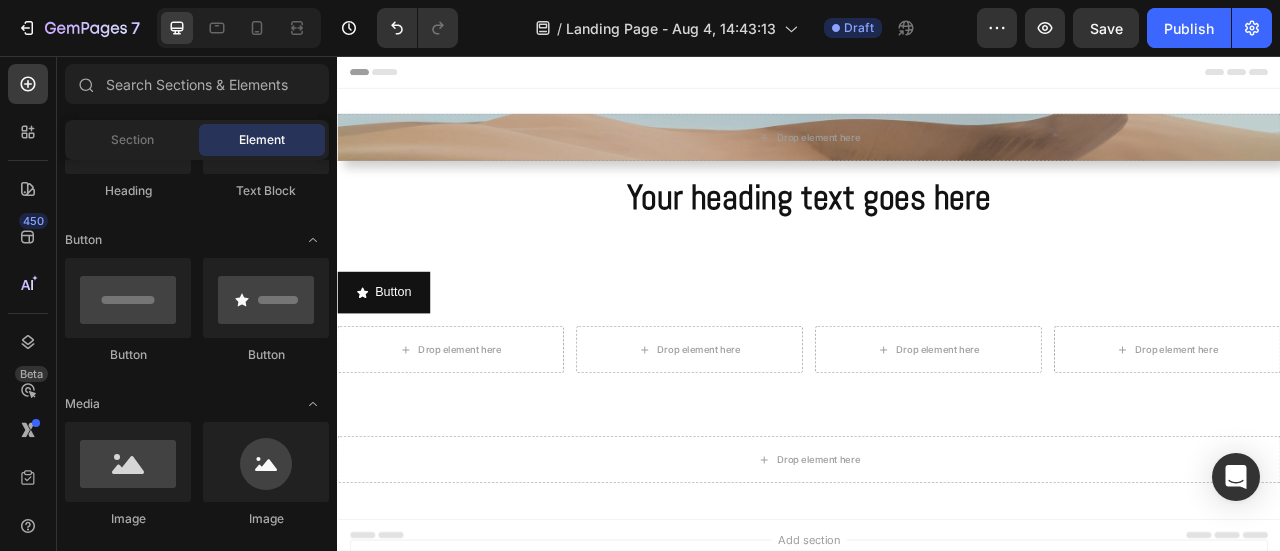 click on "Header" at bounding box center (937, 76) 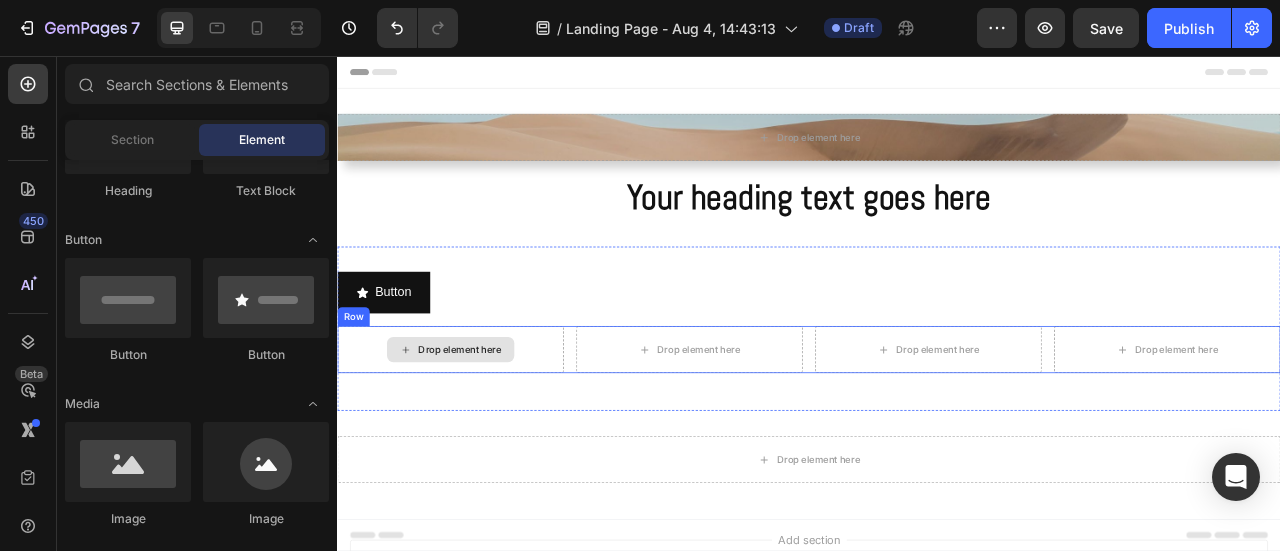 click on "Drop element here" at bounding box center [481, 429] 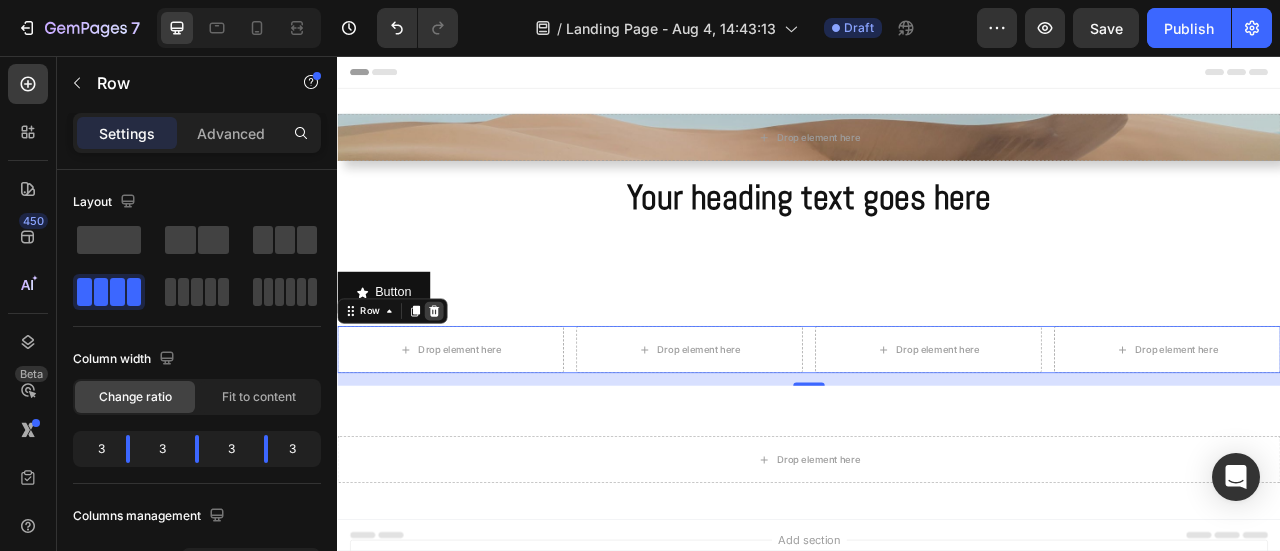 click at bounding box center (460, 380) 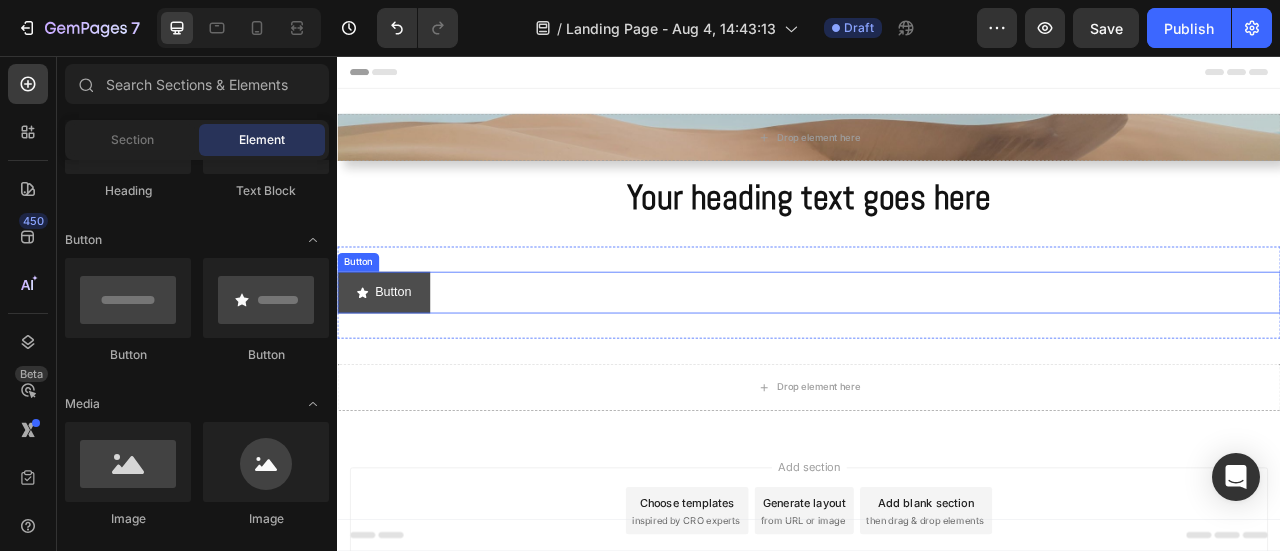 click on "Button" at bounding box center (396, 356) 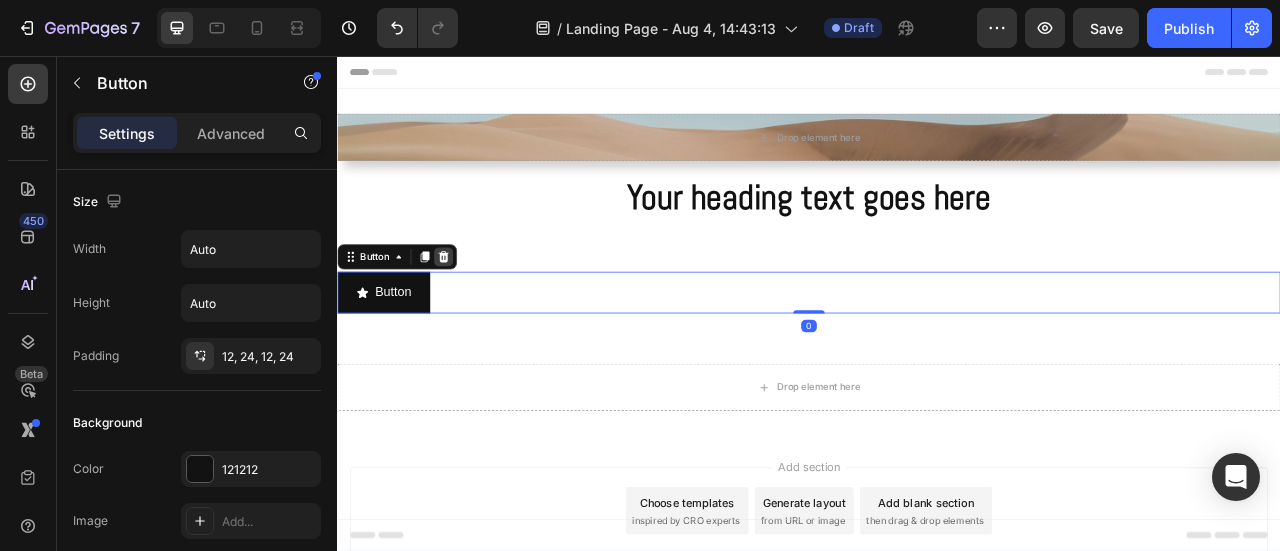 click 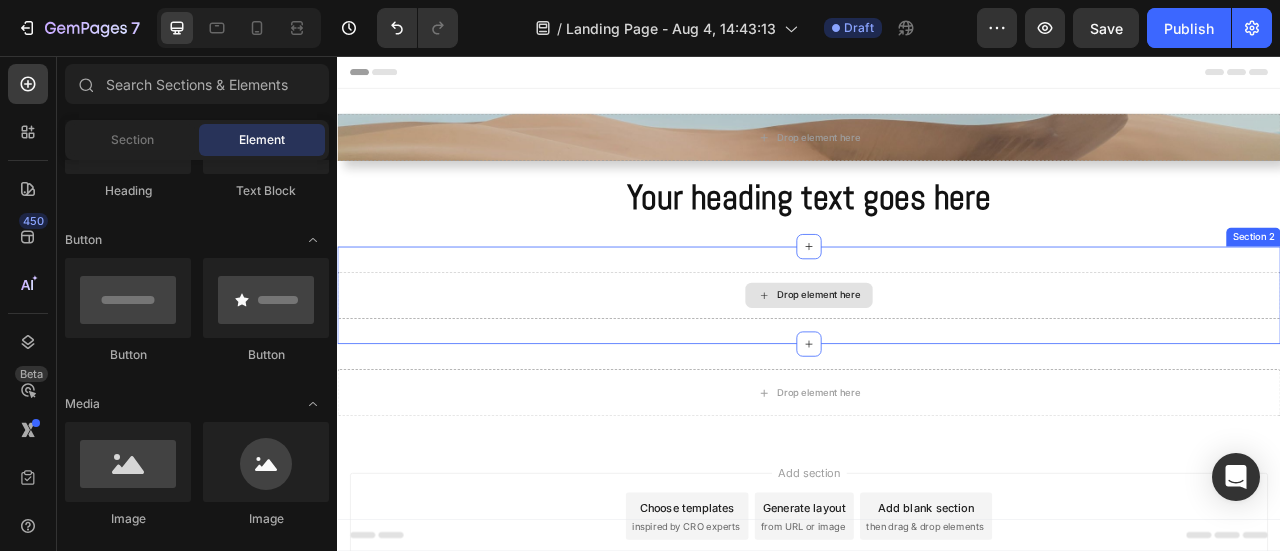 click on "Drop element here" at bounding box center (937, 360) 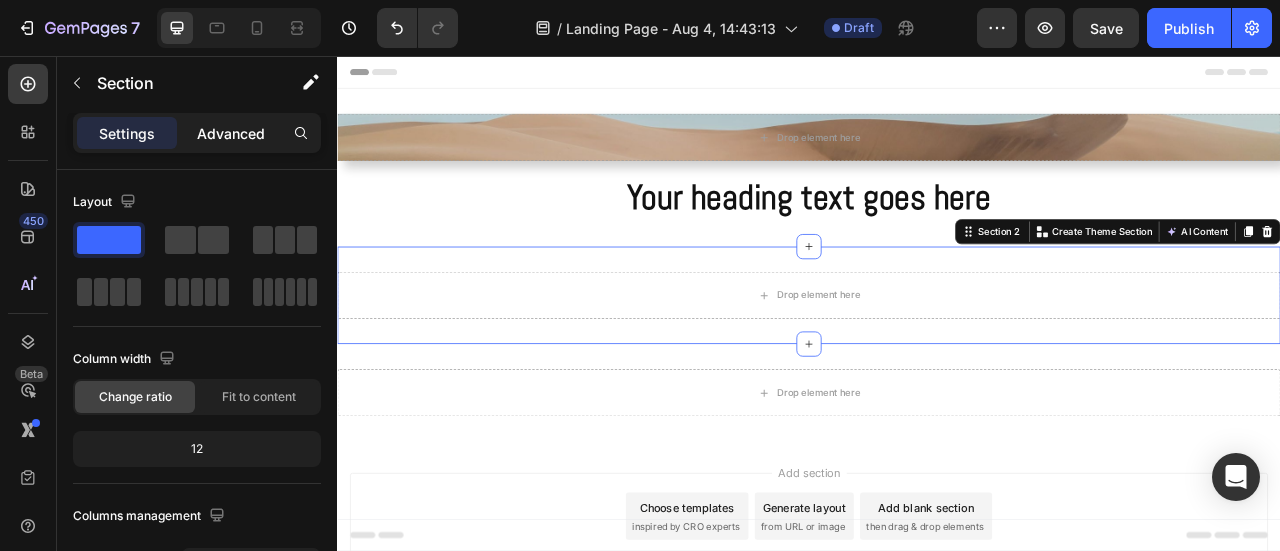 click on "Advanced" at bounding box center (231, 133) 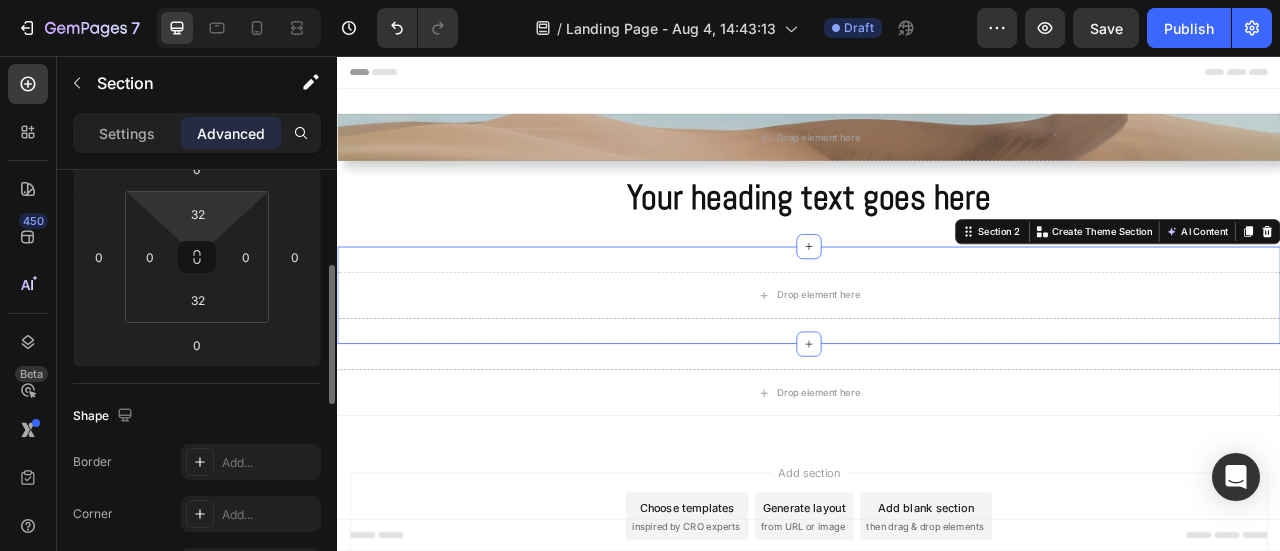 scroll, scrollTop: 0, scrollLeft: 0, axis: both 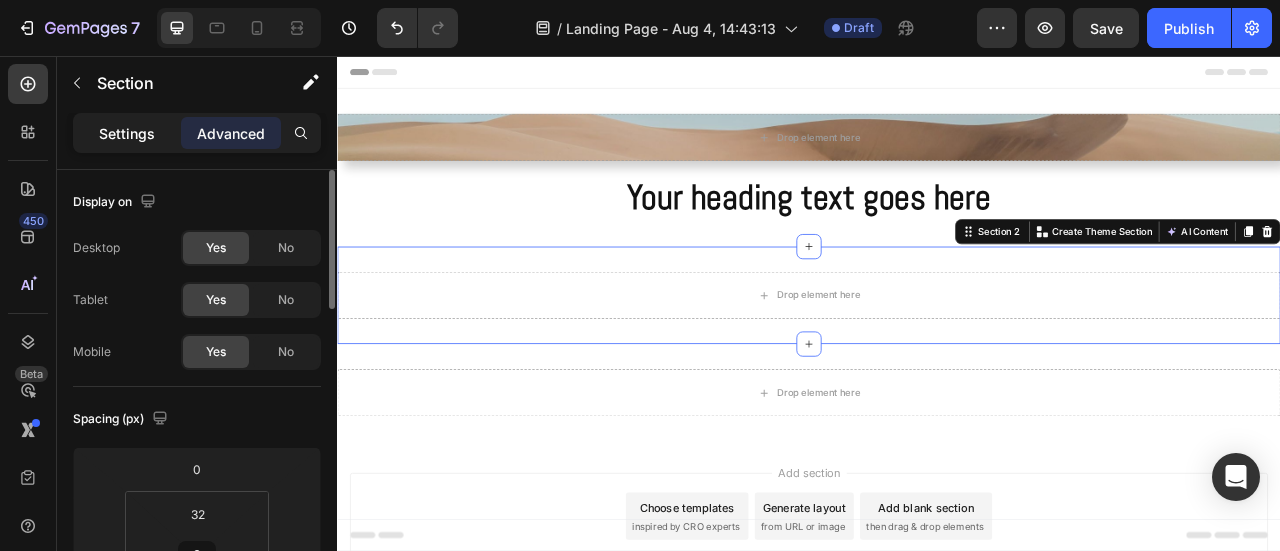 click on "Settings" at bounding box center (127, 133) 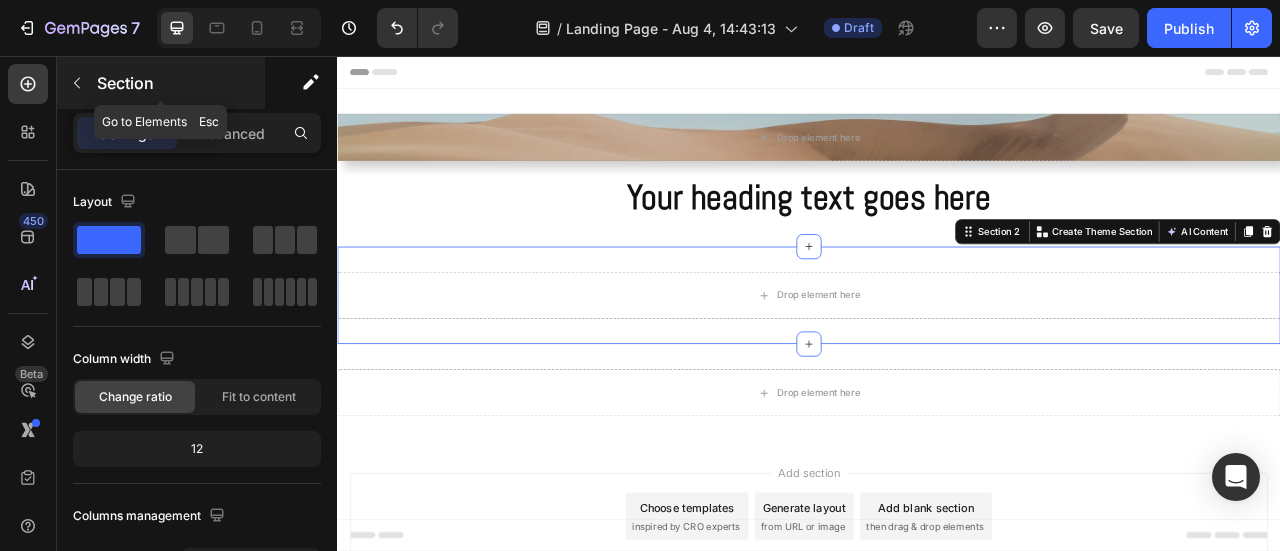 click at bounding box center (77, 83) 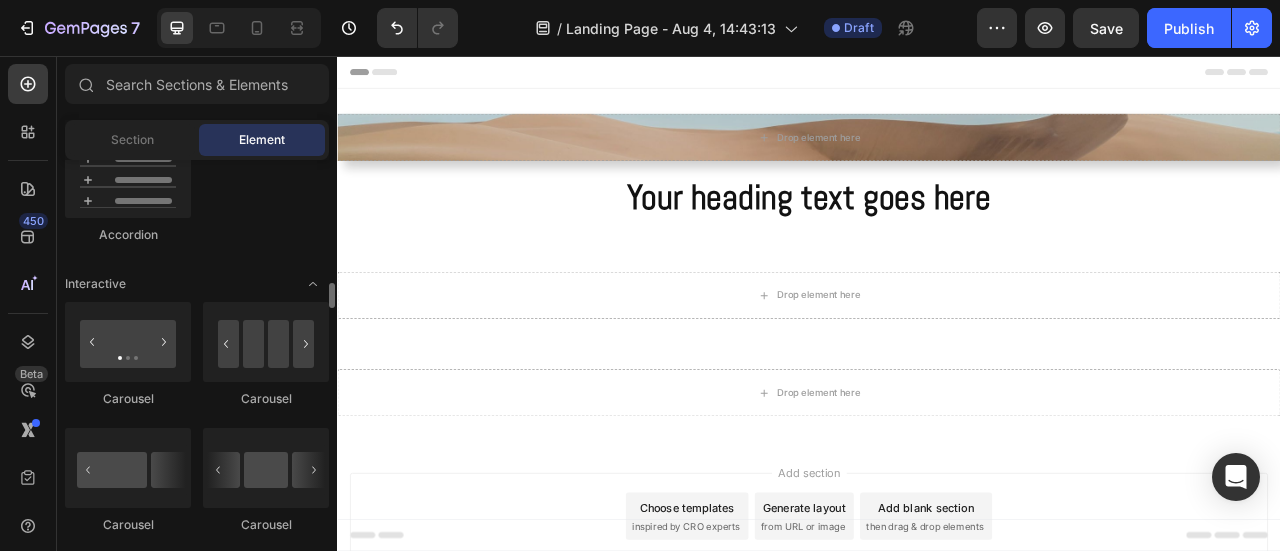 scroll, scrollTop: 2000, scrollLeft: 0, axis: vertical 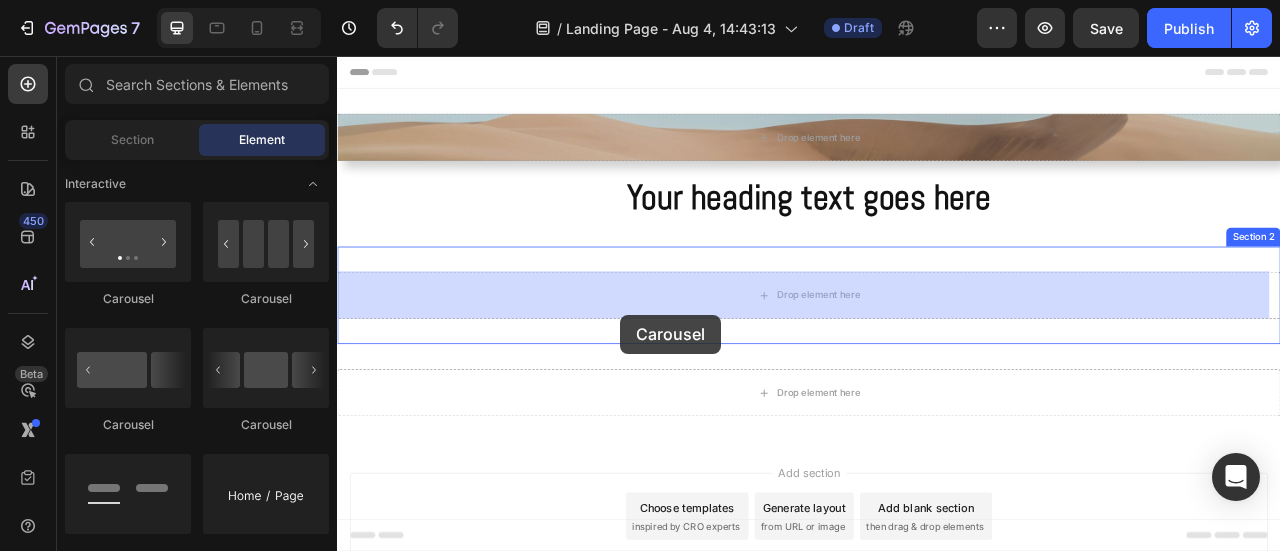 drag, startPoint x: 593, startPoint y: 441, endPoint x: 686, endPoint y: 391, distance: 105.58882 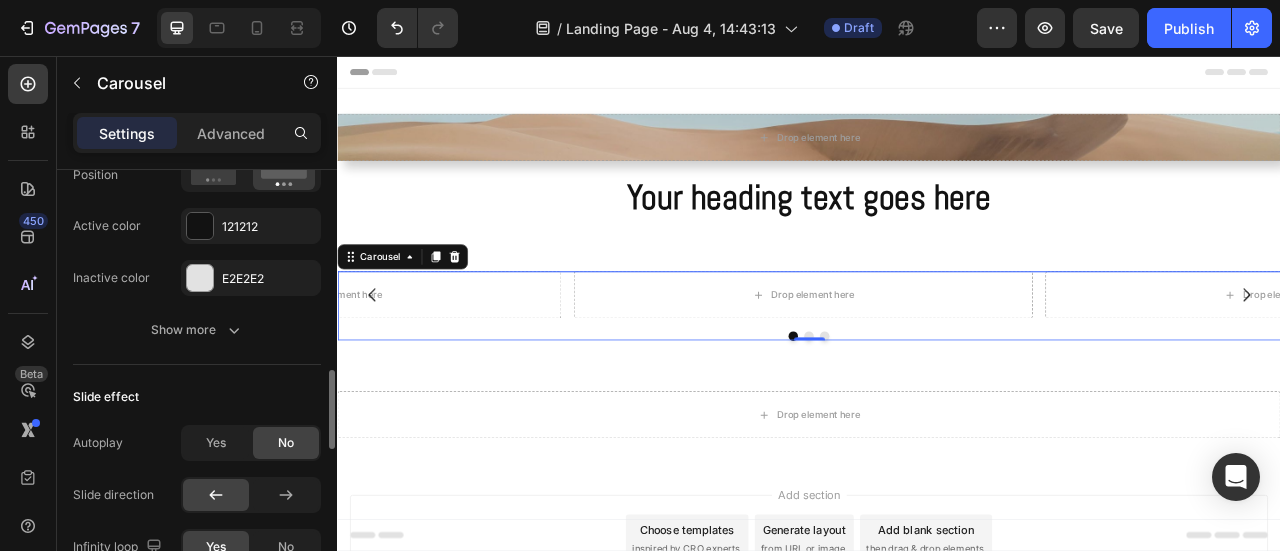 scroll, scrollTop: 1200, scrollLeft: 0, axis: vertical 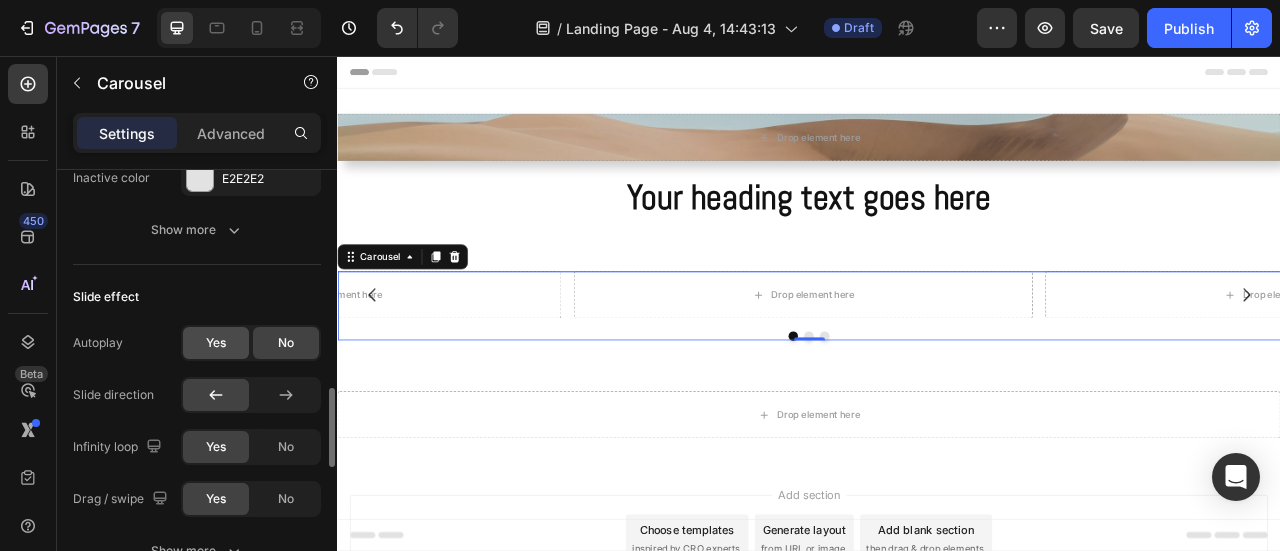 click on "Yes" 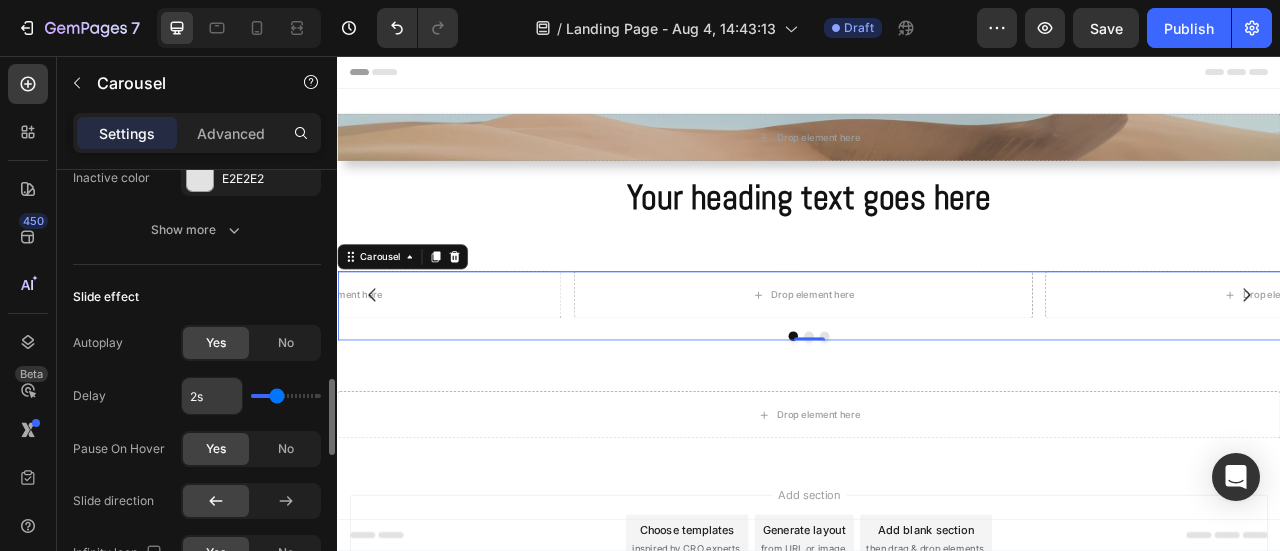 click on "2s" at bounding box center (212, 396) 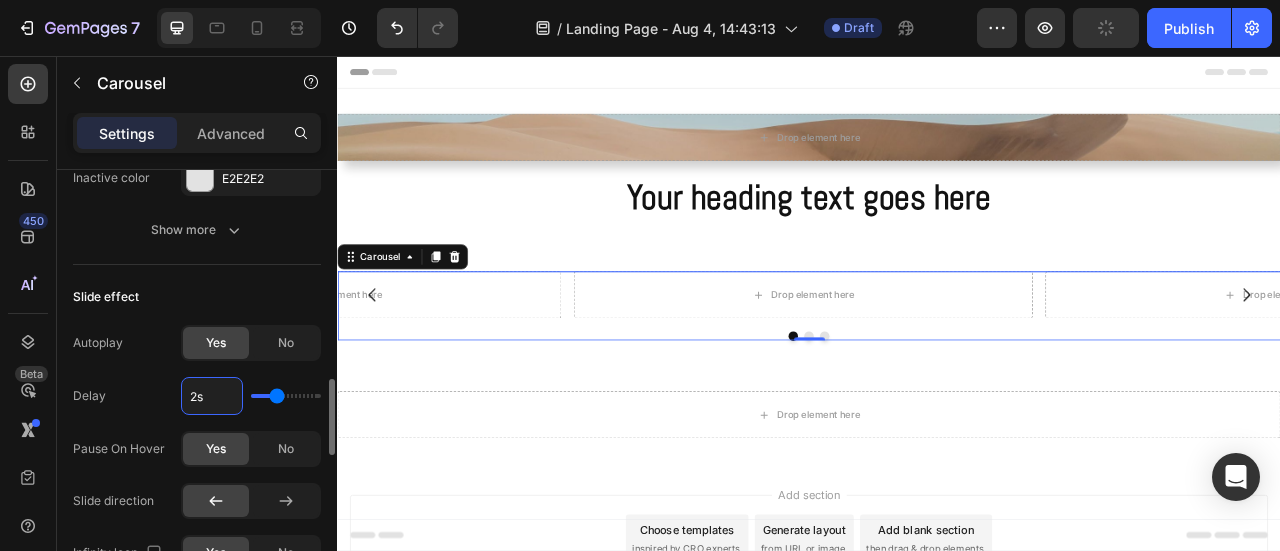 type on "3s" 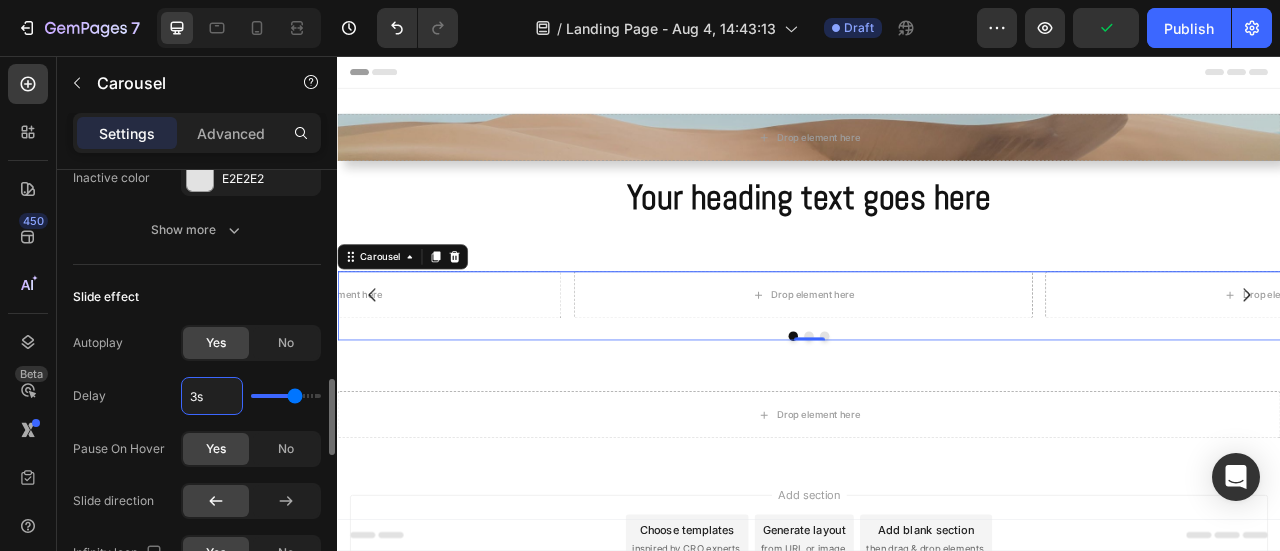 type on "3s" 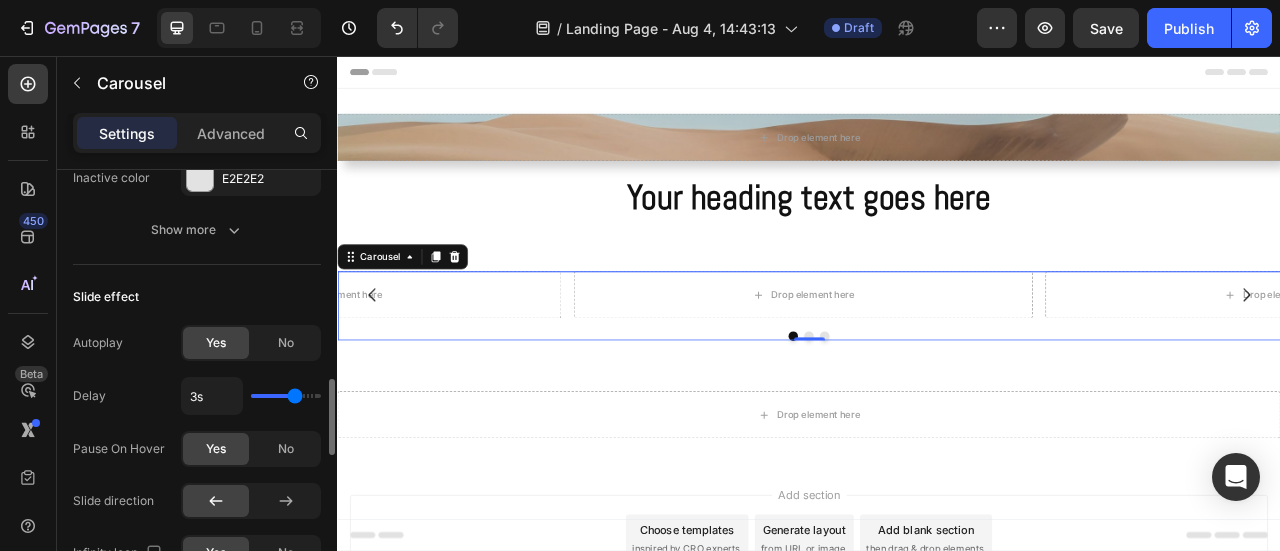 scroll, scrollTop: 1300, scrollLeft: 0, axis: vertical 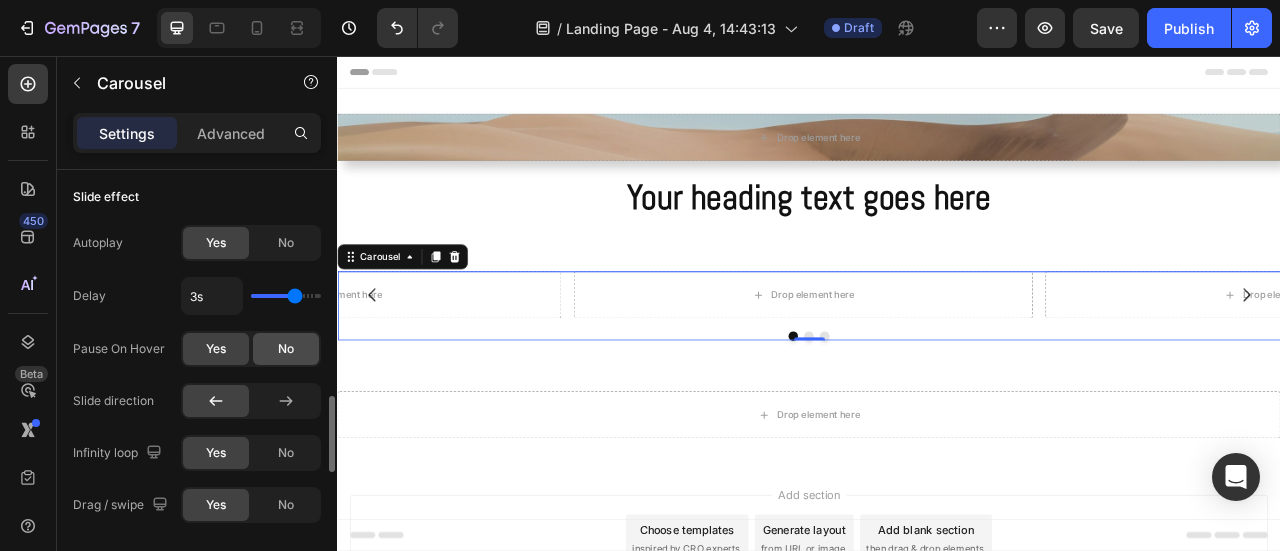 click on "No" 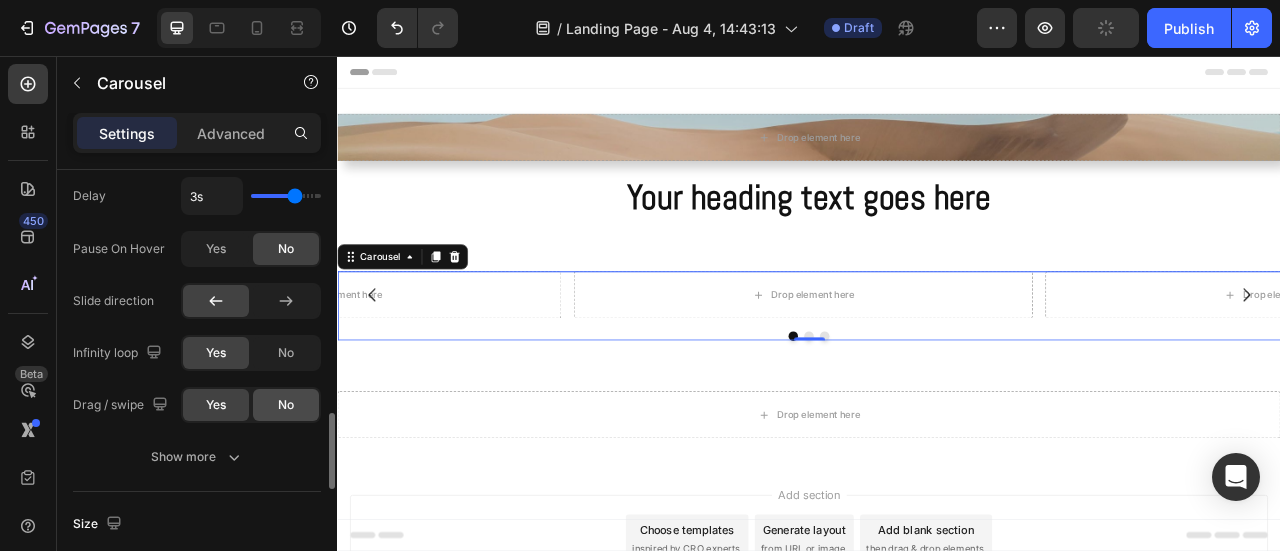 scroll, scrollTop: 1500, scrollLeft: 0, axis: vertical 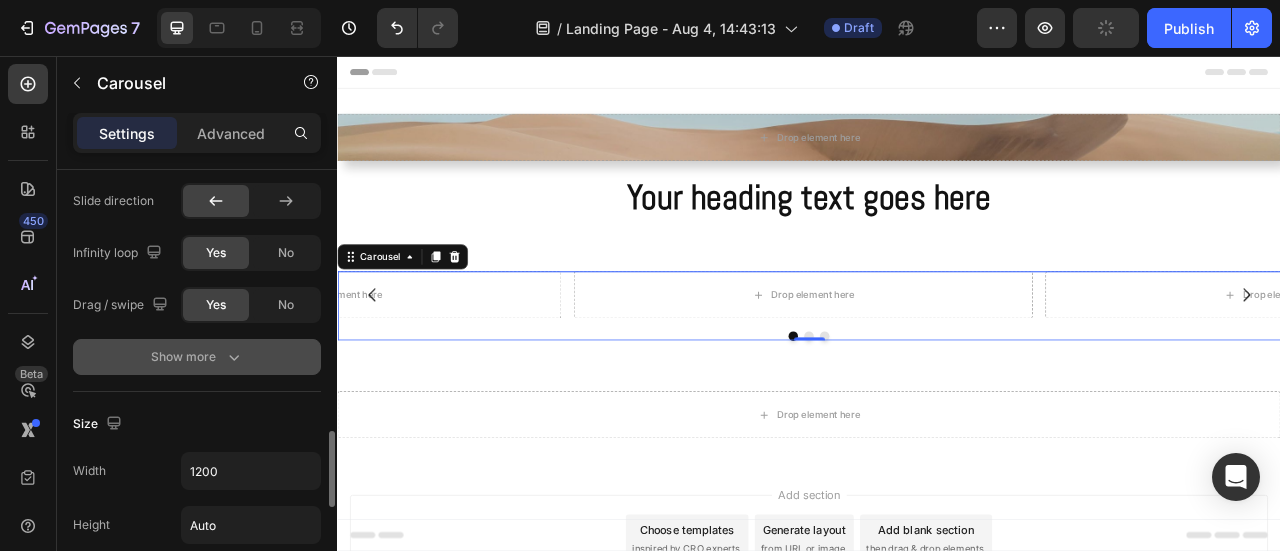 click on "Show more" at bounding box center [197, 357] 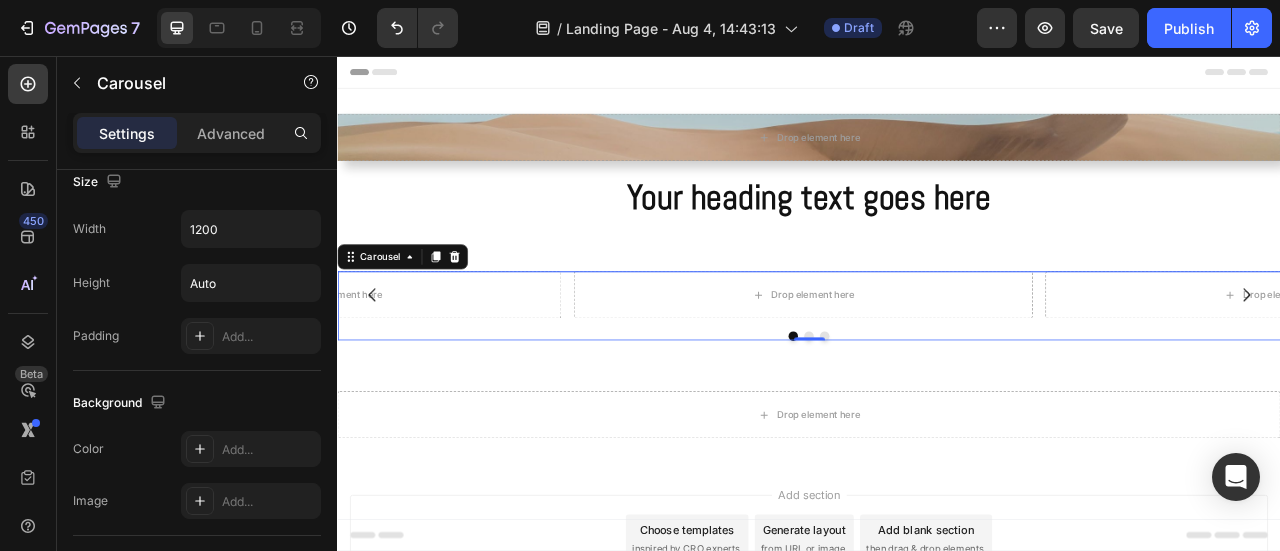 scroll, scrollTop: 2100, scrollLeft: 0, axis: vertical 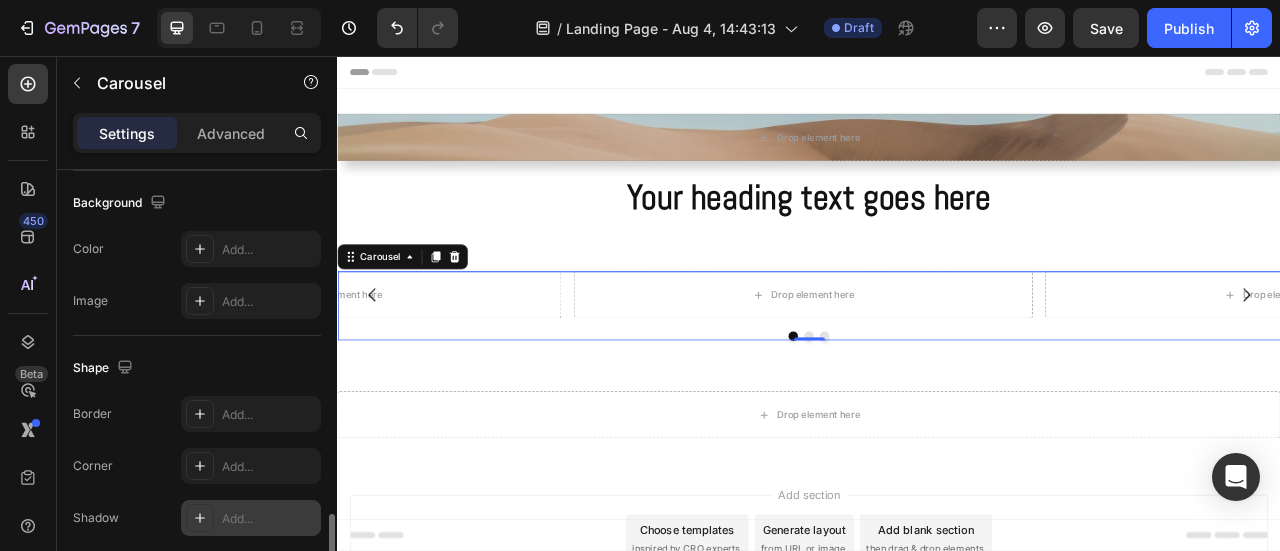 click on "Add..." at bounding box center [269, 519] 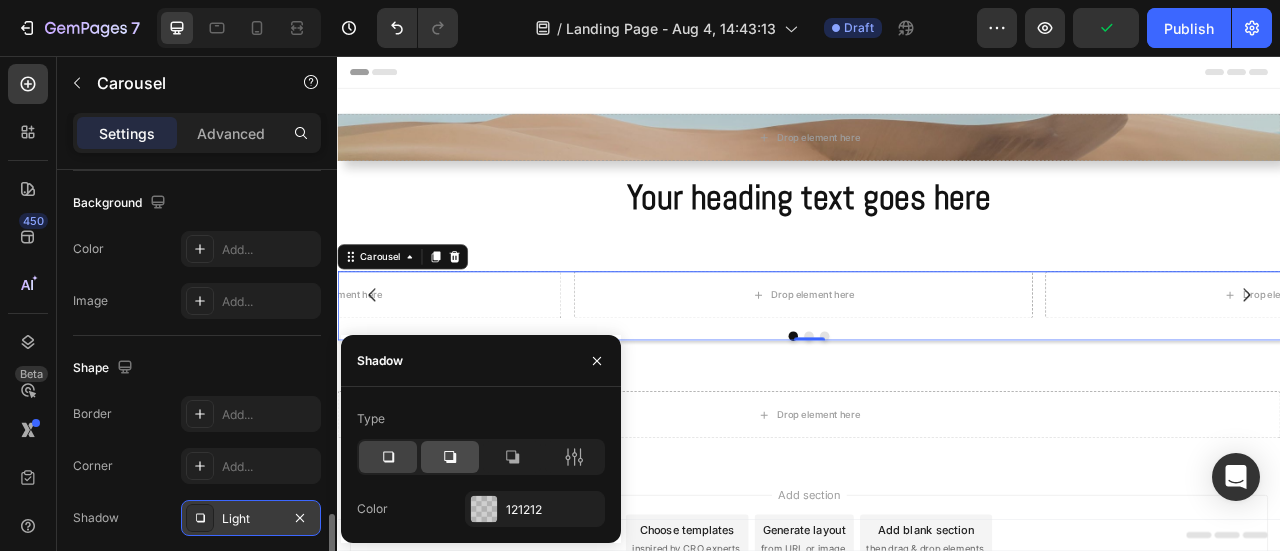 click 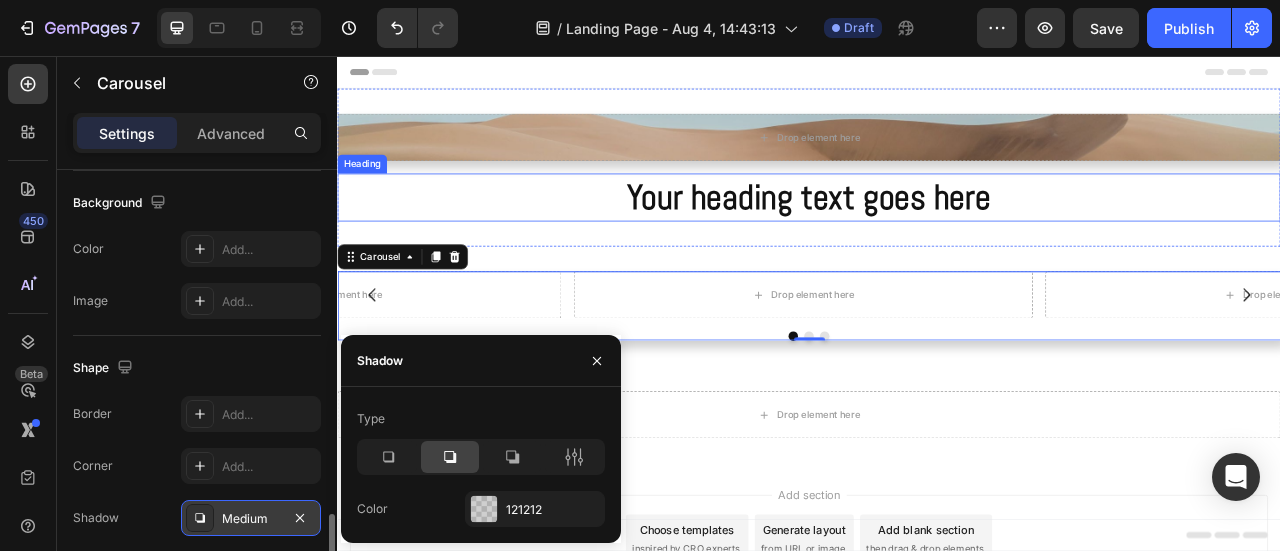 click on "Your heading text goes here" at bounding box center (937, 235) 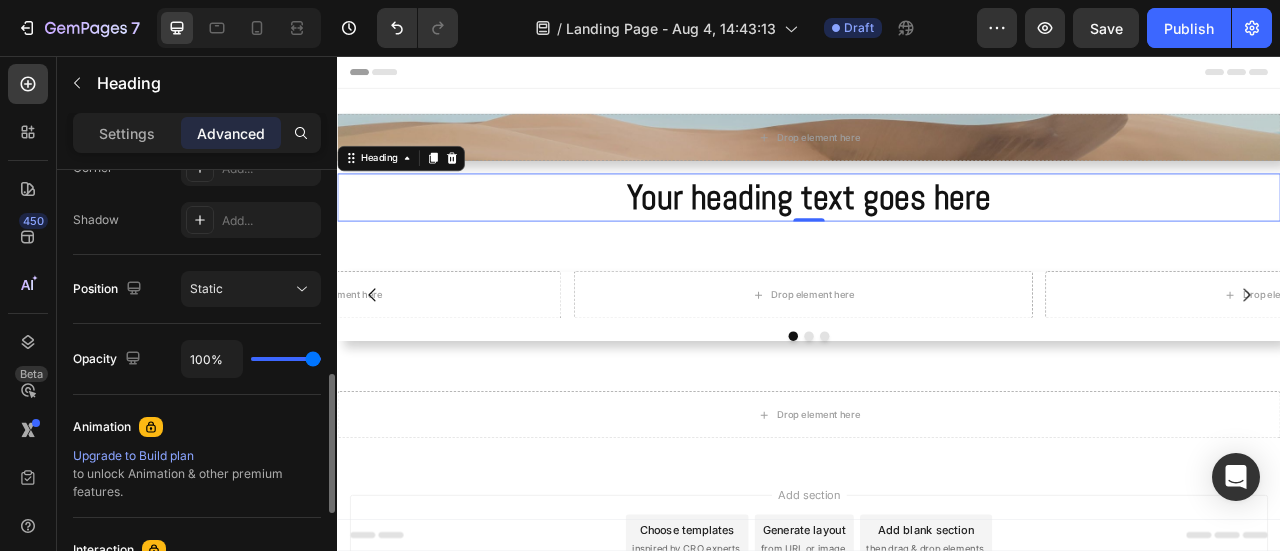scroll, scrollTop: 546, scrollLeft: 0, axis: vertical 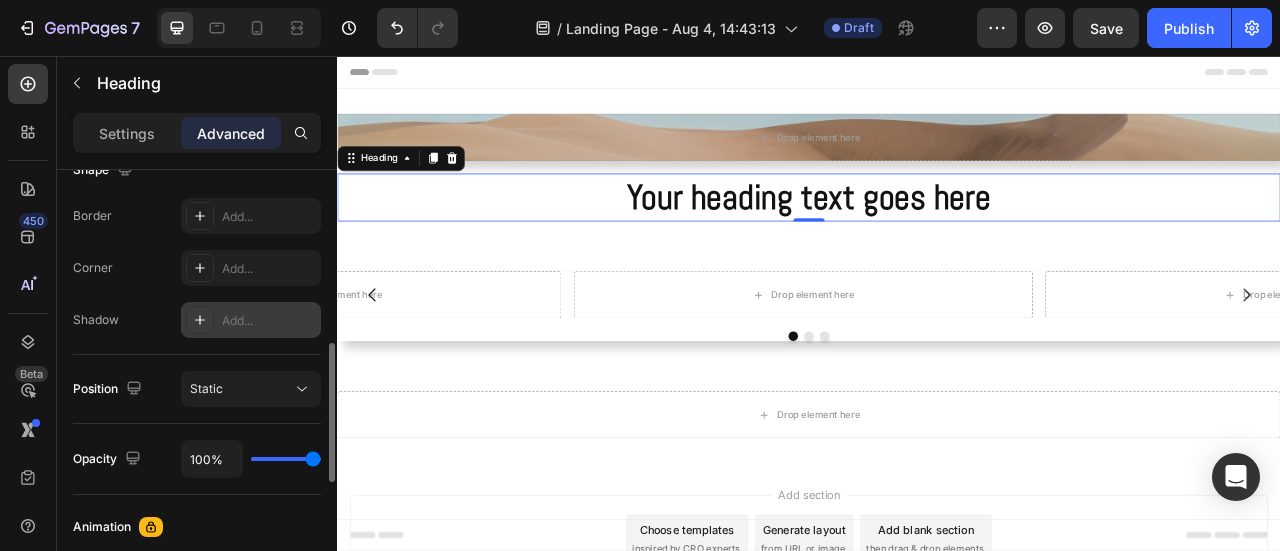 click on "Add..." at bounding box center [269, 321] 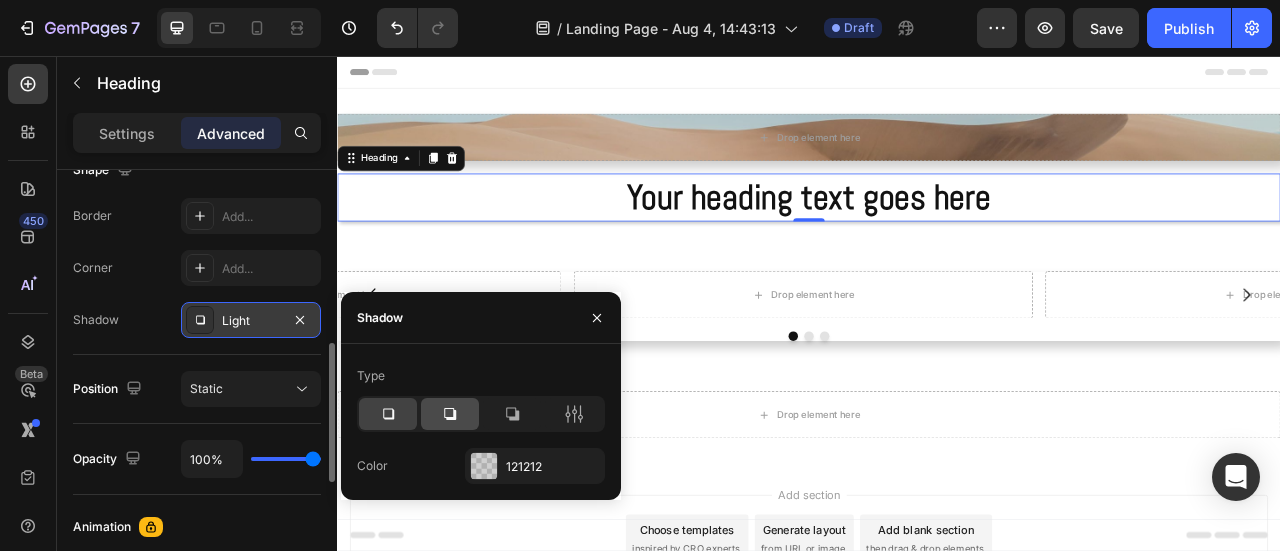 click 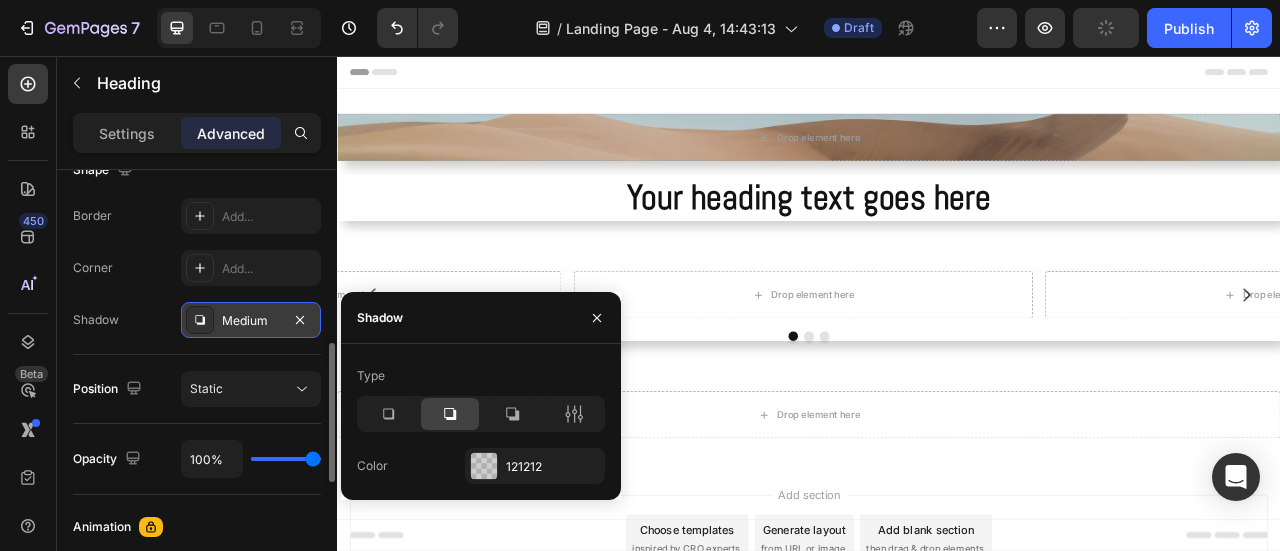 click on "Add section Choose templates inspired by CRO experts Generate layout from URL or image Add blank section then drag & drop elements" at bounding box center [937, 669] 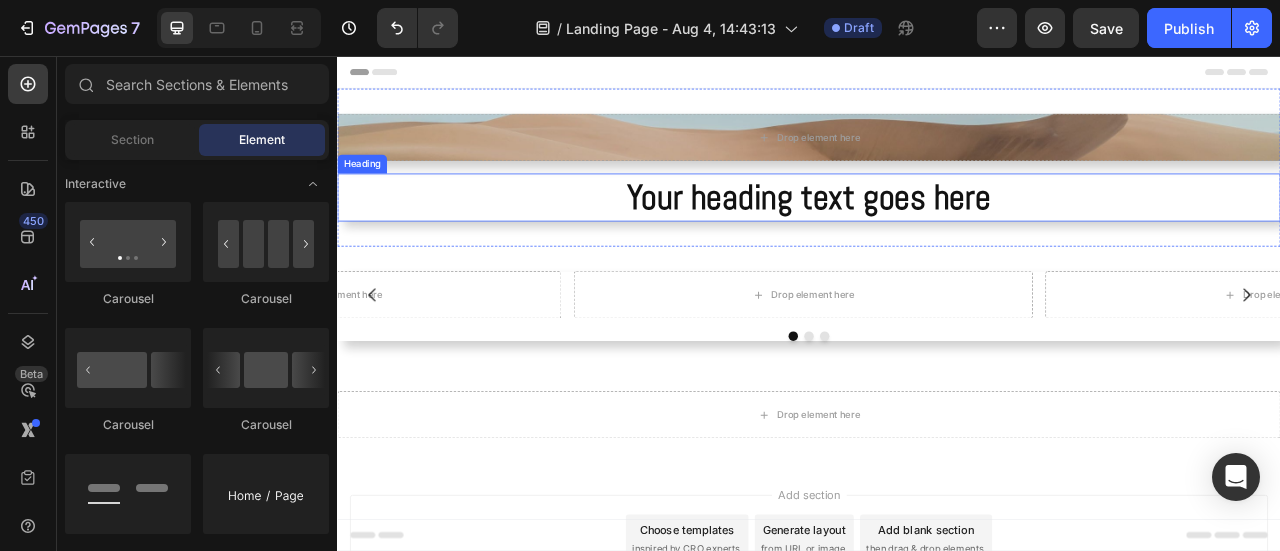 click on "Your heading text goes here" at bounding box center (937, 235) 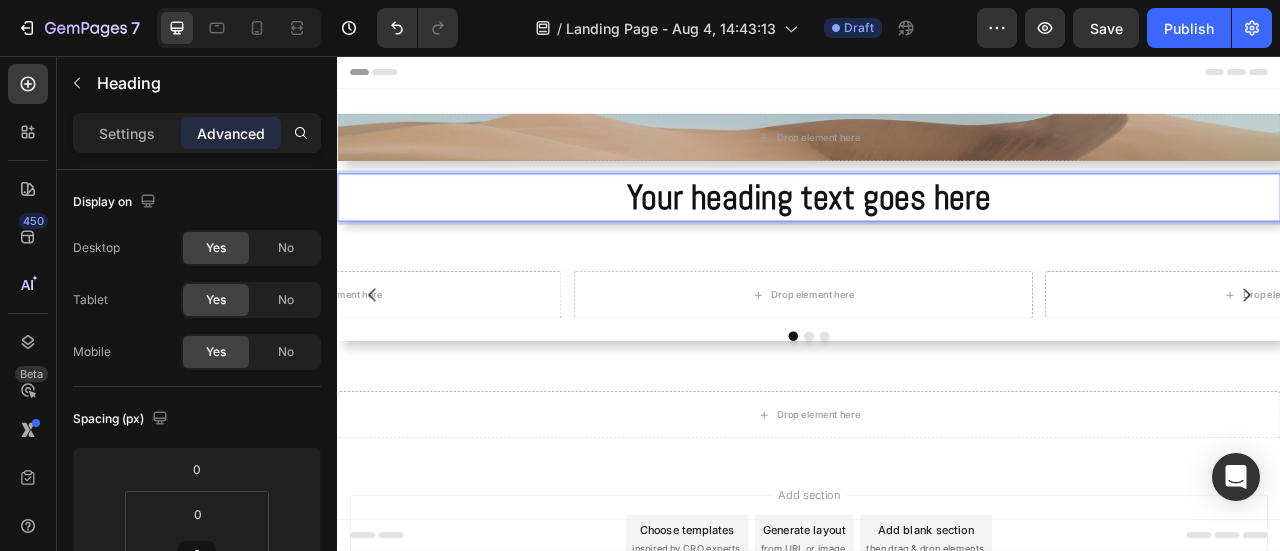click on "Your heading text goes here" at bounding box center (937, 235) 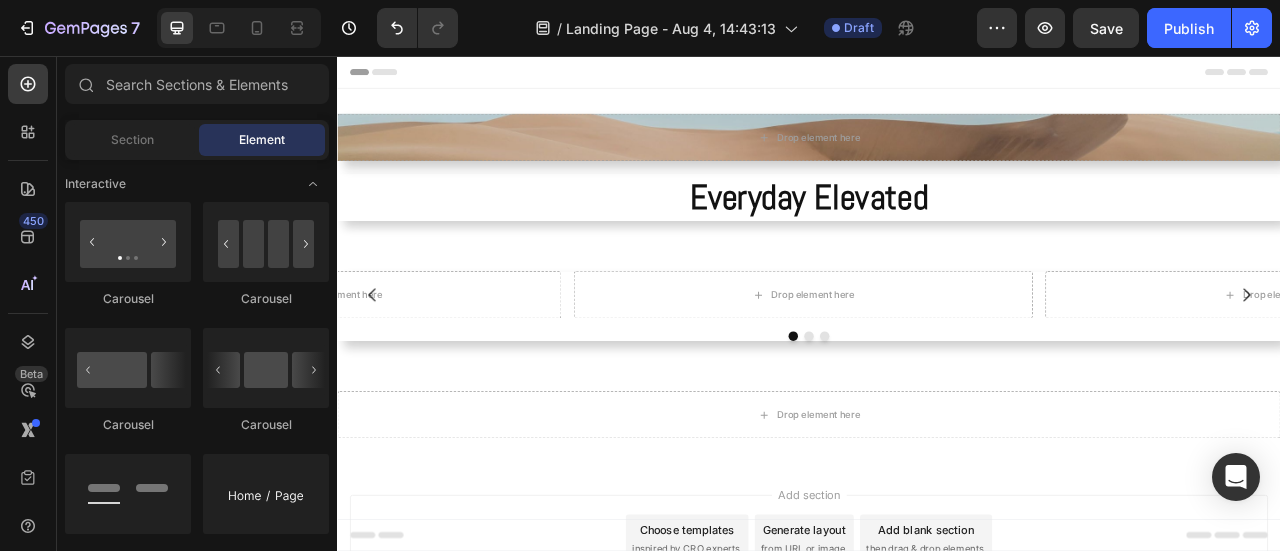 click on "Footer" at bounding box center [937, 665] 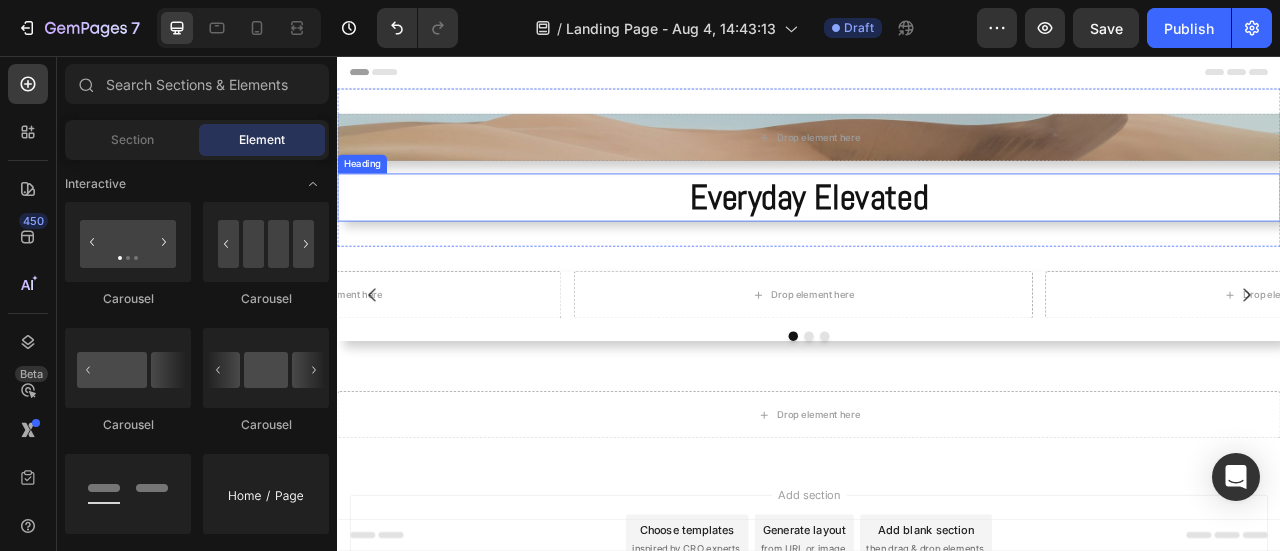 click on "Everyday Elevated" at bounding box center (937, 235) 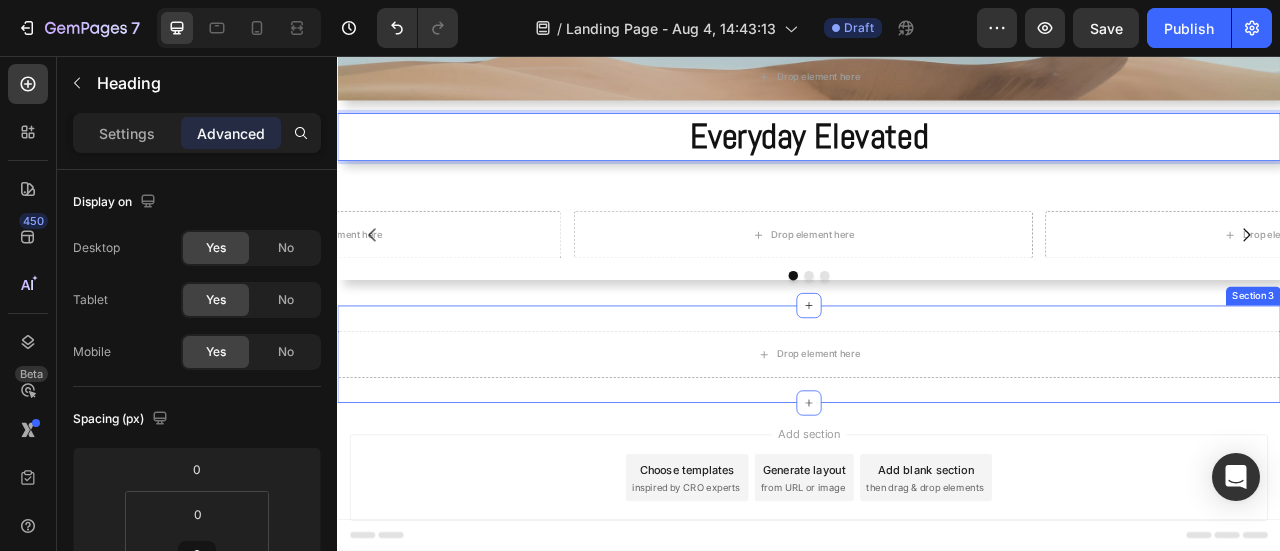 scroll, scrollTop: 33, scrollLeft: 0, axis: vertical 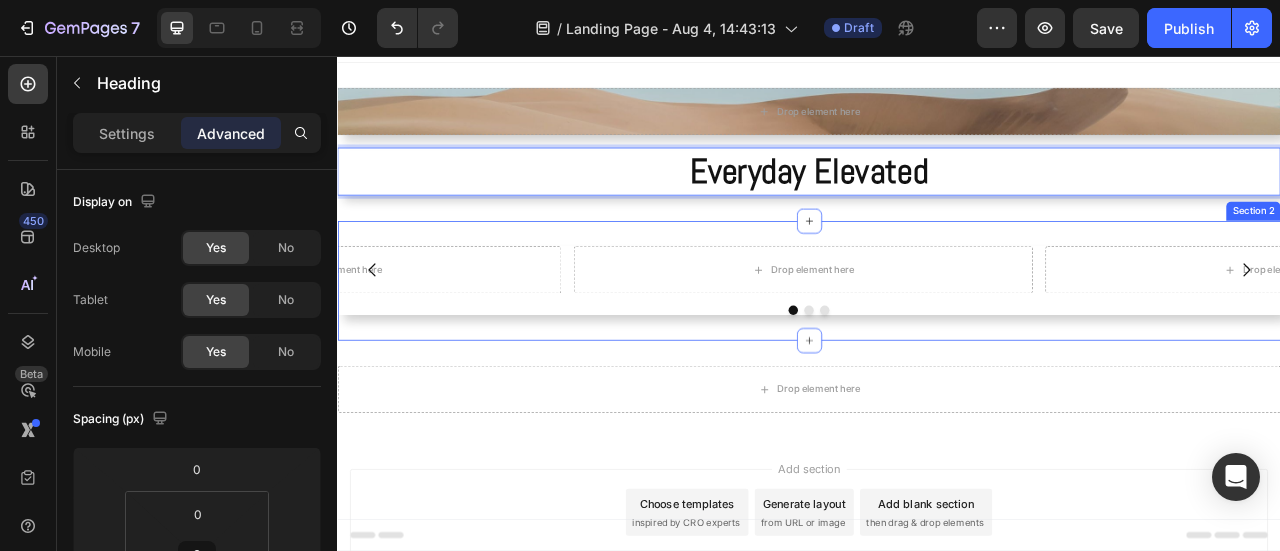 click on "Drop element here
Drop element here
Drop element here
Carousel Section 2" at bounding box center (937, 341) 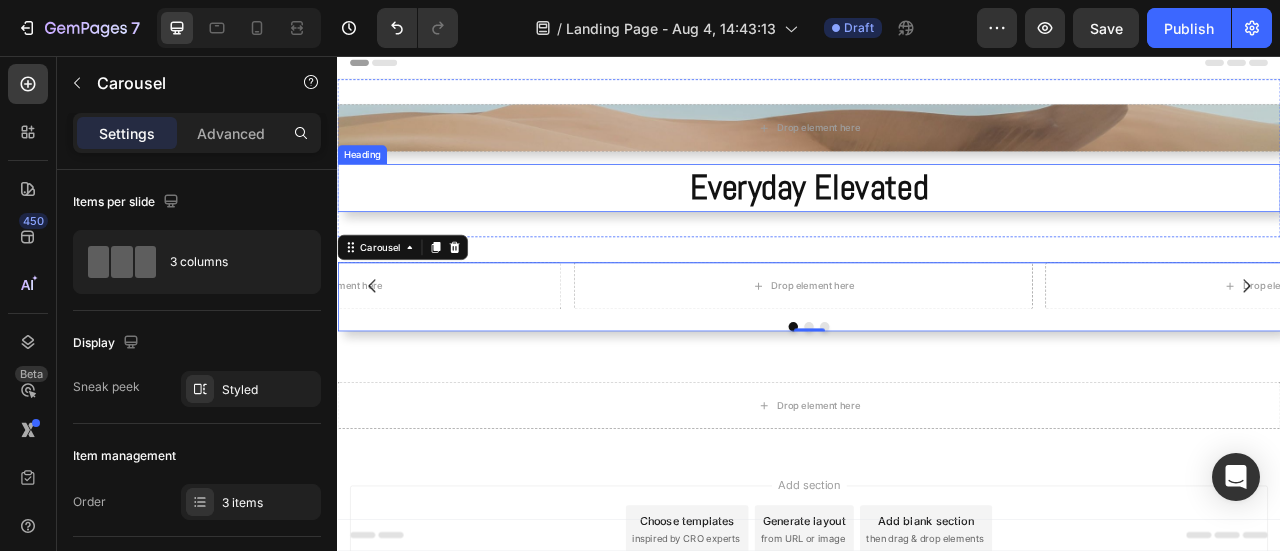 scroll, scrollTop: 0, scrollLeft: 0, axis: both 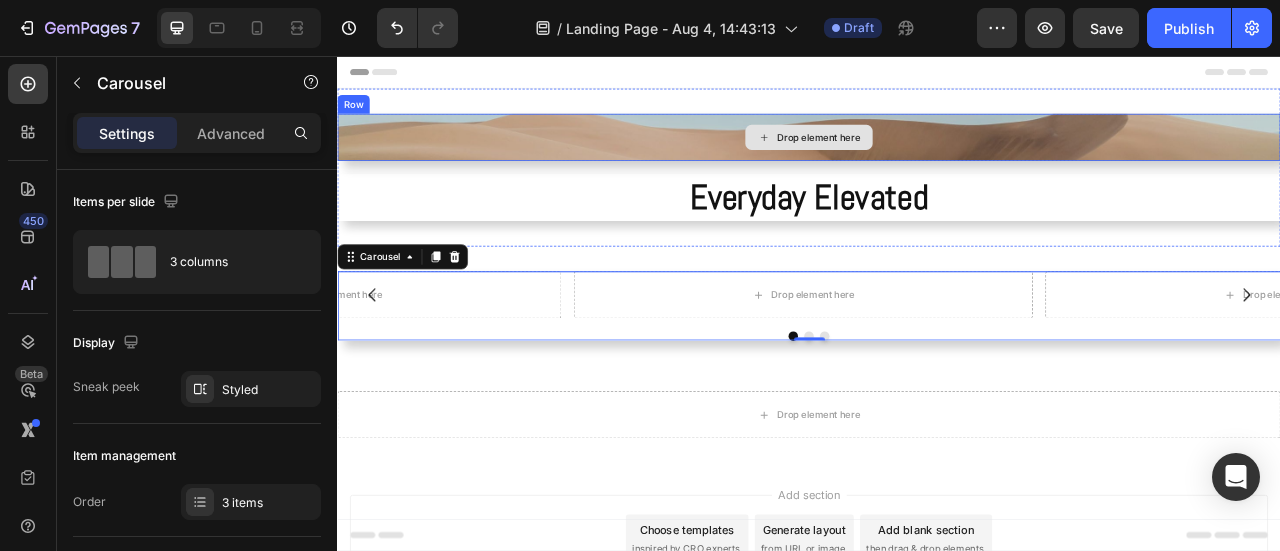 click on "Drop element here" at bounding box center [937, 159] 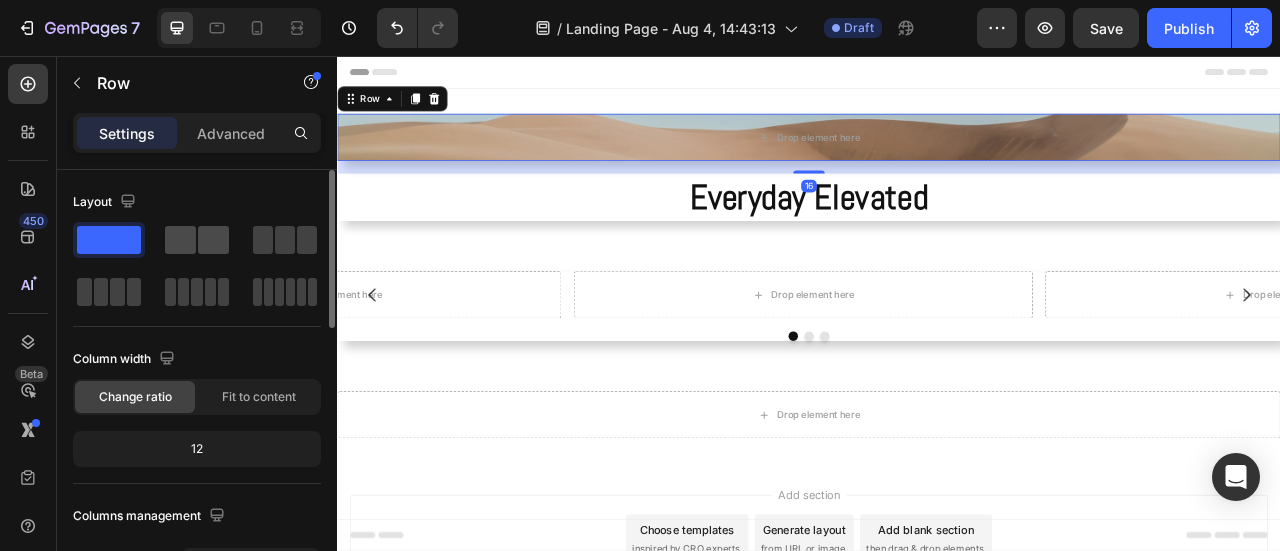 click 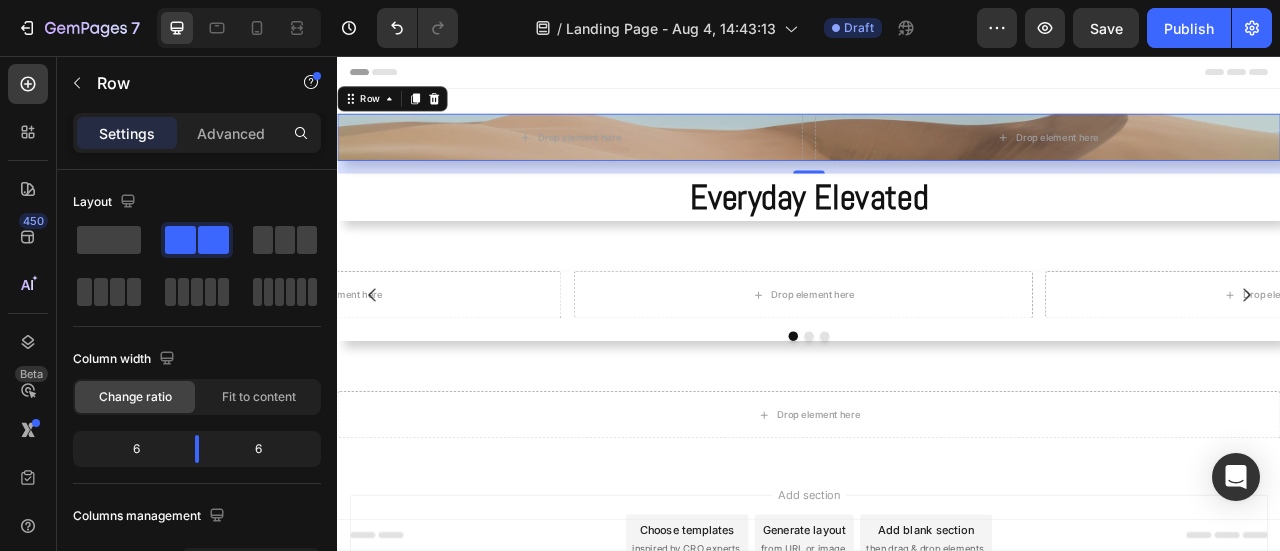 click on "Drop element here
Drop element here Row   16" at bounding box center (937, 159) 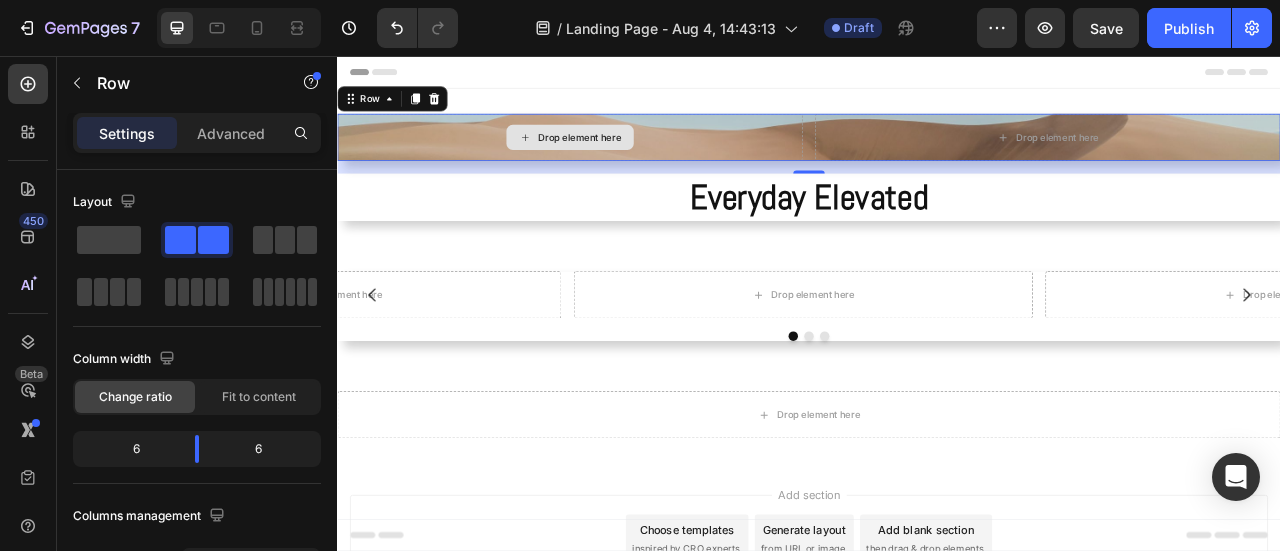 click on "Drop element here" at bounding box center (633, 159) 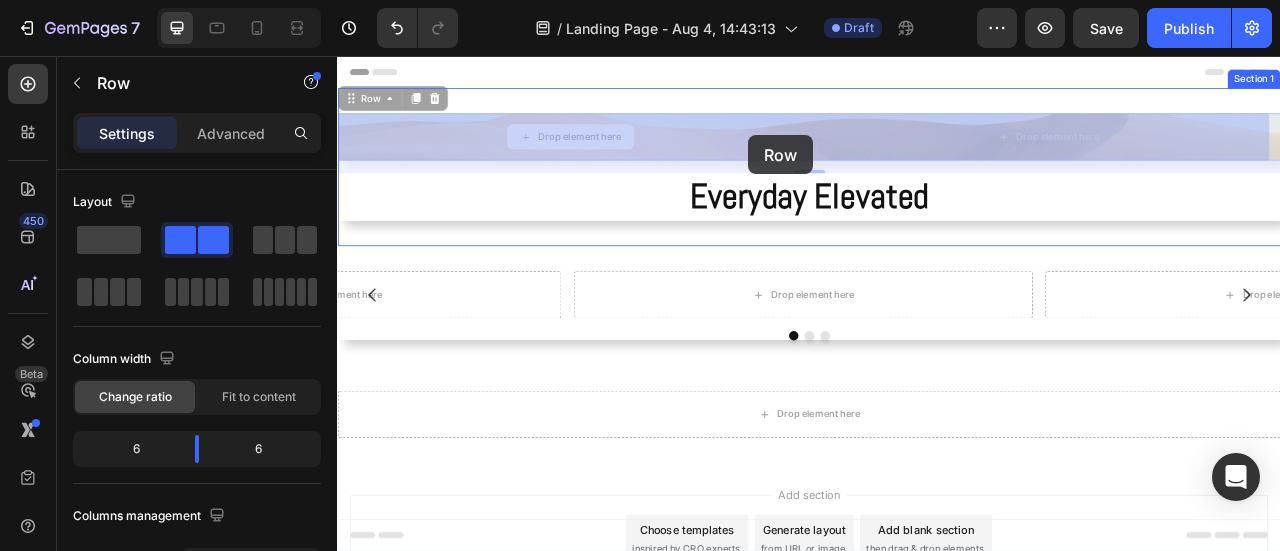 drag, startPoint x: 918, startPoint y: 160, endPoint x: 860, endPoint y: 157, distance: 58.077534 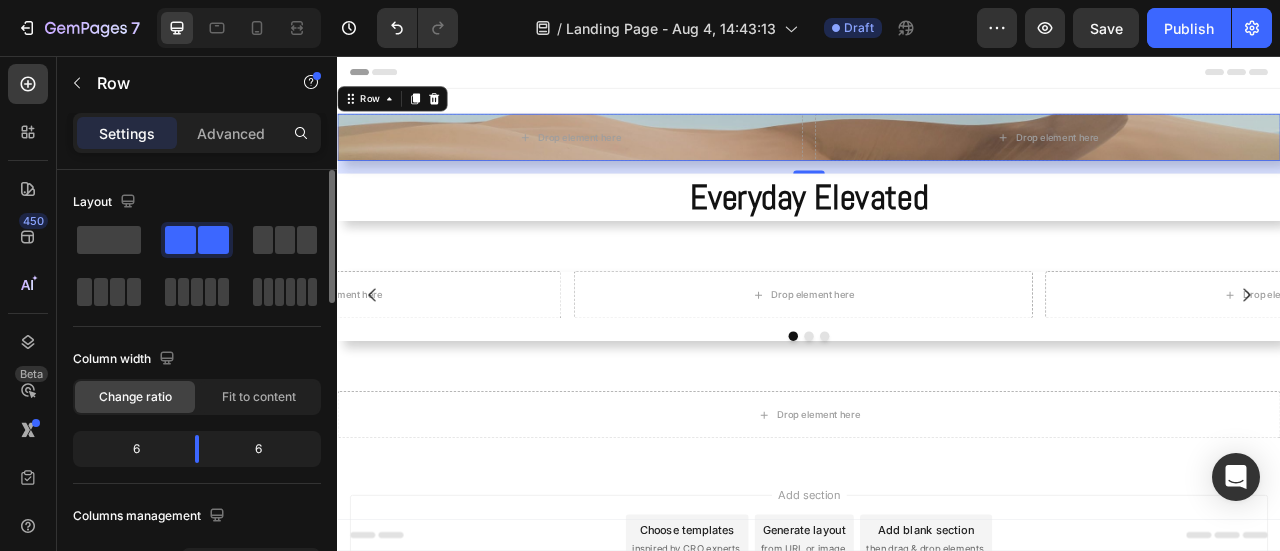 click on "6" 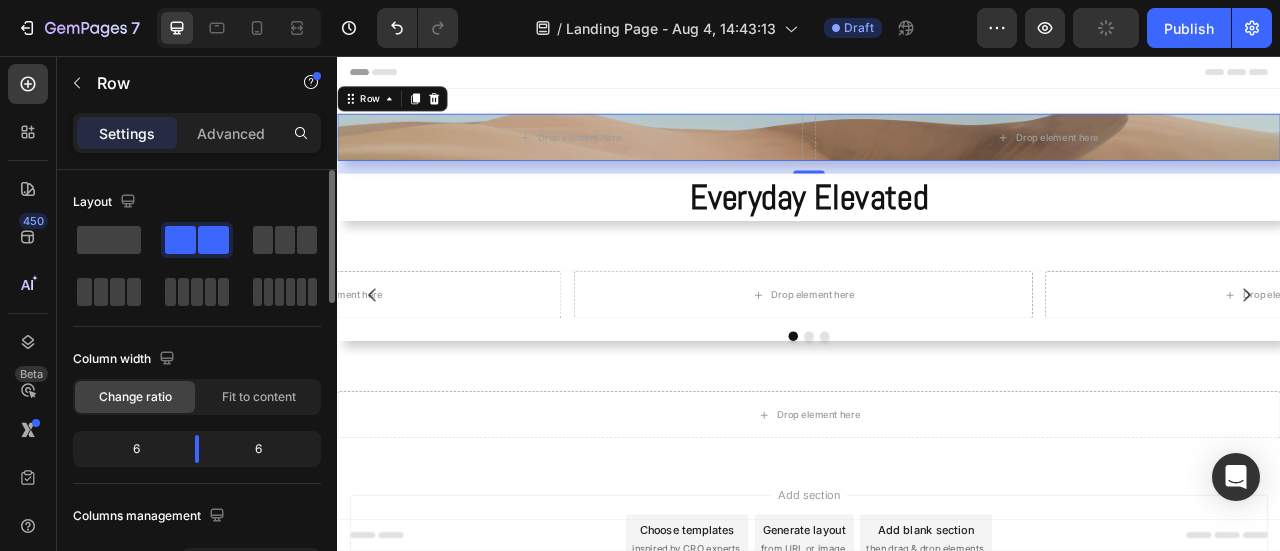 click on "6" 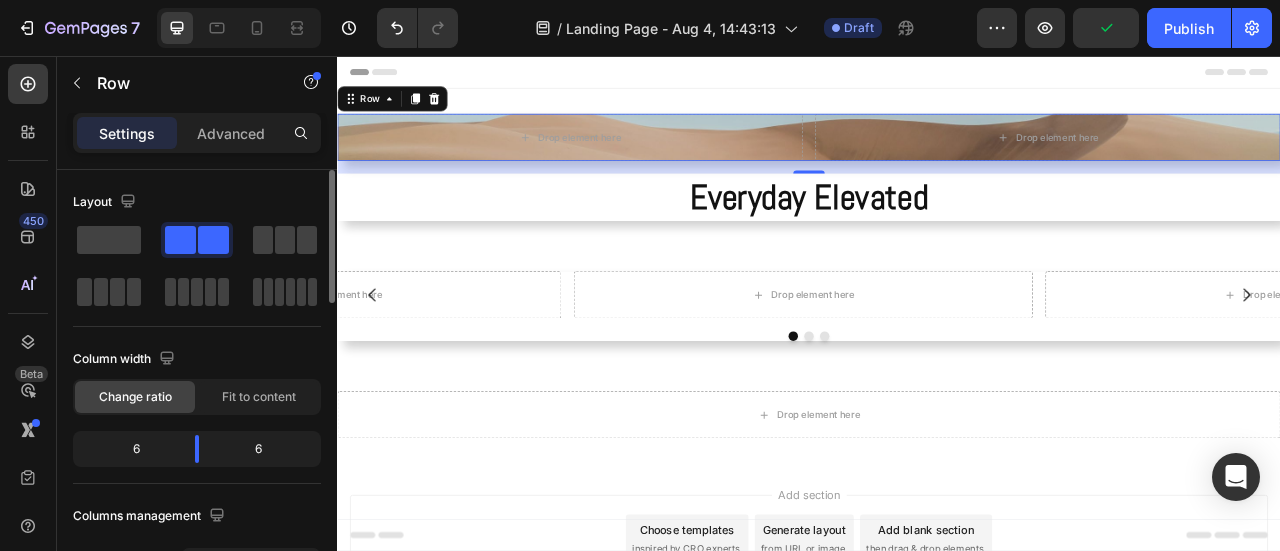 click on "6" 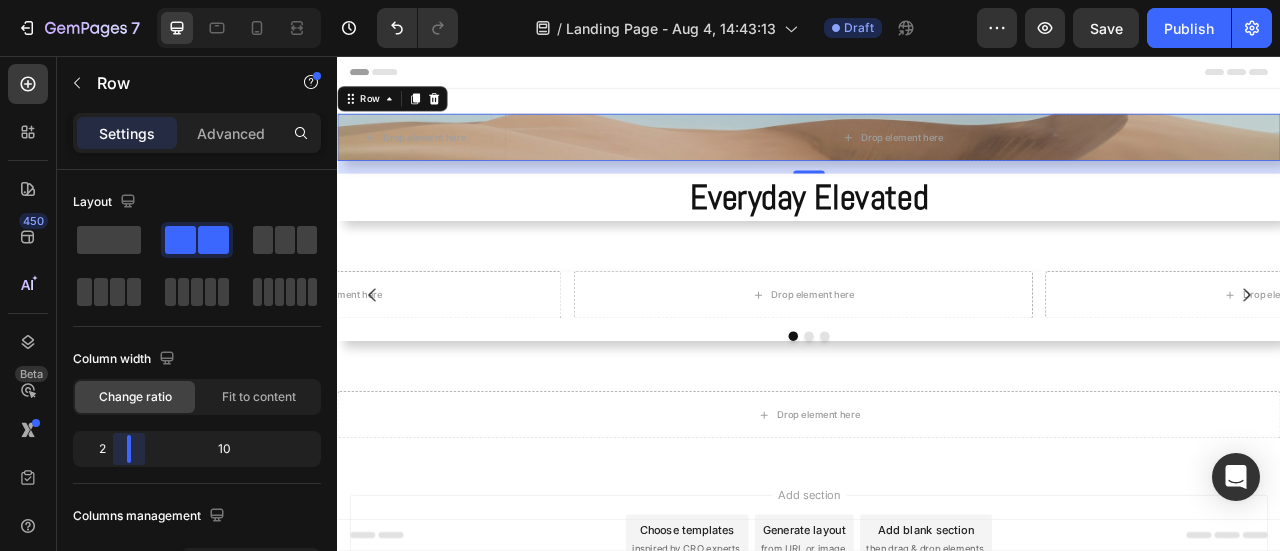drag, startPoint x: 192, startPoint y: 446, endPoint x: 124, endPoint y: 459, distance: 69.2315 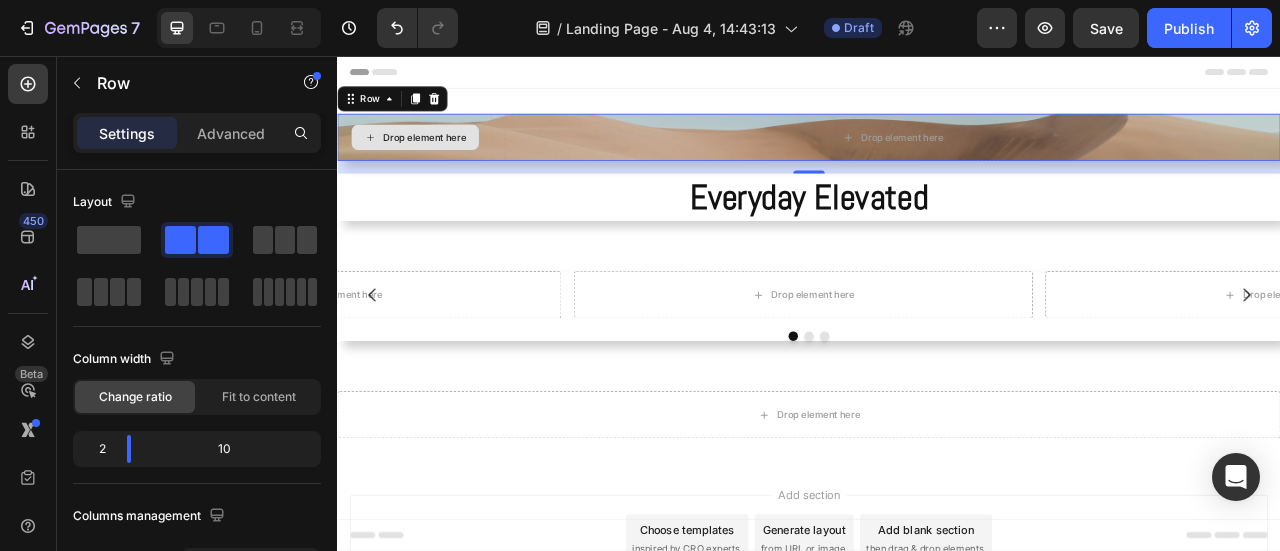 click on "Drop element here" at bounding box center [436, 159] 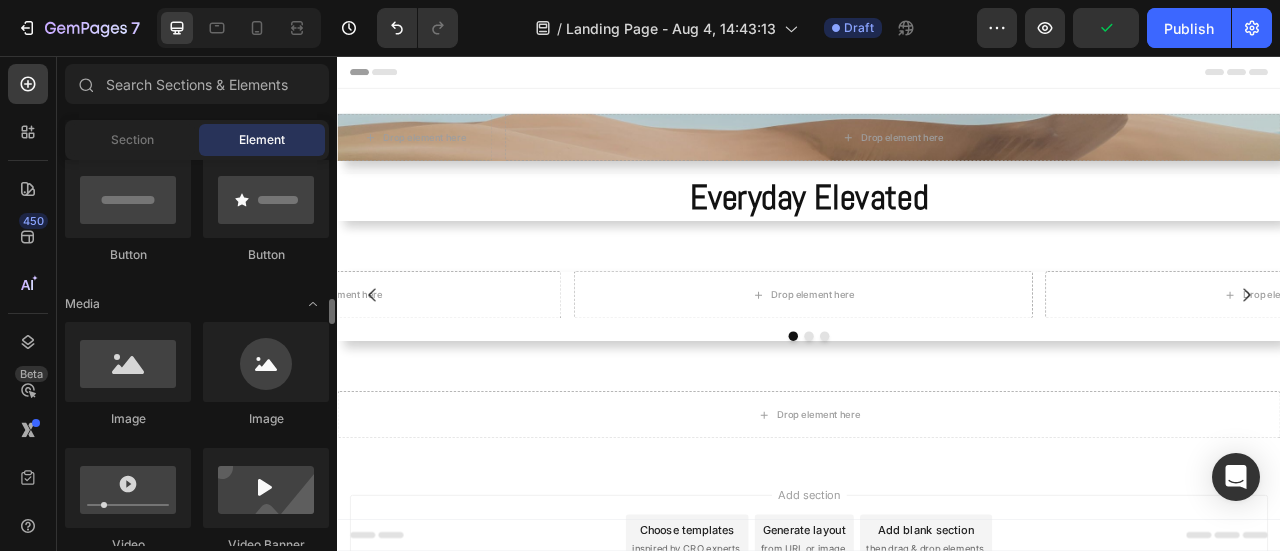 scroll, scrollTop: 600, scrollLeft: 0, axis: vertical 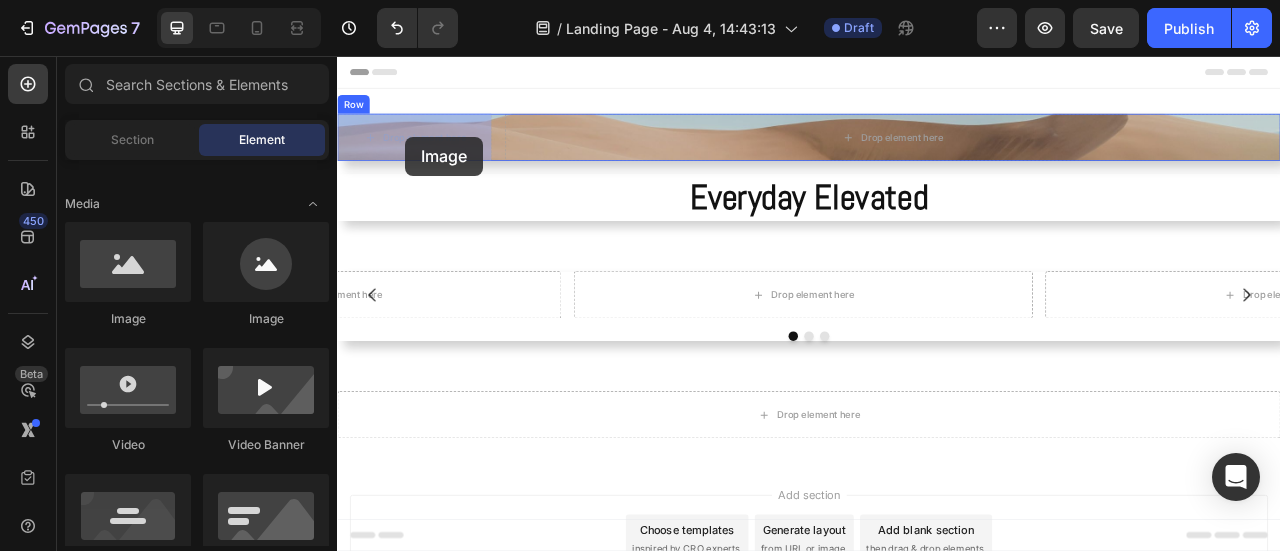drag, startPoint x: 436, startPoint y: 351, endPoint x: 423, endPoint y: 159, distance: 192.4396 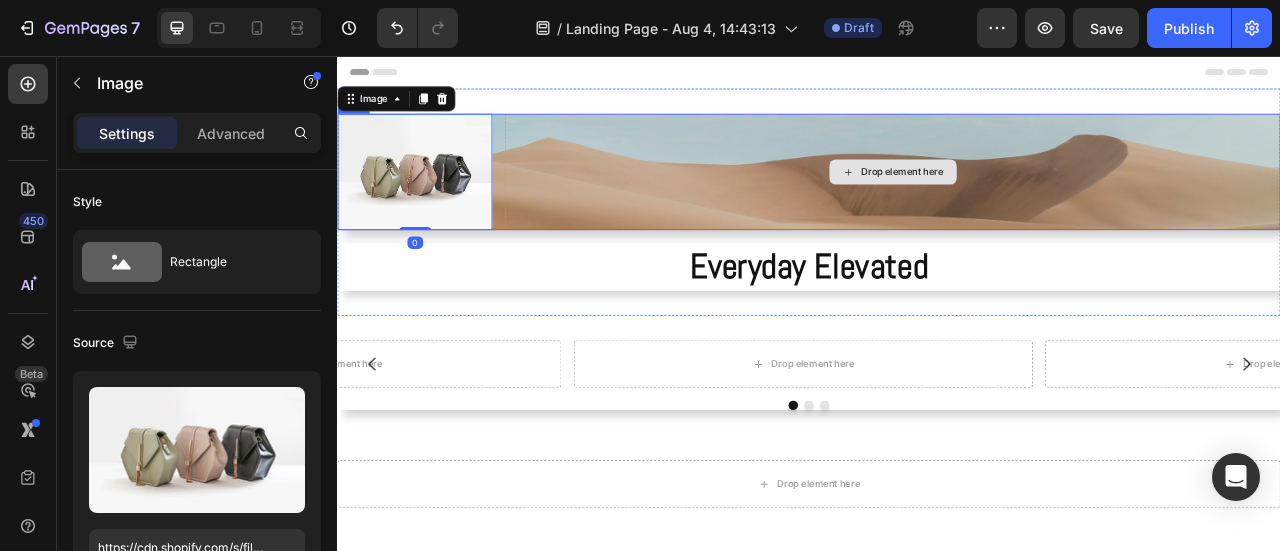 click on "Drop element here" at bounding box center (1043, 203) 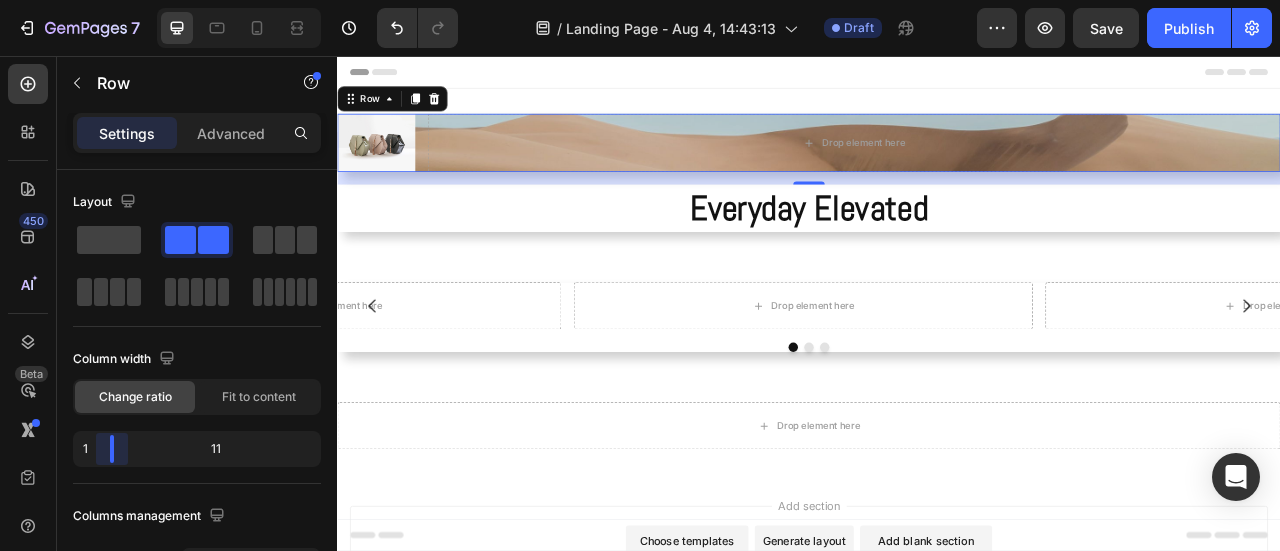 drag, startPoint x: 125, startPoint y: 447, endPoint x: 104, endPoint y: 457, distance: 23.259407 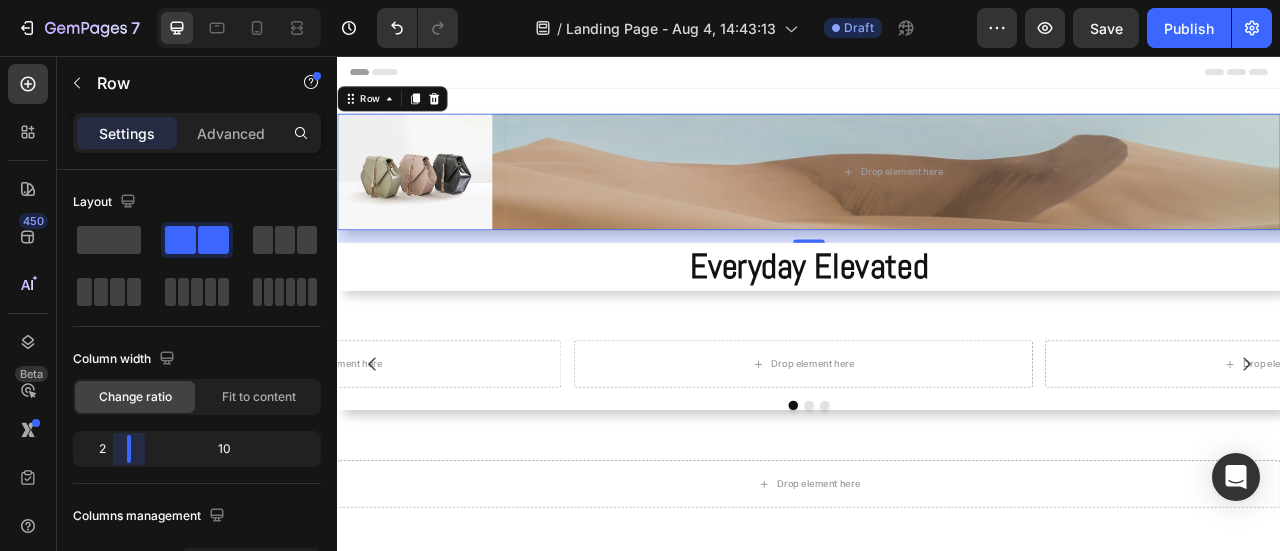 click on "7   /  Landing Page - Aug 4, 14:43:13 Draft Preview  Save   Publish  450 Beta Sections(18) Elements(83) Section Element Hero Section Product Detail Brands Trusted Badges Guarantee Product Breakdown How to use Testimonials Compare Bundle FAQs Social Proof Brand Story Product List Collection Blog List Contact Sticky Add to Cart Custom Footer Browse Library 450 Layout
Row
Row
Row
Row Text
Heading
Text Block Button
Button
Button Media
Image
Image
Video" at bounding box center [640, 0] 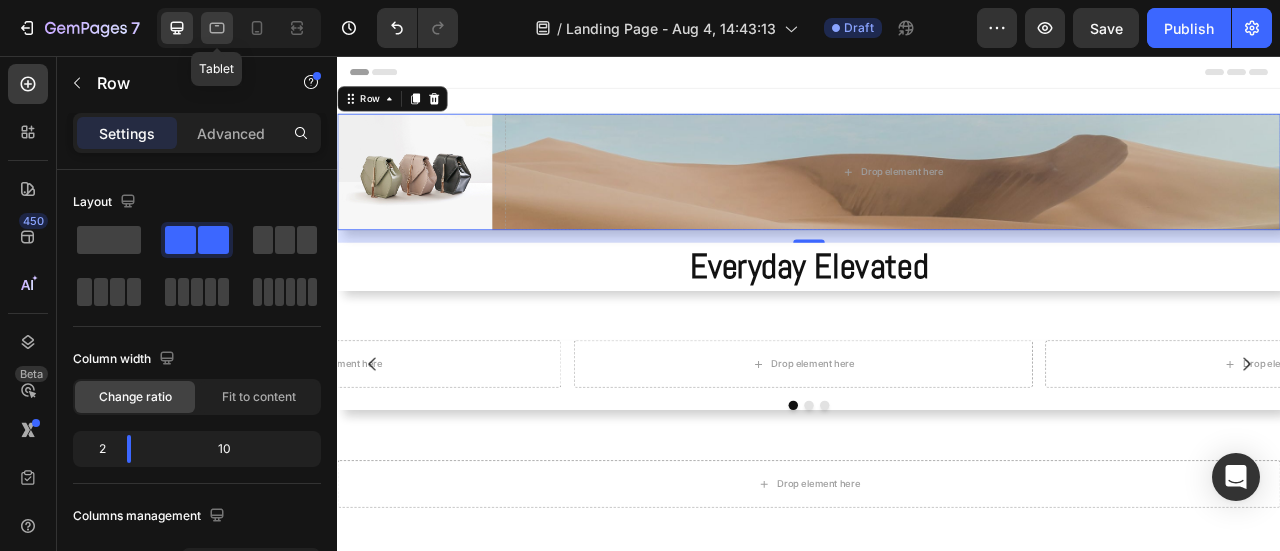 click 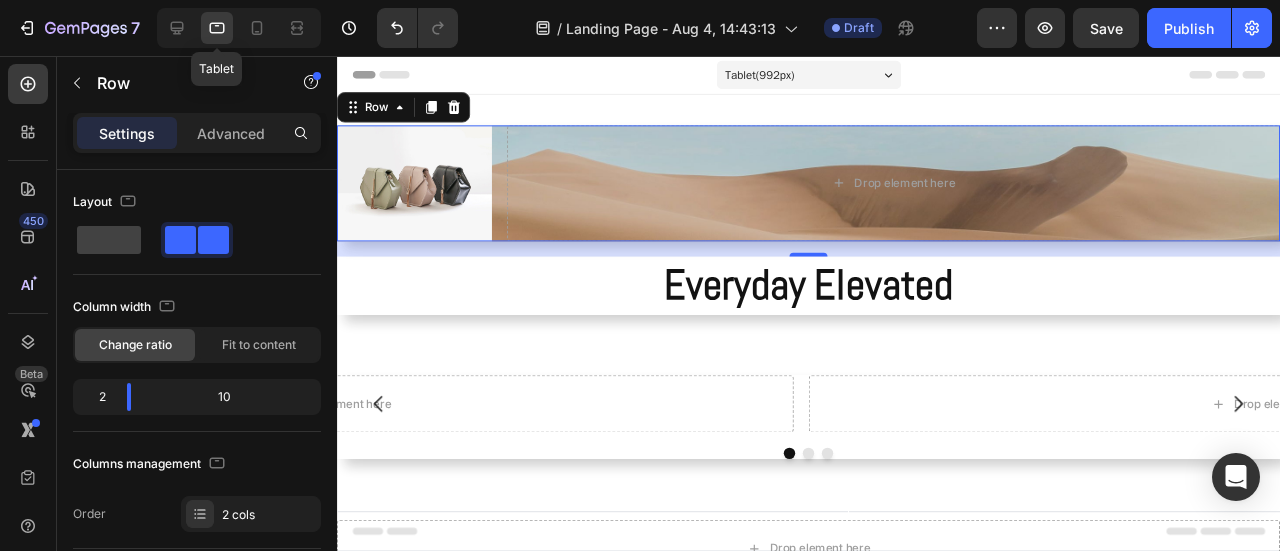 scroll, scrollTop: 2, scrollLeft: 0, axis: vertical 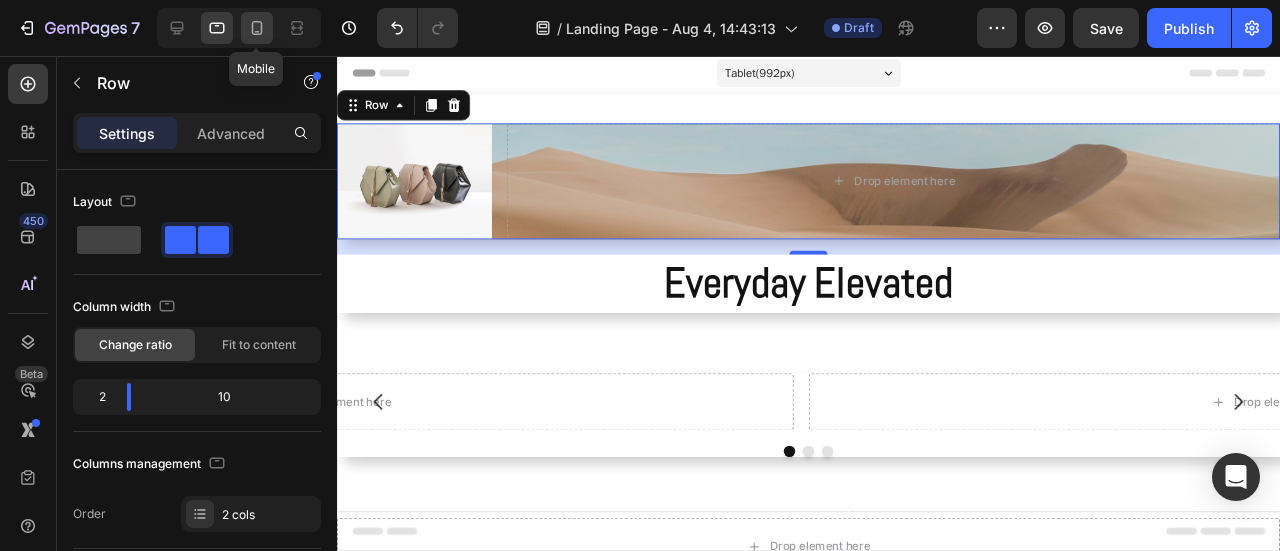 click 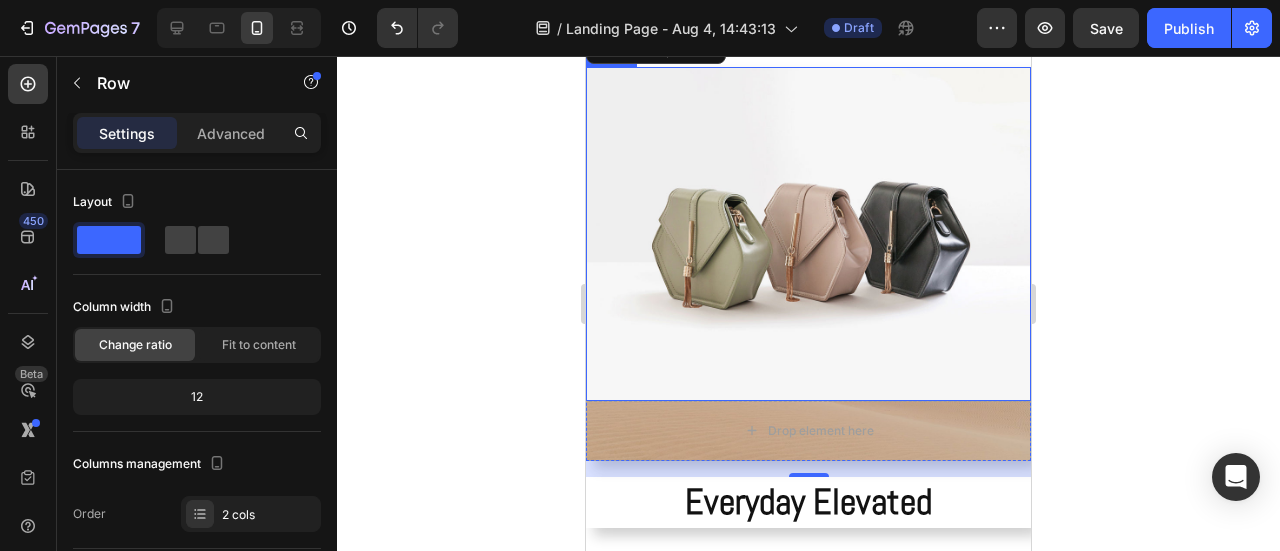 scroll, scrollTop: 102, scrollLeft: 0, axis: vertical 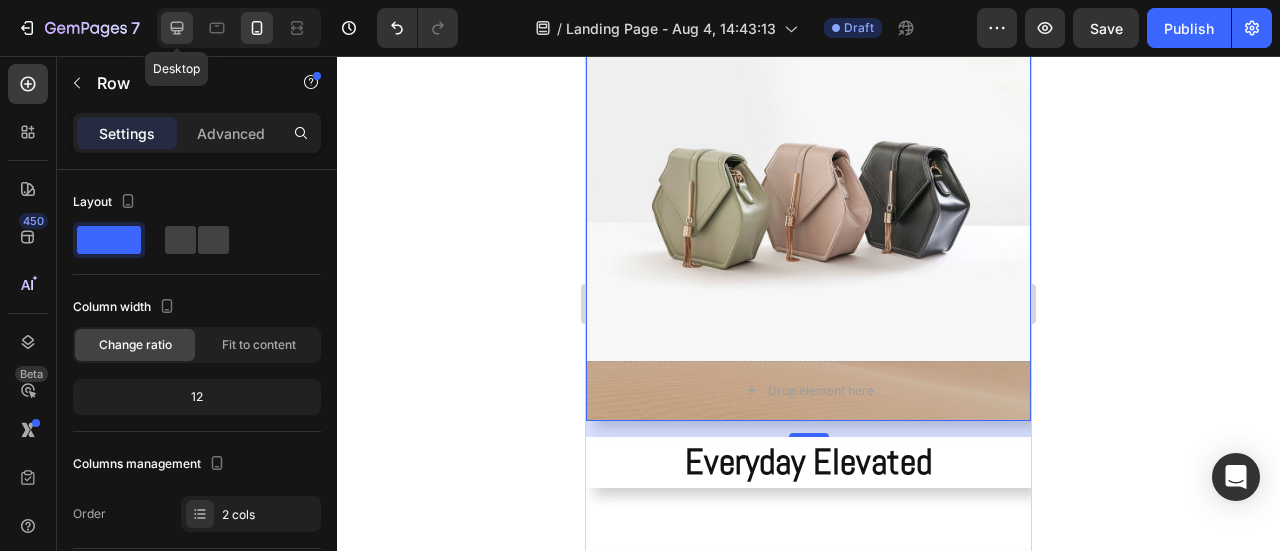 click 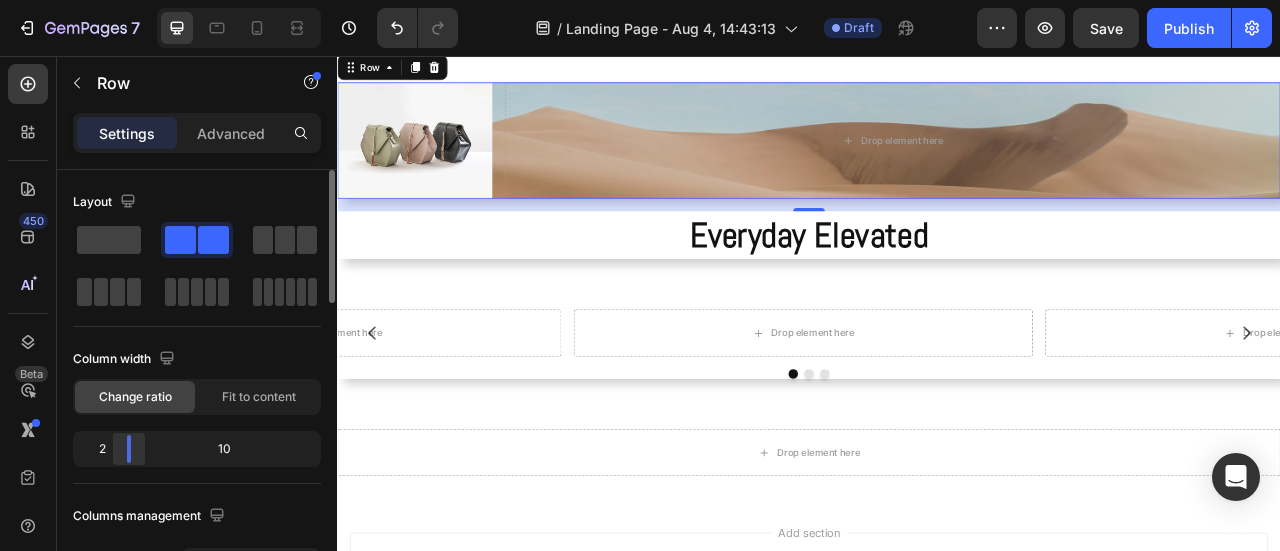 scroll, scrollTop: 2, scrollLeft: 0, axis: vertical 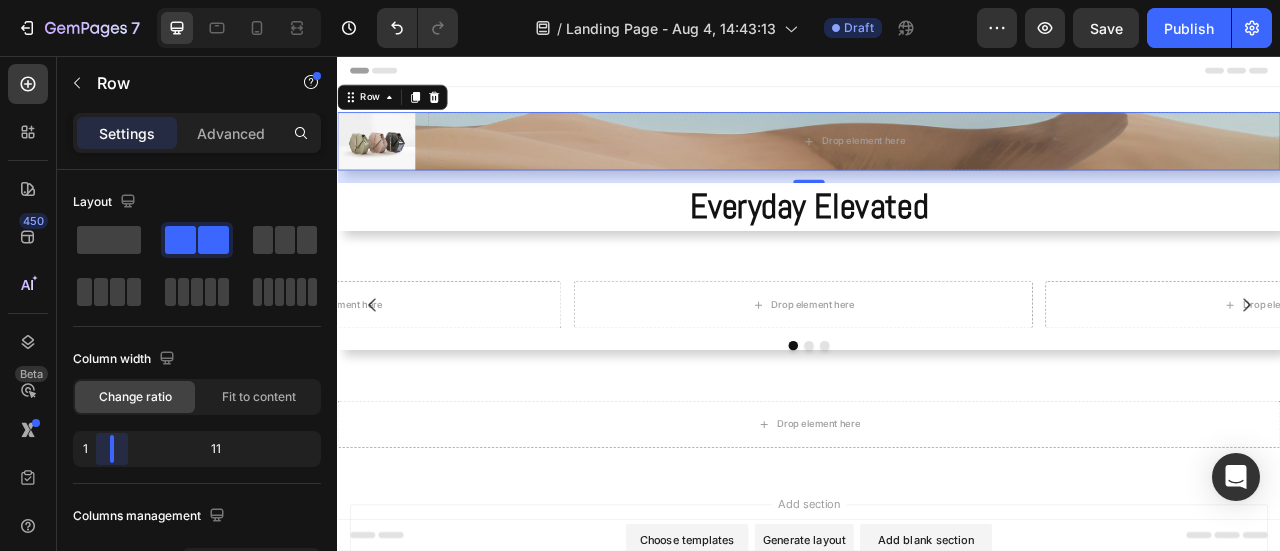 drag, startPoint x: 130, startPoint y: 444, endPoint x: 102, endPoint y: 451, distance: 28.86174 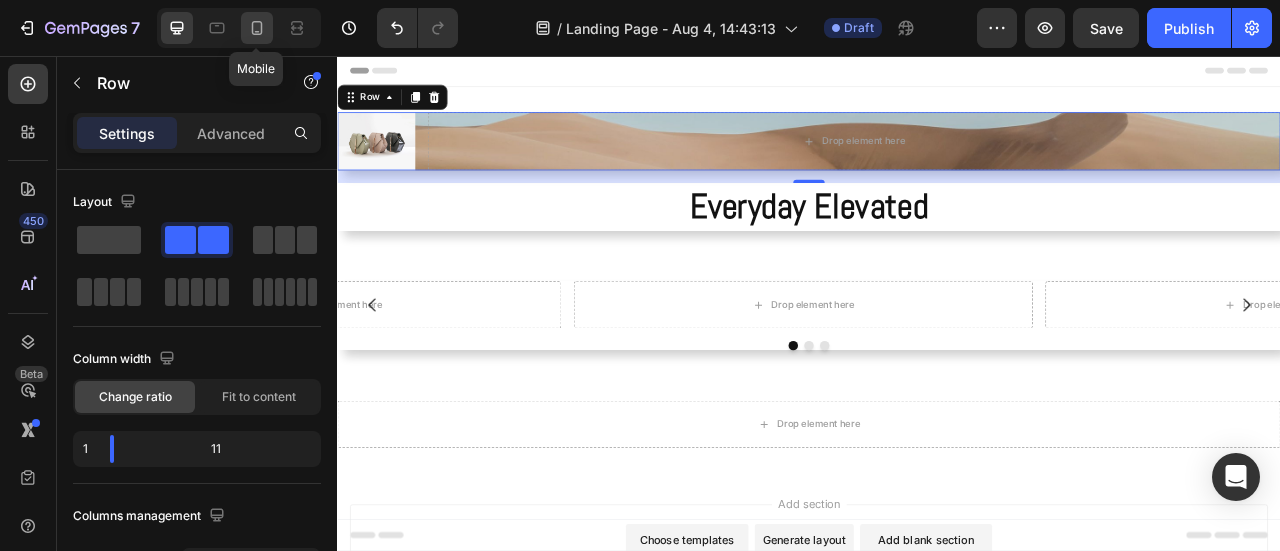 click 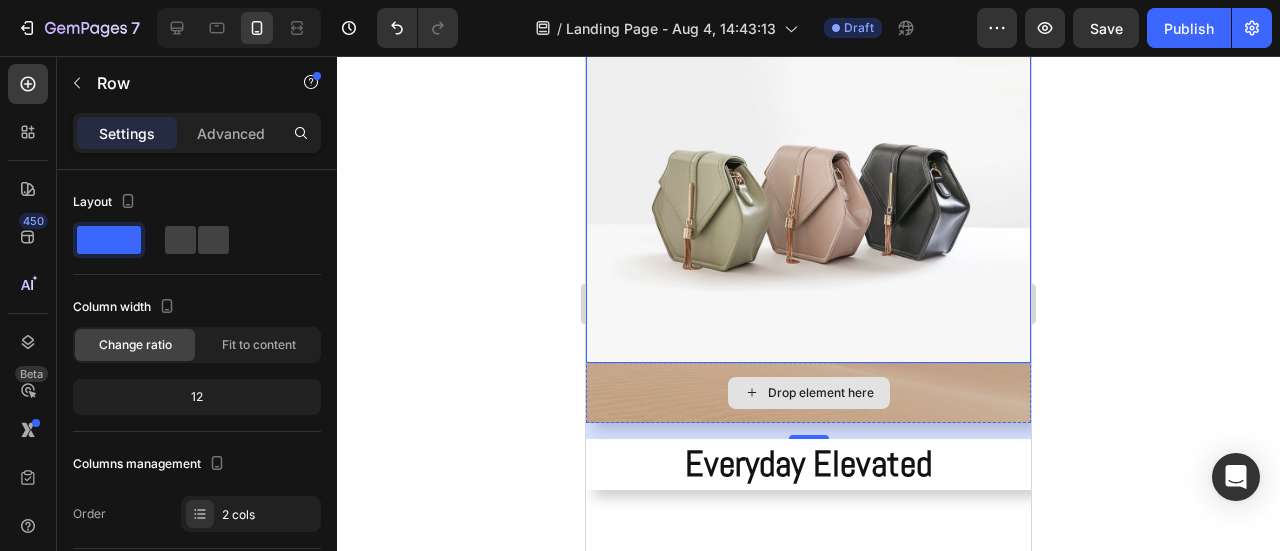 scroll, scrollTop: 0, scrollLeft: 0, axis: both 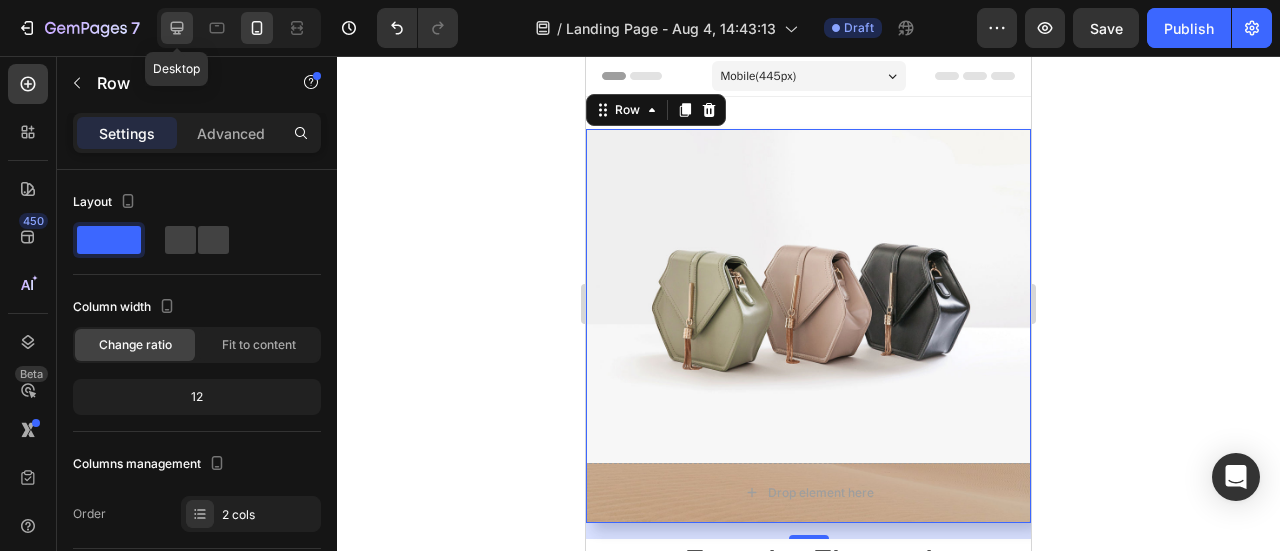click 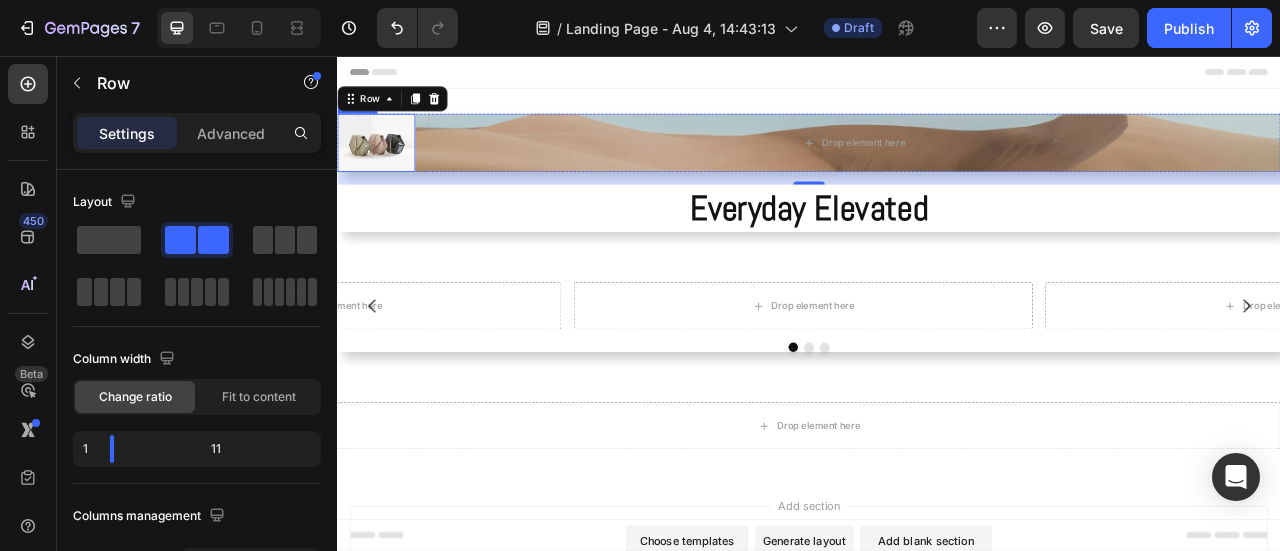 scroll, scrollTop: 2, scrollLeft: 0, axis: vertical 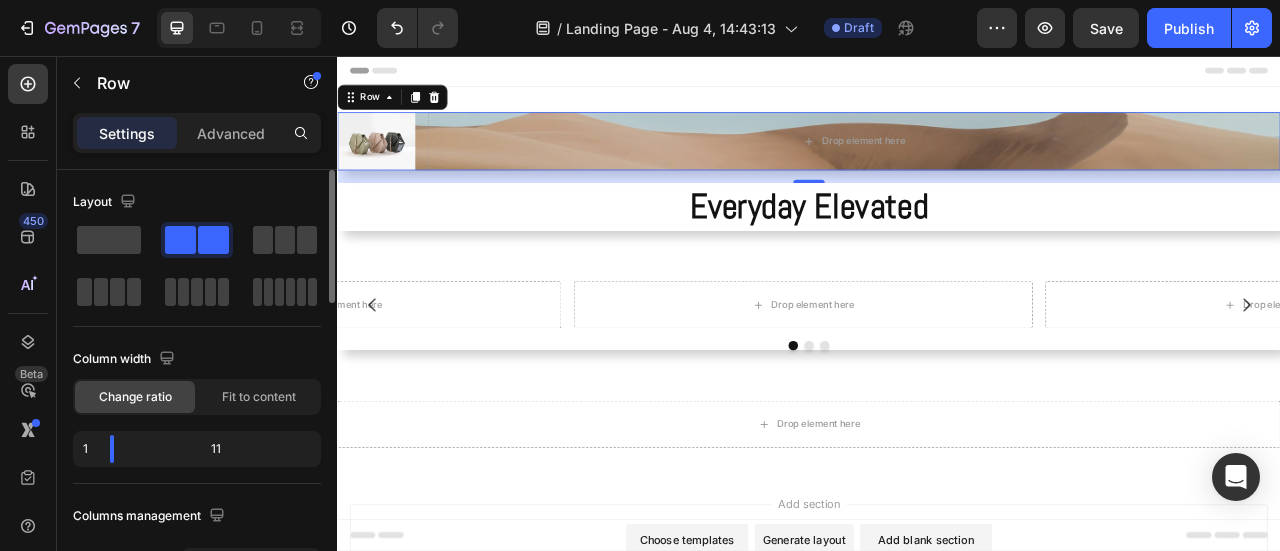 click on "Change ratio Fit to content" 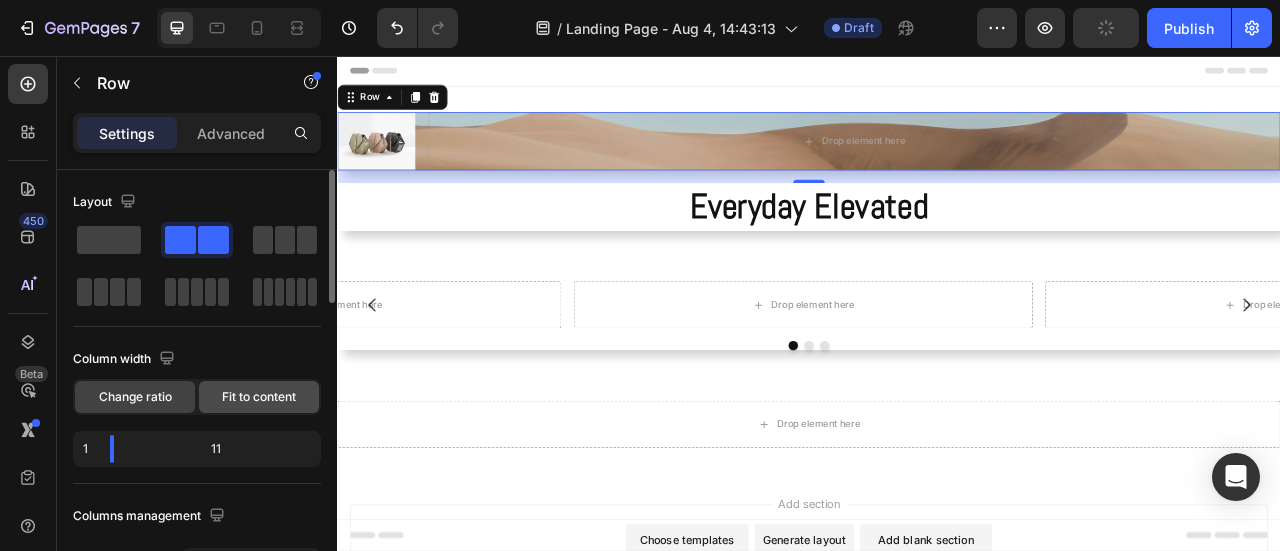 click on "Fit to content" 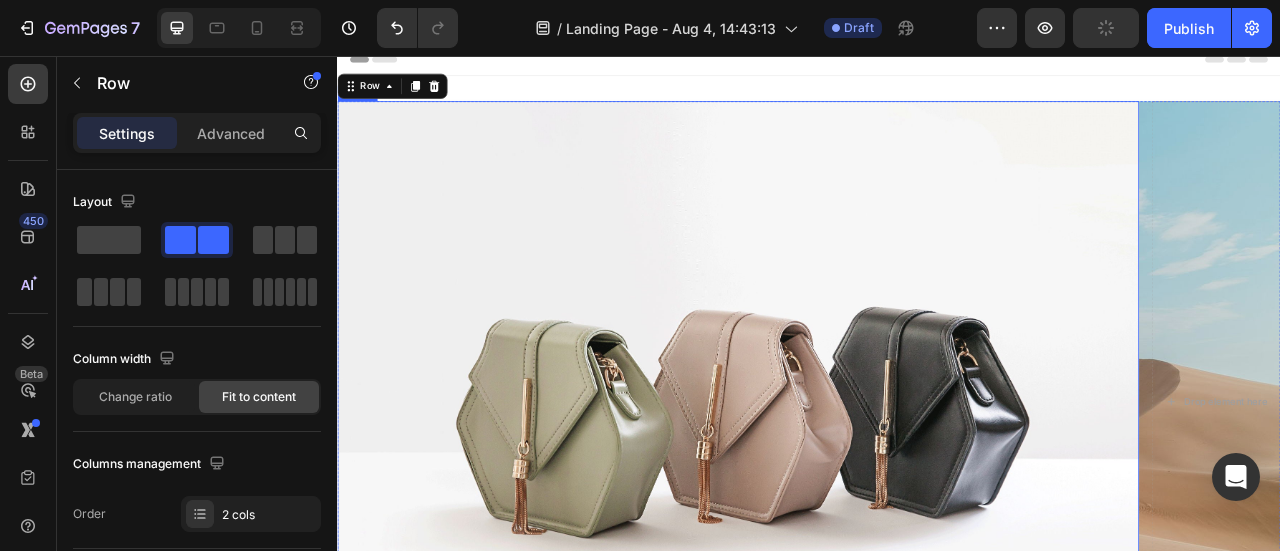 scroll, scrollTop: 102, scrollLeft: 0, axis: vertical 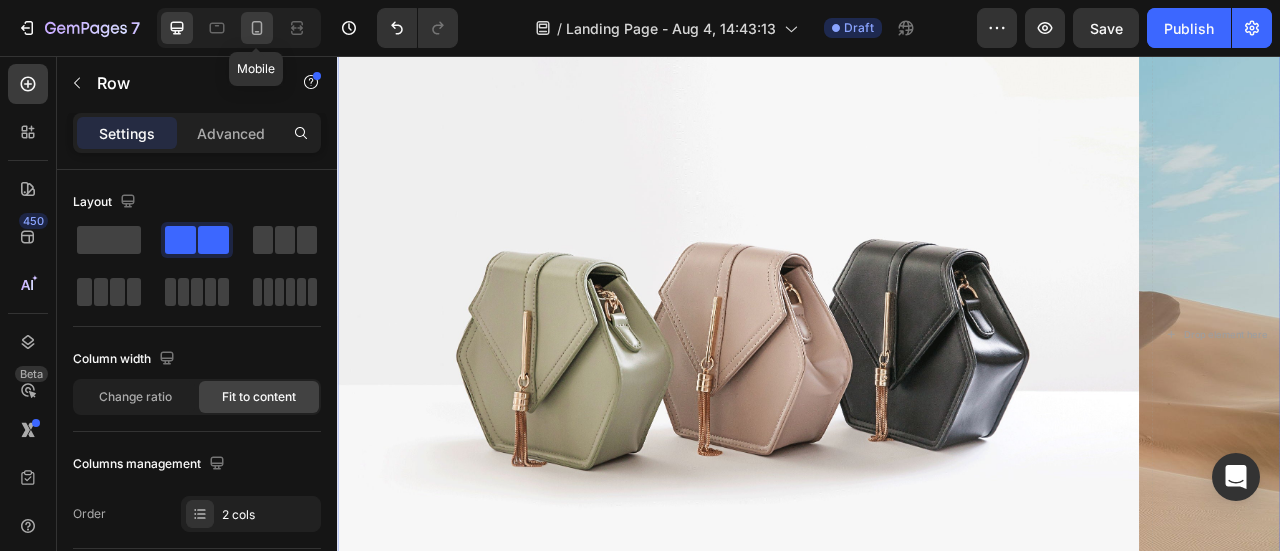 click 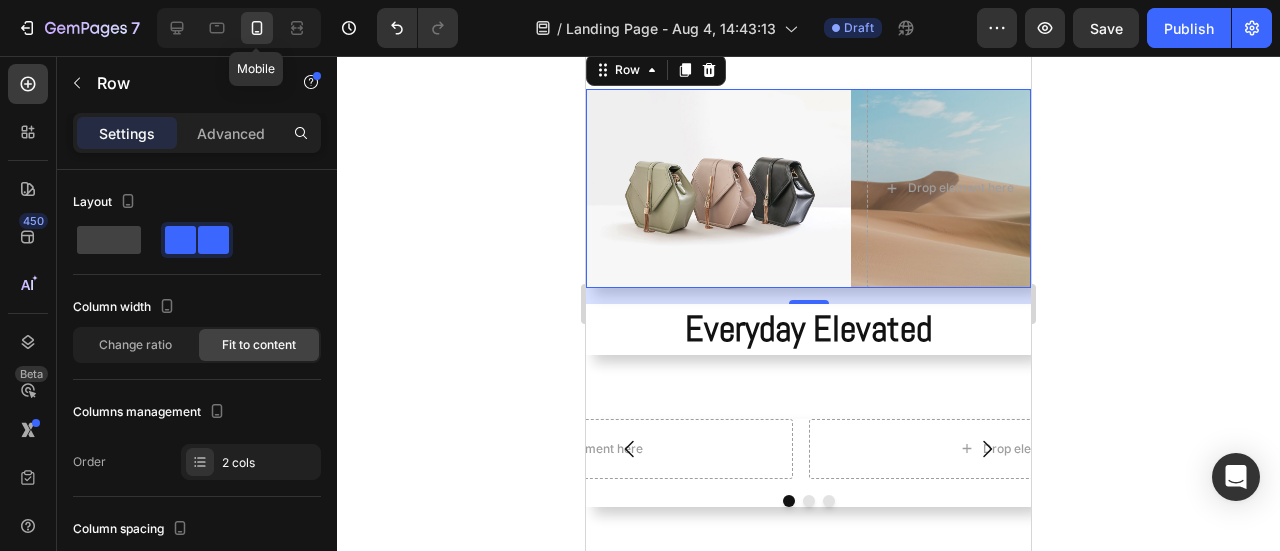 scroll, scrollTop: 2, scrollLeft: 0, axis: vertical 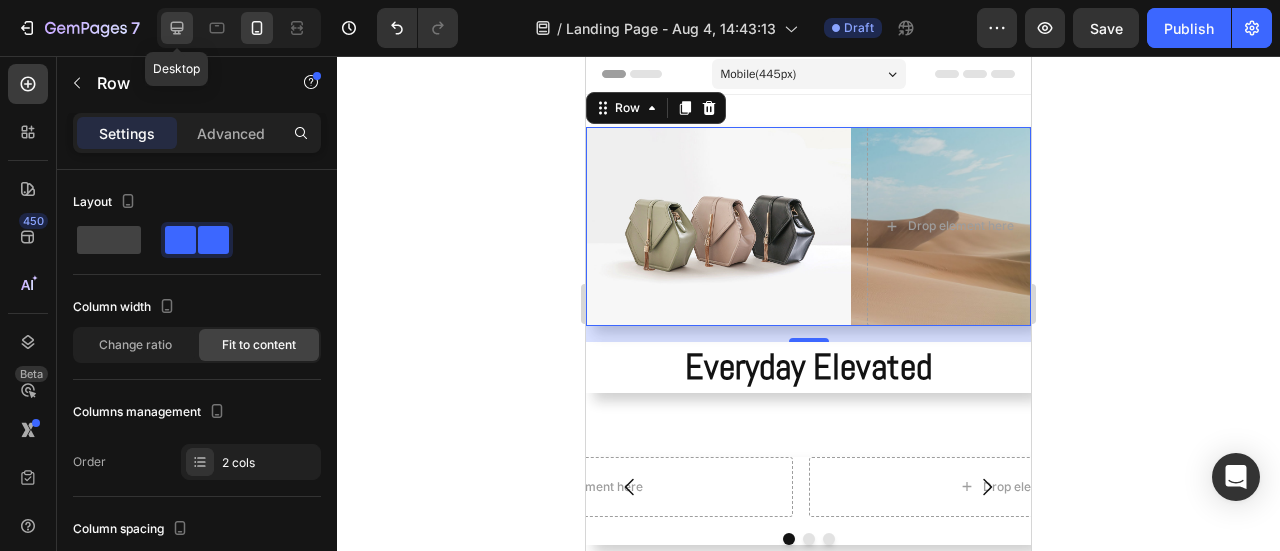 click 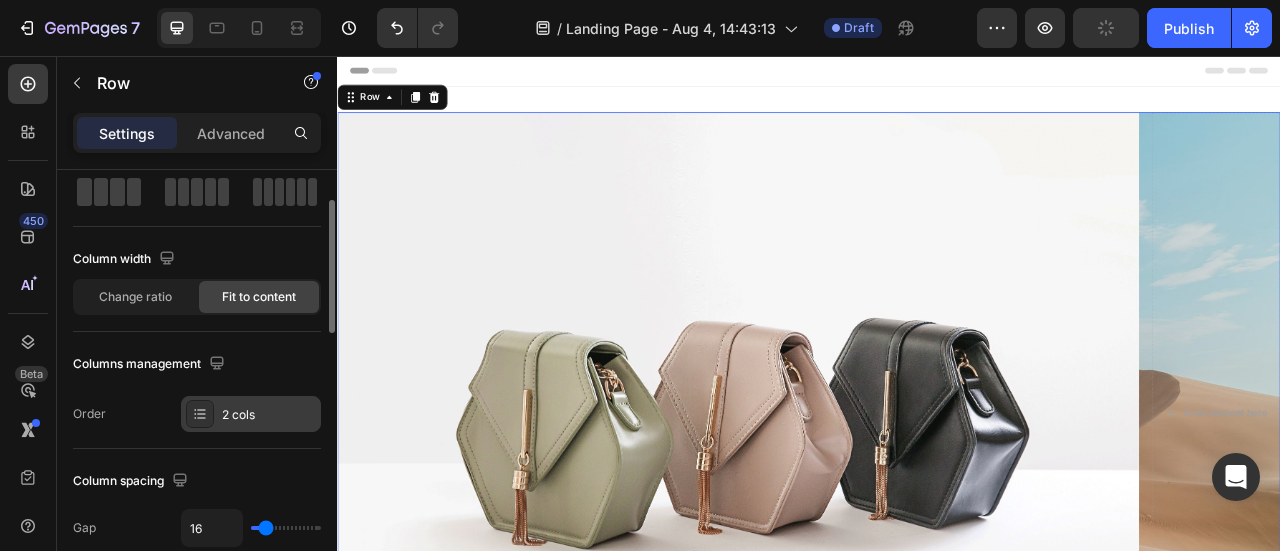 scroll, scrollTop: 200, scrollLeft: 0, axis: vertical 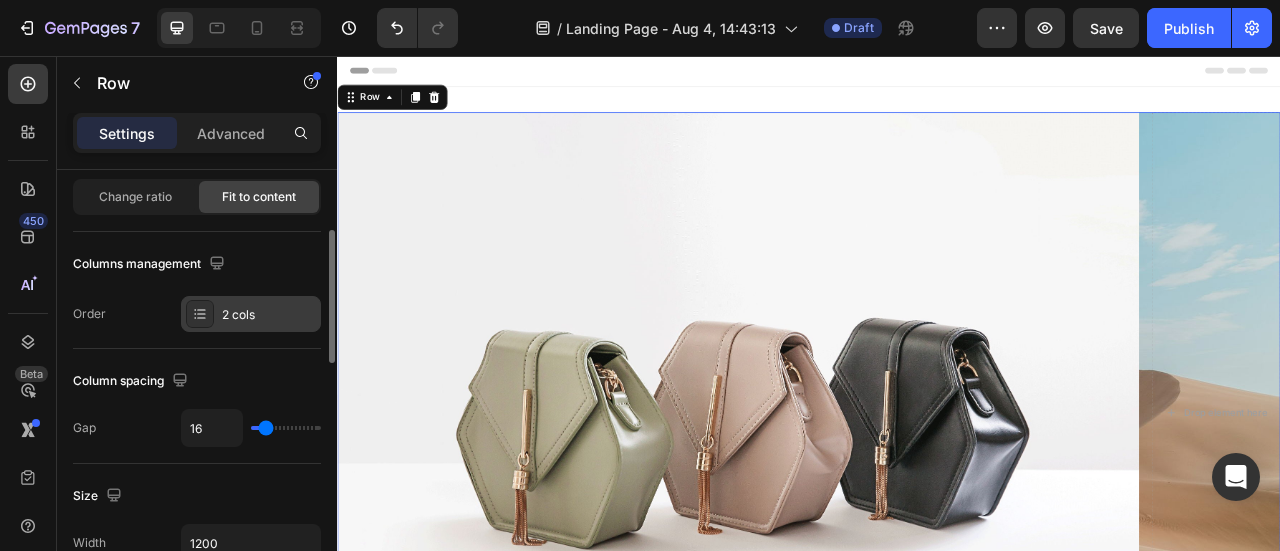 click at bounding box center [200, 314] 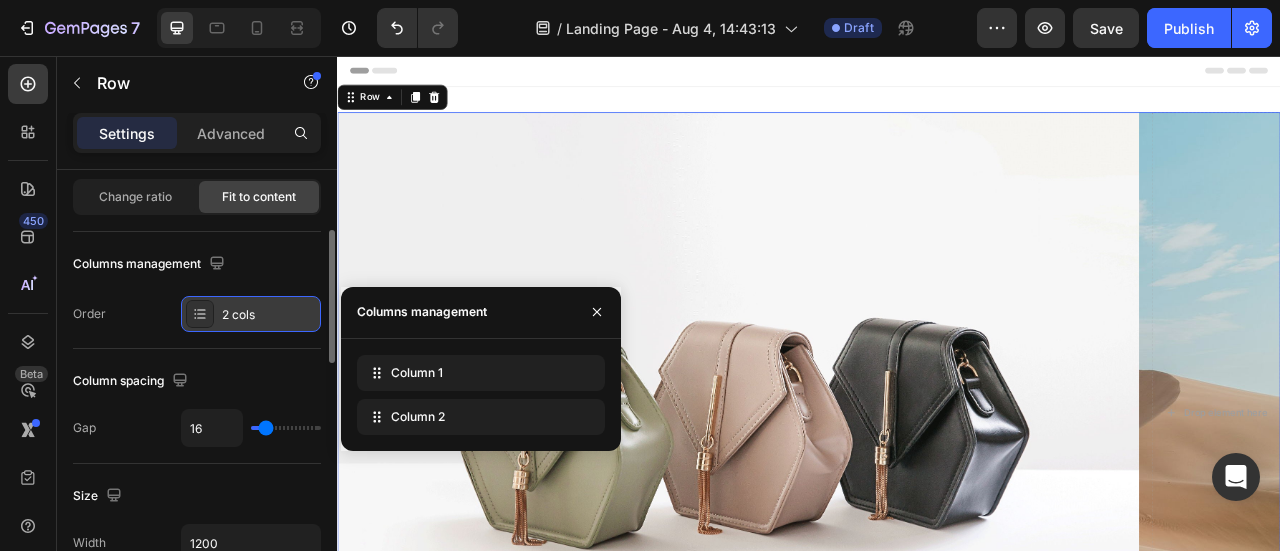click at bounding box center [200, 314] 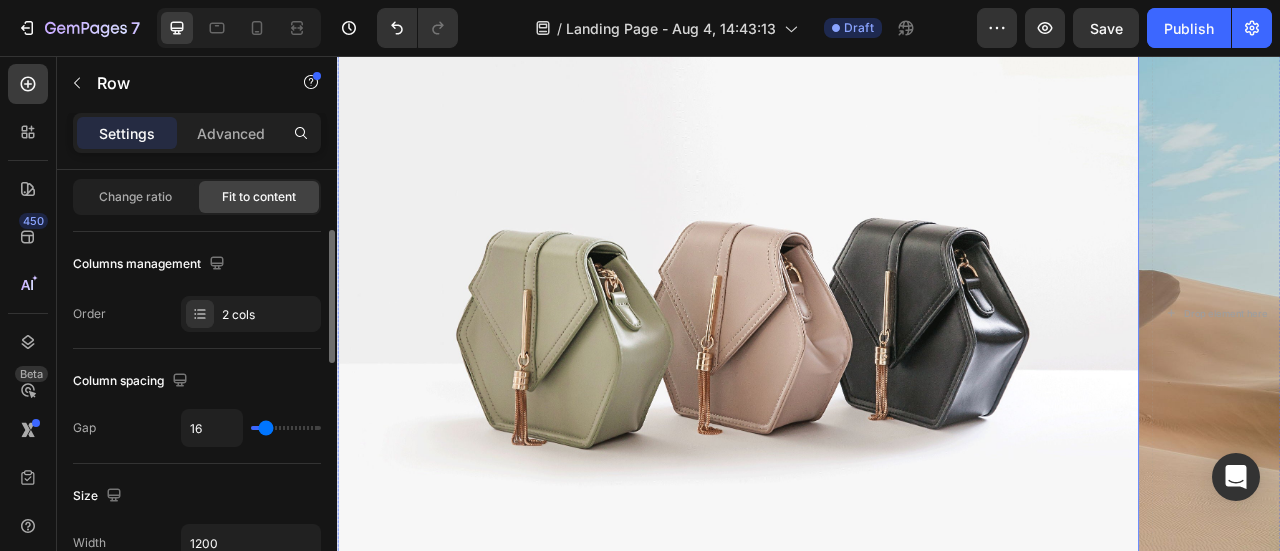 scroll, scrollTop: 102, scrollLeft: 0, axis: vertical 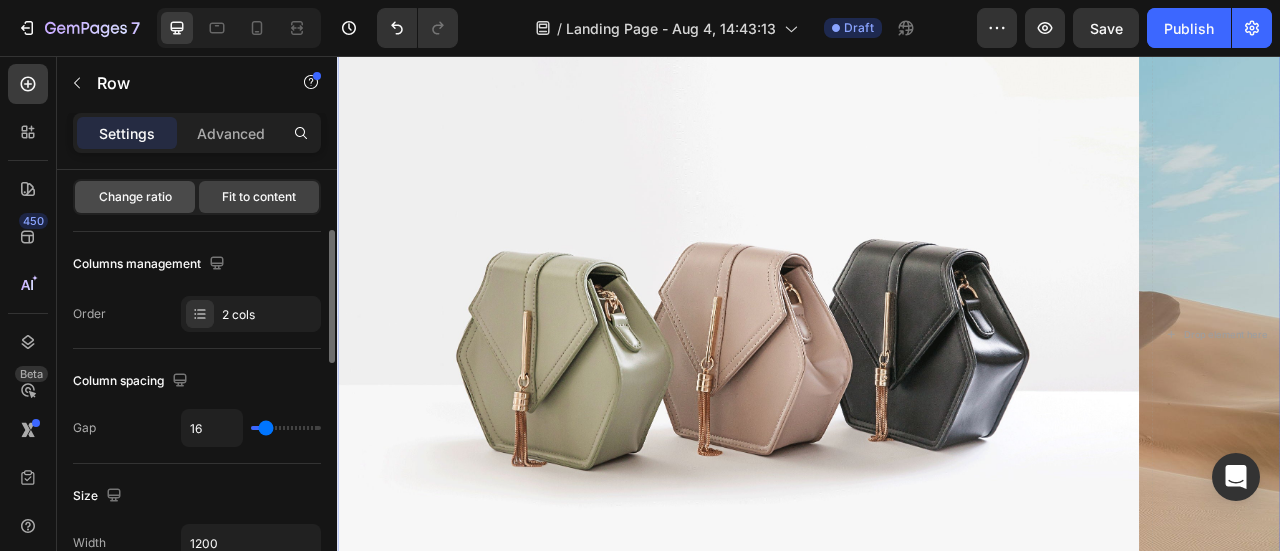click on "Change ratio" 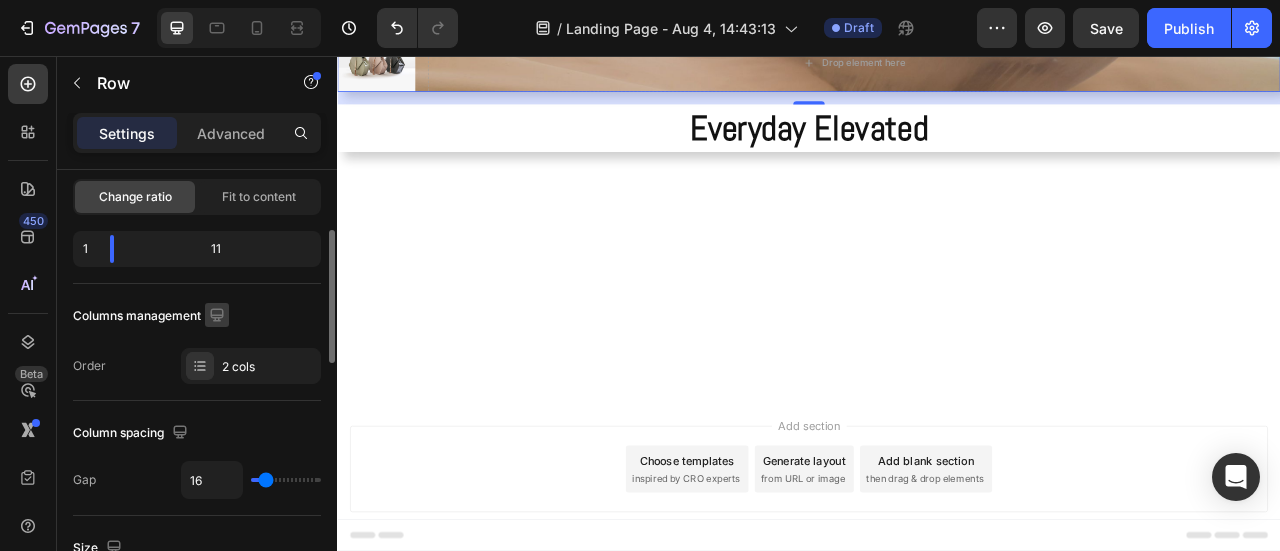 click 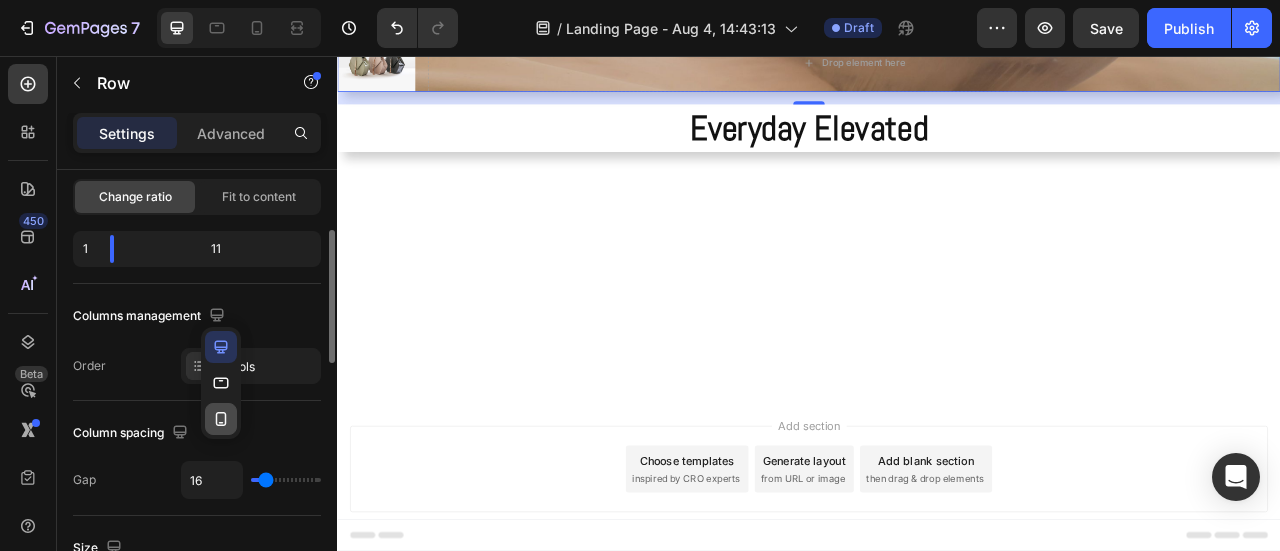 click 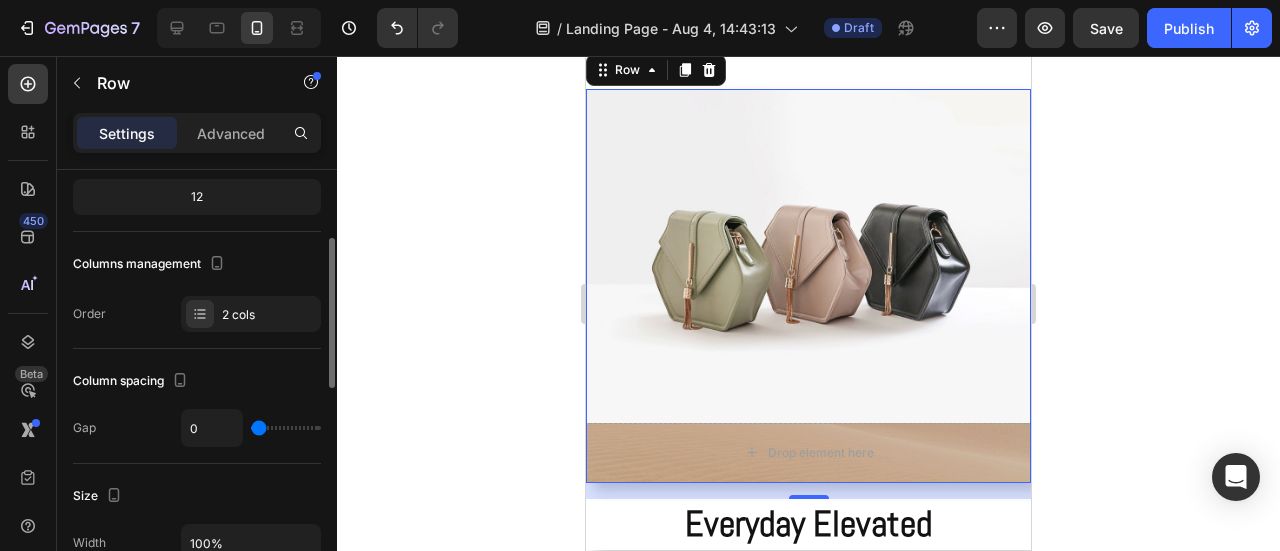 scroll, scrollTop: 2, scrollLeft: 0, axis: vertical 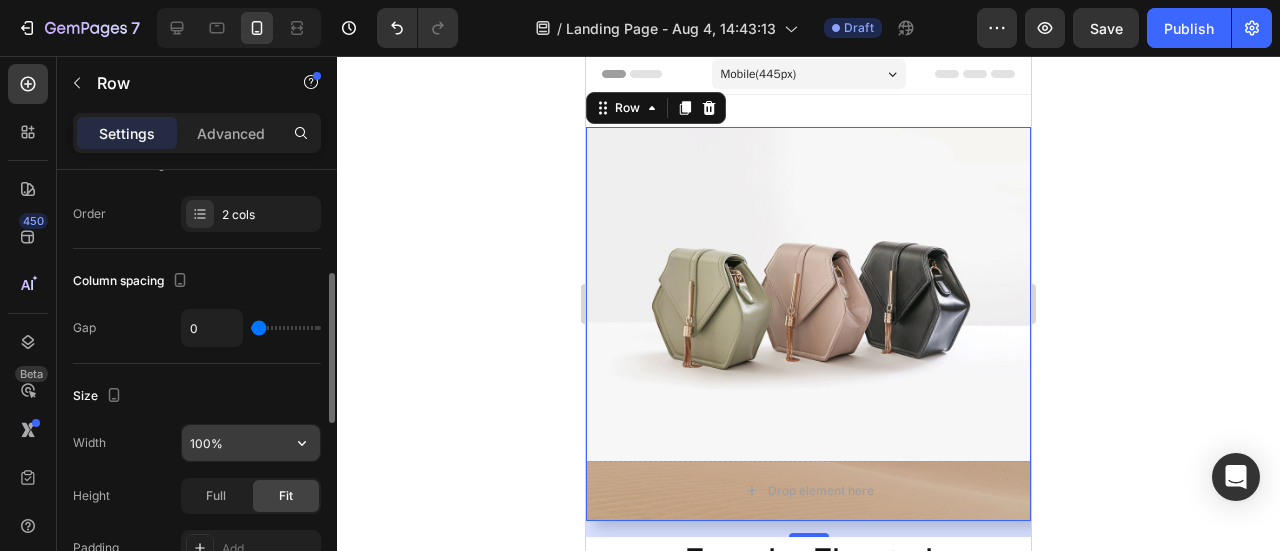 click 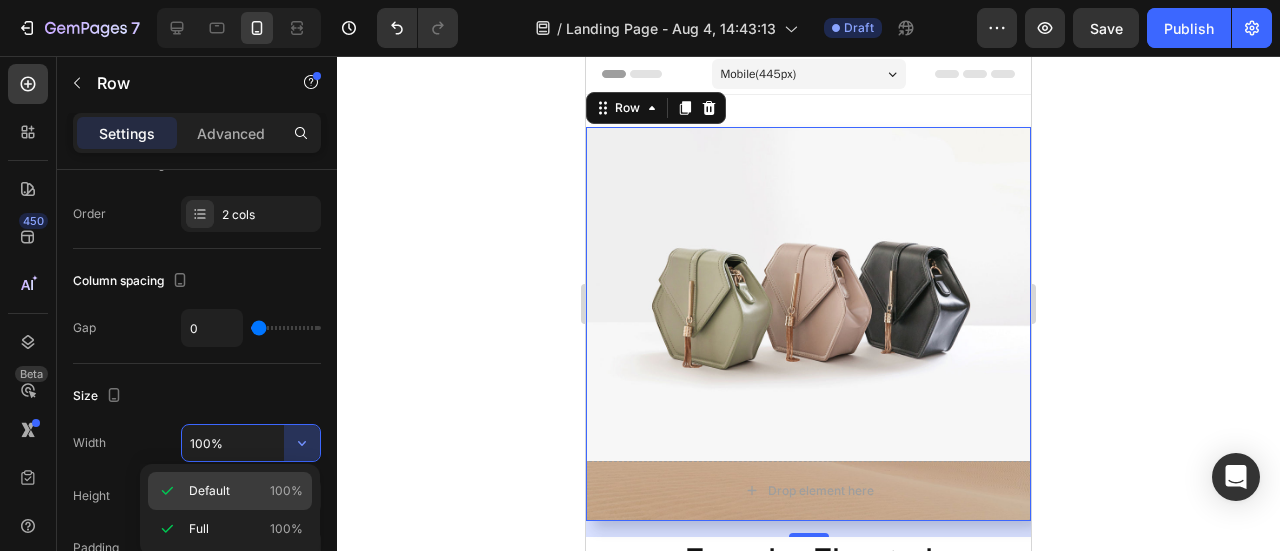 click on "Default 100%" at bounding box center (246, 491) 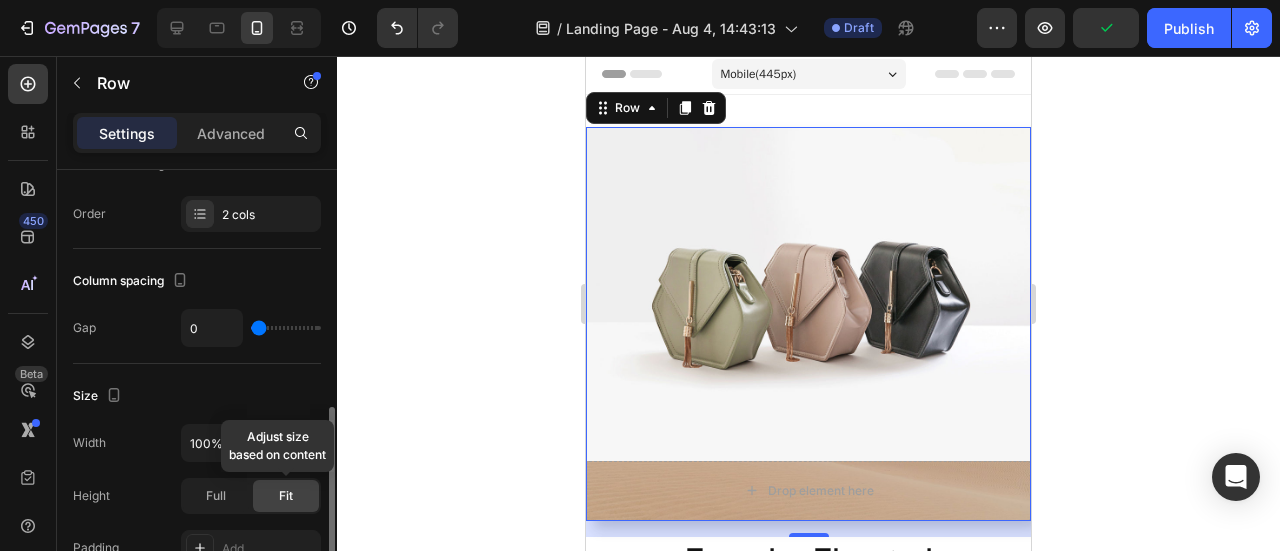 scroll, scrollTop: 400, scrollLeft: 0, axis: vertical 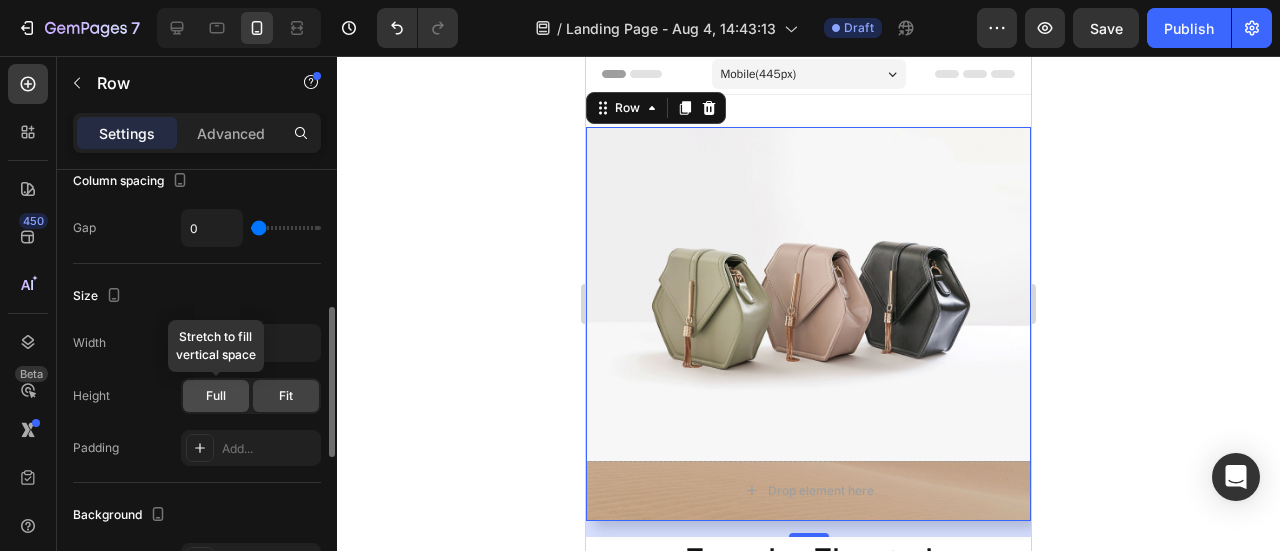 click on "Full" 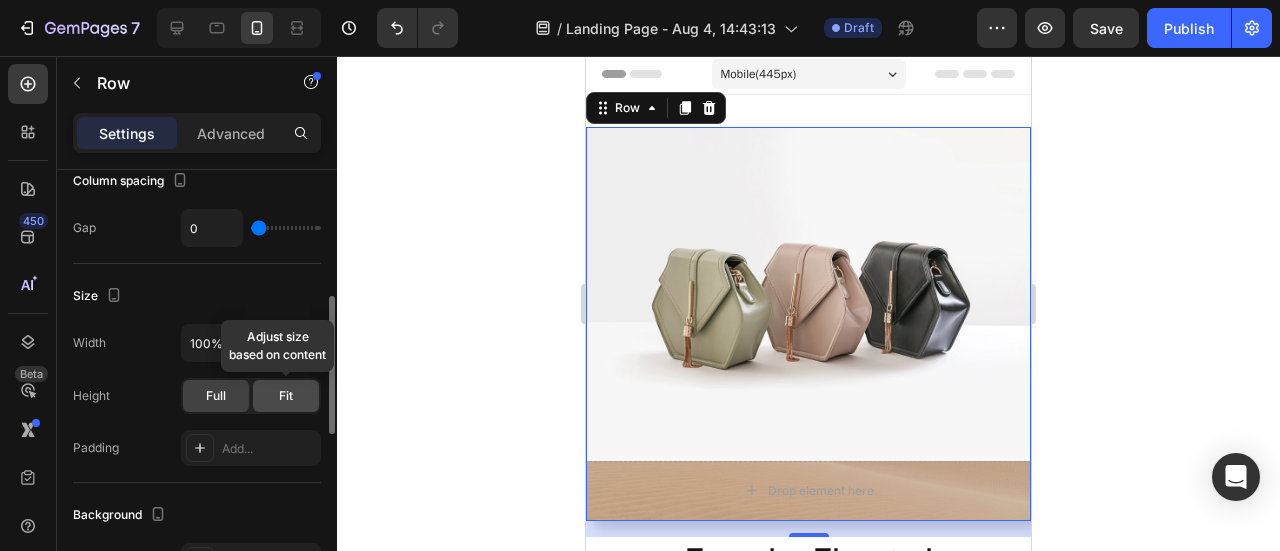 click on "Fit" 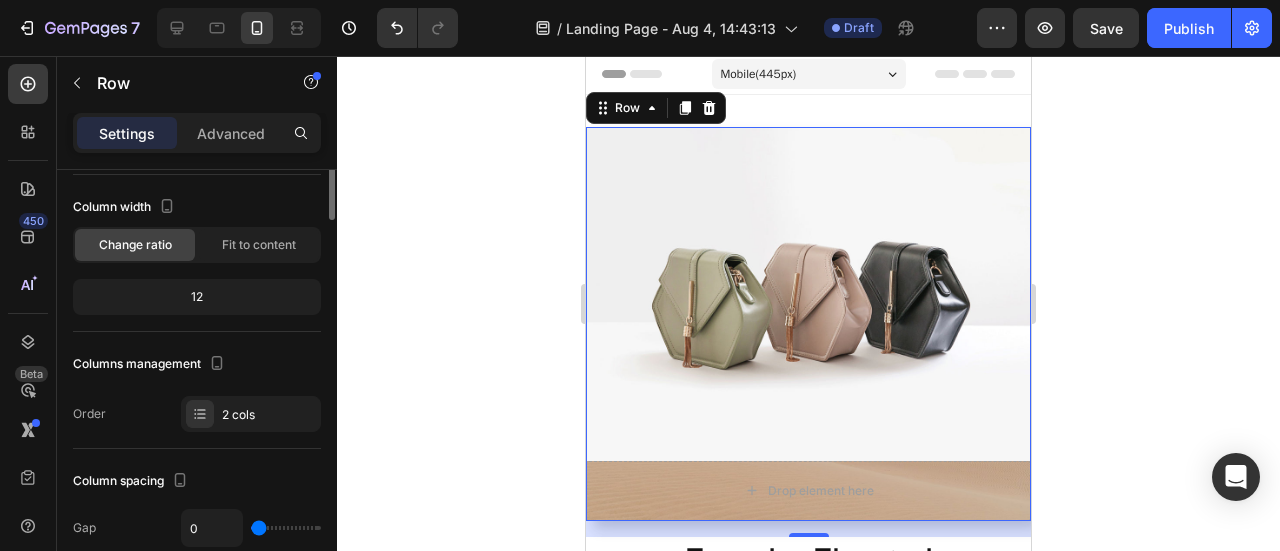 scroll, scrollTop: 0, scrollLeft: 0, axis: both 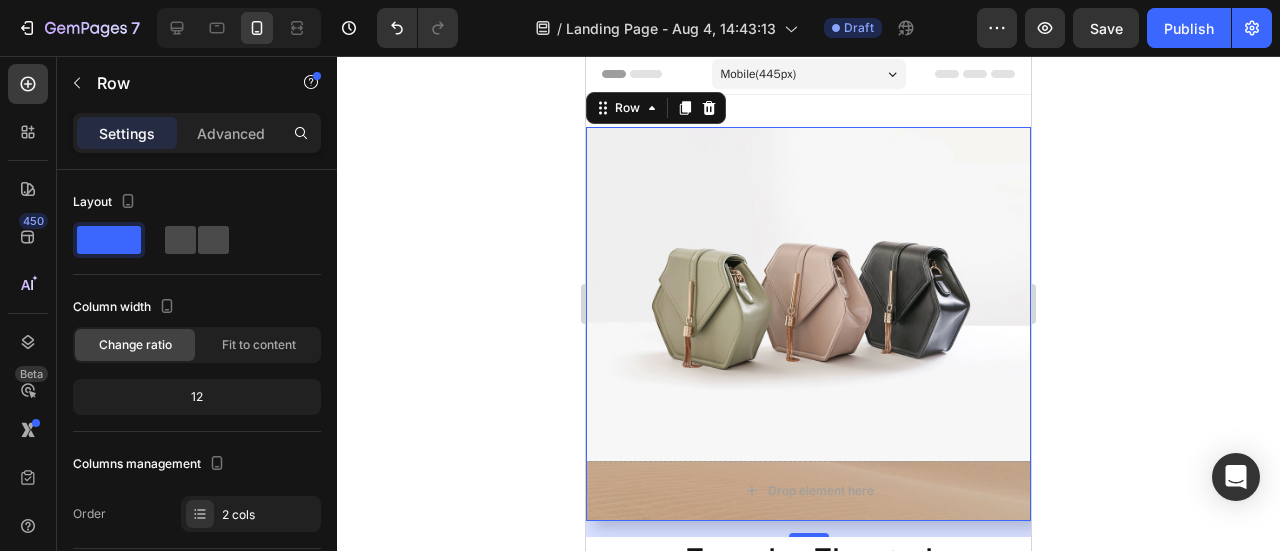 click 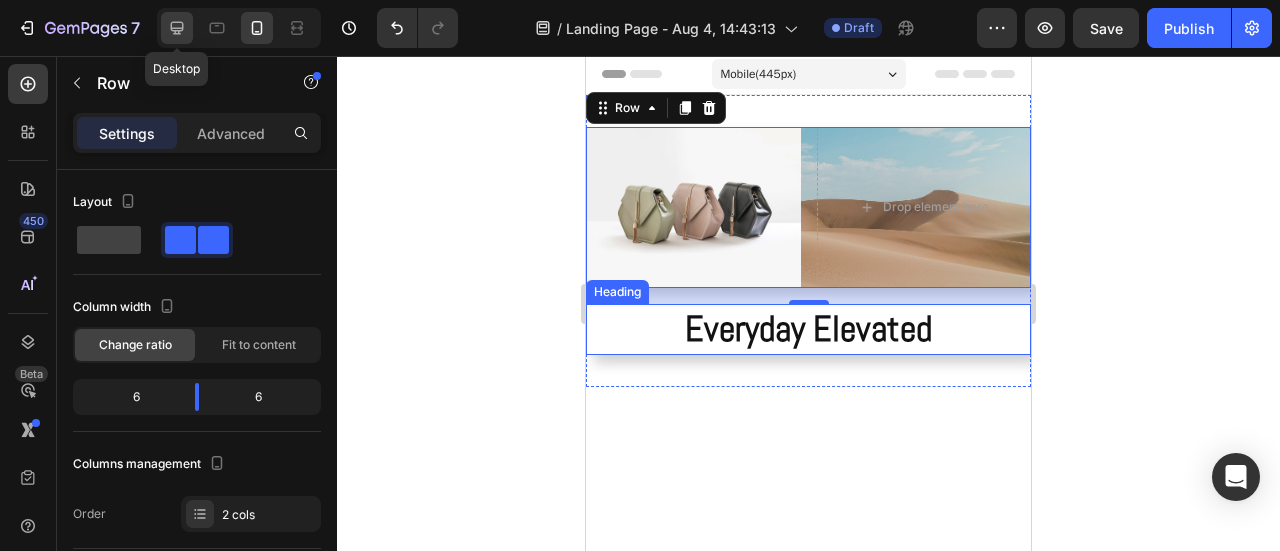 click 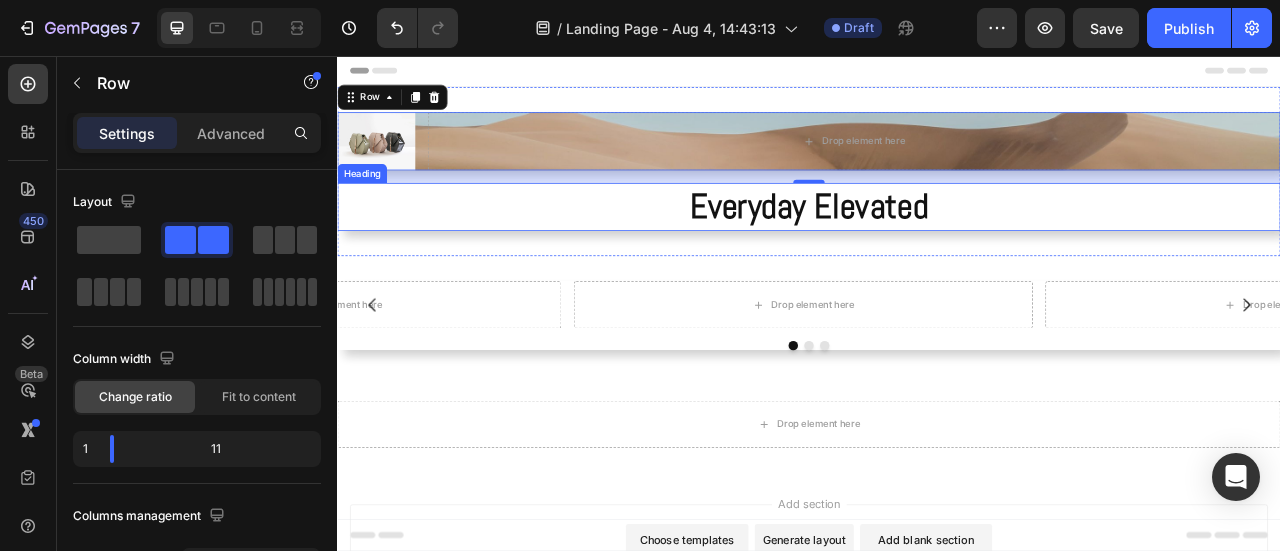 scroll, scrollTop: 0, scrollLeft: 0, axis: both 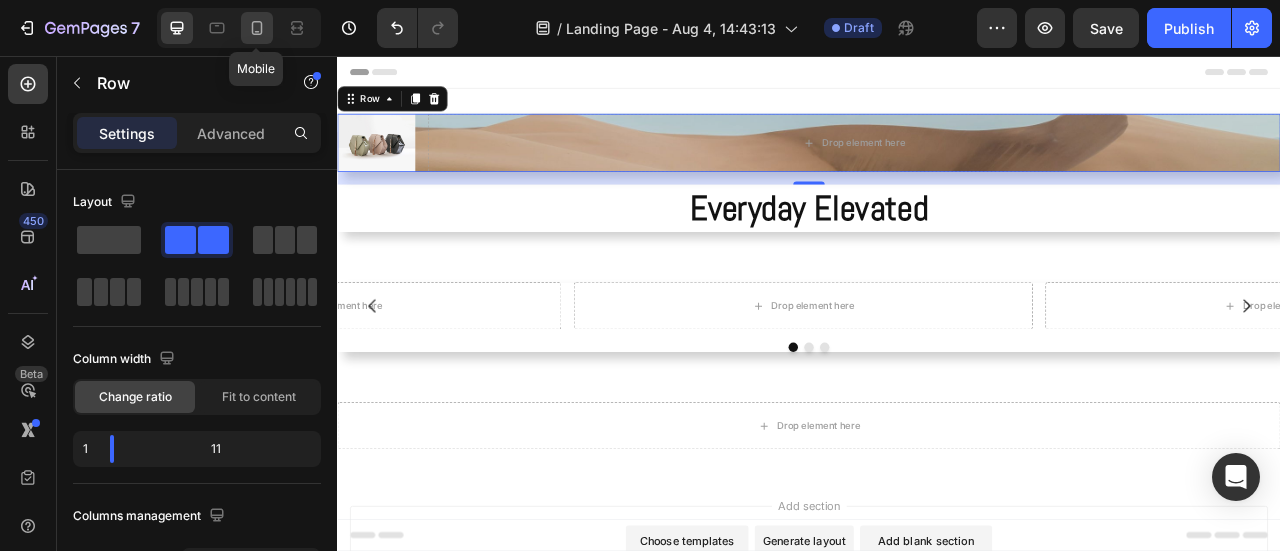 click 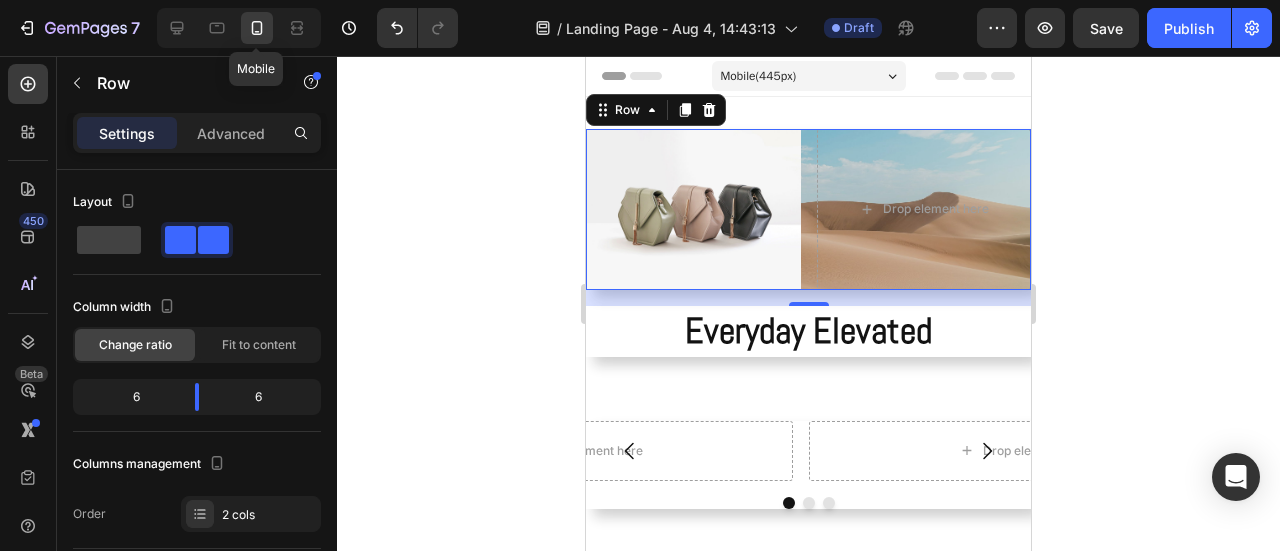 scroll, scrollTop: 2, scrollLeft: 0, axis: vertical 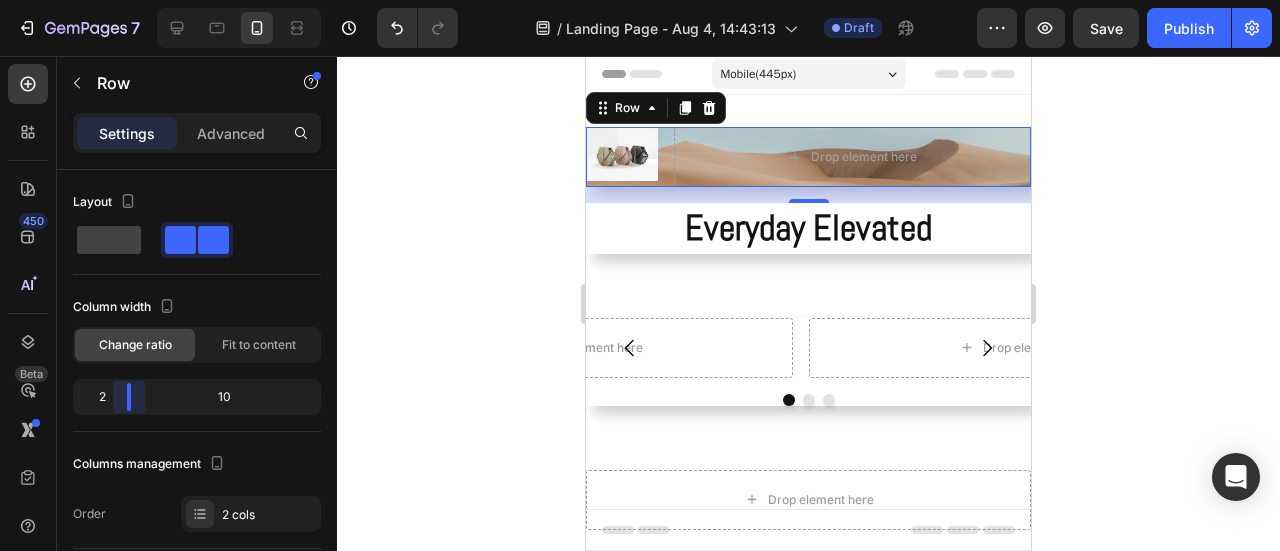 drag, startPoint x: 198, startPoint y: 399, endPoint x: 114, endPoint y: 403, distance: 84.095184 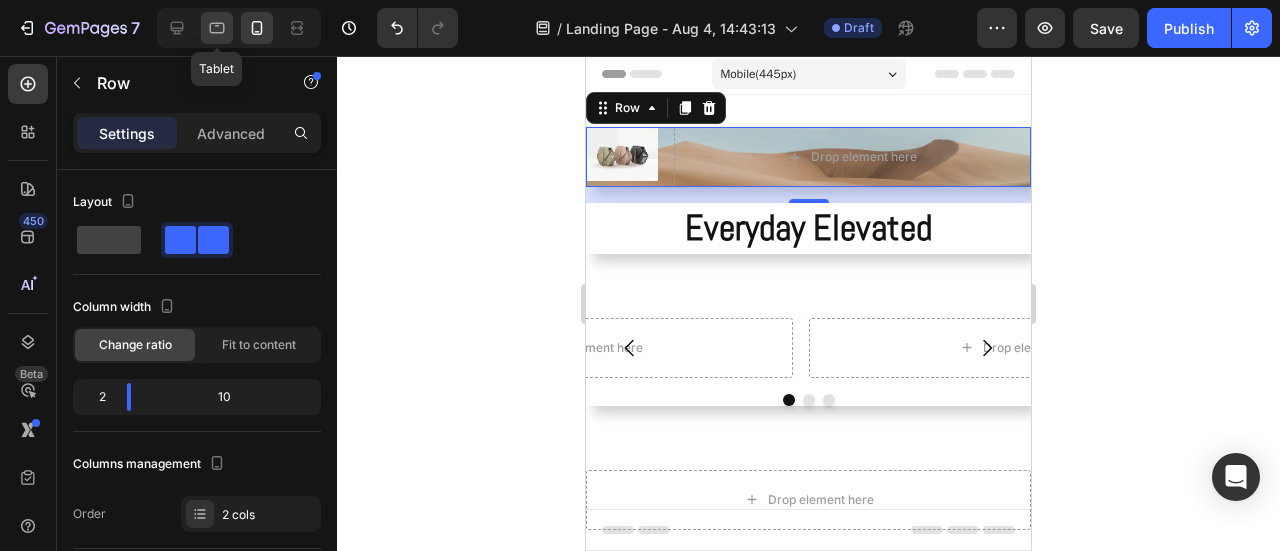 click 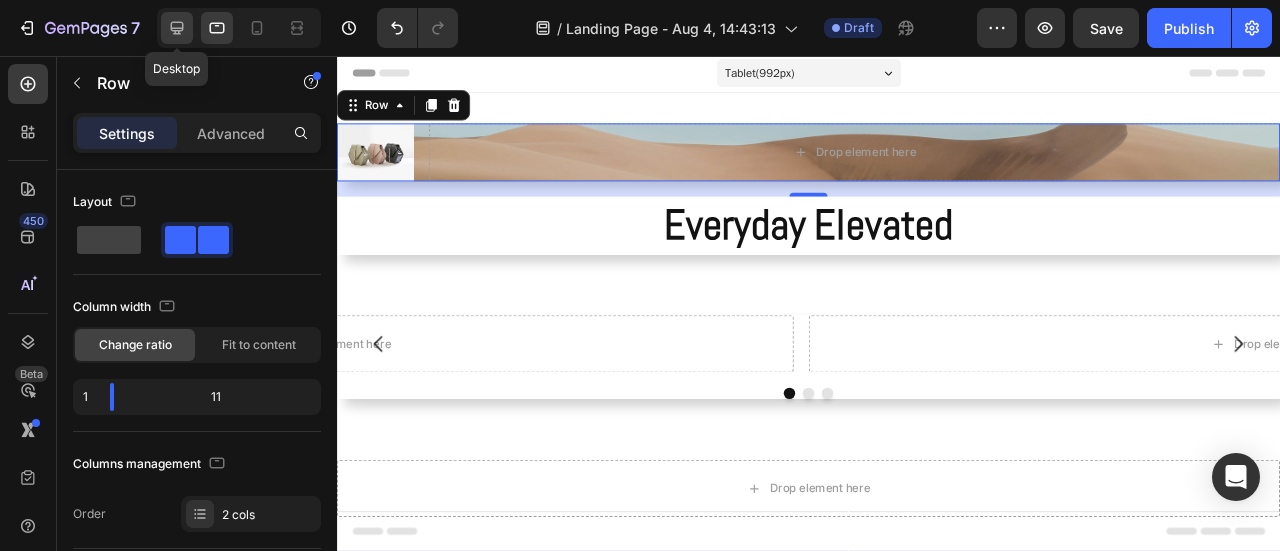 click 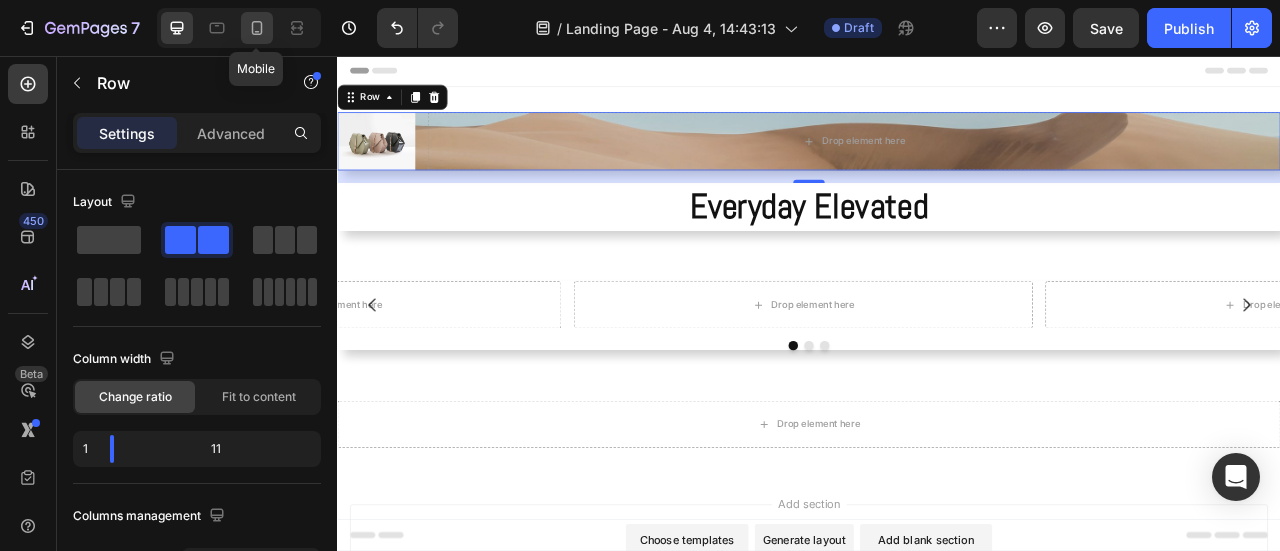 click 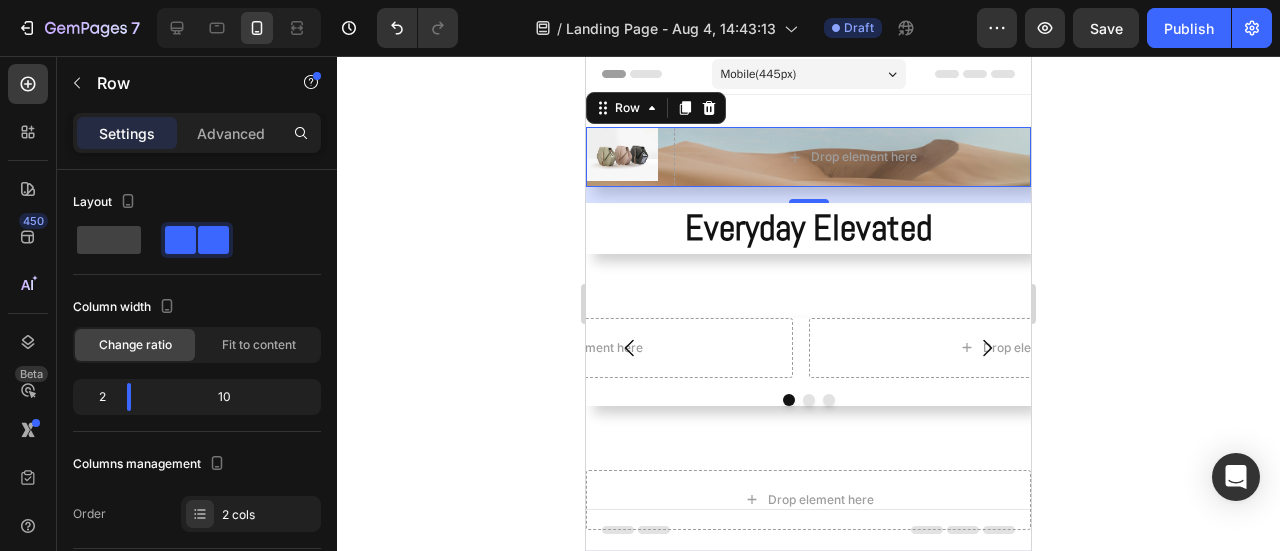 click on "Image
Drop element here Row   16" at bounding box center (808, 157) 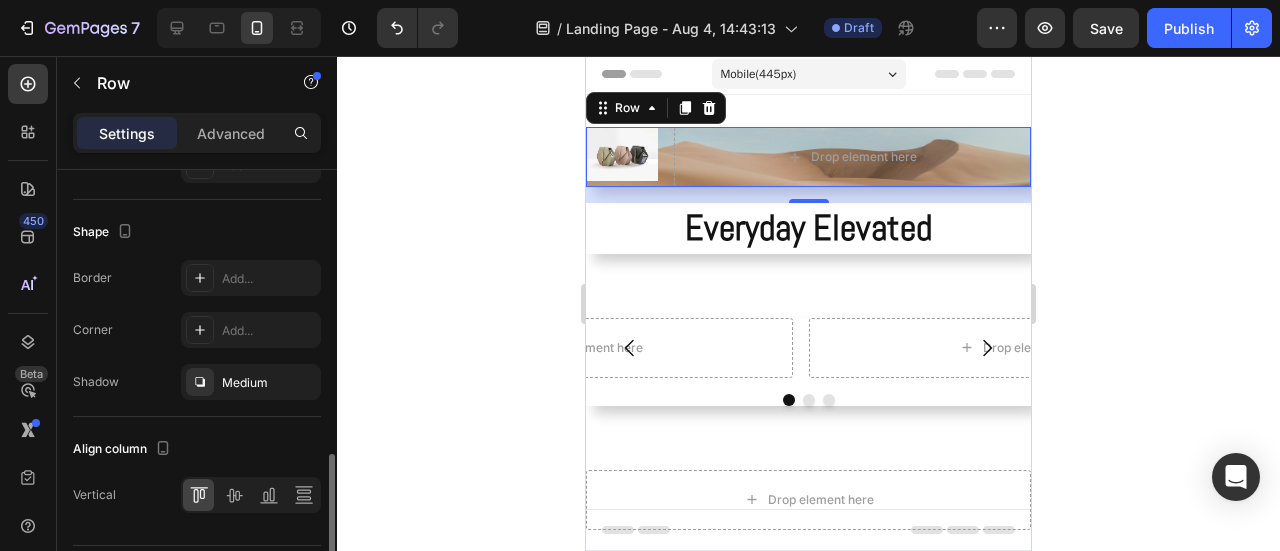 scroll, scrollTop: 954, scrollLeft: 0, axis: vertical 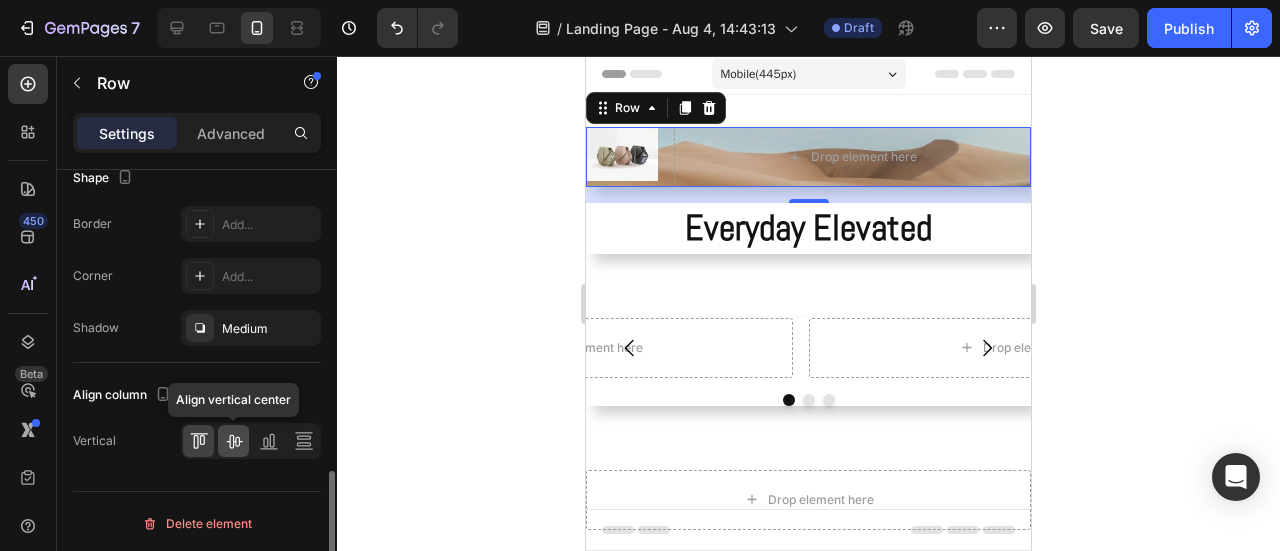 click 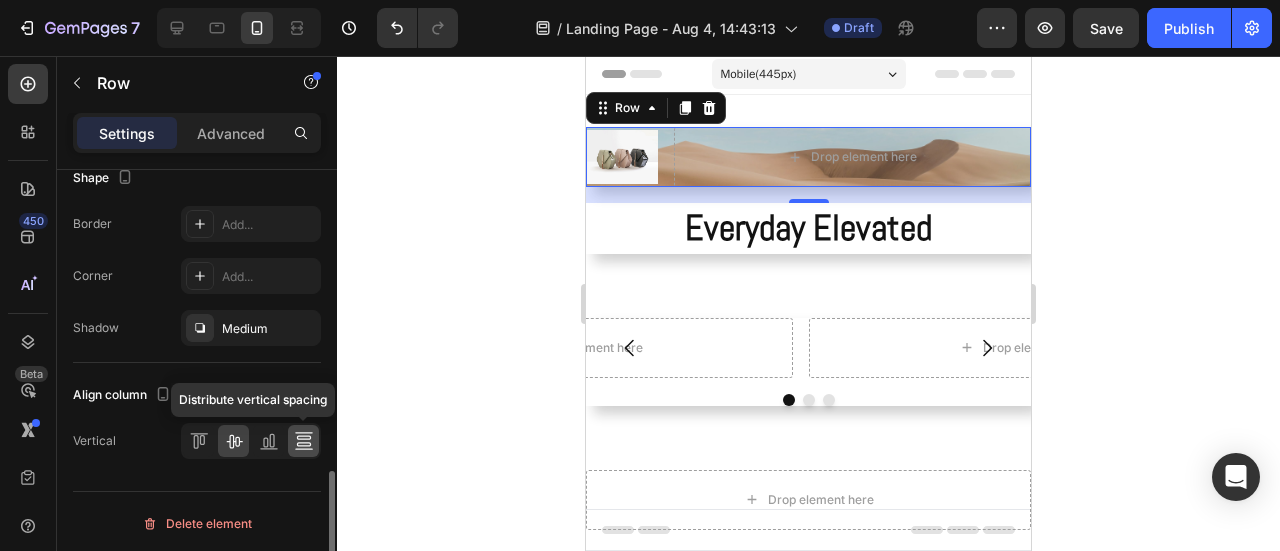 click 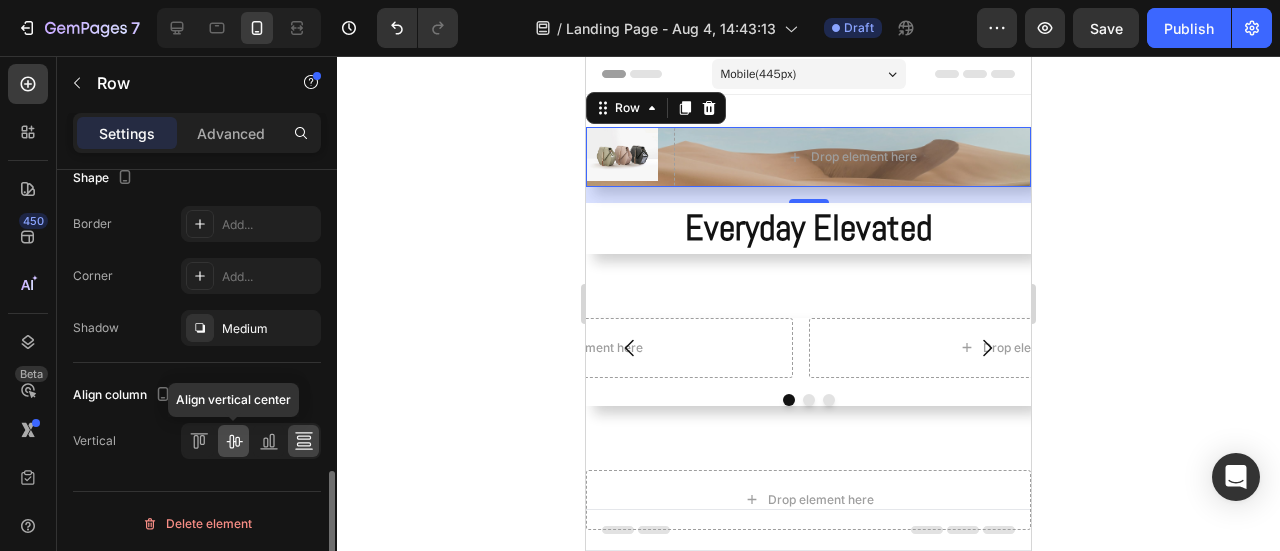 click 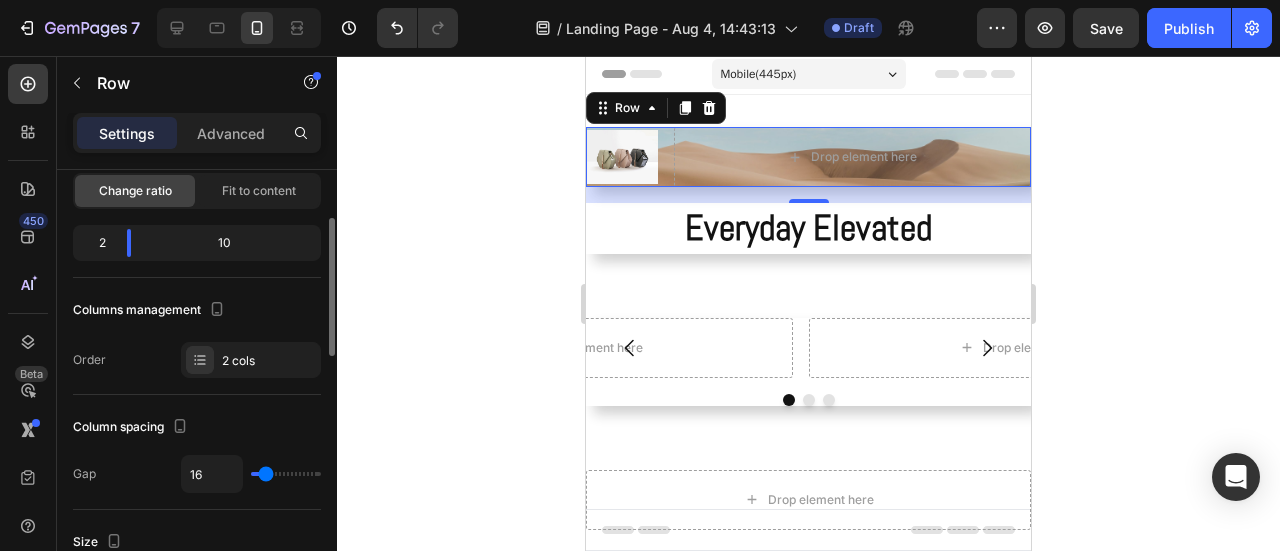 scroll, scrollTop: 54, scrollLeft: 0, axis: vertical 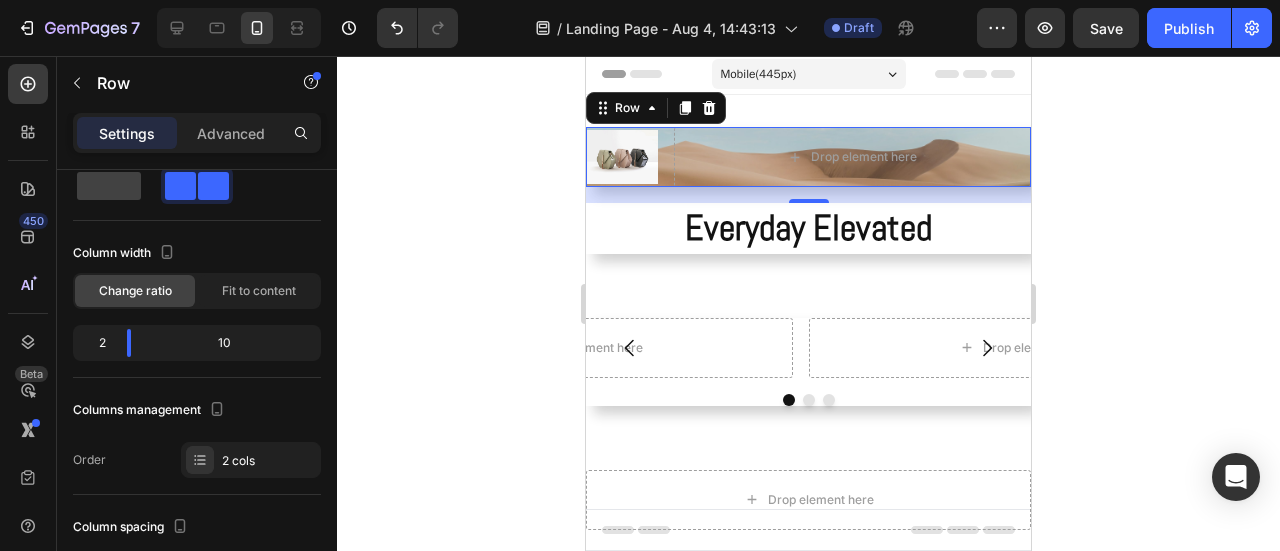click on "Settings Advanced" at bounding box center (197, 133) 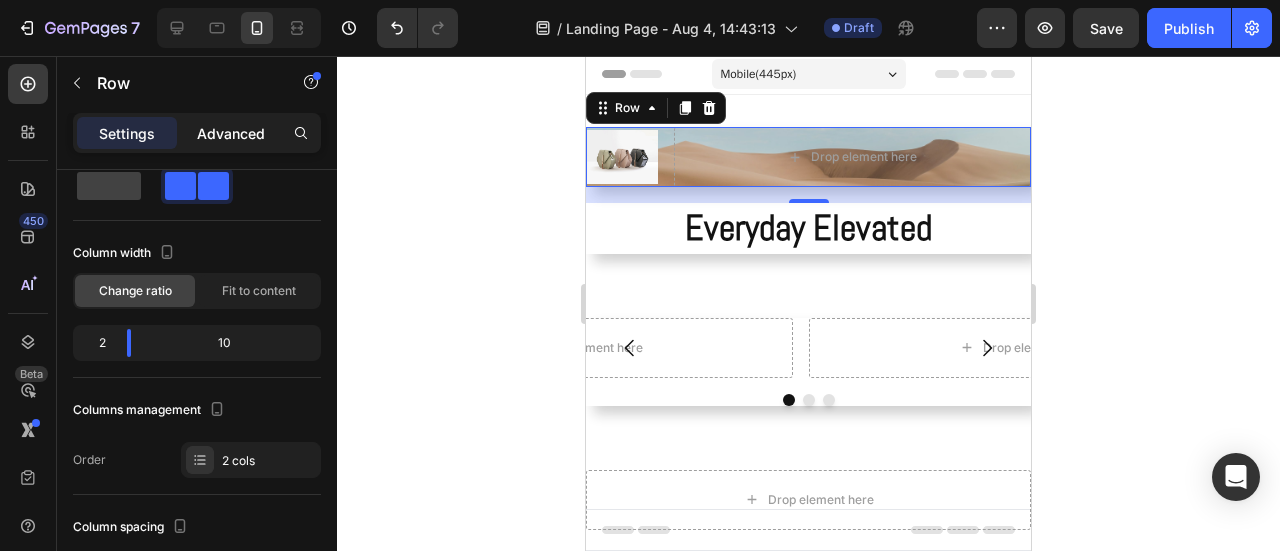 click on "Advanced" at bounding box center [231, 133] 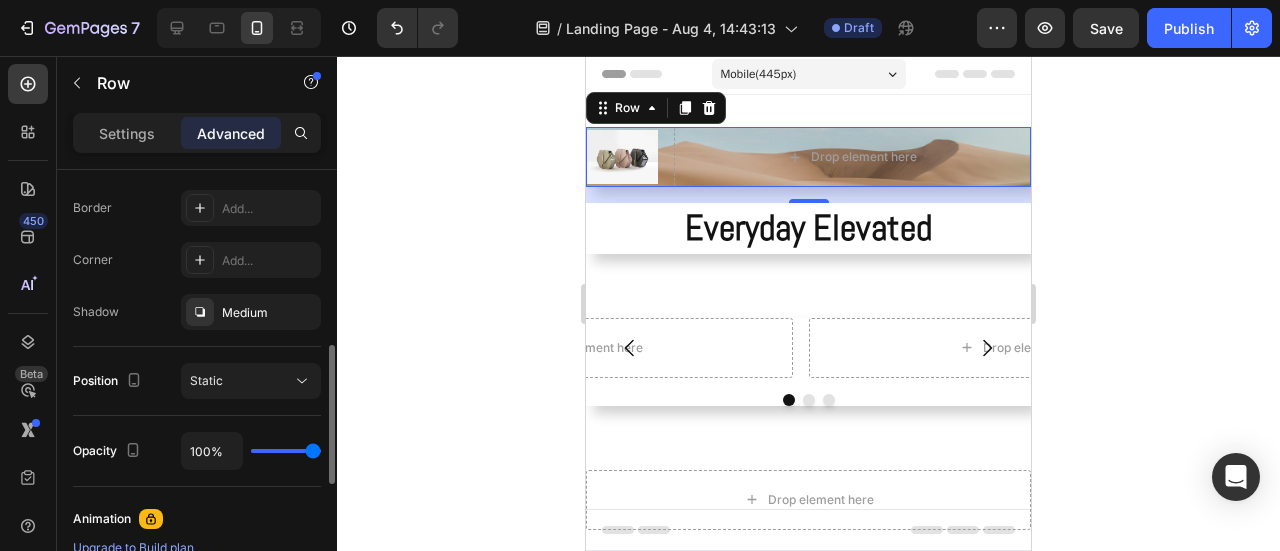 scroll, scrollTop: 654, scrollLeft: 0, axis: vertical 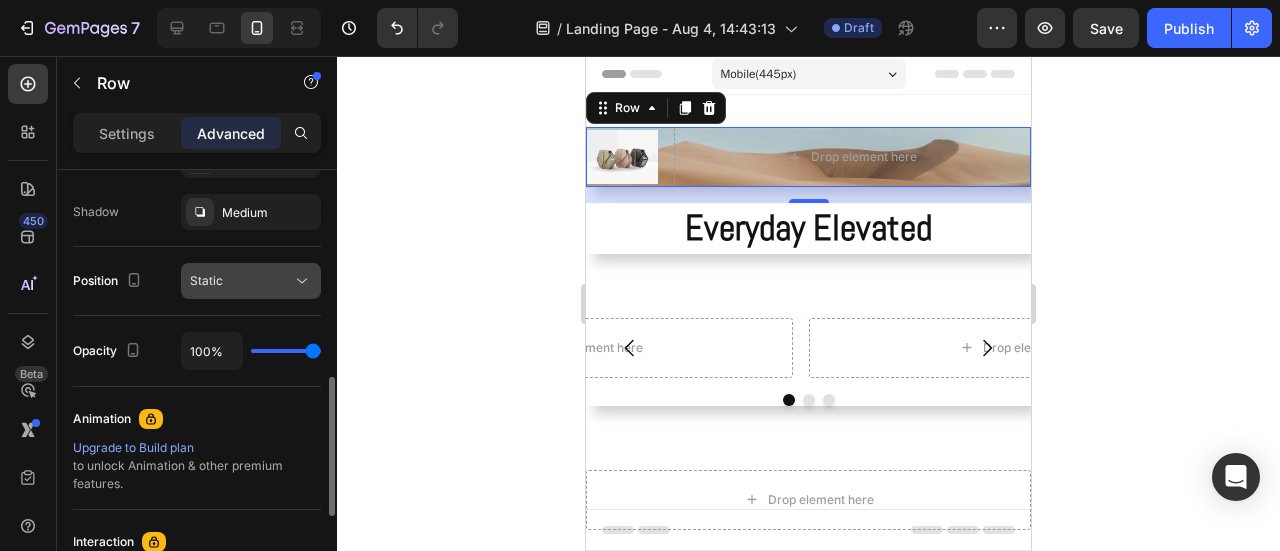 click on "Static" at bounding box center (241, 281) 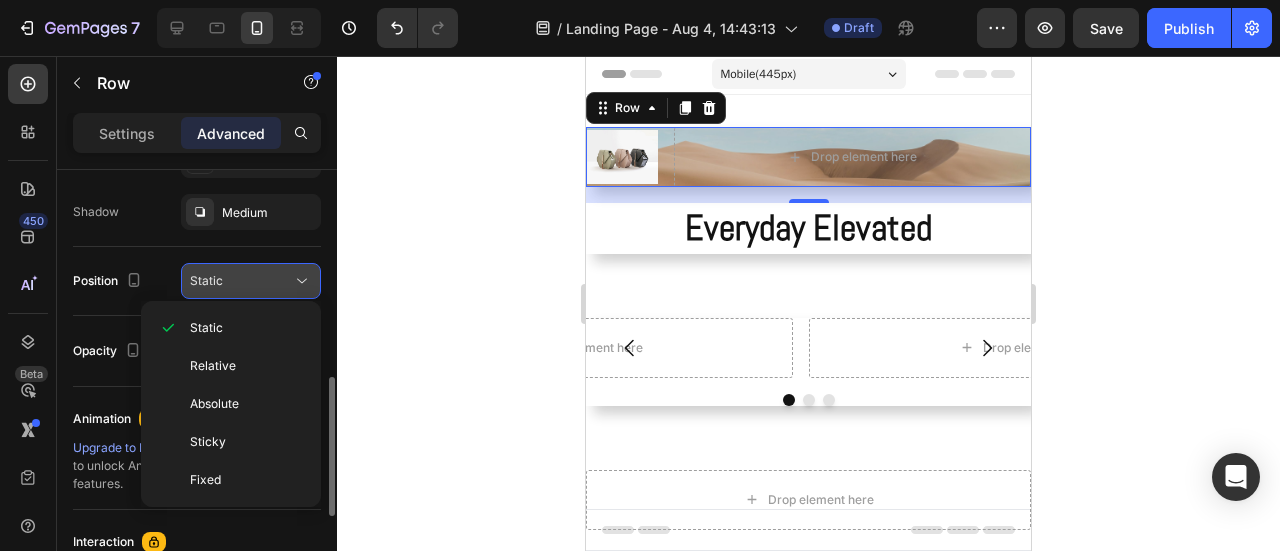 click on "Static" at bounding box center (241, 281) 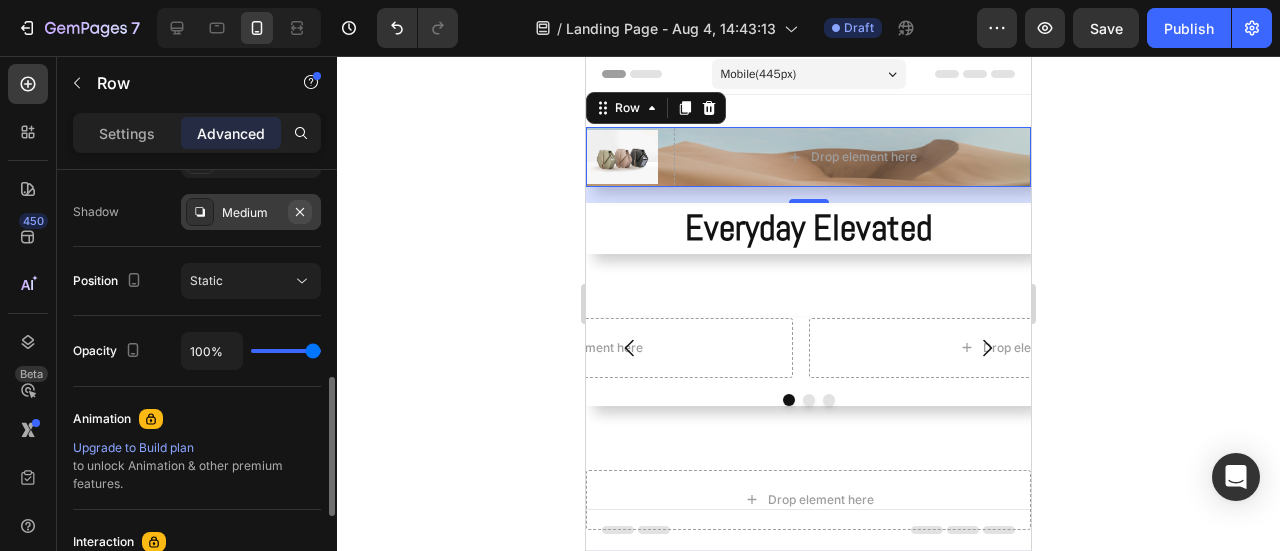 click 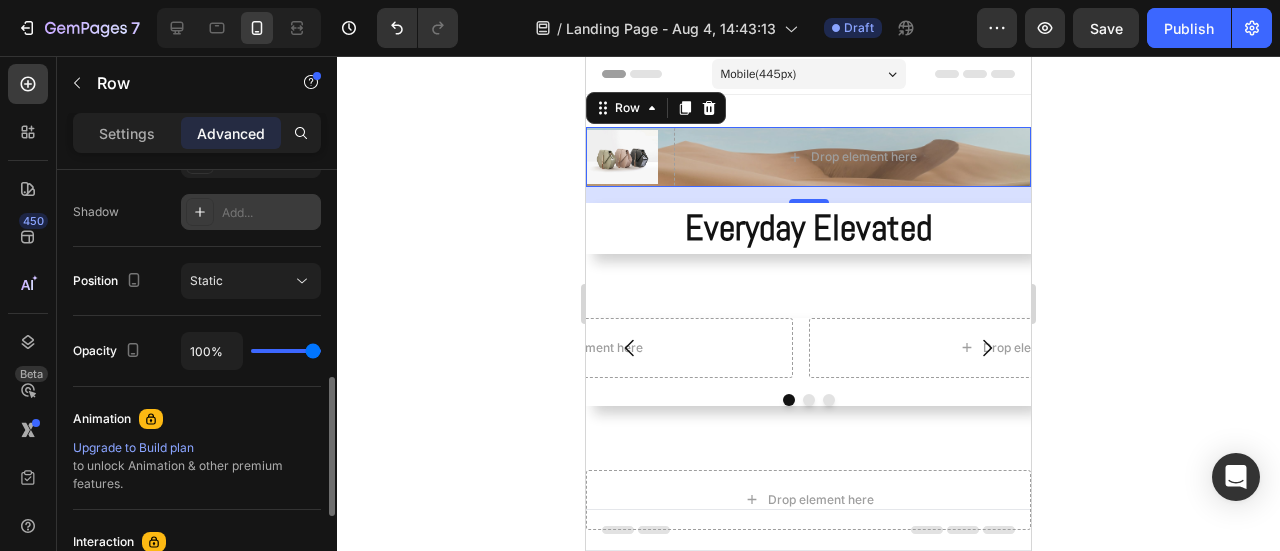 click on "Add..." at bounding box center [269, 213] 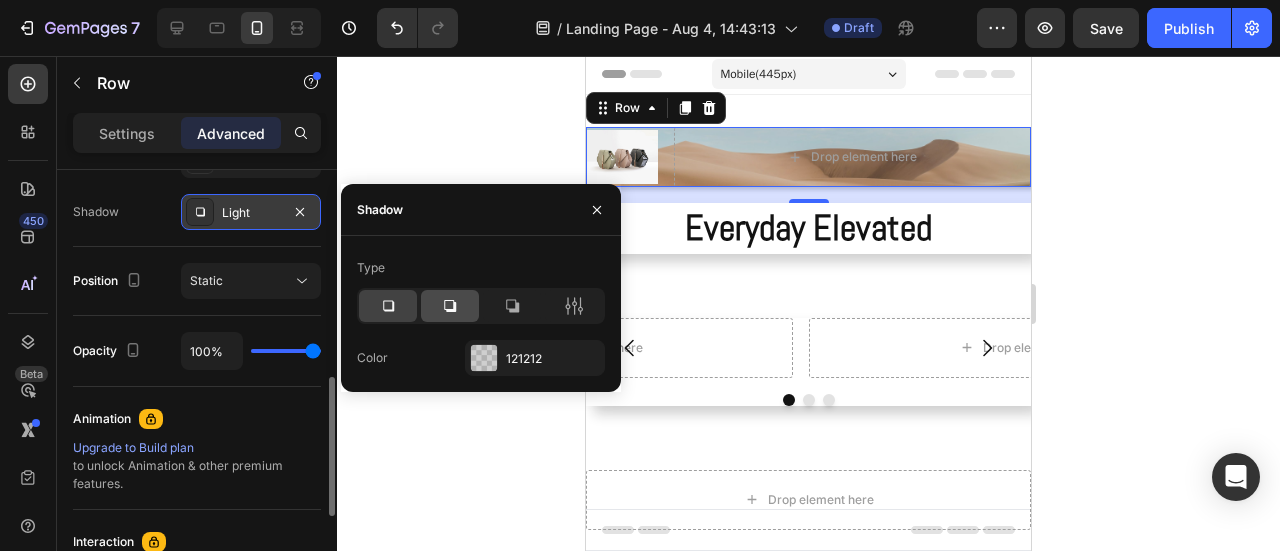 click 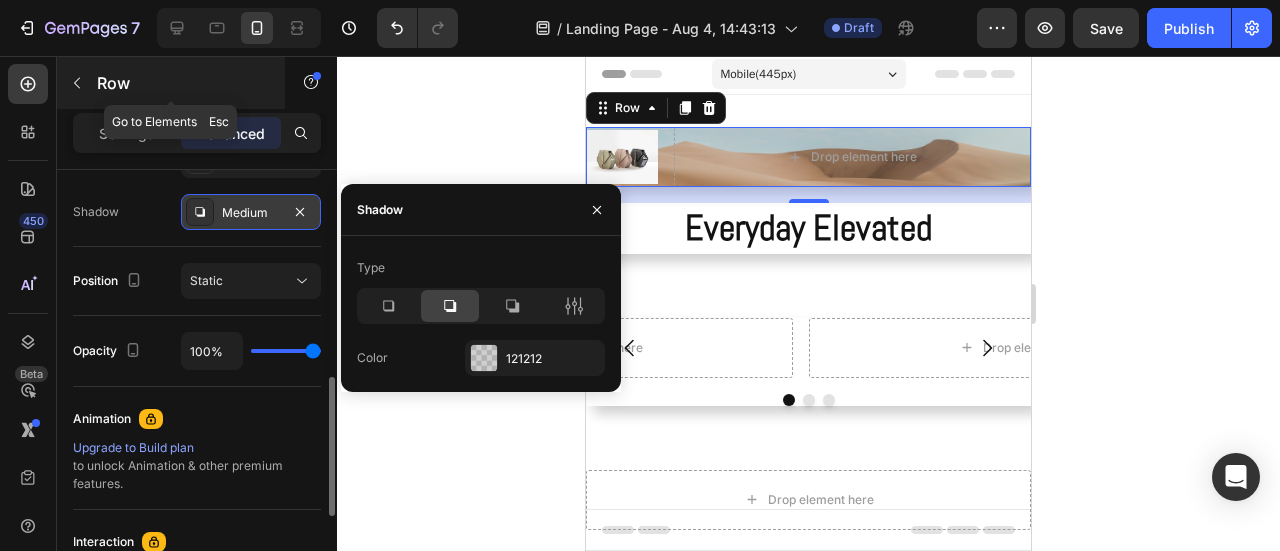 click at bounding box center (77, 83) 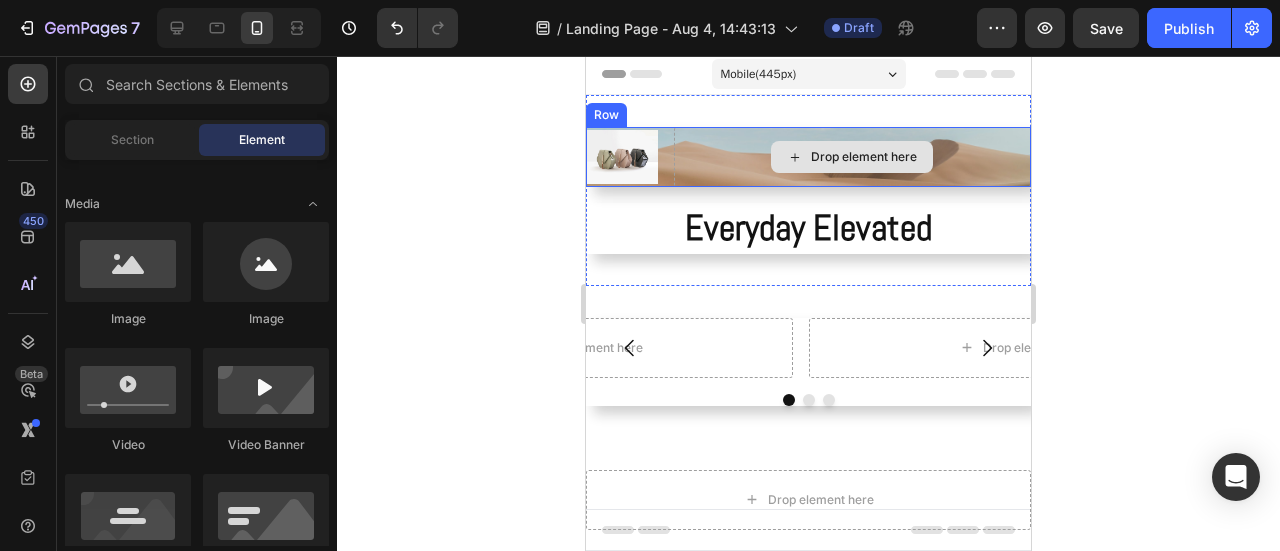click on "Drop element here" at bounding box center (852, 157) 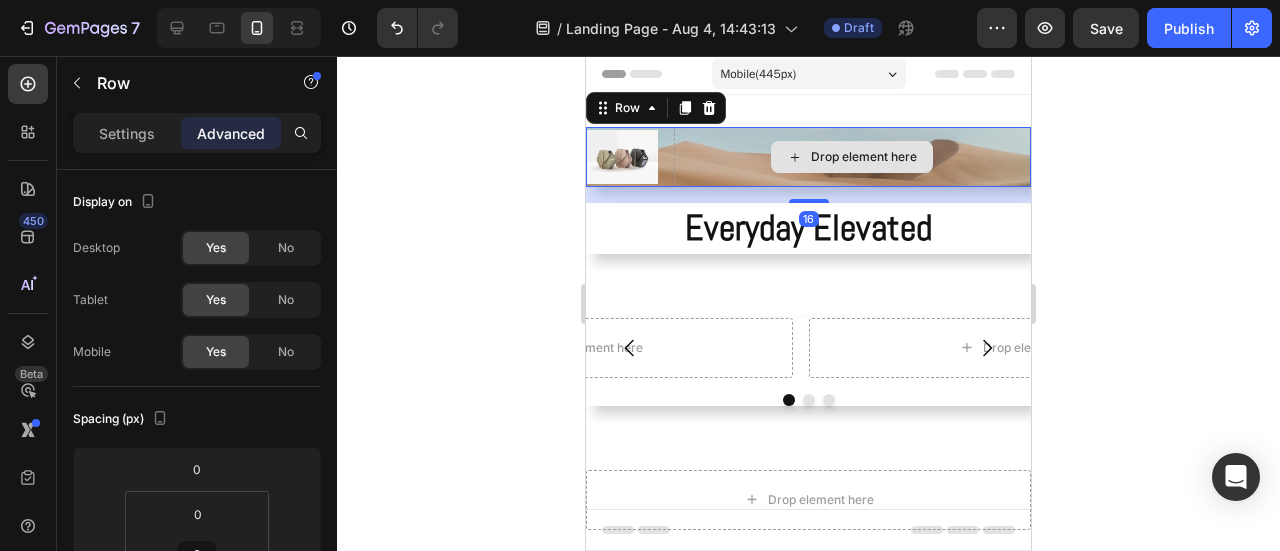 click on "Drop element here" at bounding box center [853, 157] 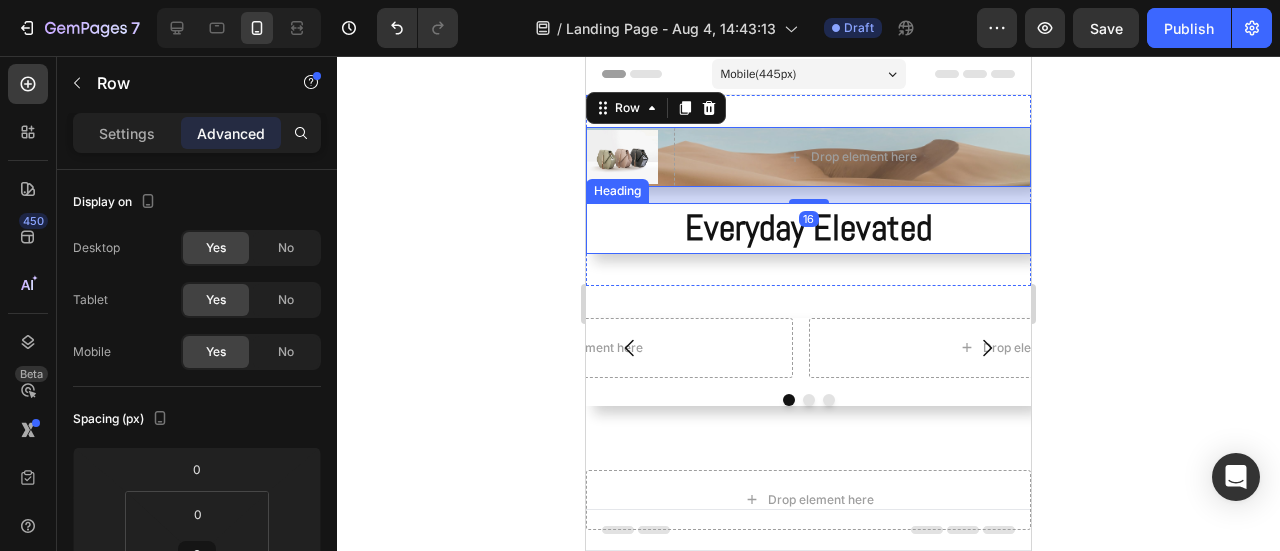 click on "Everyday Elevated" at bounding box center (808, 228) 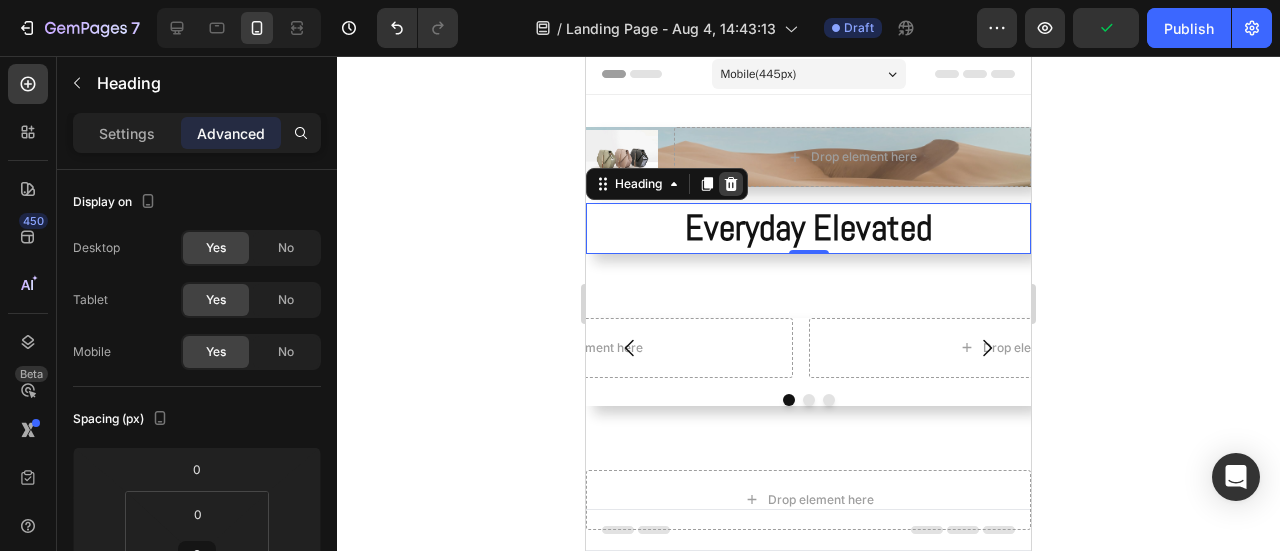 click 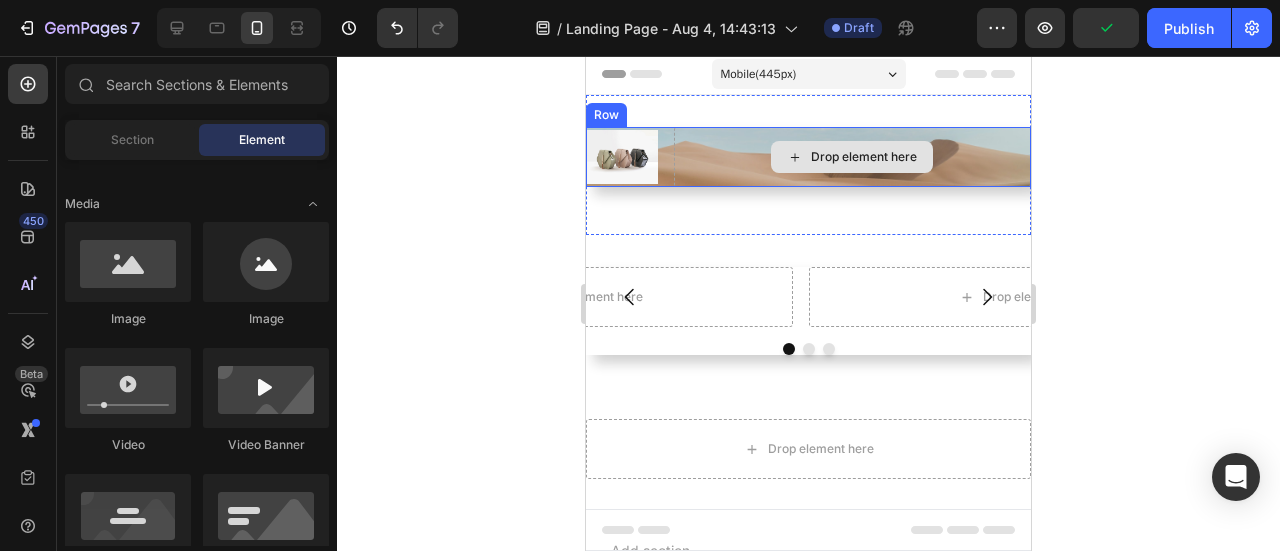 click on "Drop element here" at bounding box center [864, 157] 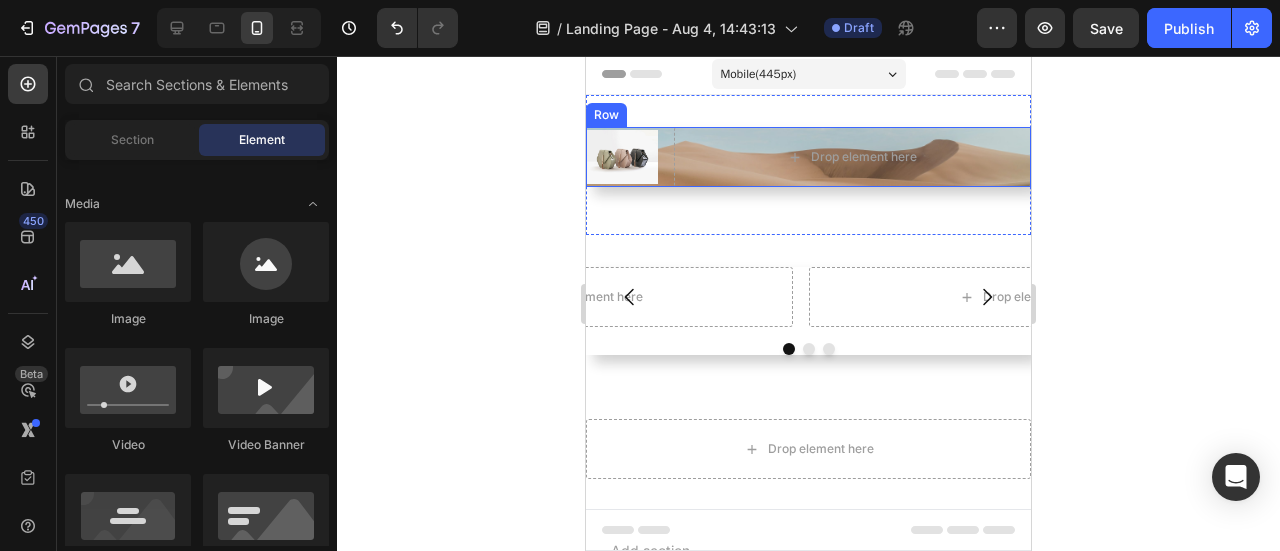 click at bounding box center (622, 157) 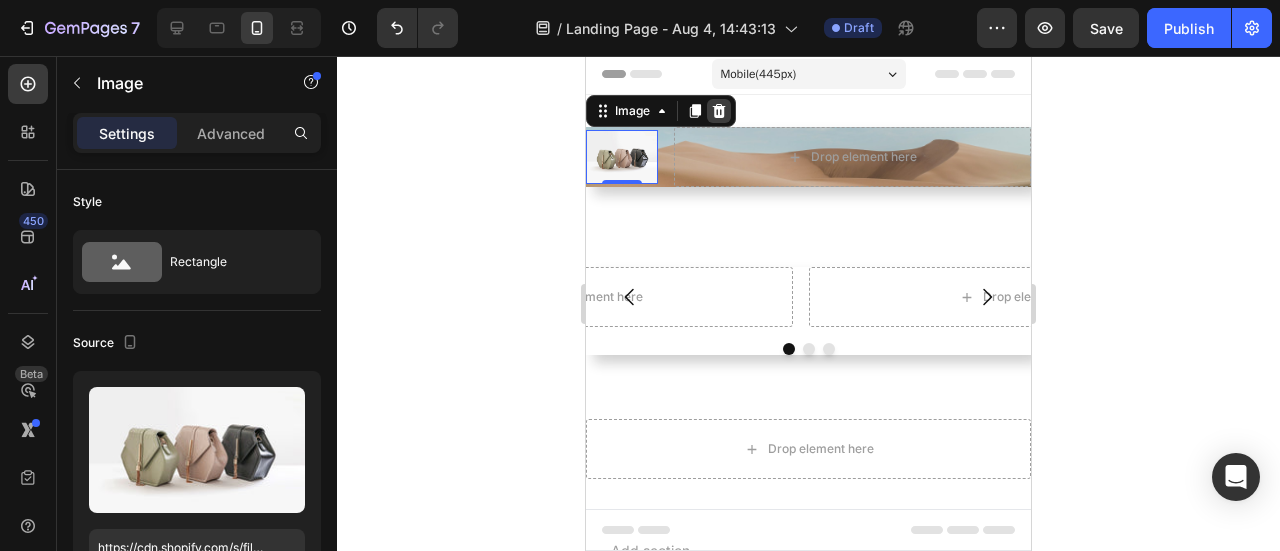 click 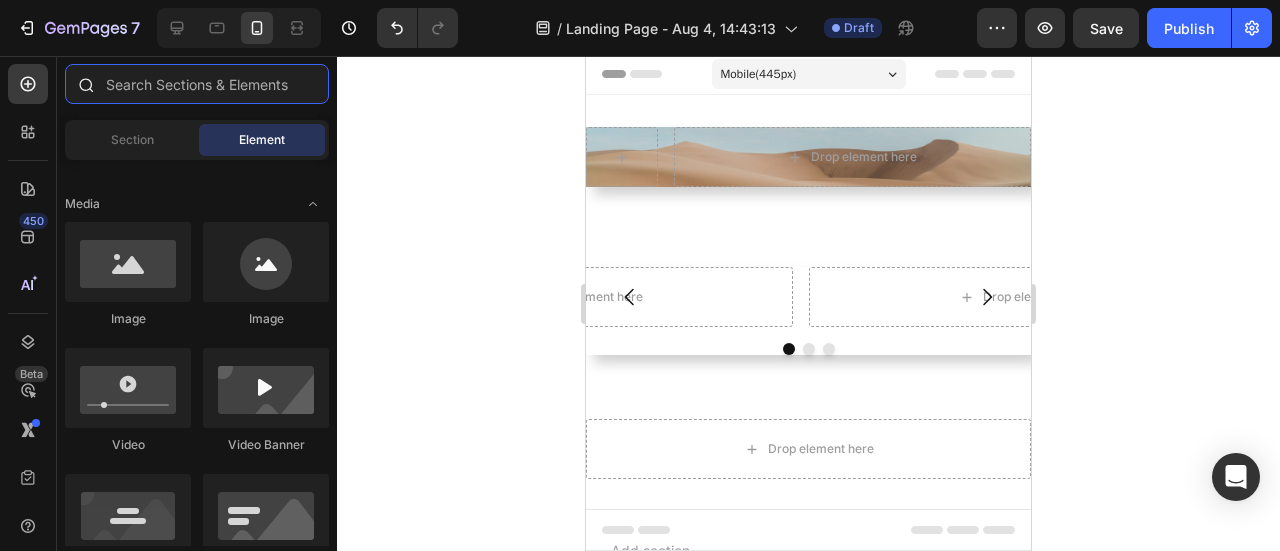 click at bounding box center (197, 84) 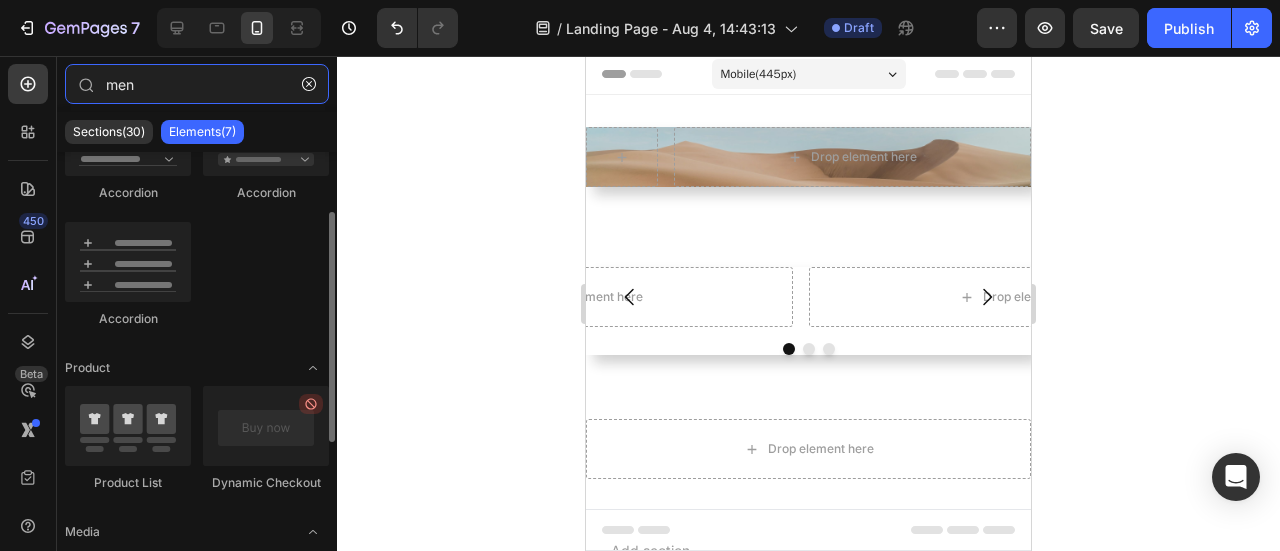 scroll, scrollTop: 0, scrollLeft: 0, axis: both 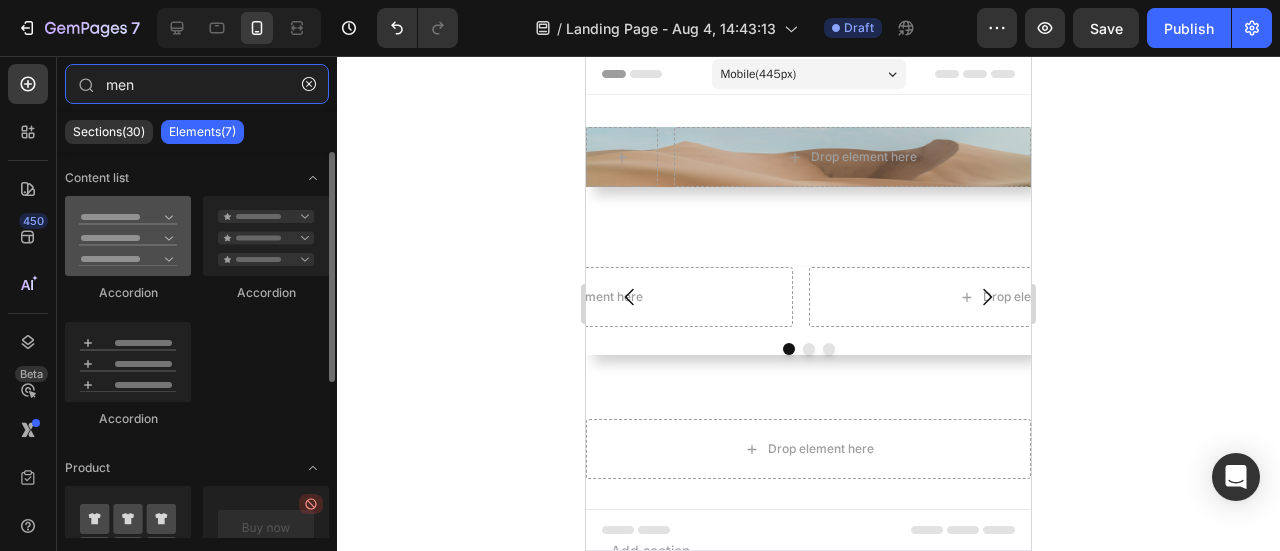 type on "men" 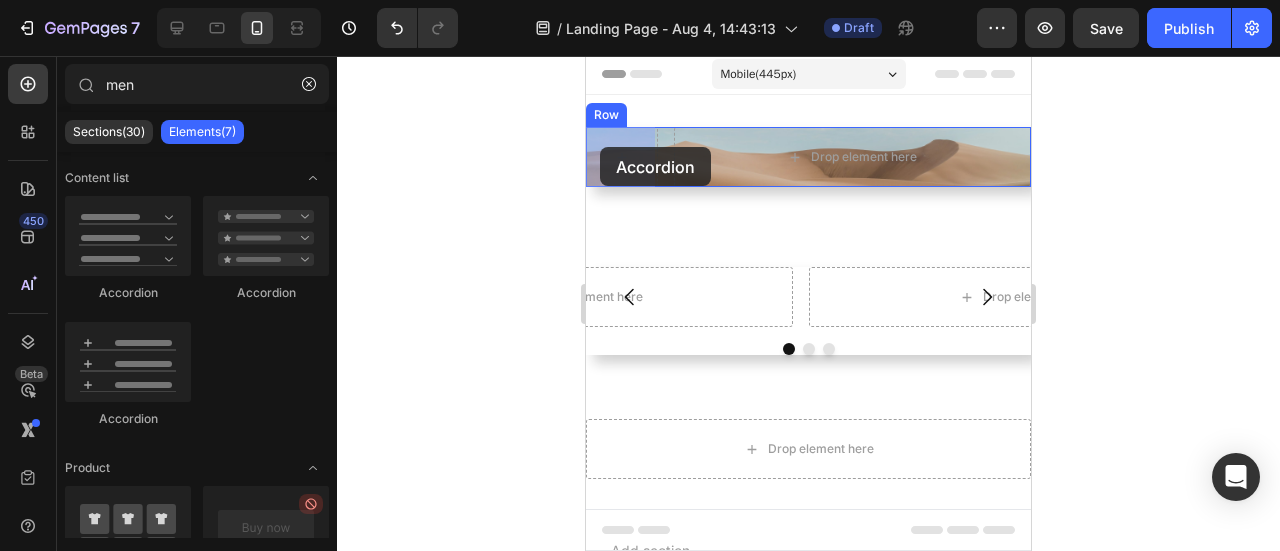 drag, startPoint x: 718, startPoint y: 301, endPoint x: 600, endPoint y: 147, distance: 194.01031 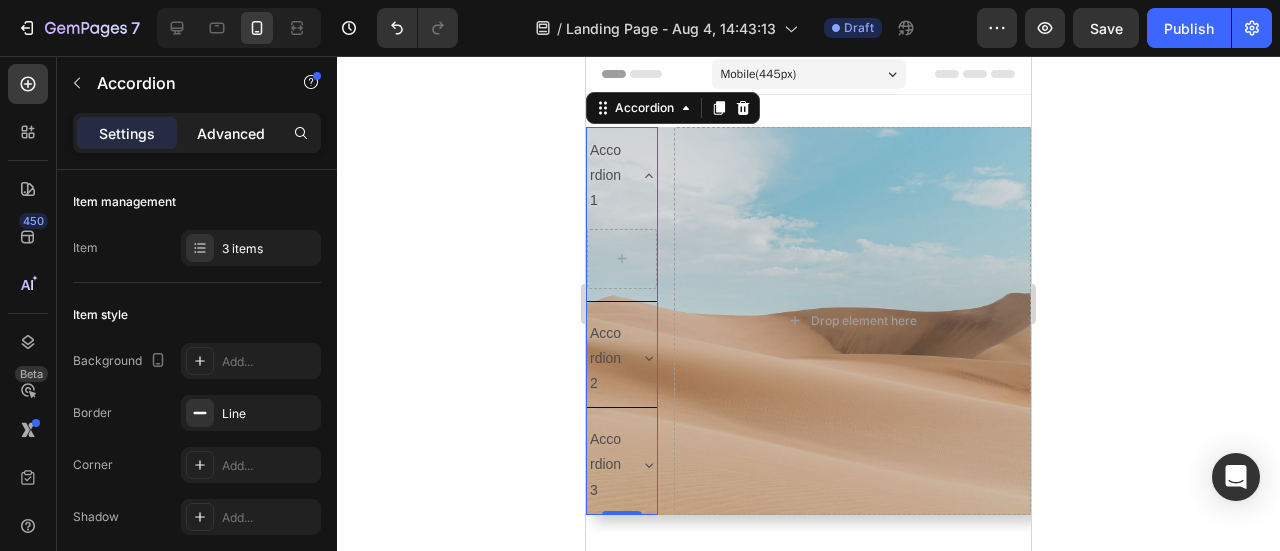 click on "Advanced" at bounding box center [231, 133] 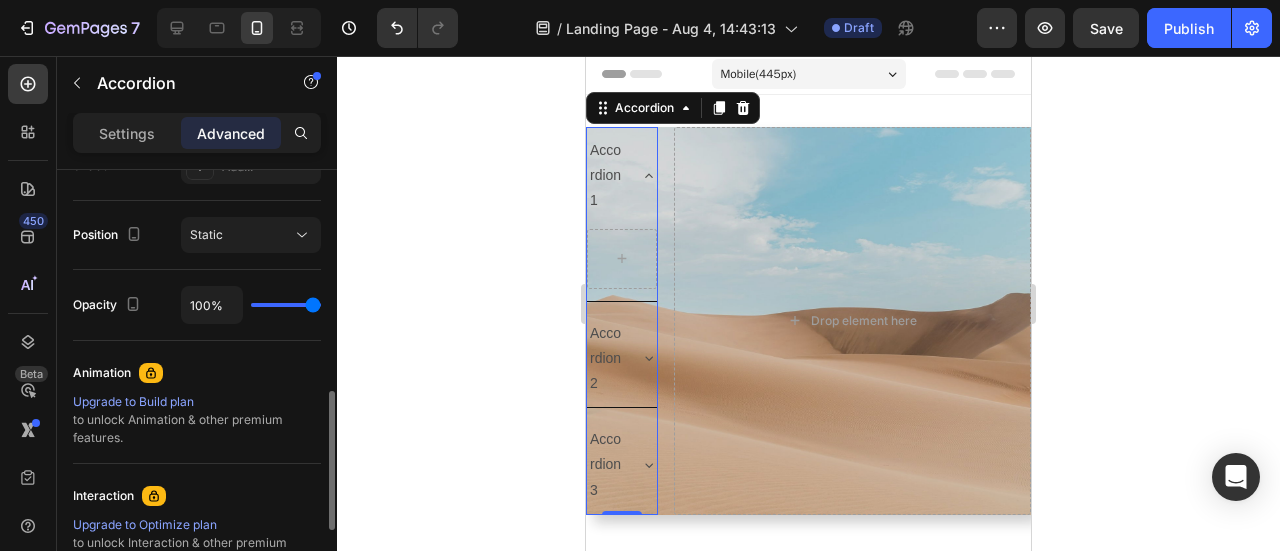 scroll, scrollTop: 300, scrollLeft: 0, axis: vertical 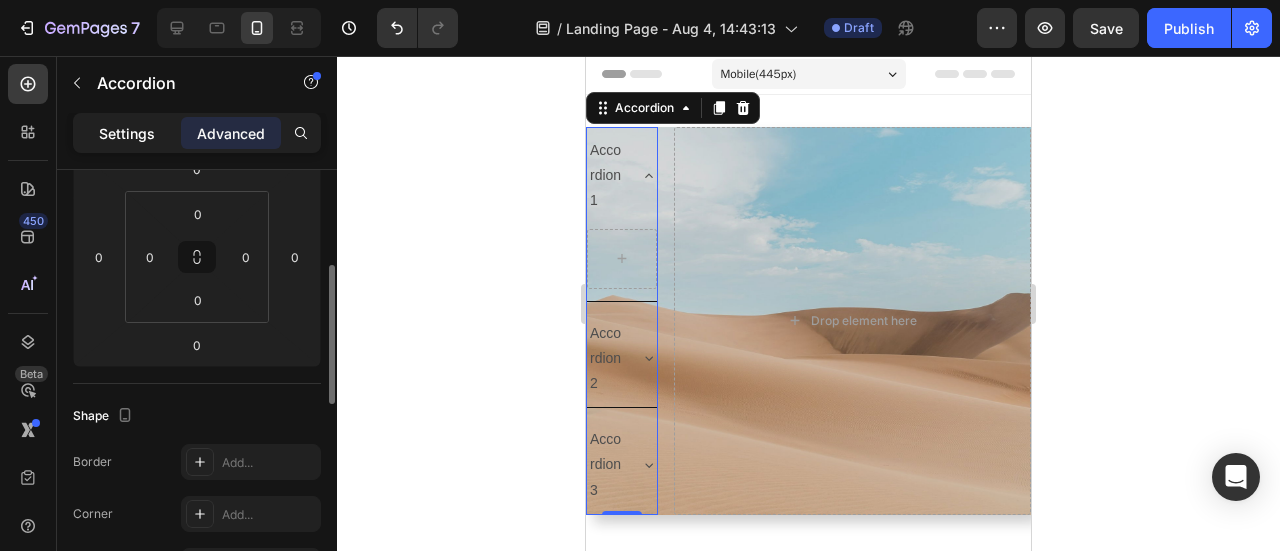 click on "Settings" 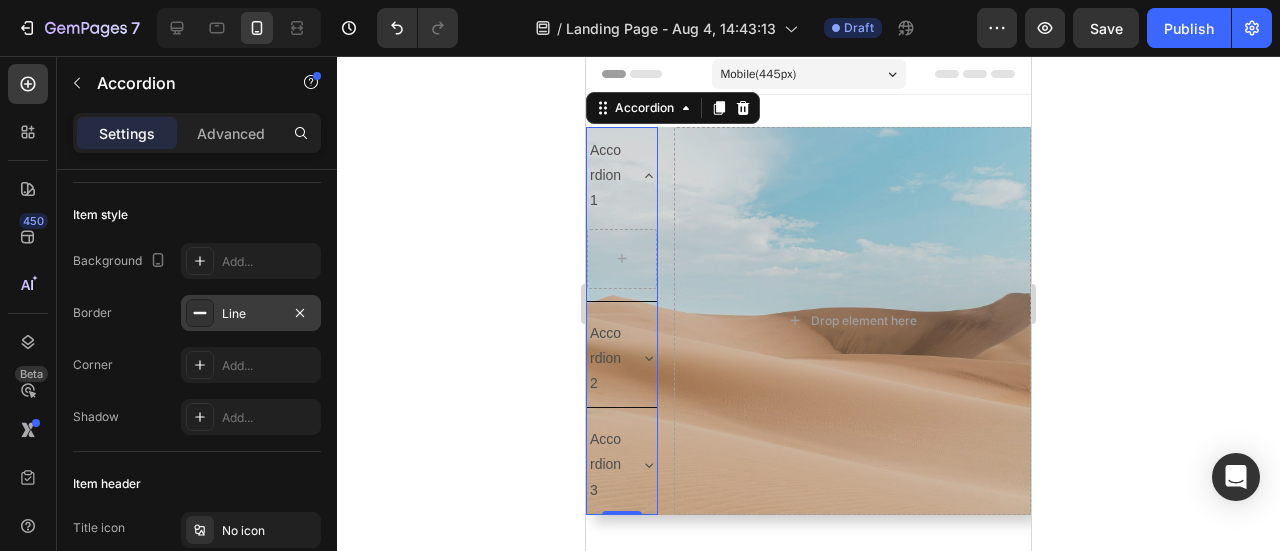 scroll, scrollTop: 0, scrollLeft: 0, axis: both 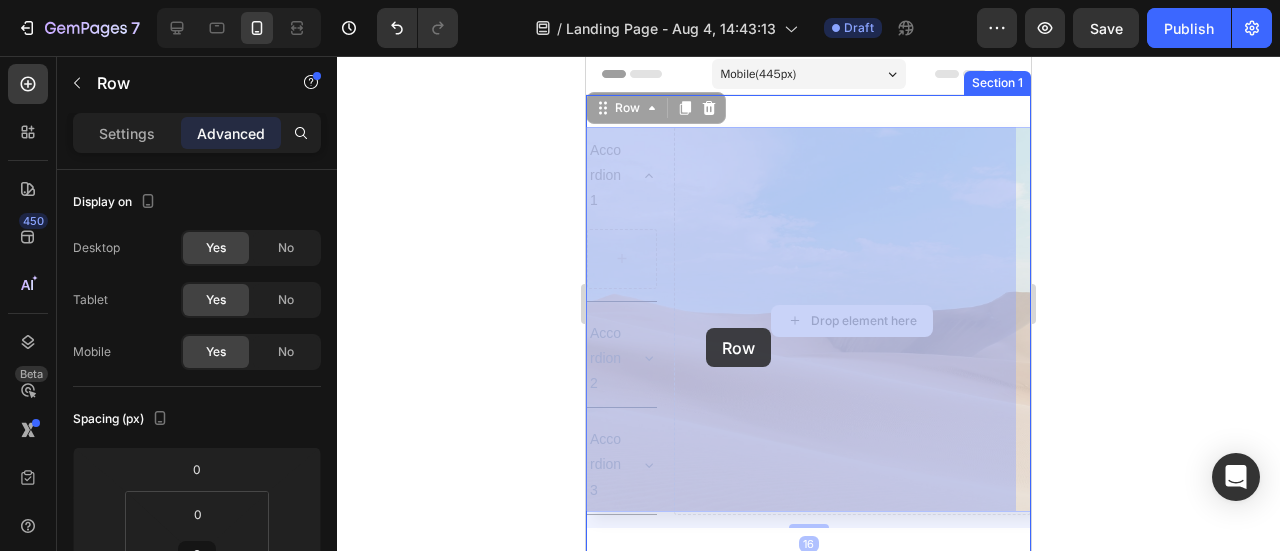 drag, startPoint x: 675, startPoint y: 328, endPoint x: 698, endPoint y: 328, distance: 23 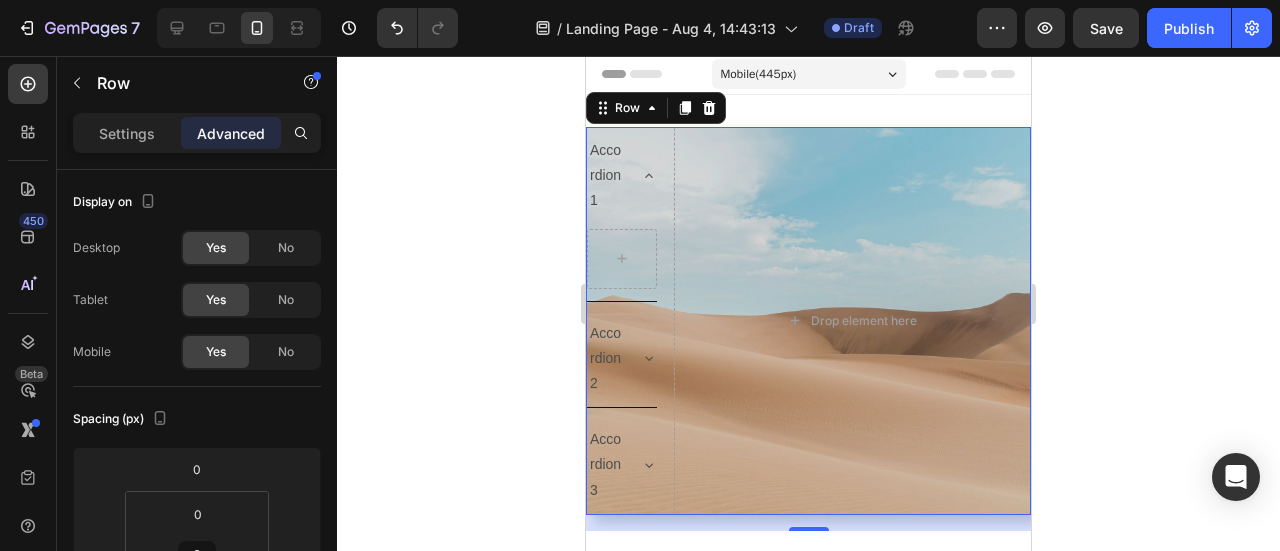 click on "Accordion 1
Accordion 2
Accordion 3 Accordion
Drop element here Row   16" at bounding box center (808, 321) 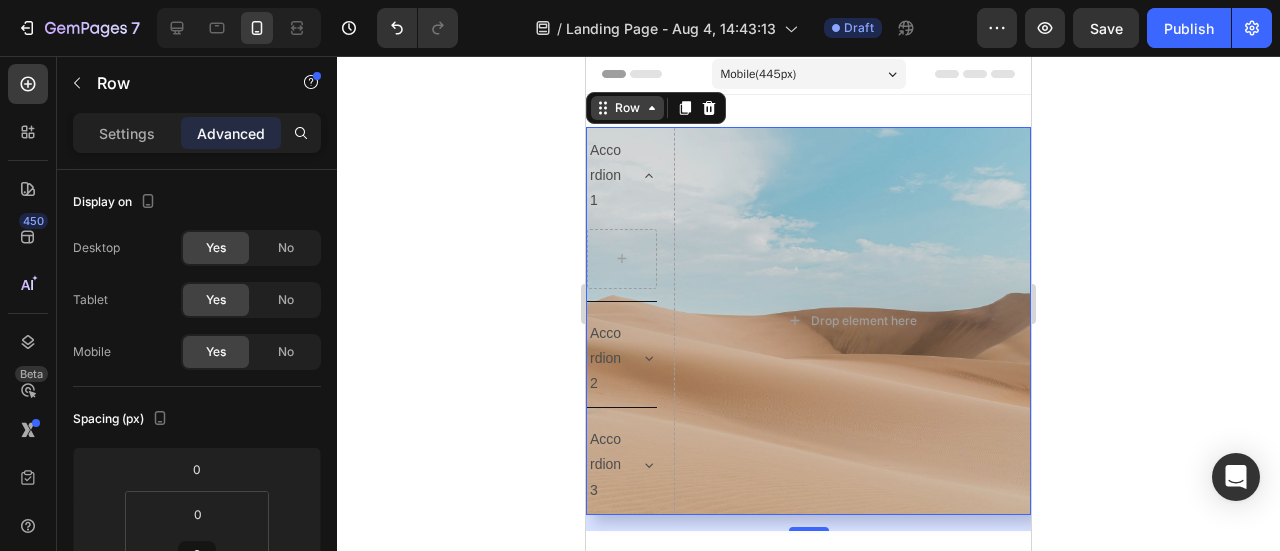click 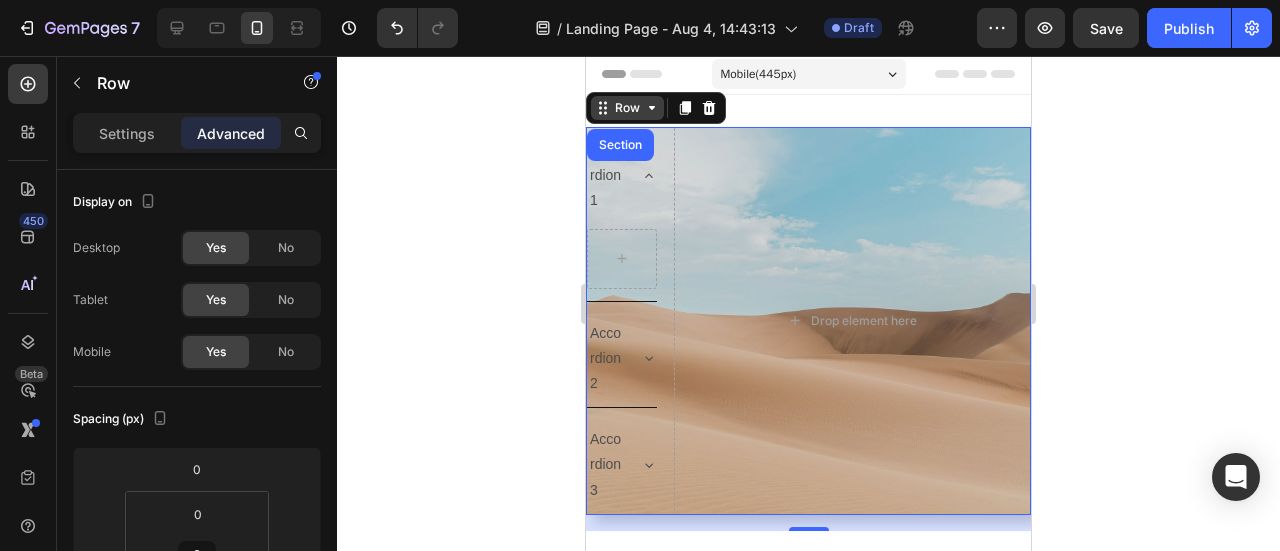 click 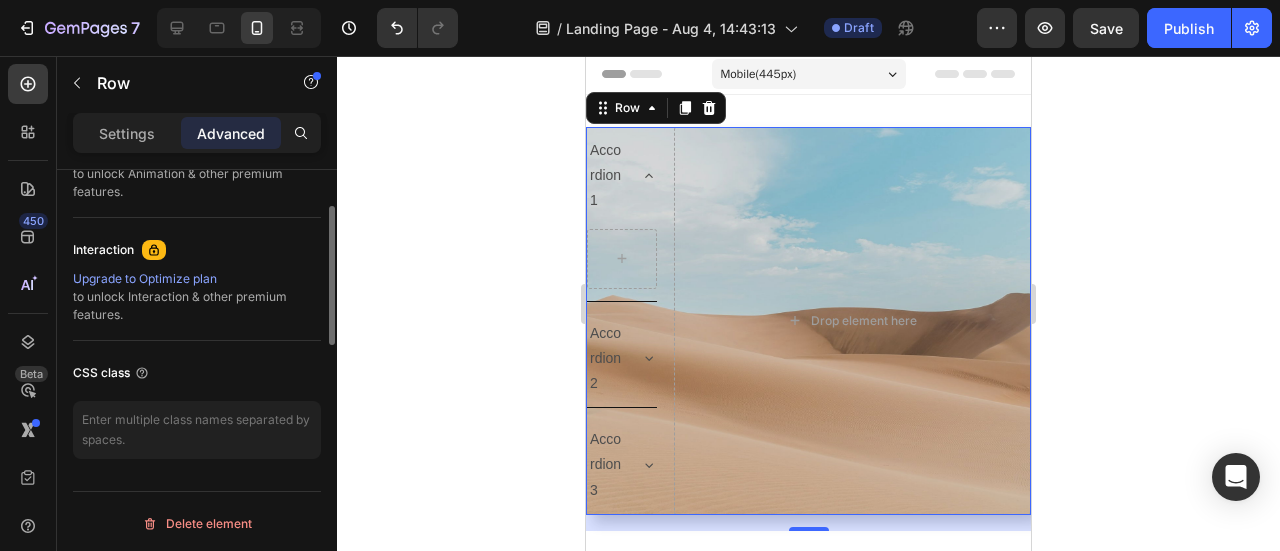 scroll, scrollTop: 346, scrollLeft: 0, axis: vertical 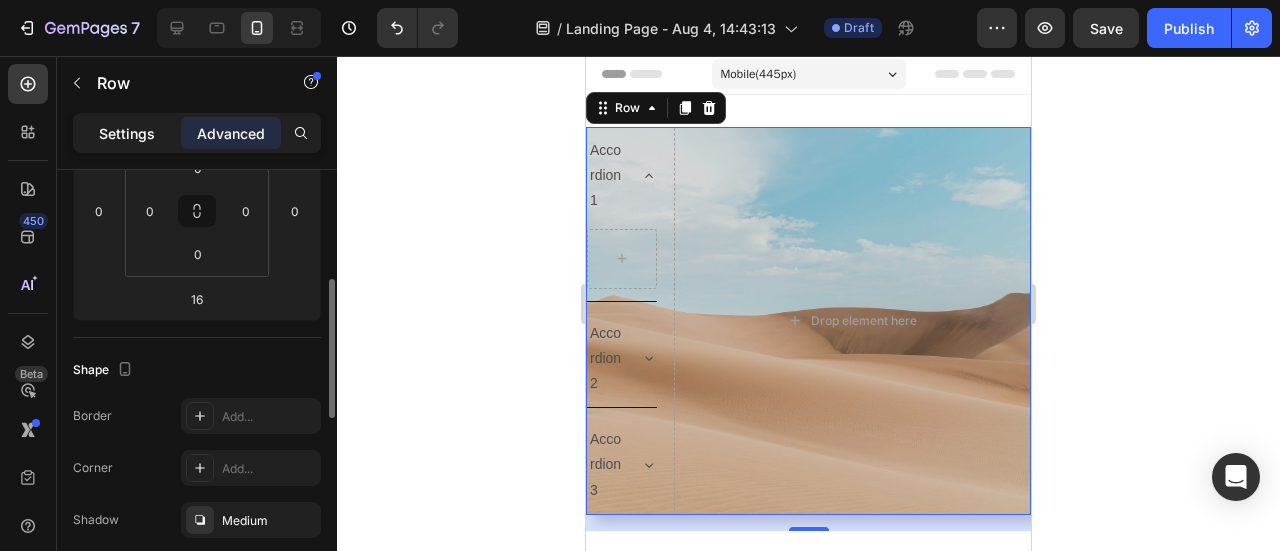 click on "Settings" 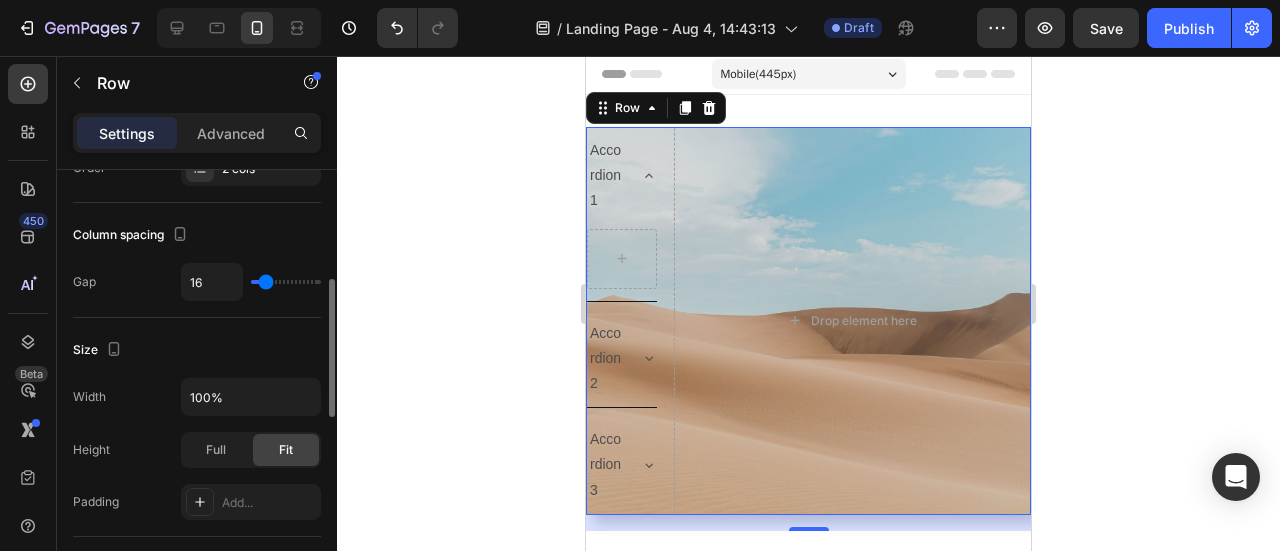 type on "4" 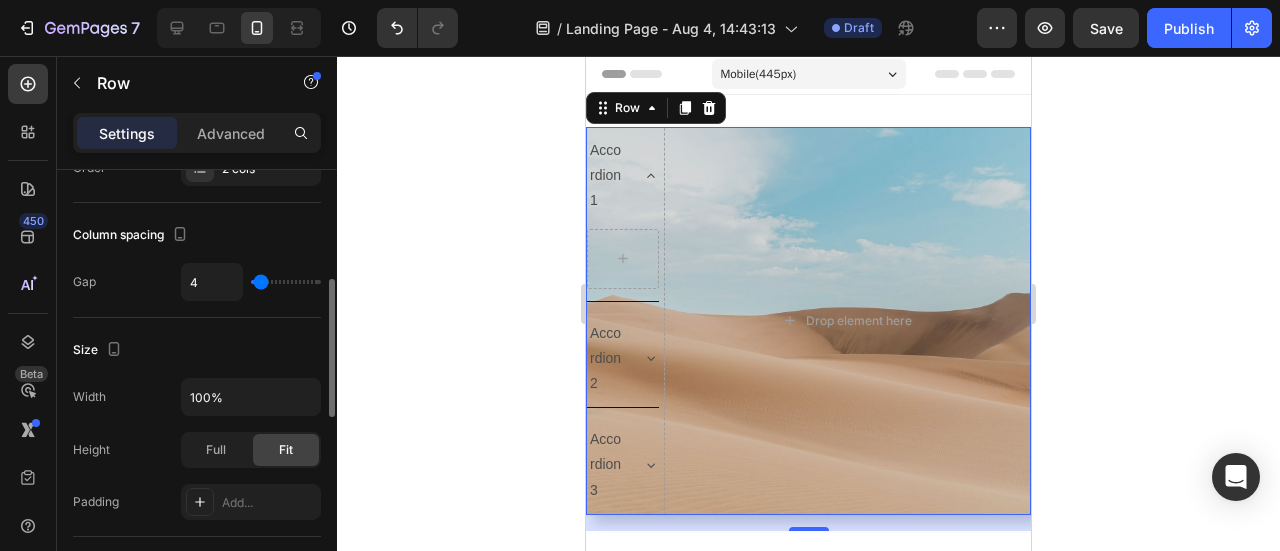 type on "5" 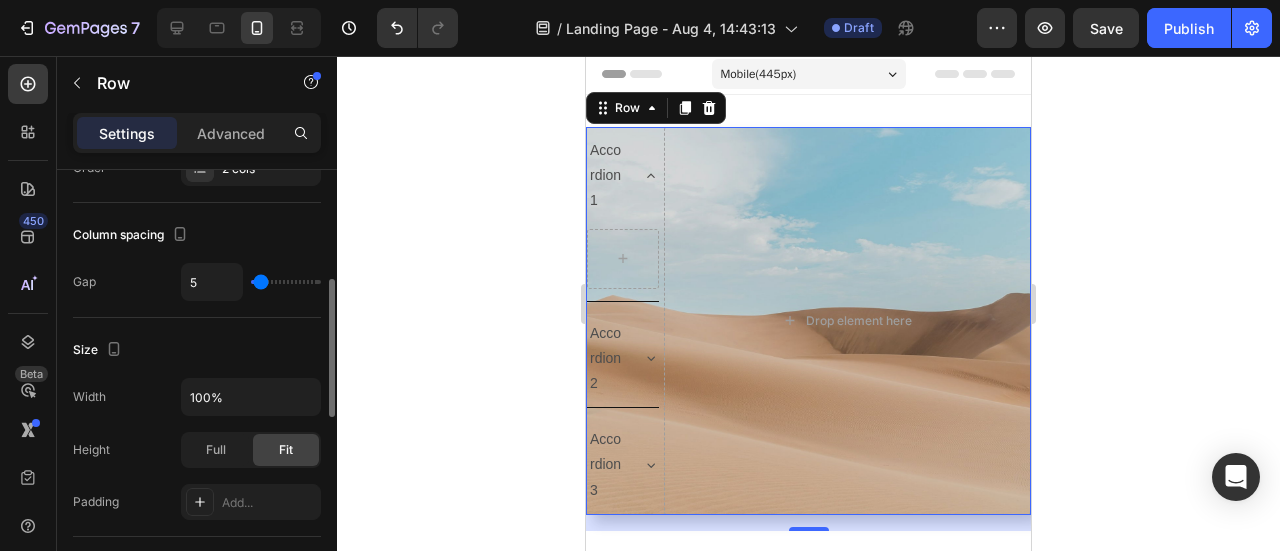 type on "20" 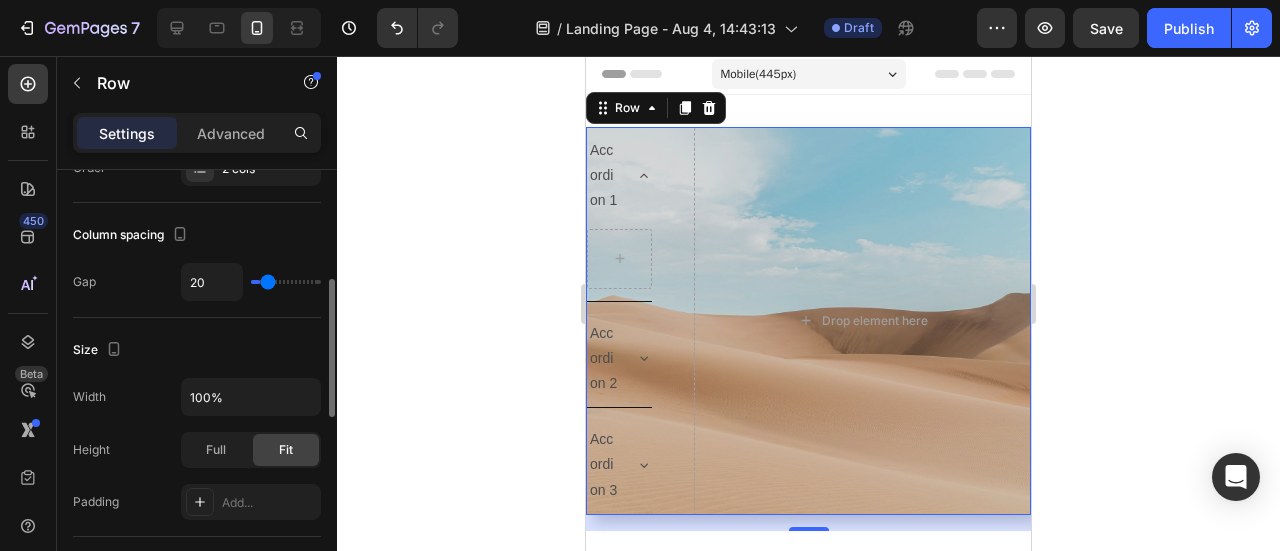 type on "41" 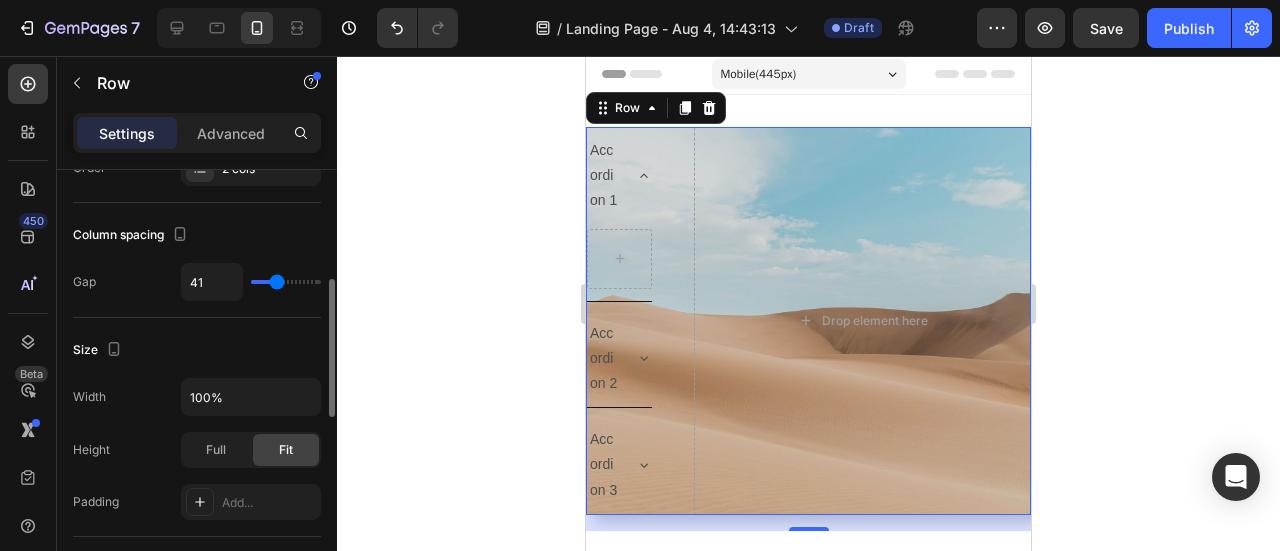 type on "45" 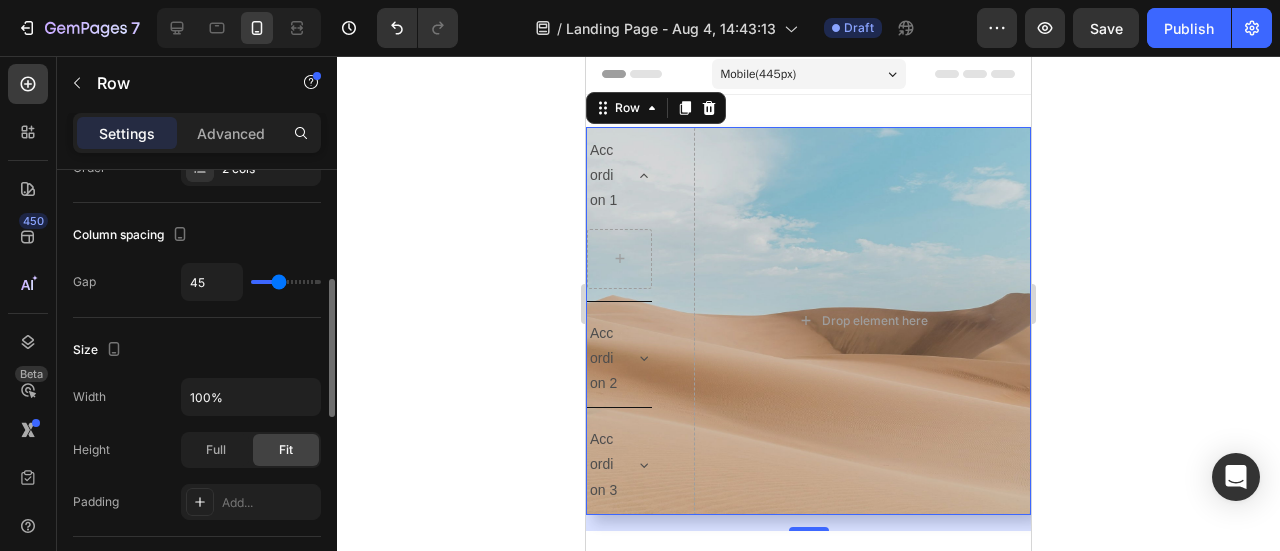 type on "48" 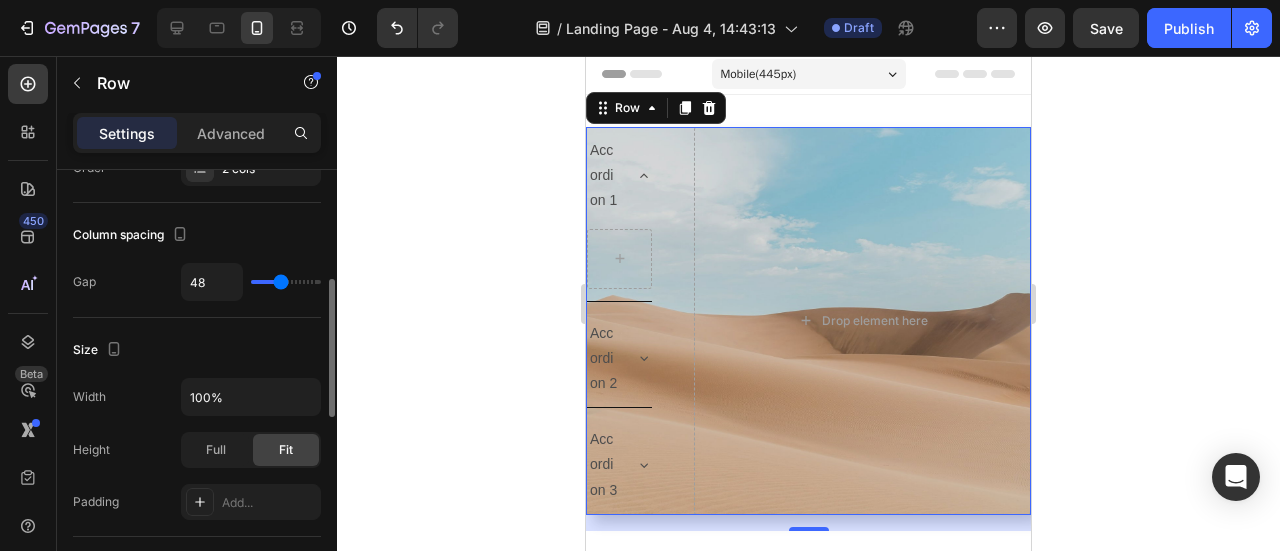type on "54" 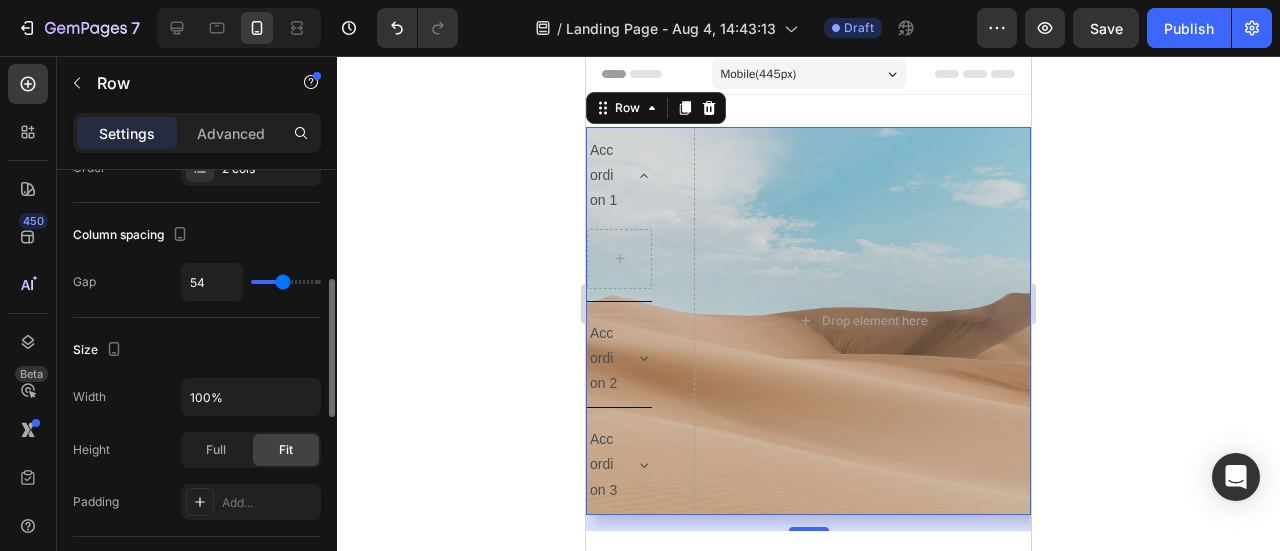 type on "59" 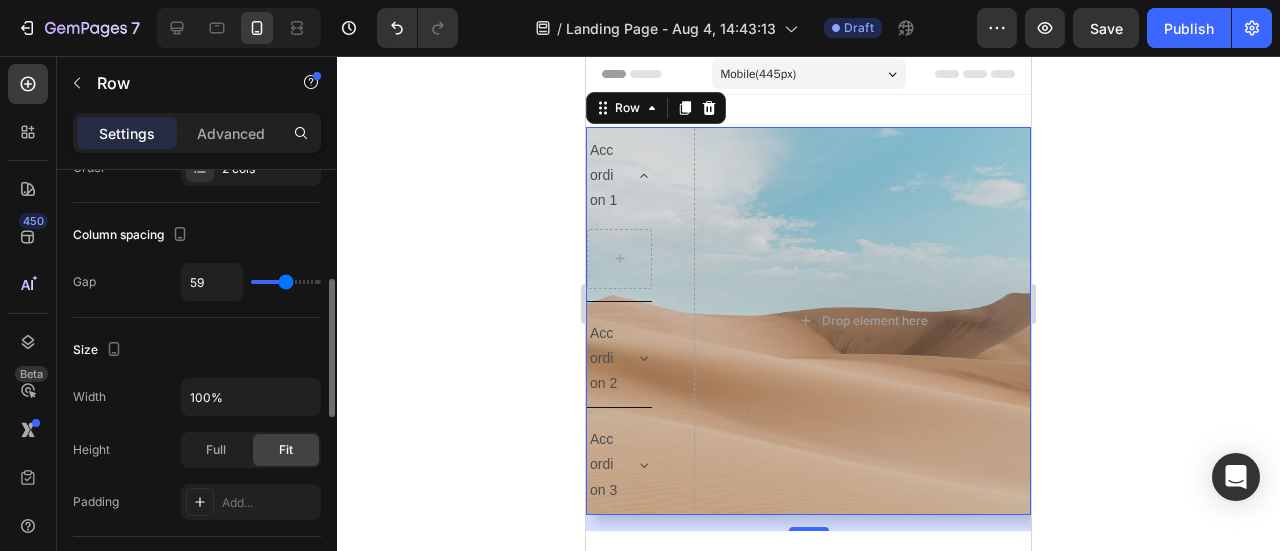 type on "63" 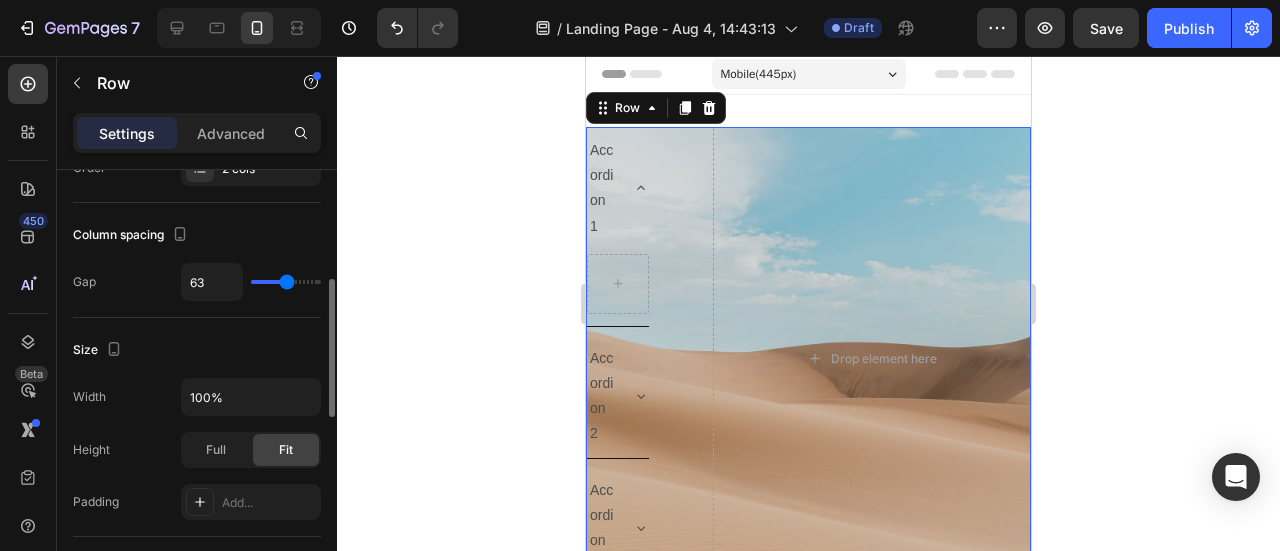 type on "66" 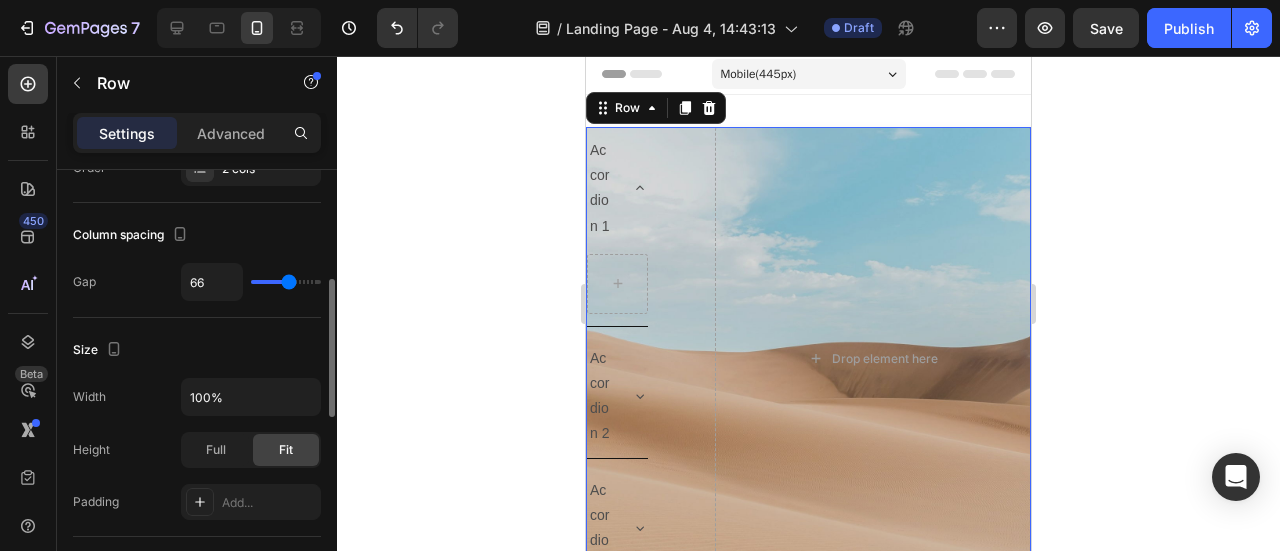 type on "67" 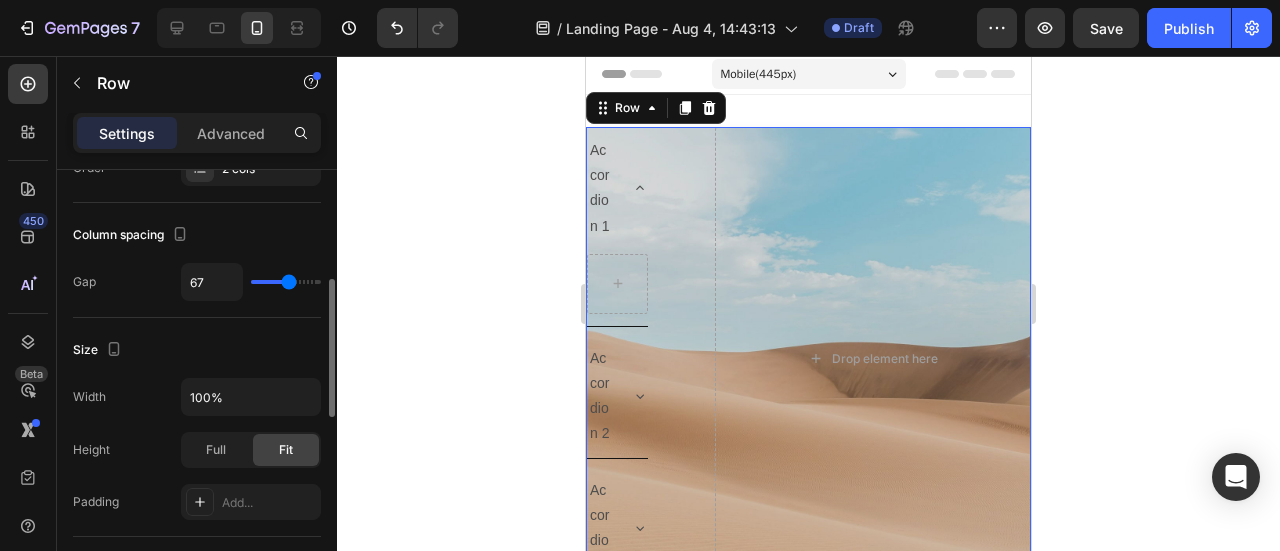 type on "73" 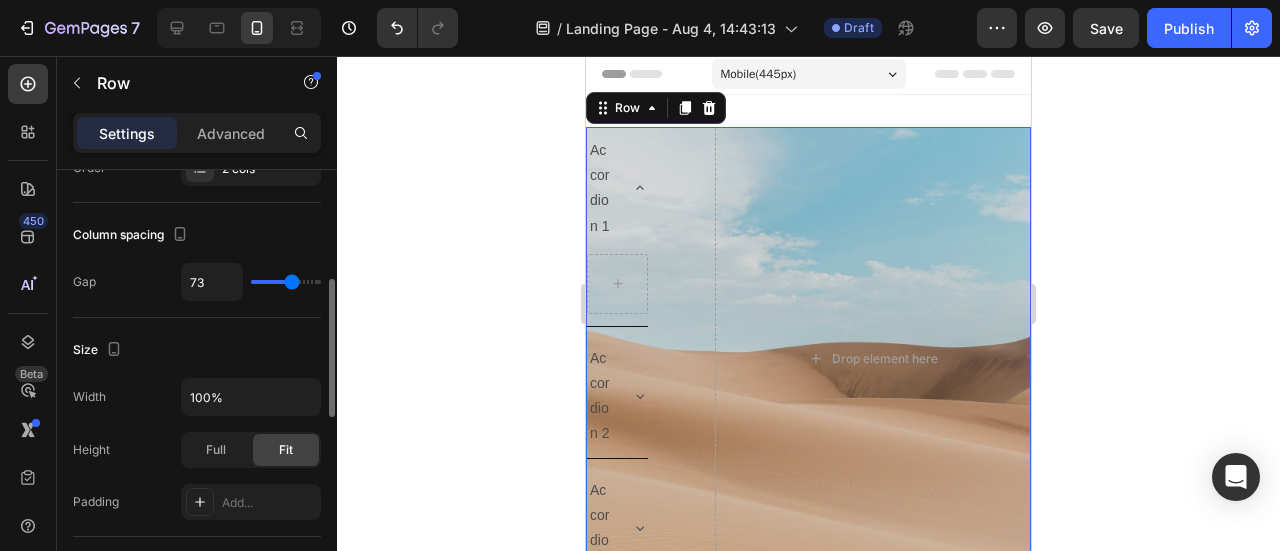 type on "75" 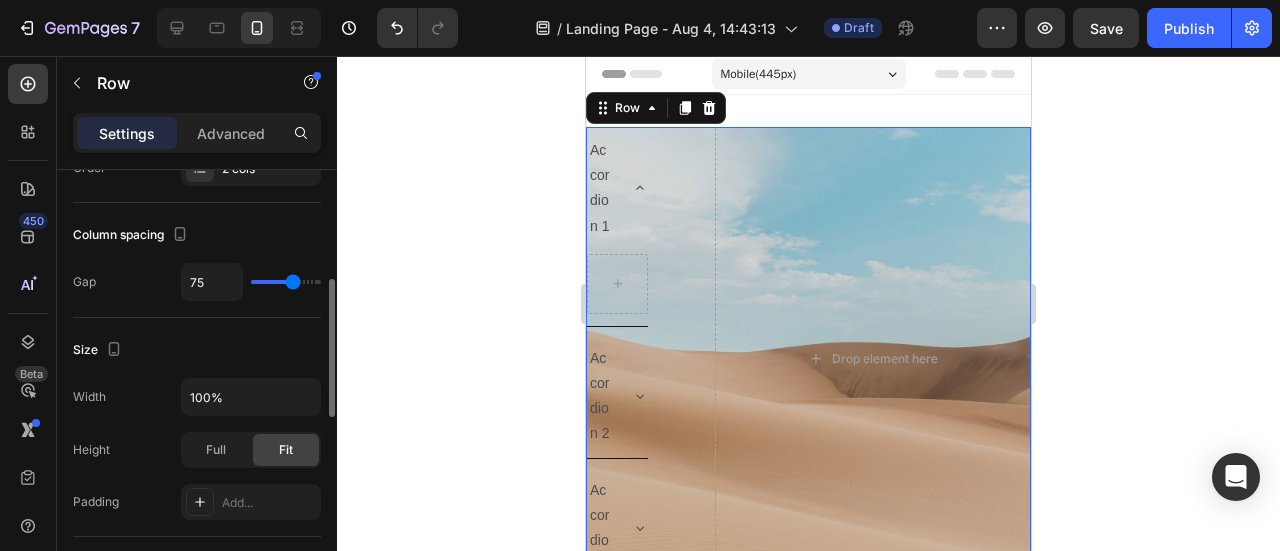 type on "76" 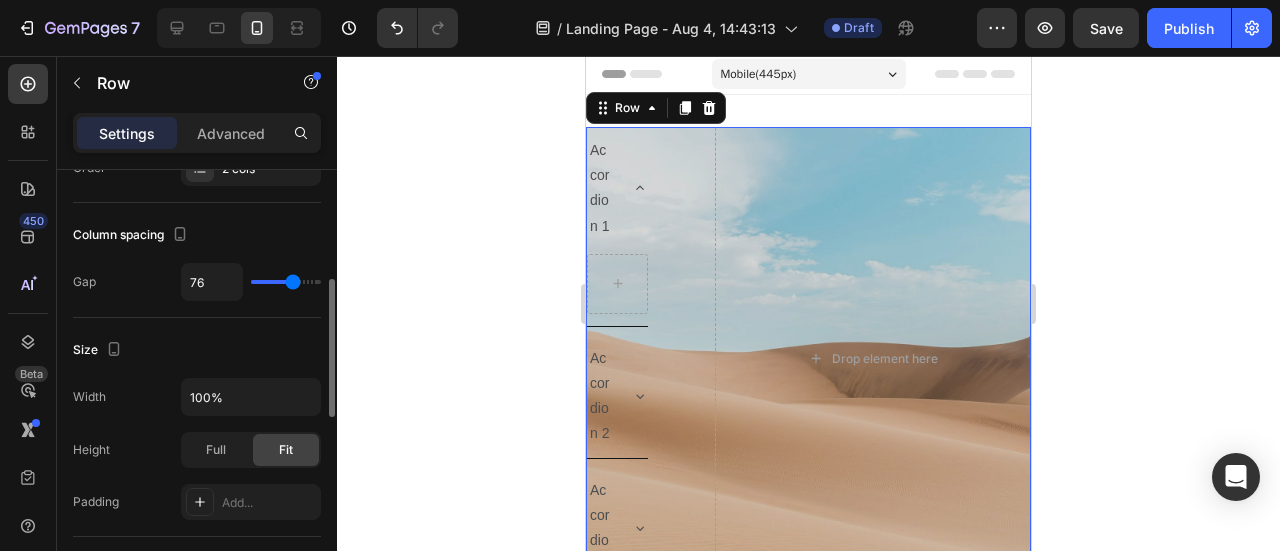 type on "79" 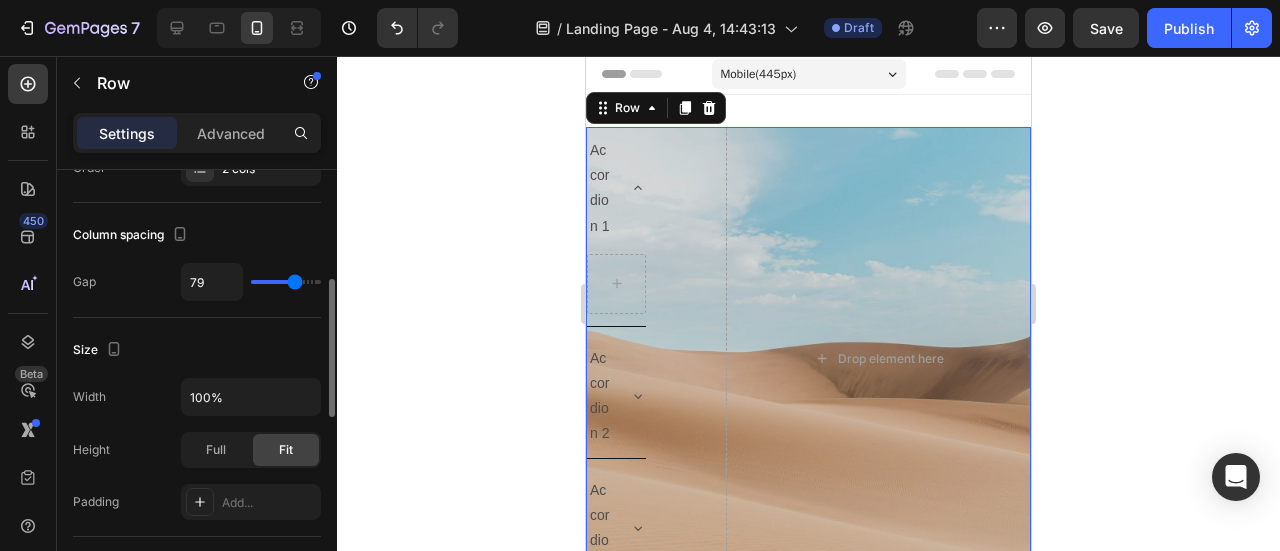 type on "81" 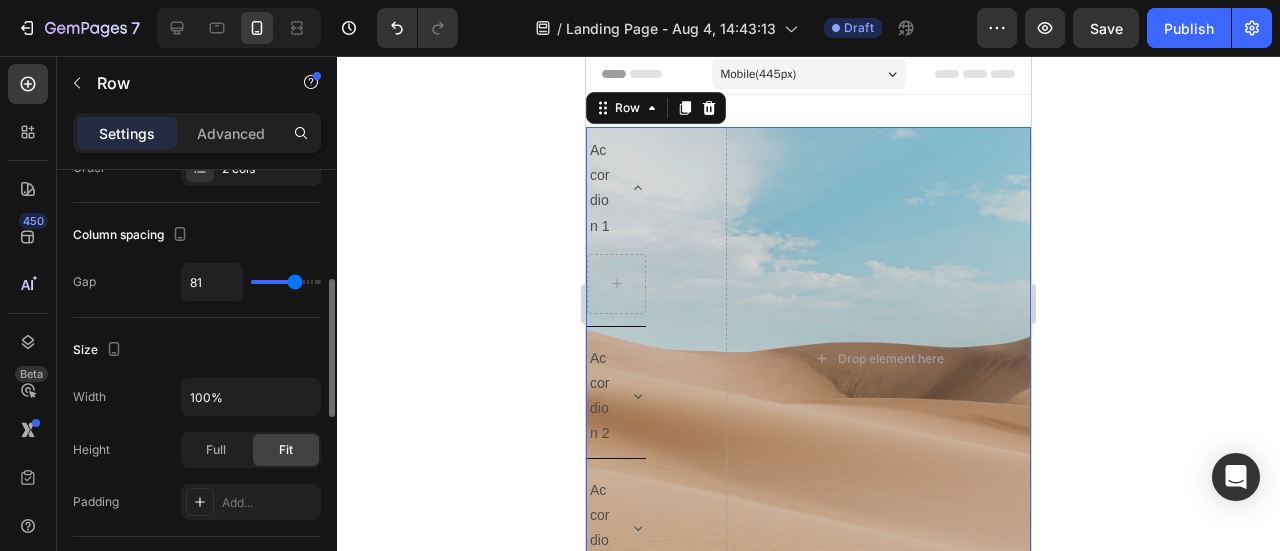 type on "82" 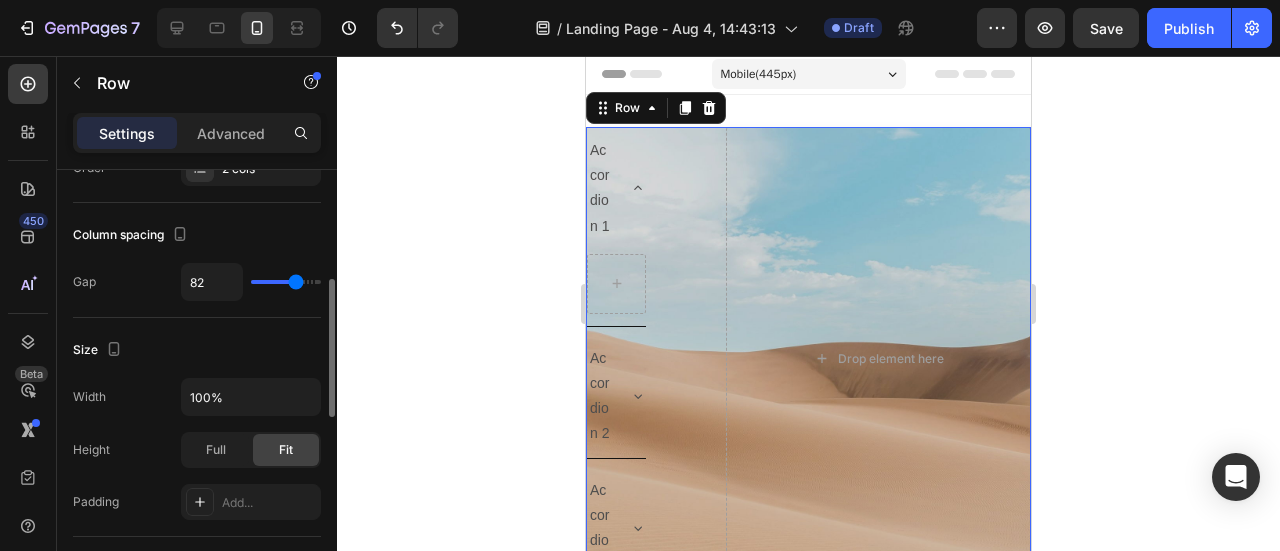 type on "84" 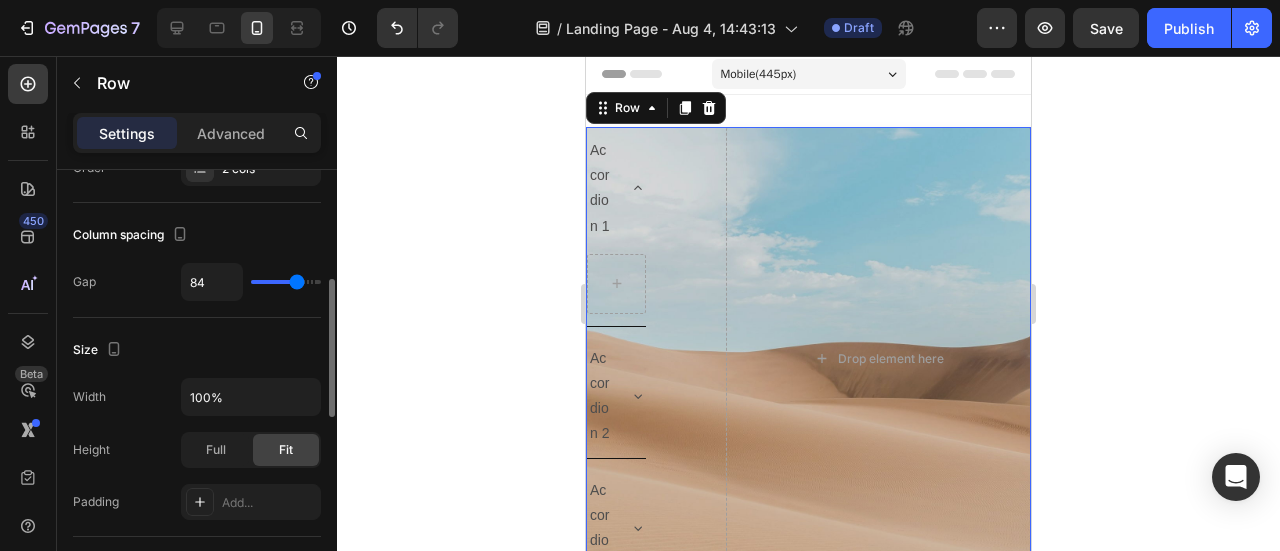 type on "88" 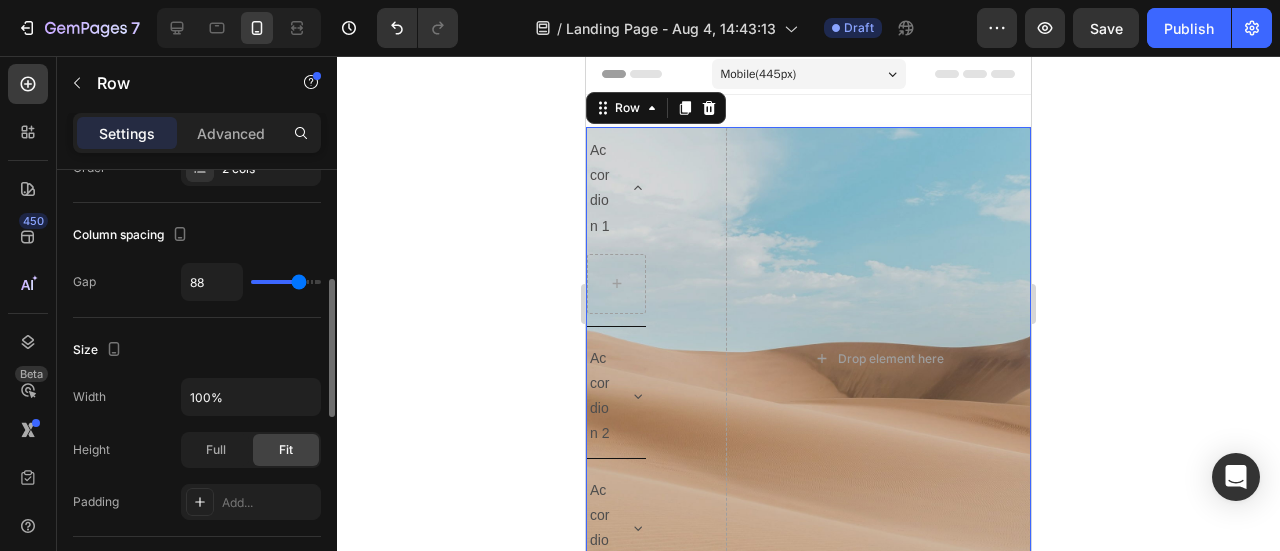type on "91" 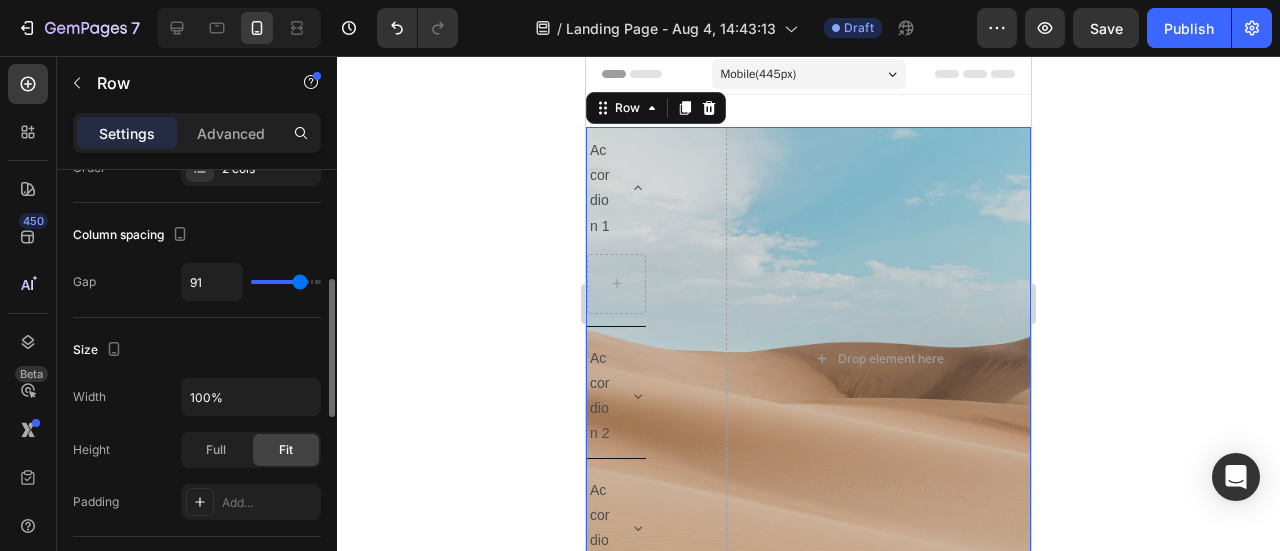 type on "94" 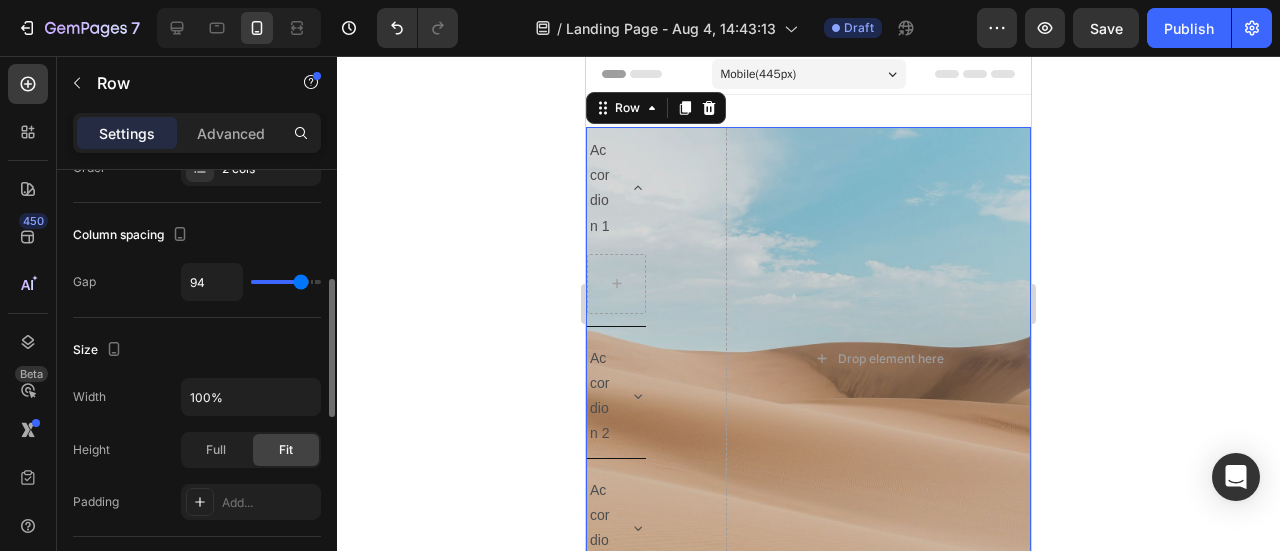 type on "97" 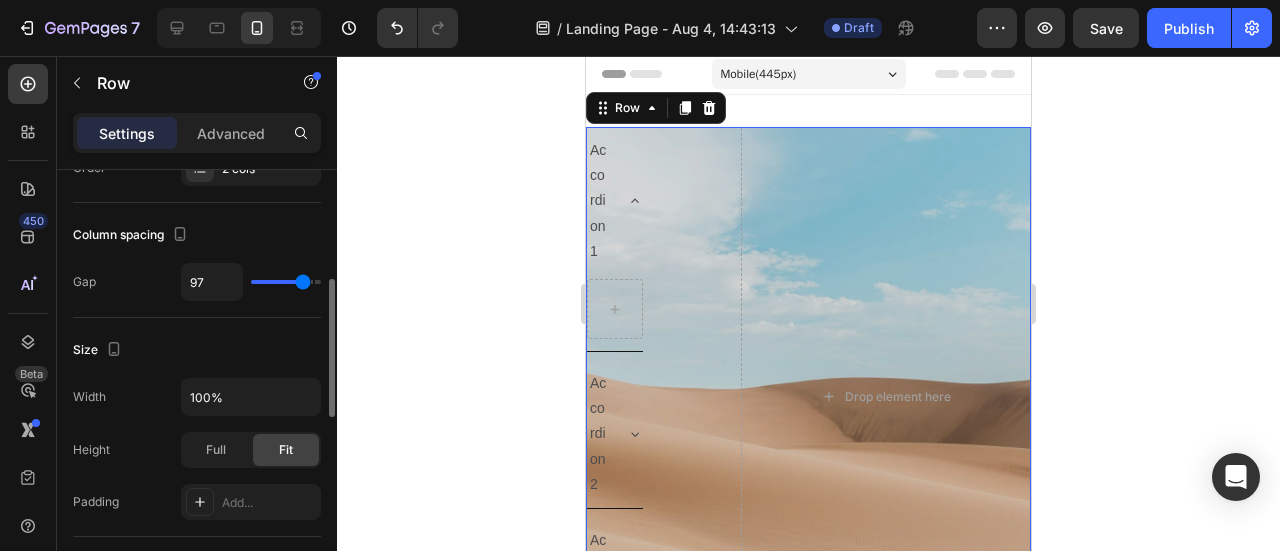 type on "99" 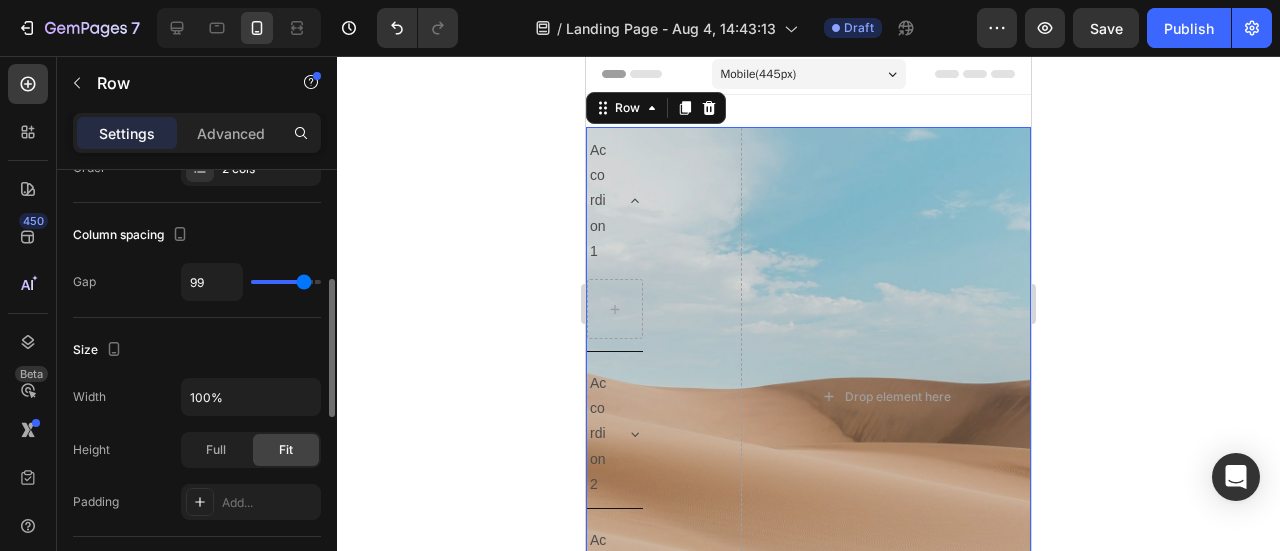 type on "100" 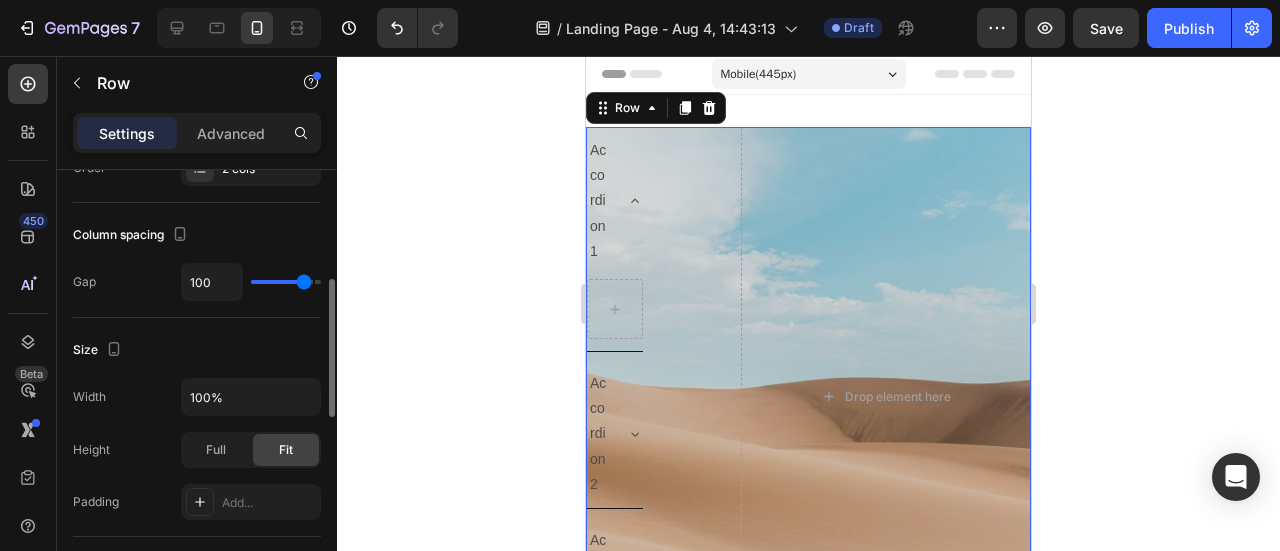 type on "99" 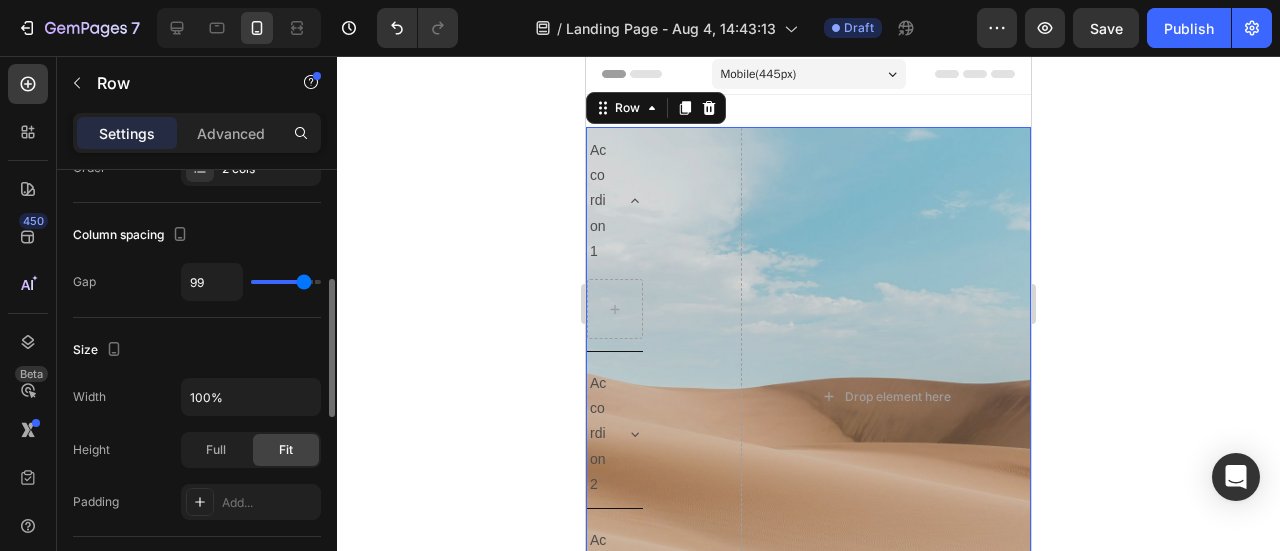 type on "63" 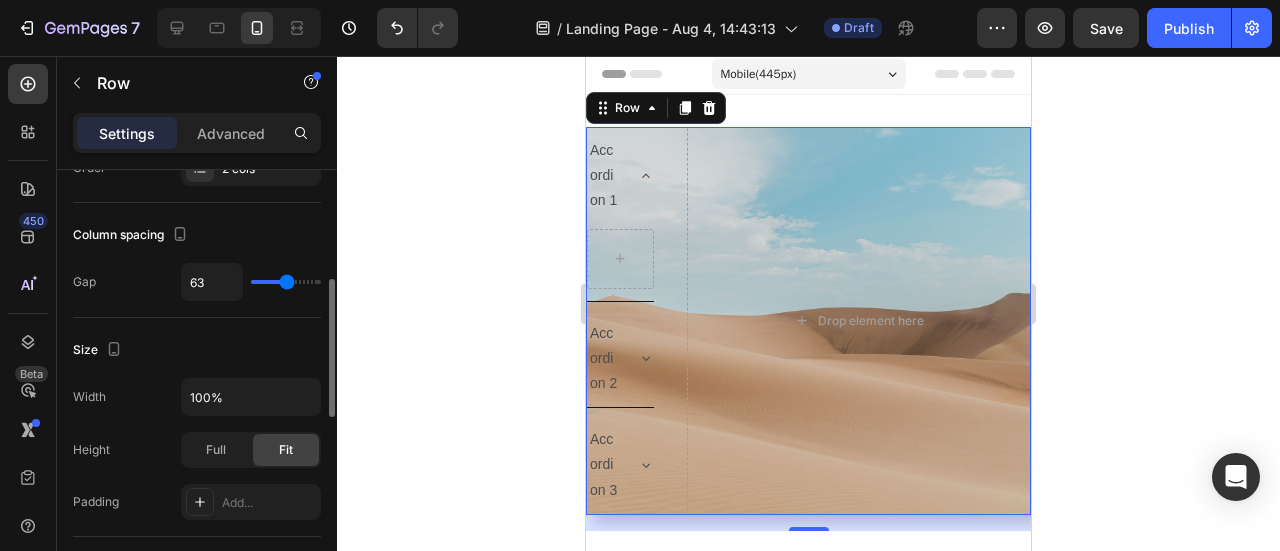 type on "32" 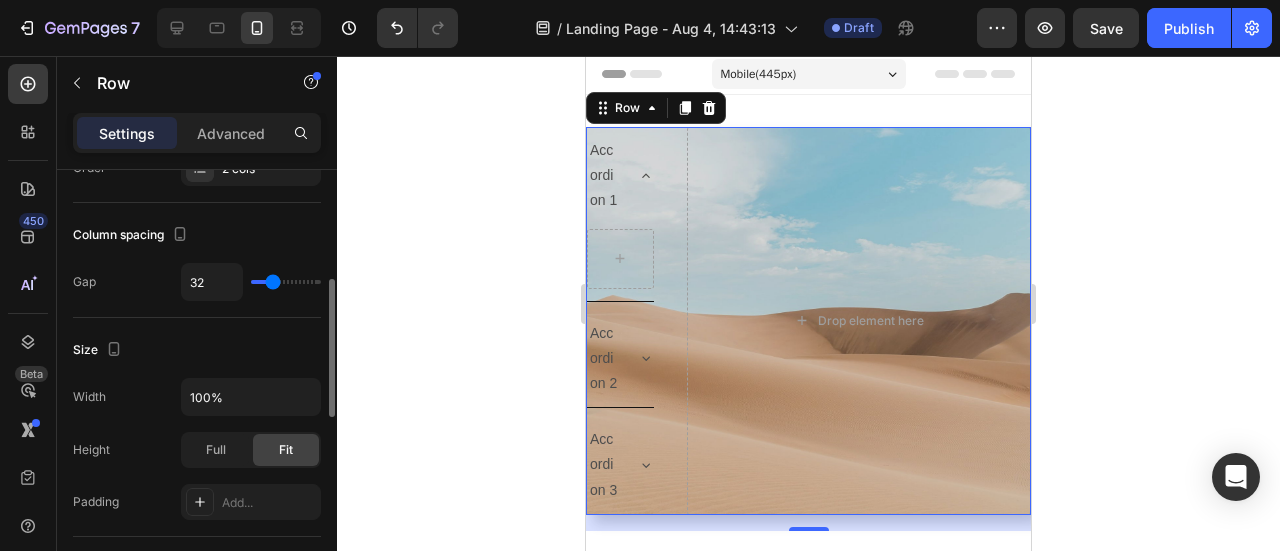 type on "27" 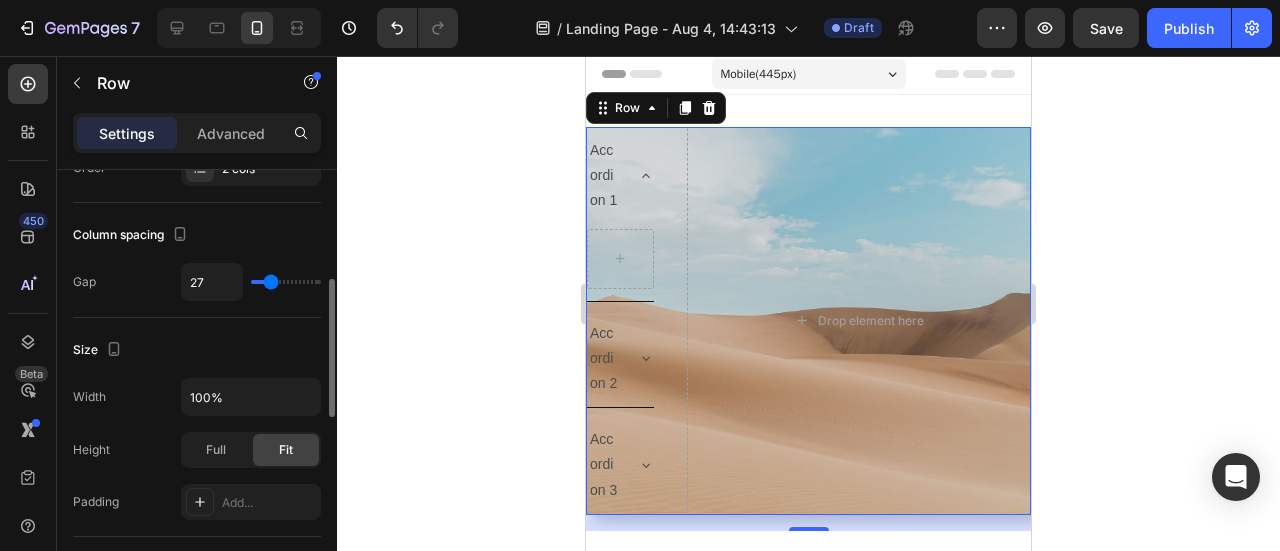 type on "26" 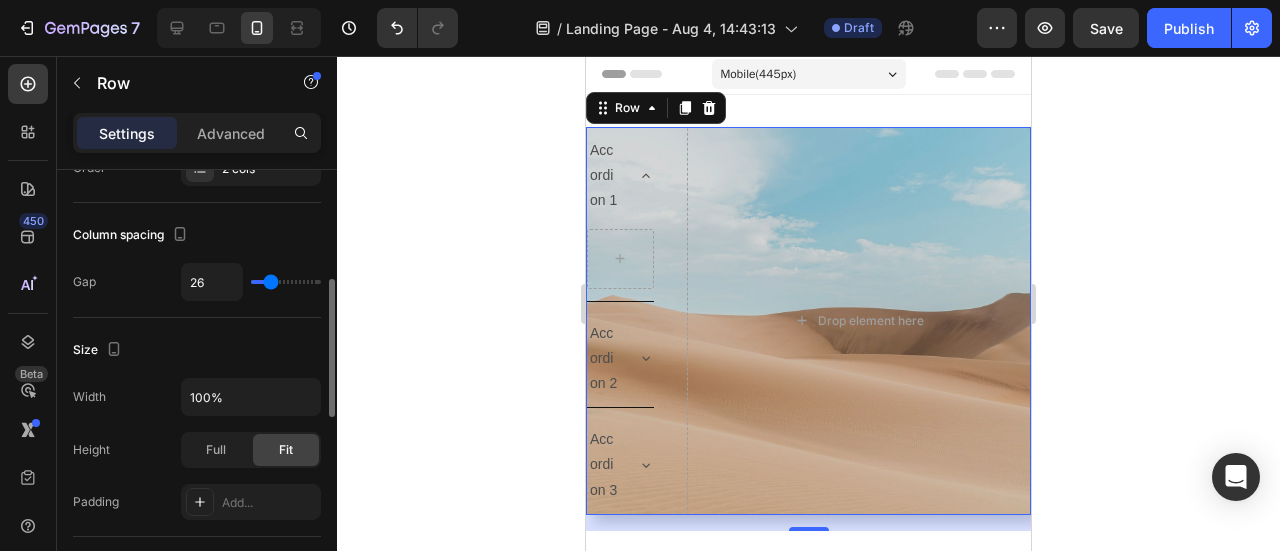 type on "26" 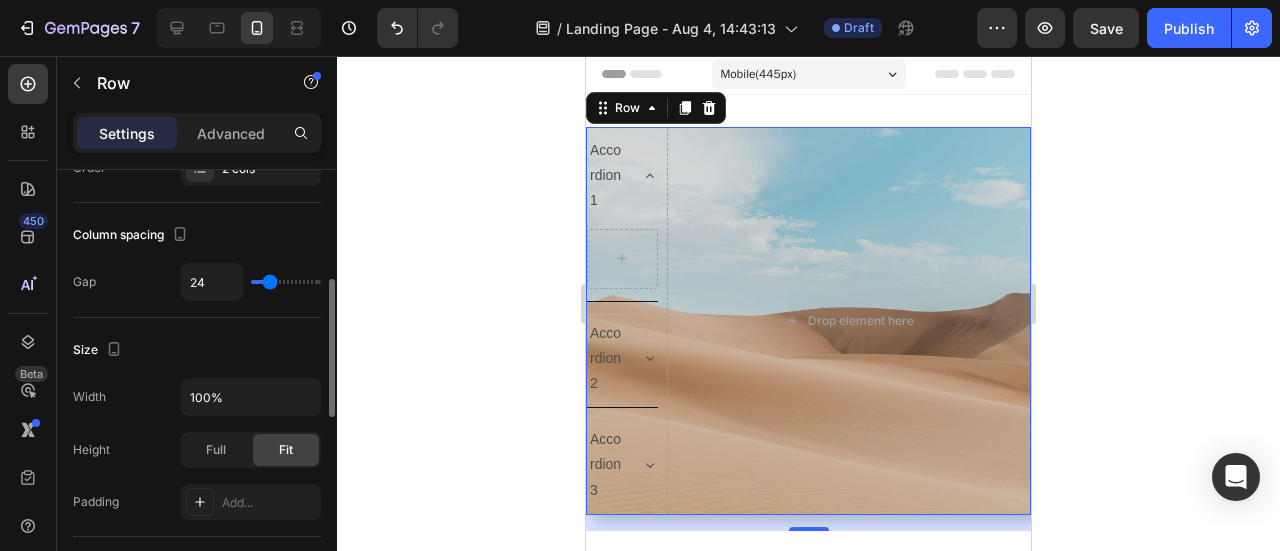 type on "8" 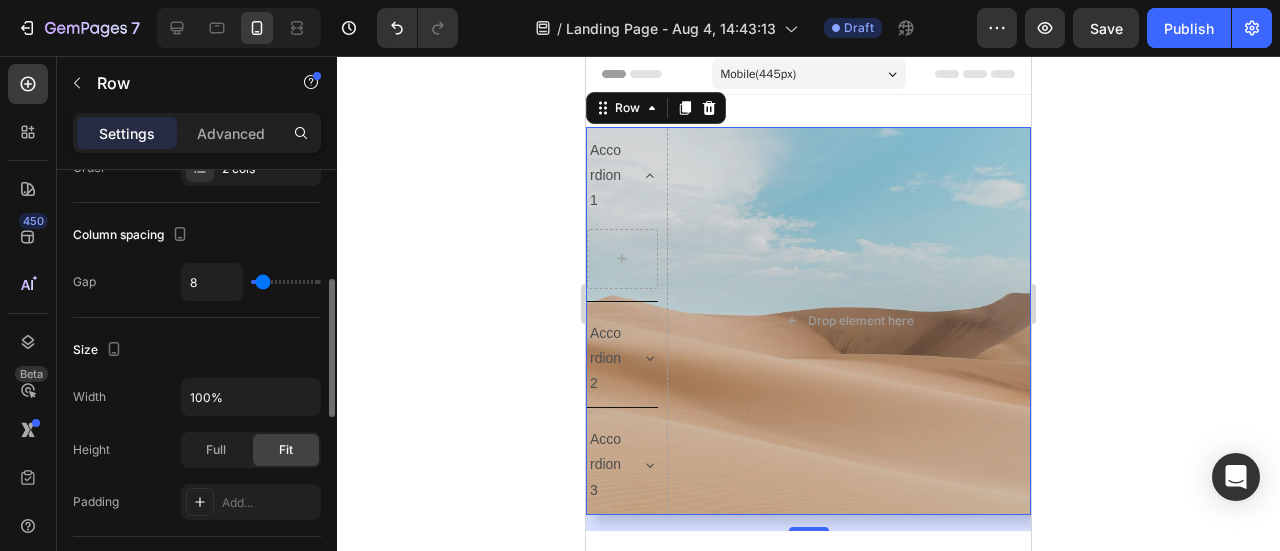 type on "2" 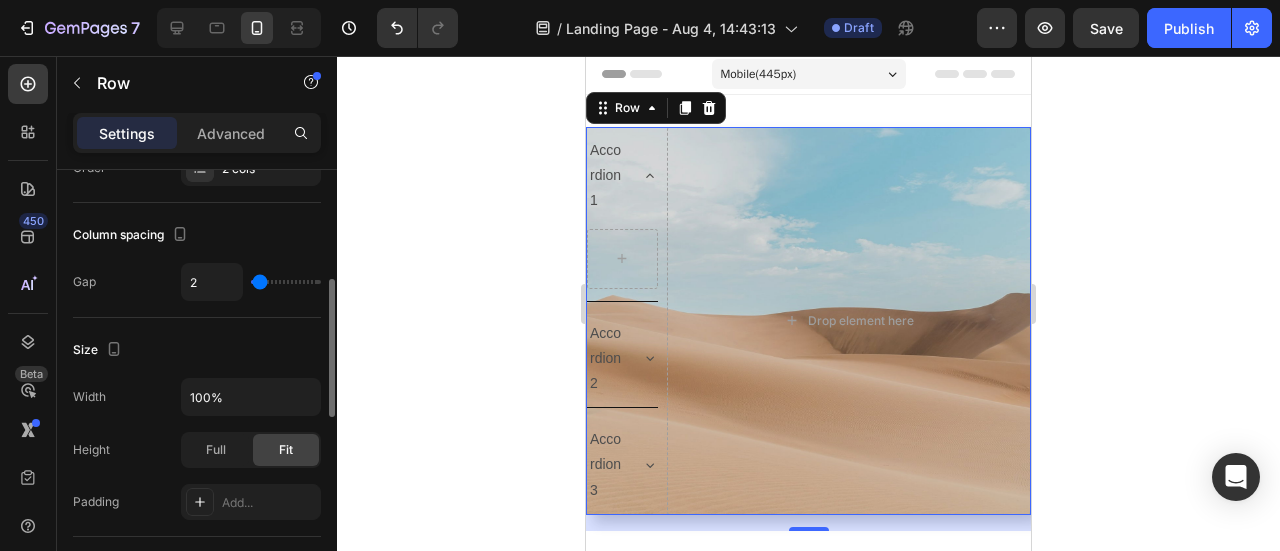 type on "1" 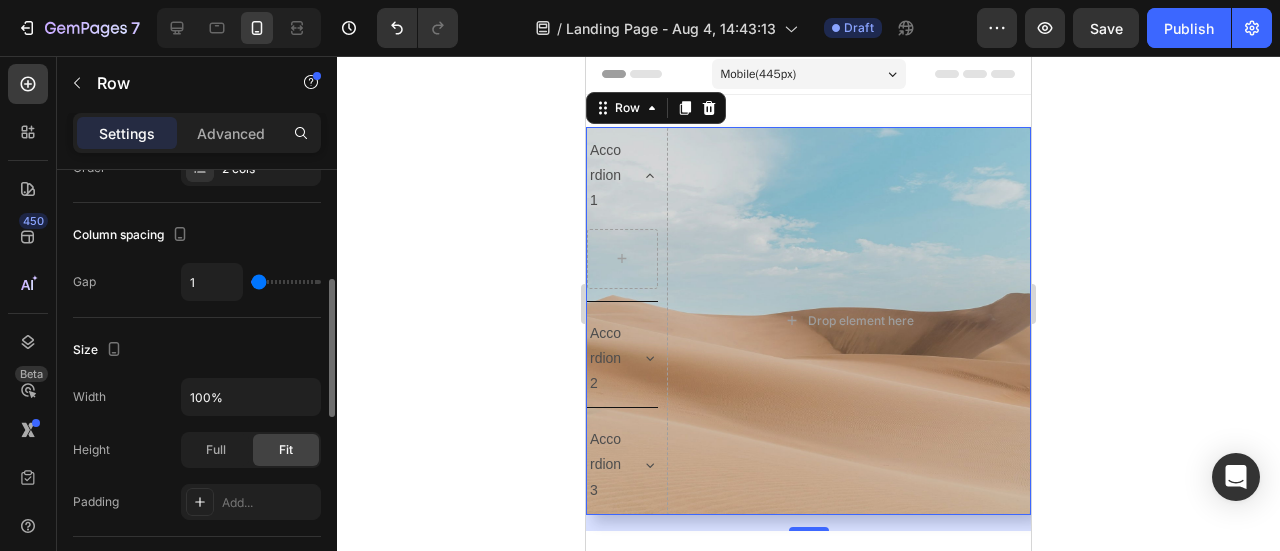 type on "0" 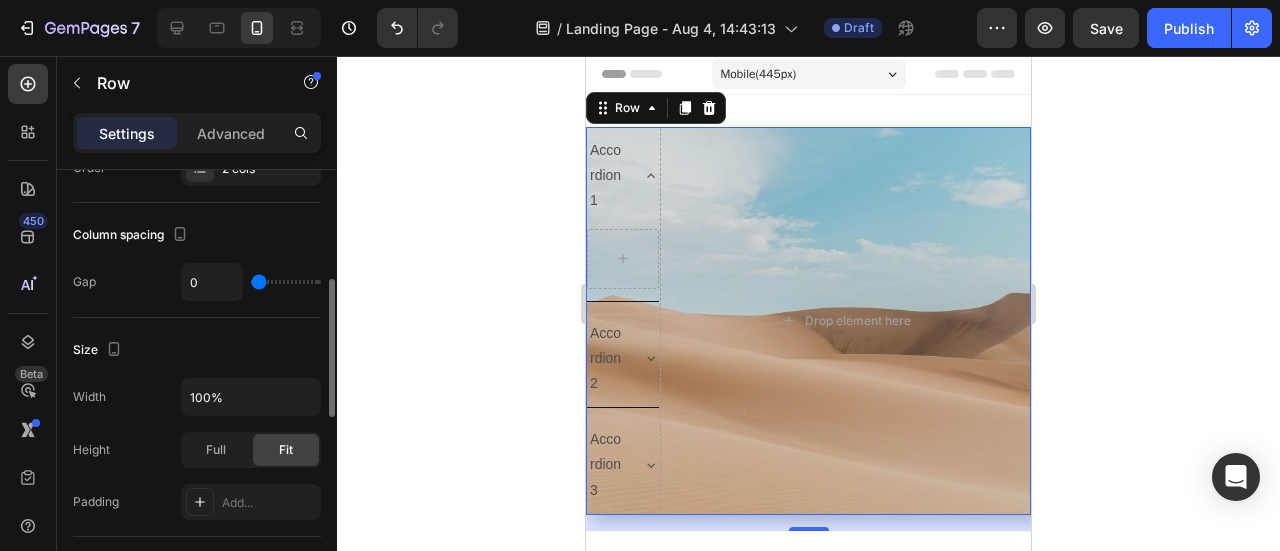 drag, startPoint x: 260, startPoint y: 281, endPoint x: 238, endPoint y: 287, distance: 22.803509 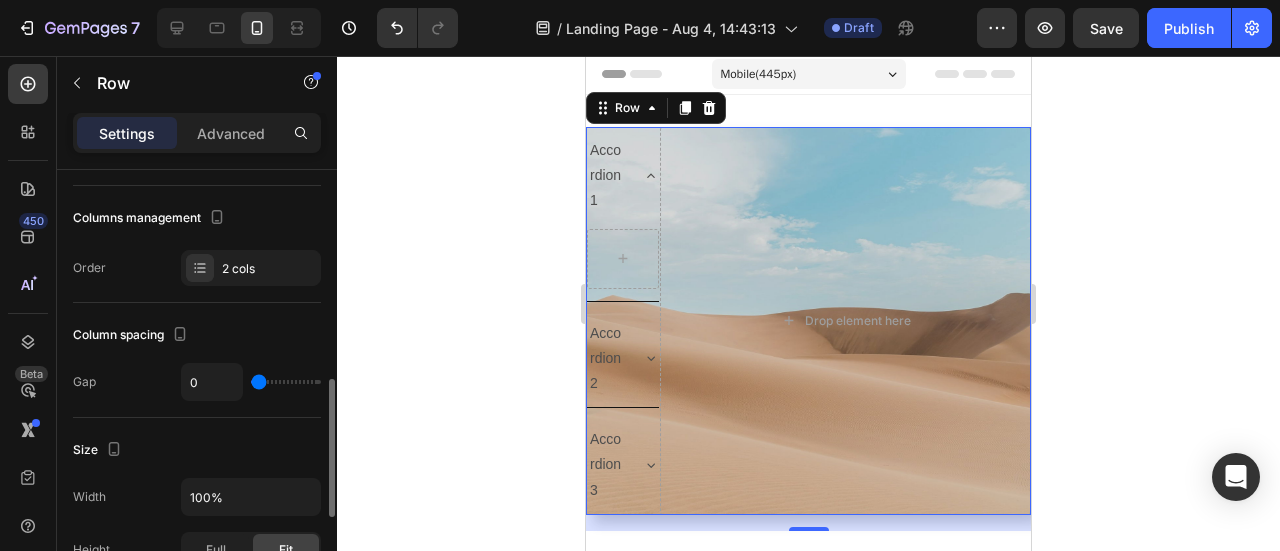 scroll, scrollTop: 346, scrollLeft: 0, axis: vertical 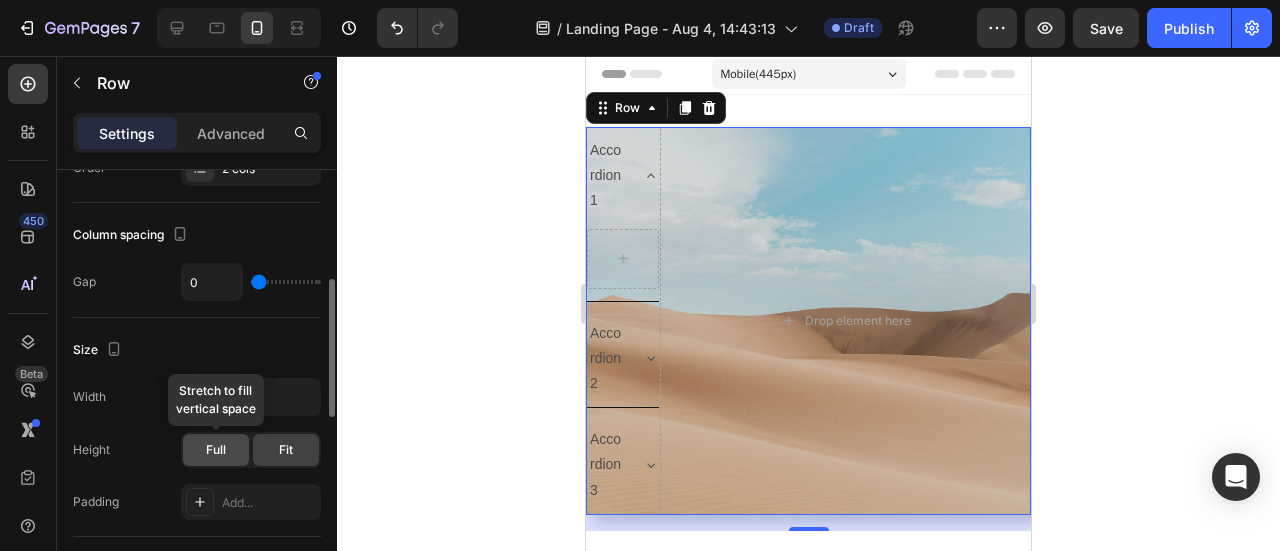 click on "Full" 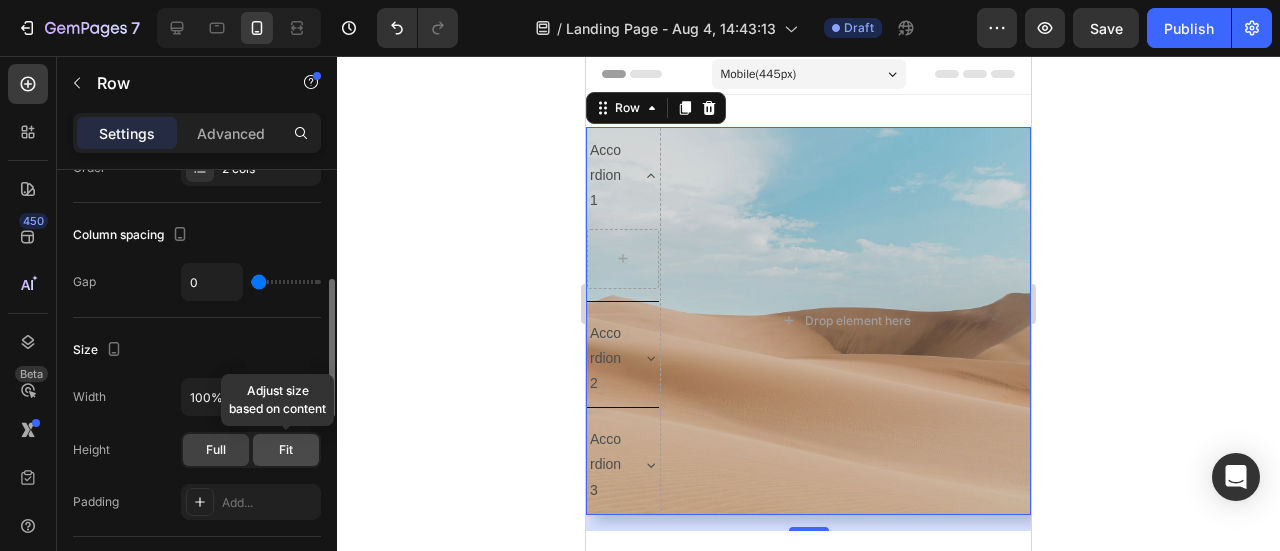 click on "Fit" 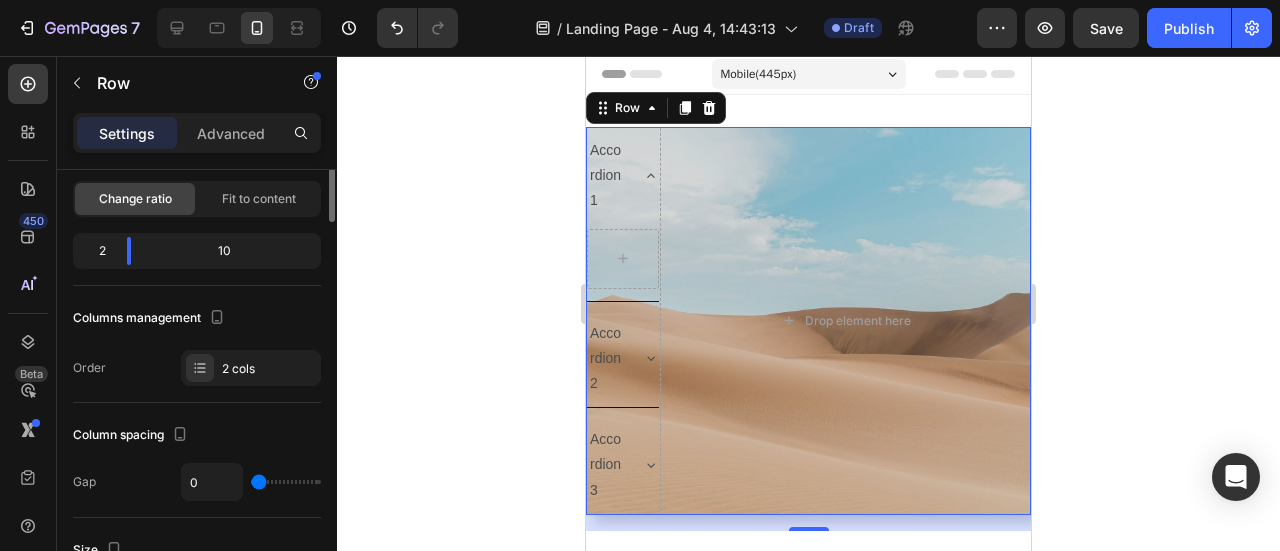scroll, scrollTop: 46, scrollLeft: 0, axis: vertical 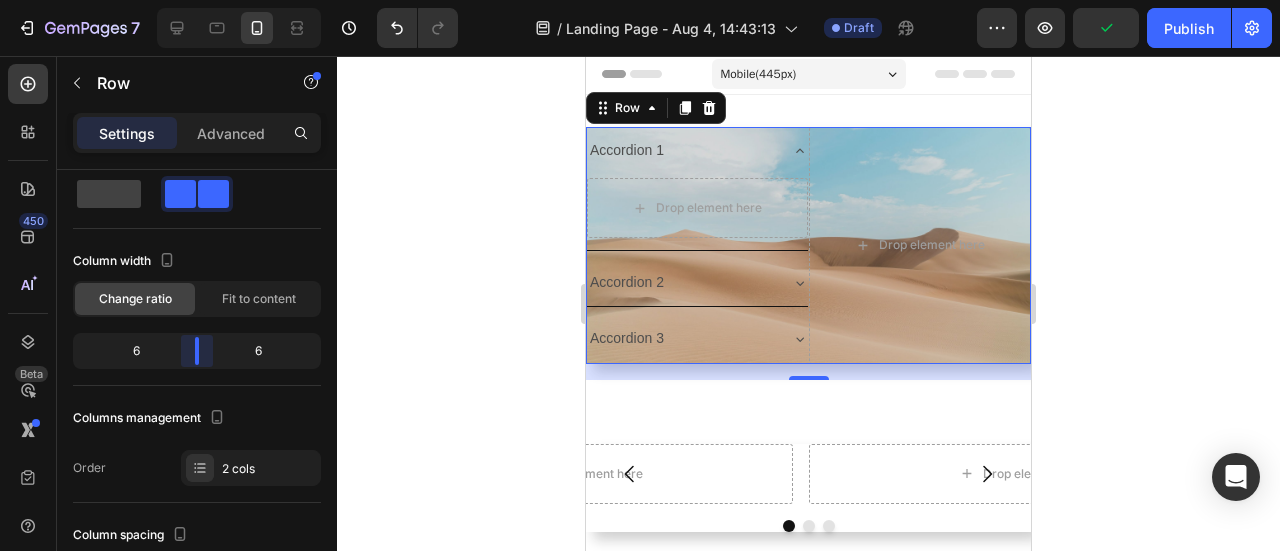 drag, startPoint x: 128, startPoint y: 351, endPoint x: 191, endPoint y: 355, distance: 63.126858 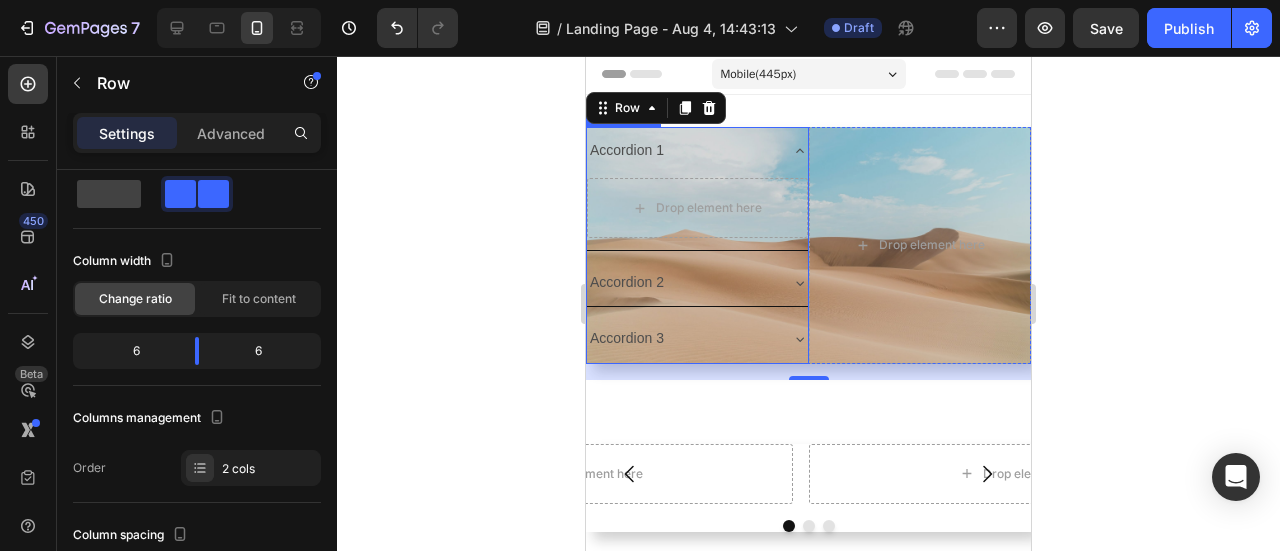 click on "Accordion 2" at bounding box center [697, 282] 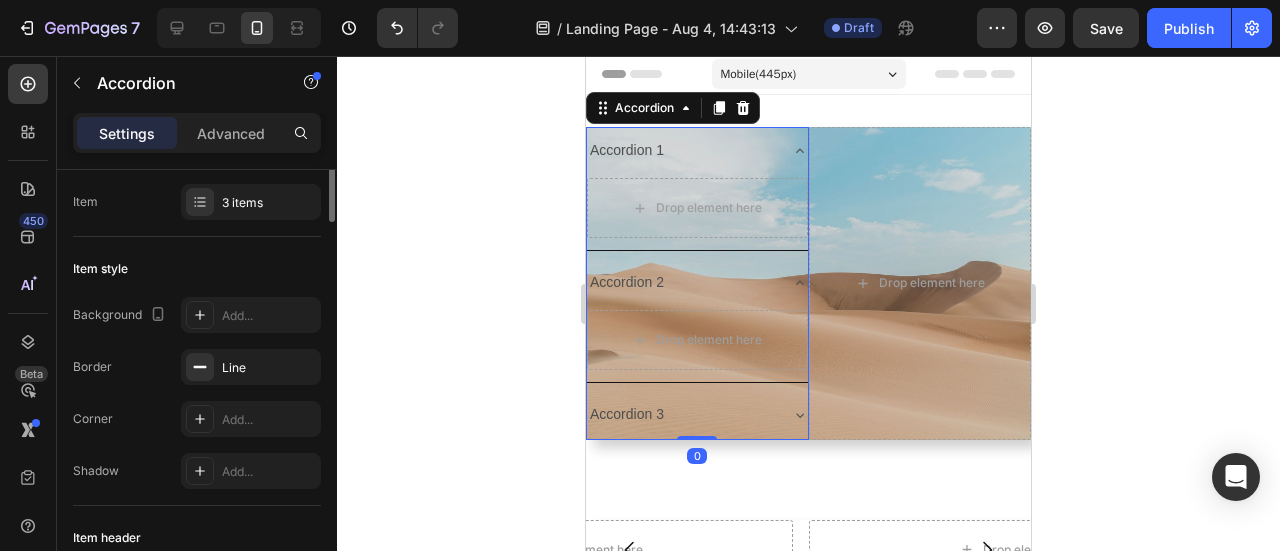 scroll, scrollTop: 0, scrollLeft: 0, axis: both 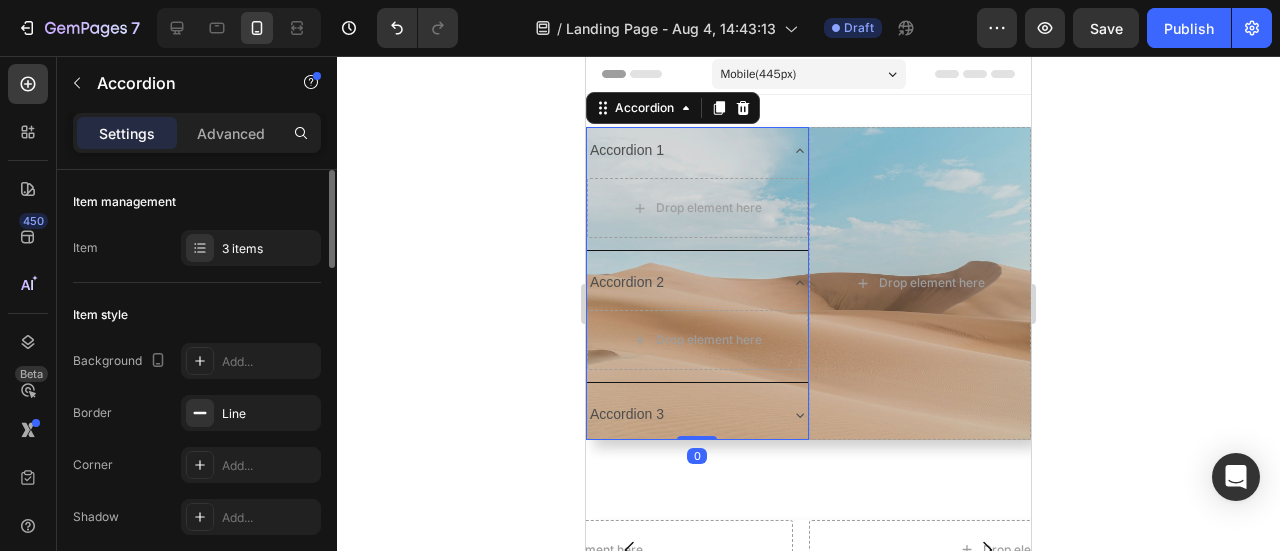 click on "Accordion 2" at bounding box center (681, 282) 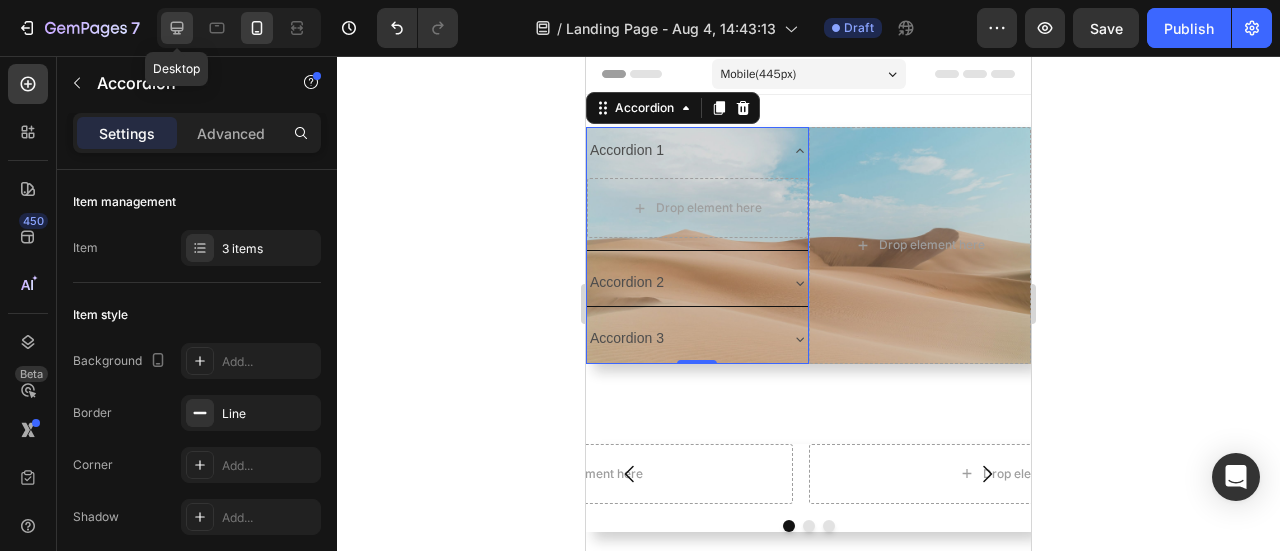 click 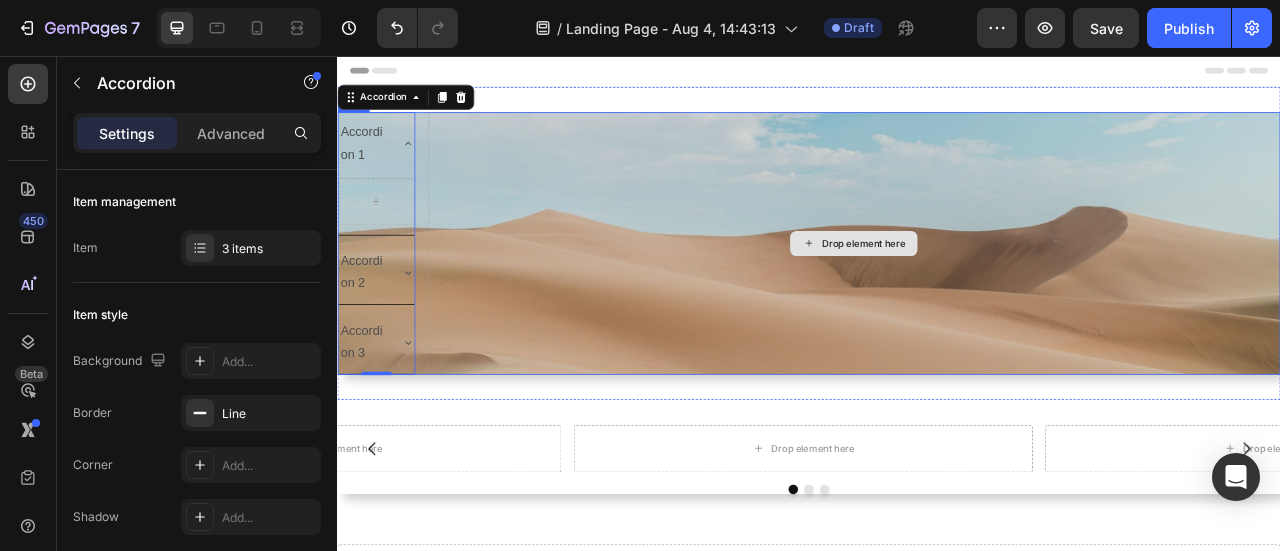 click on "Drop element here" at bounding box center (994, 294) 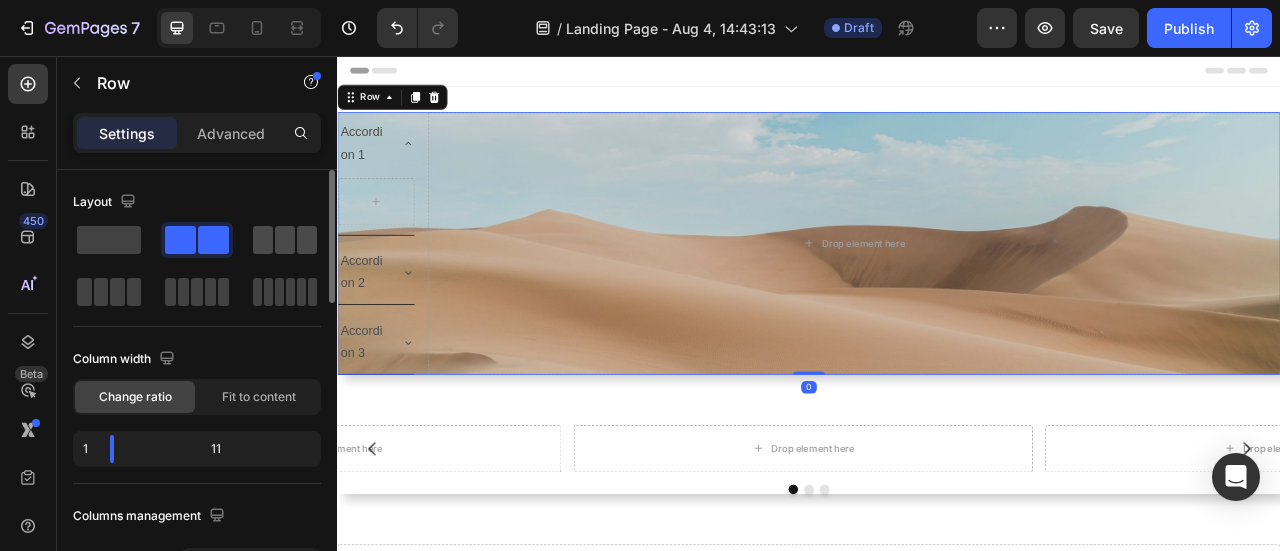 click 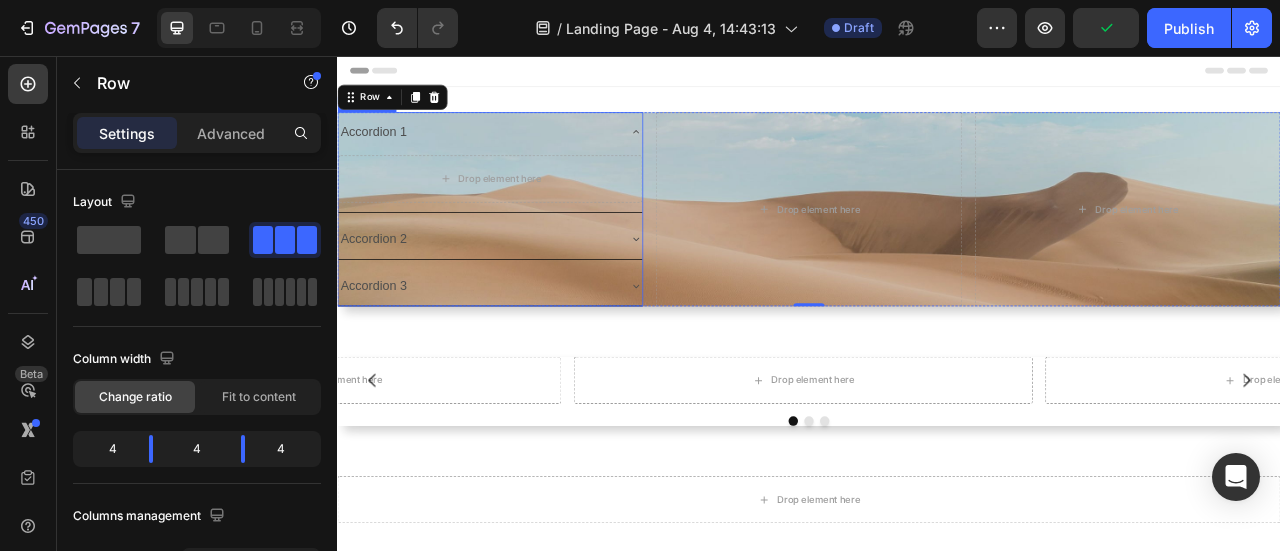 click on "Accordion 1" at bounding box center [515, 152] 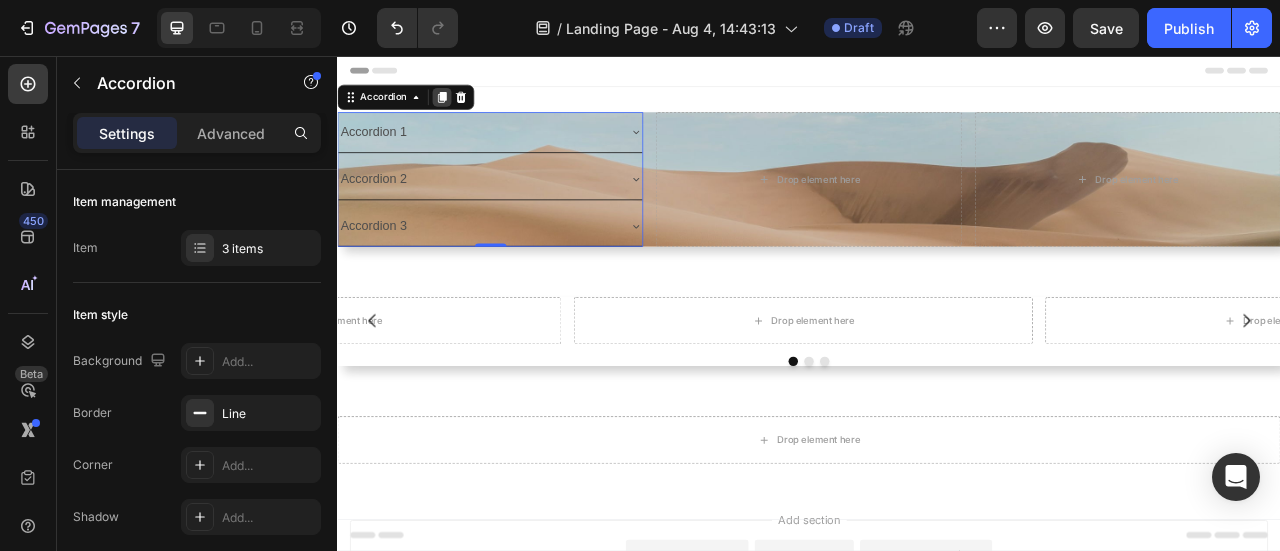 click 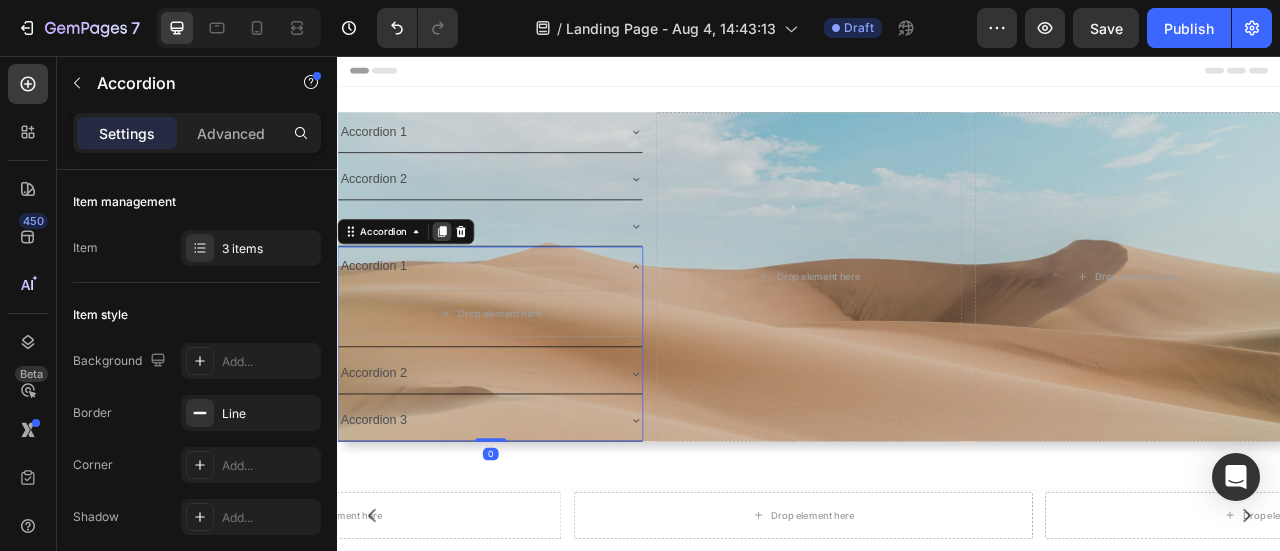 click 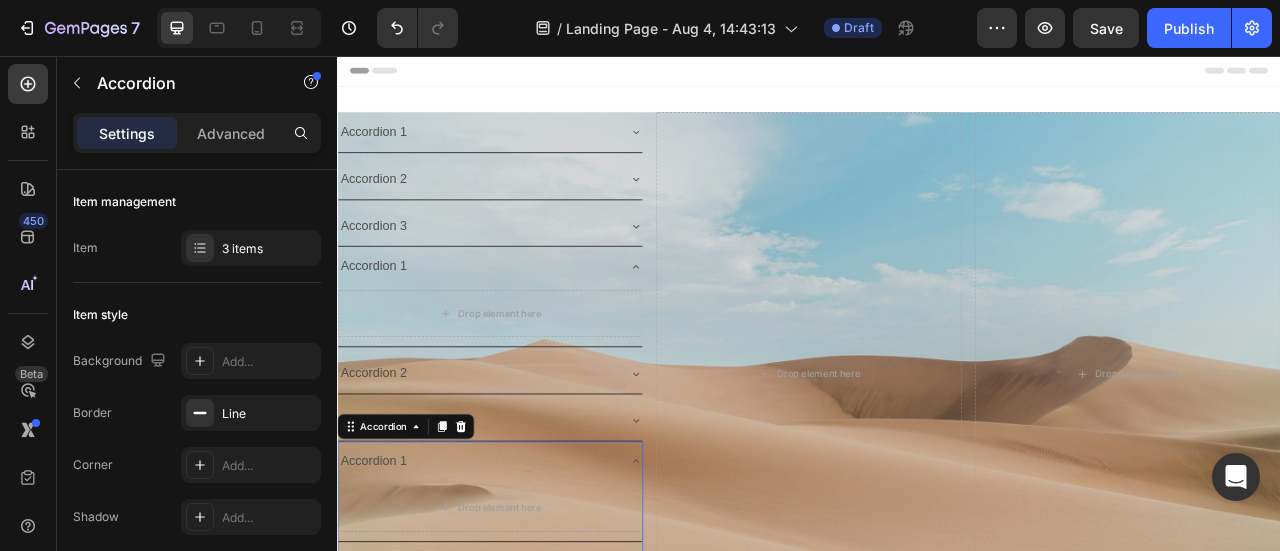 click 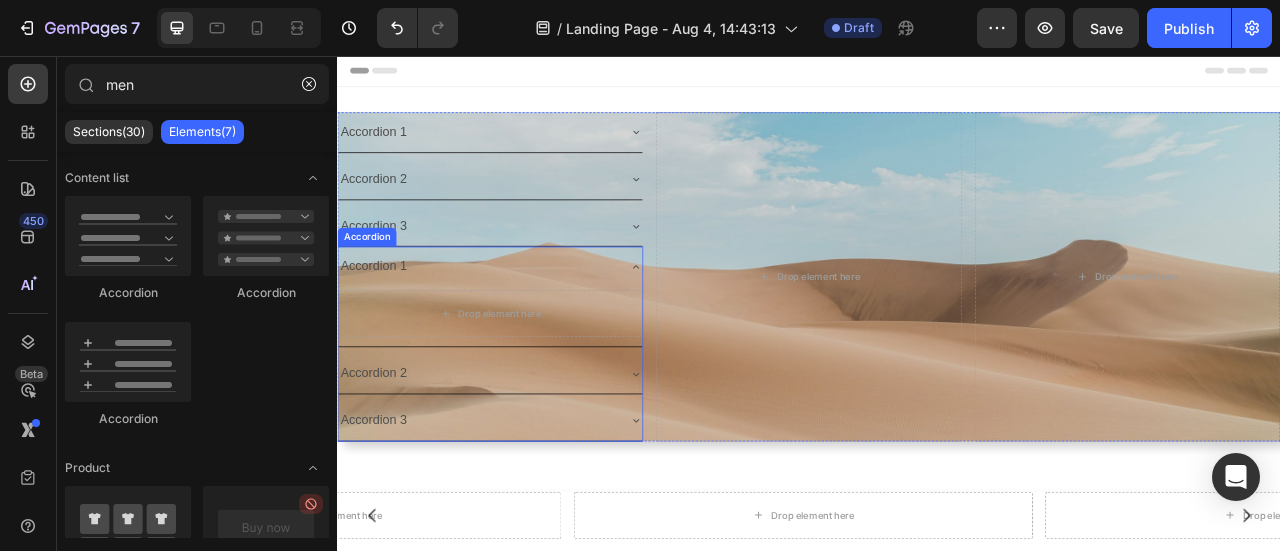 click on "Accordion 1" at bounding box center [515, 323] 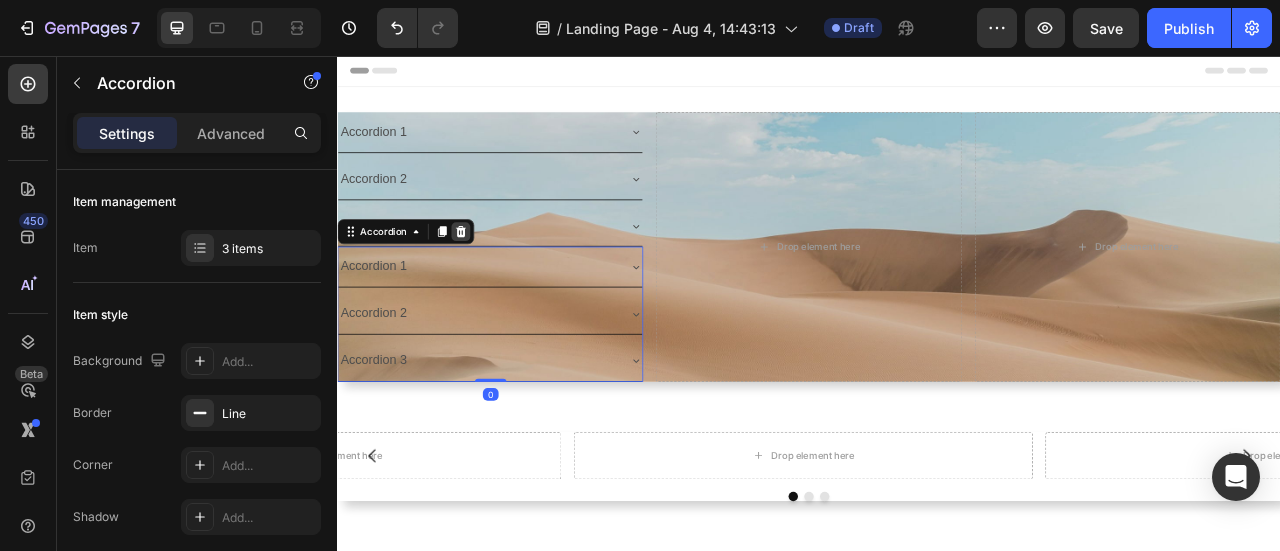 click 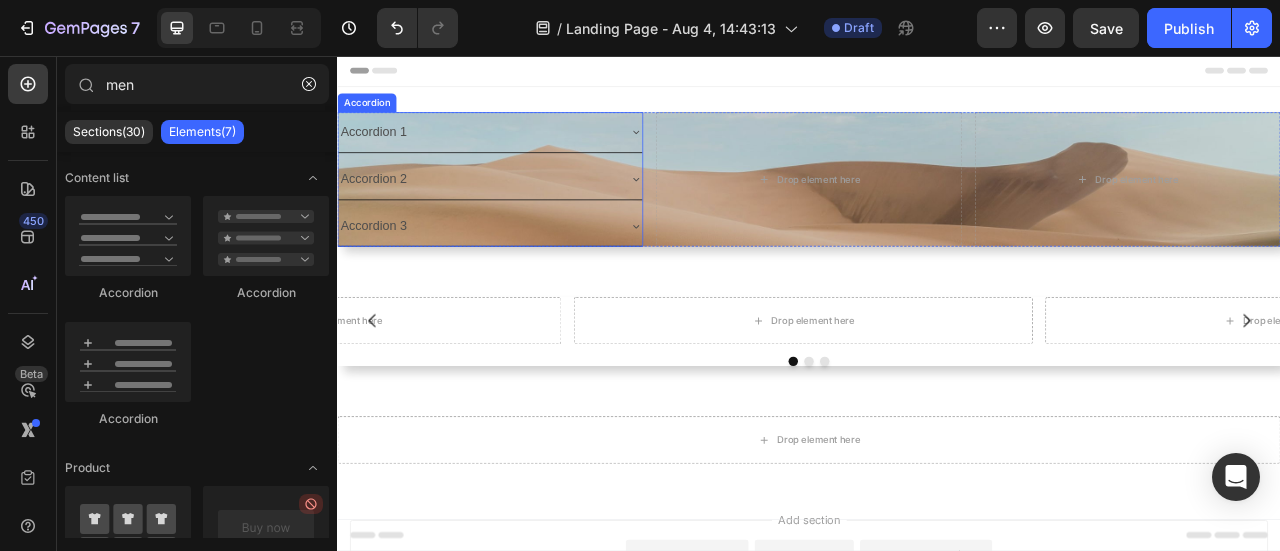 click on "Accordion 3" at bounding box center (515, 272) 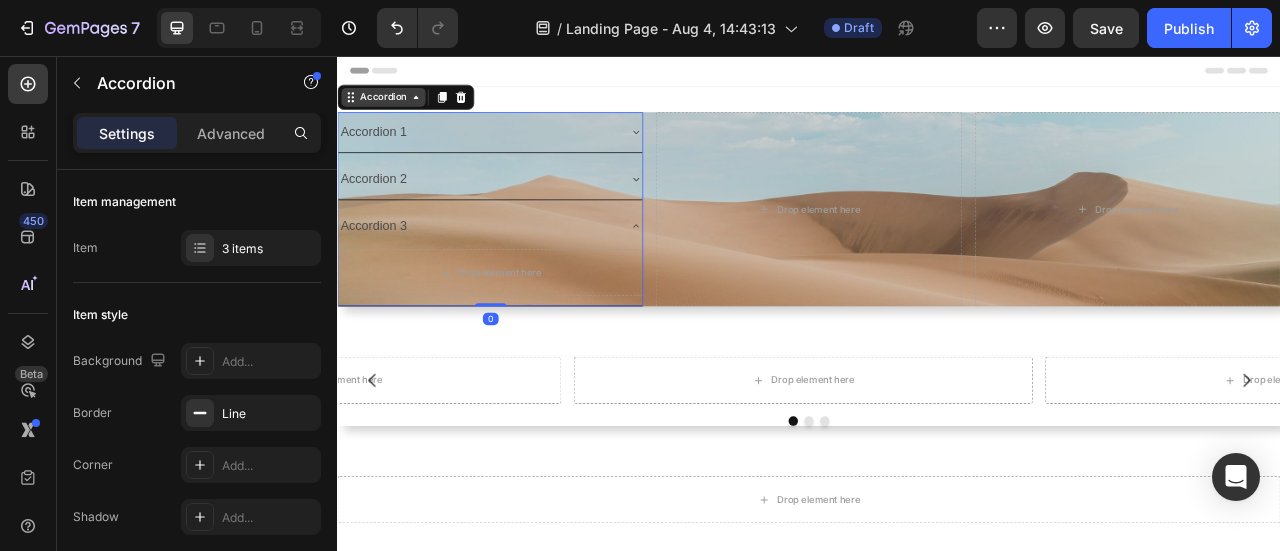 click on "Accordion" at bounding box center (395, 108) 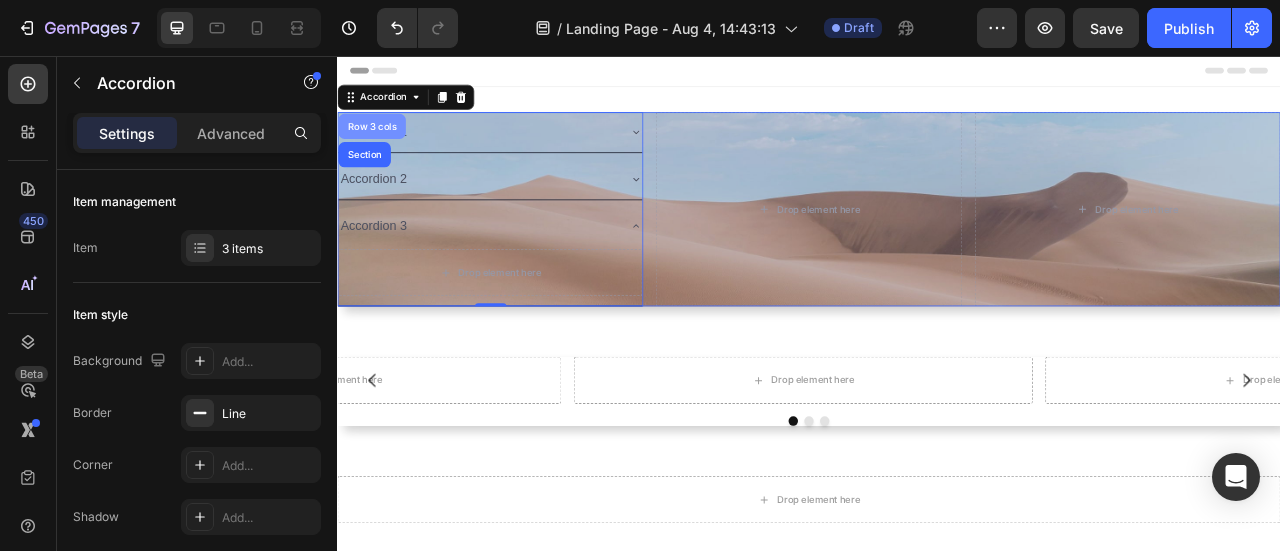 click on "Row 3 cols" at bounding box center [381, 145] 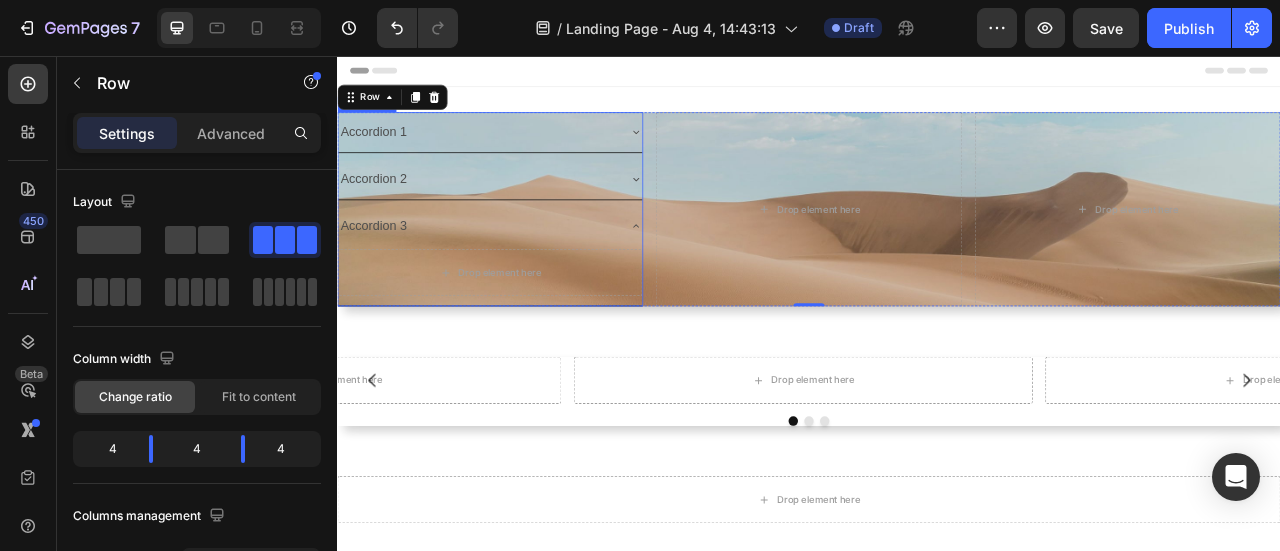 click on "Accordion 2" at bounding box center (515, 212) 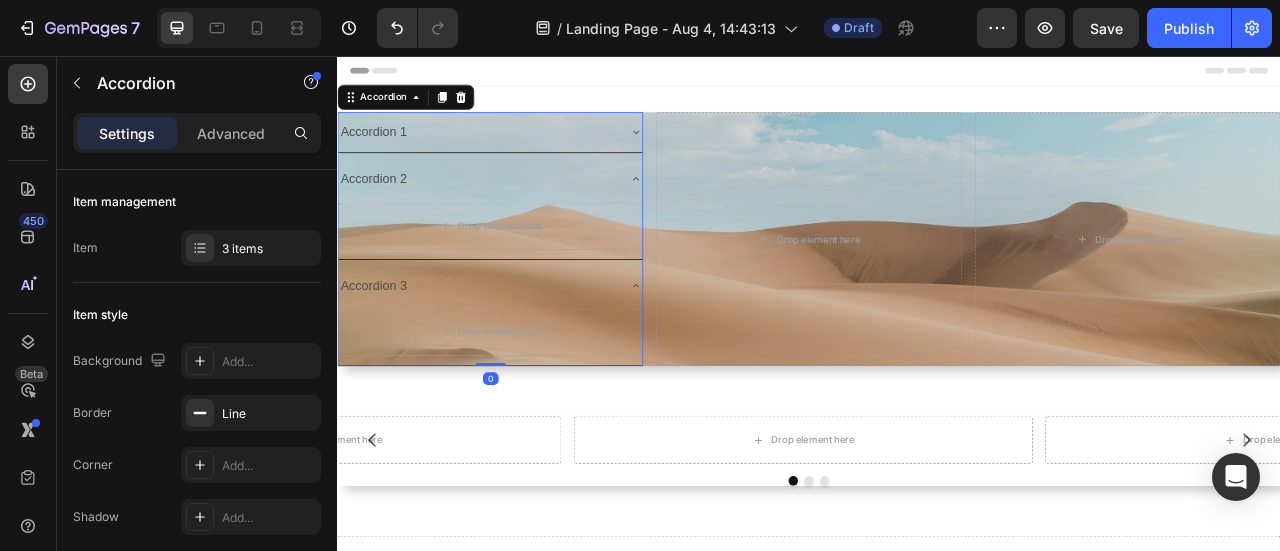 click on "Accordion" at bounding box center [424, 108] 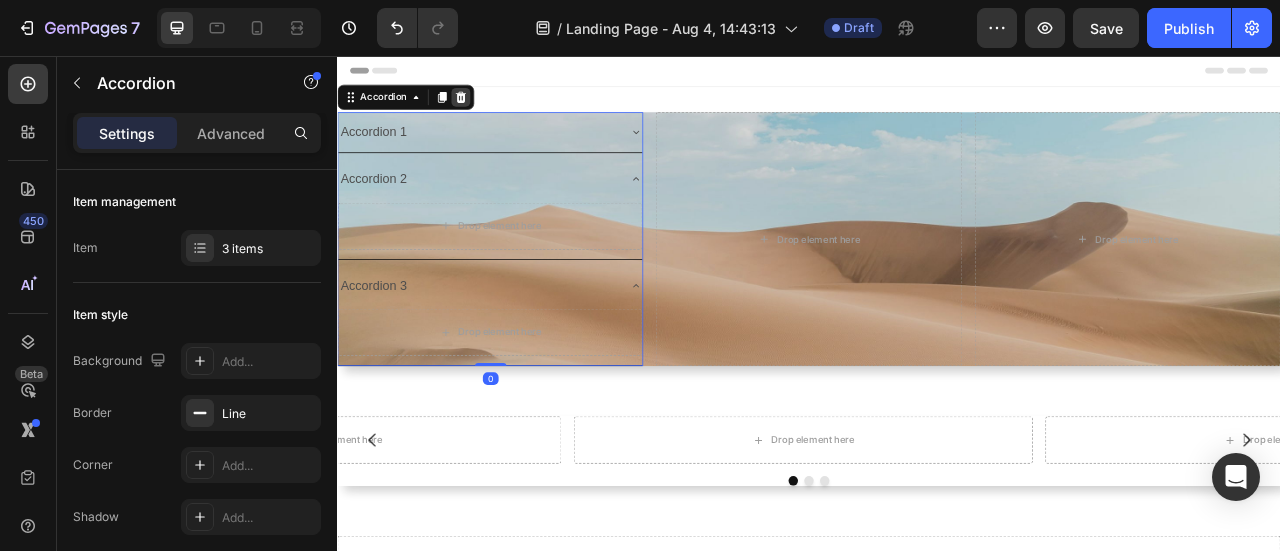 click at bounding box center (494, 108) 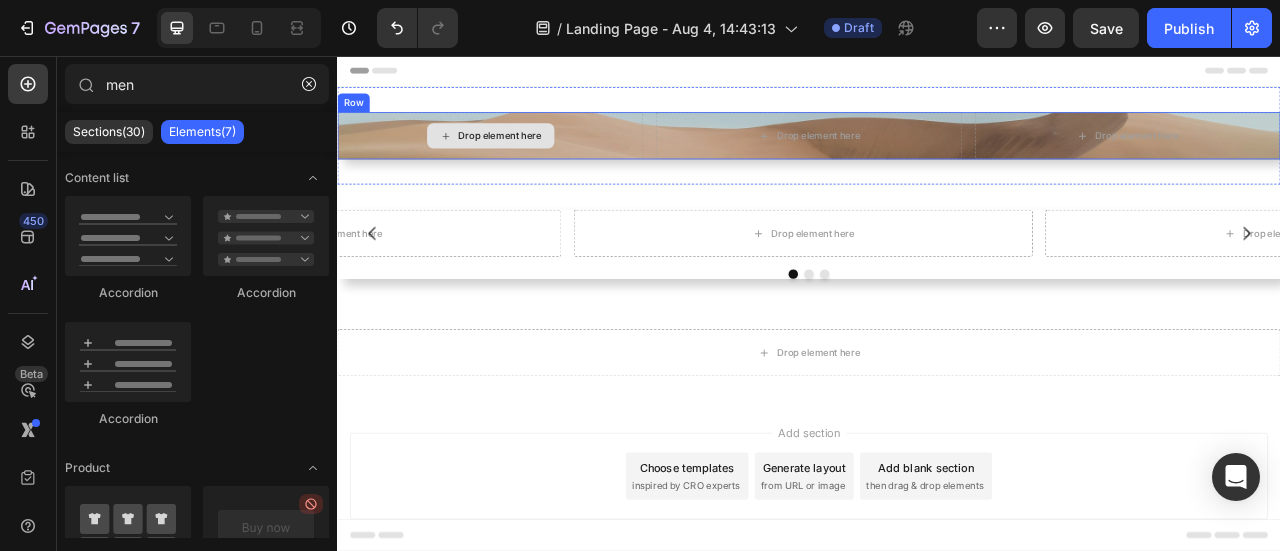 click on "Drop element here" at bounding box center [531, 157] 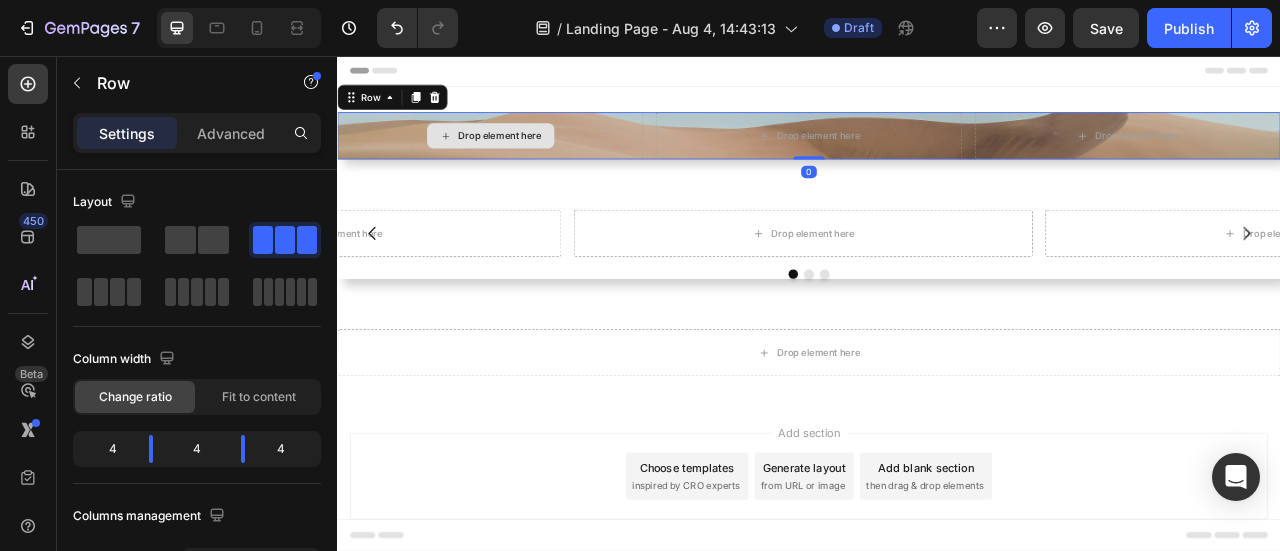 click on "Drop element here" at bounding box center (532, 157) 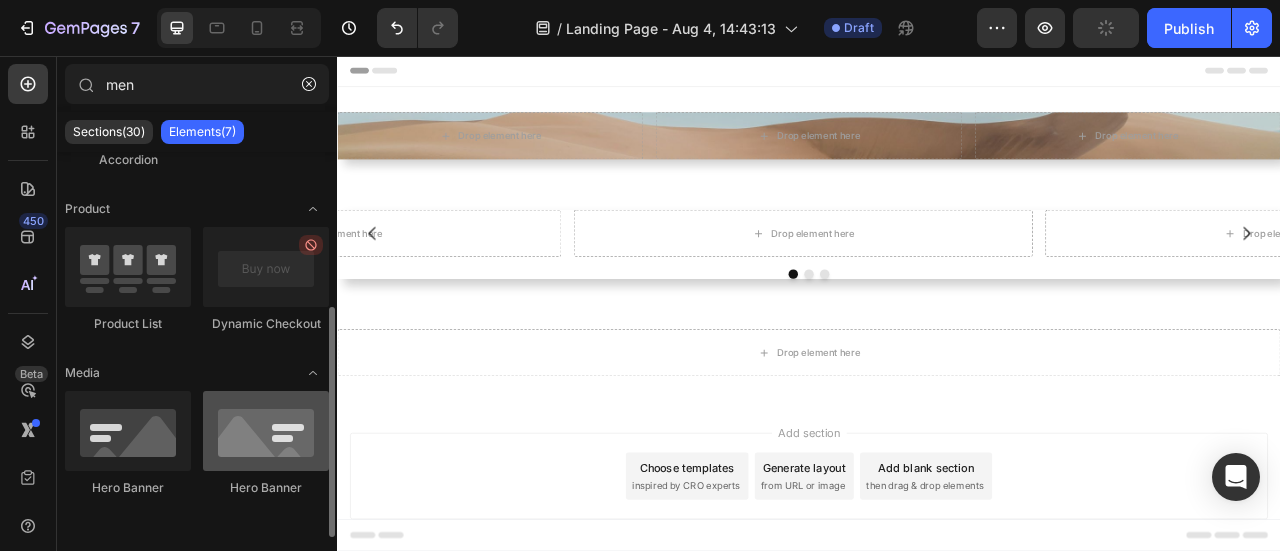 scroll, scrollTop: 0, scrollLeft: 0, axis: both 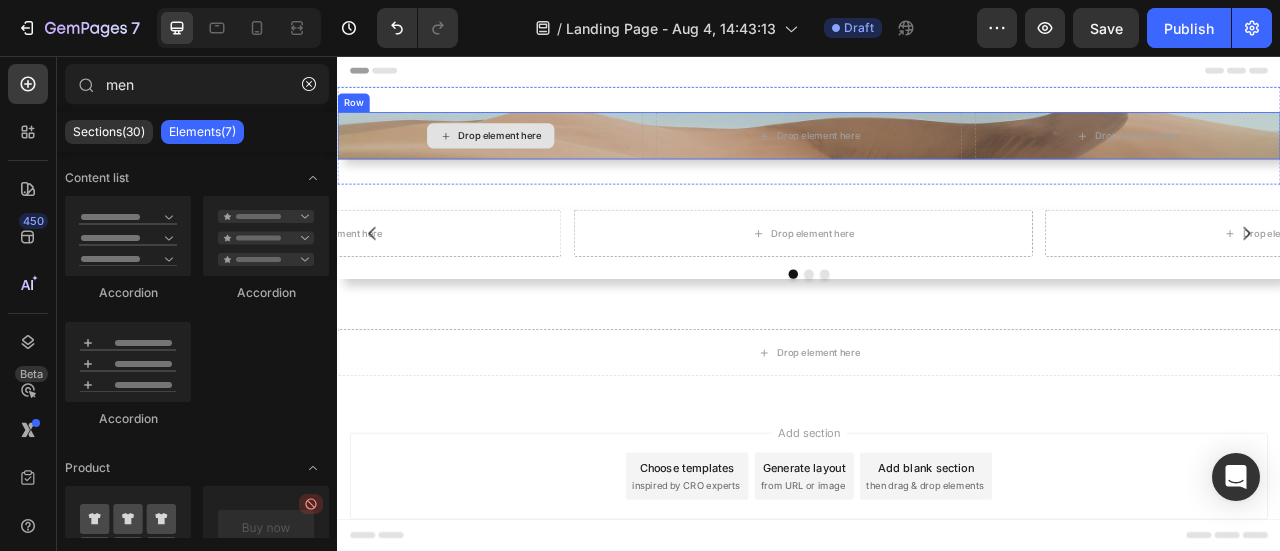 click on "Drop element here" at bounding box center (544, 157) 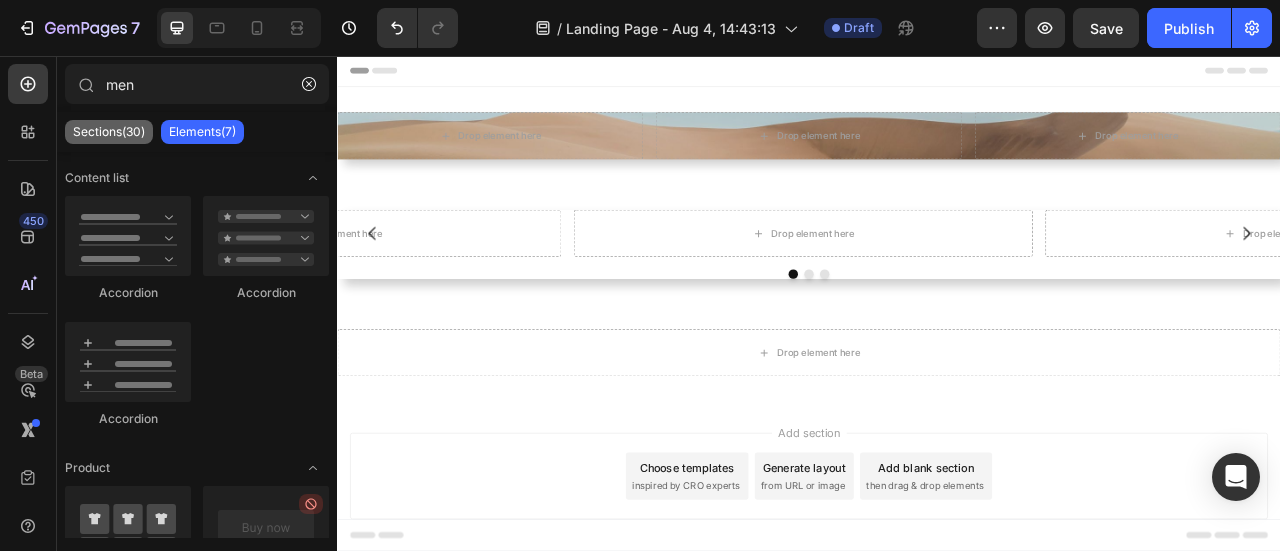 click on "Sections(30)" at bounding box center [109, 132] 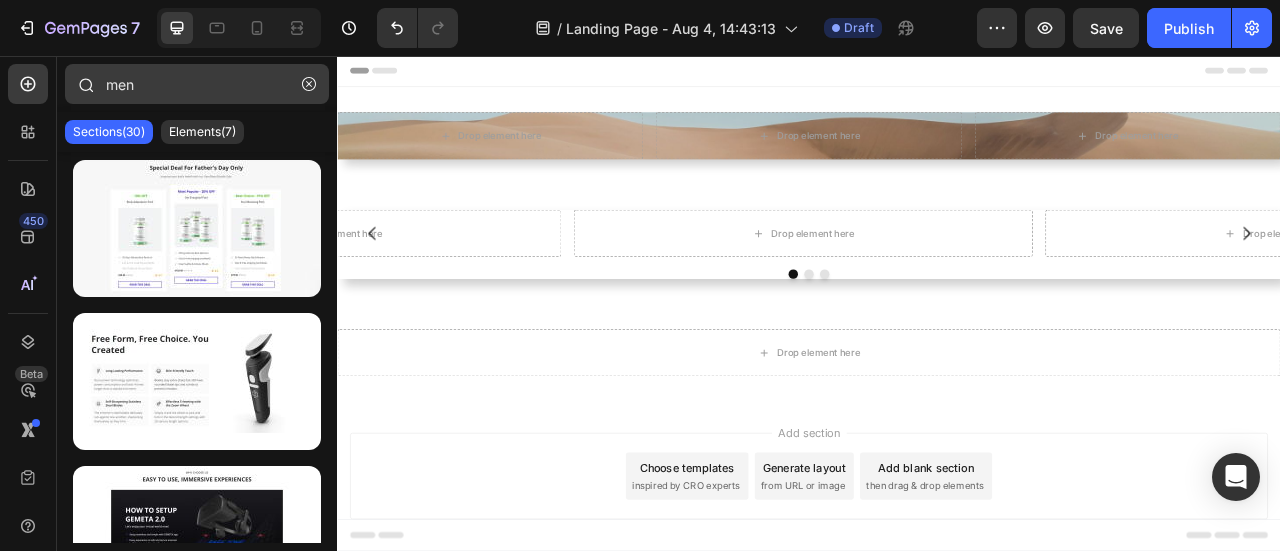 click at bounding box center (309, 84) 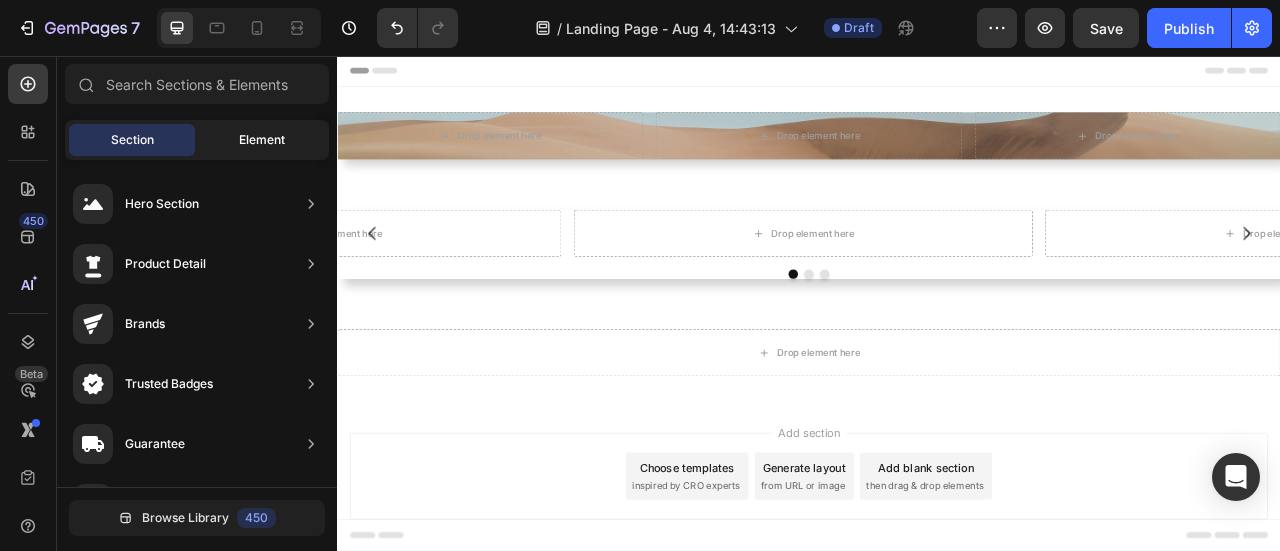 click on "Element" at bounding box center (262, 140) 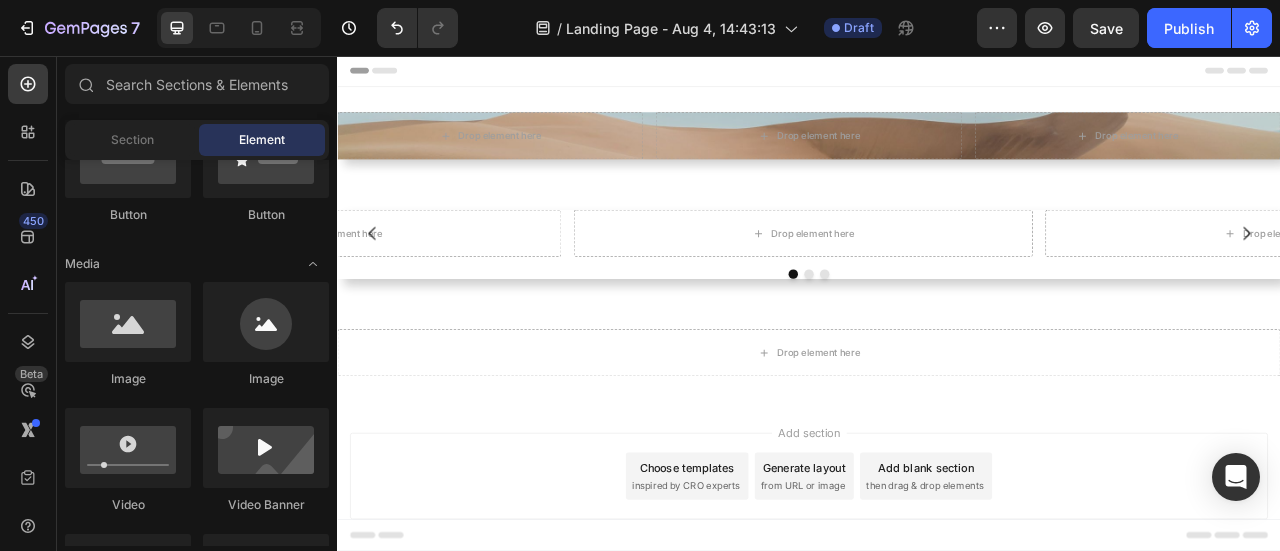 scroll, scrollTop: 0, scrollLeft: 0, axis: both 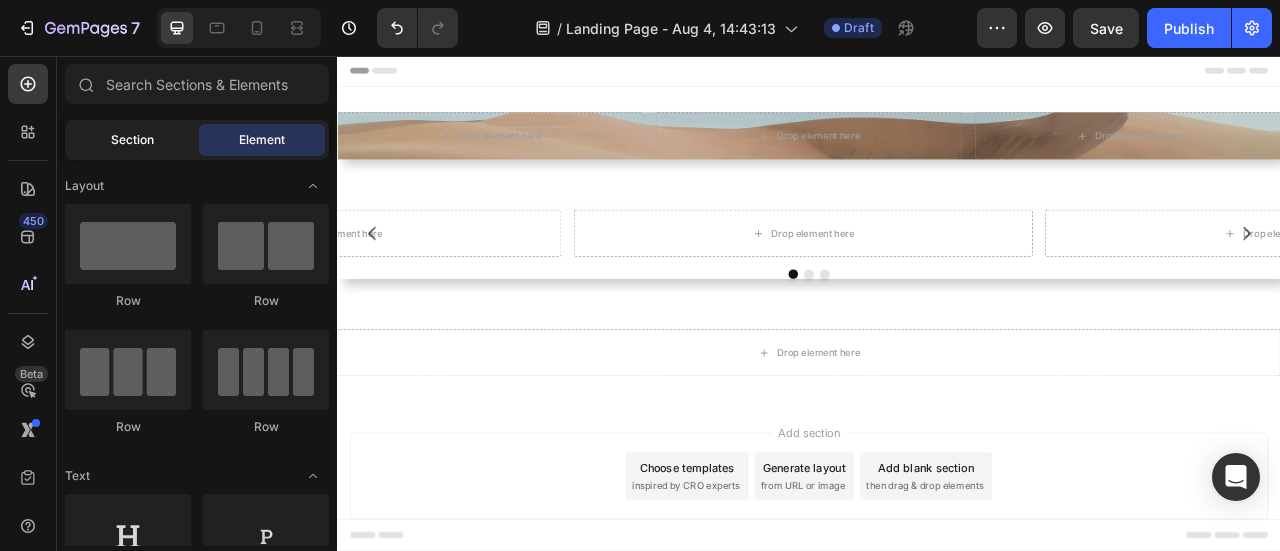 click on "Section" 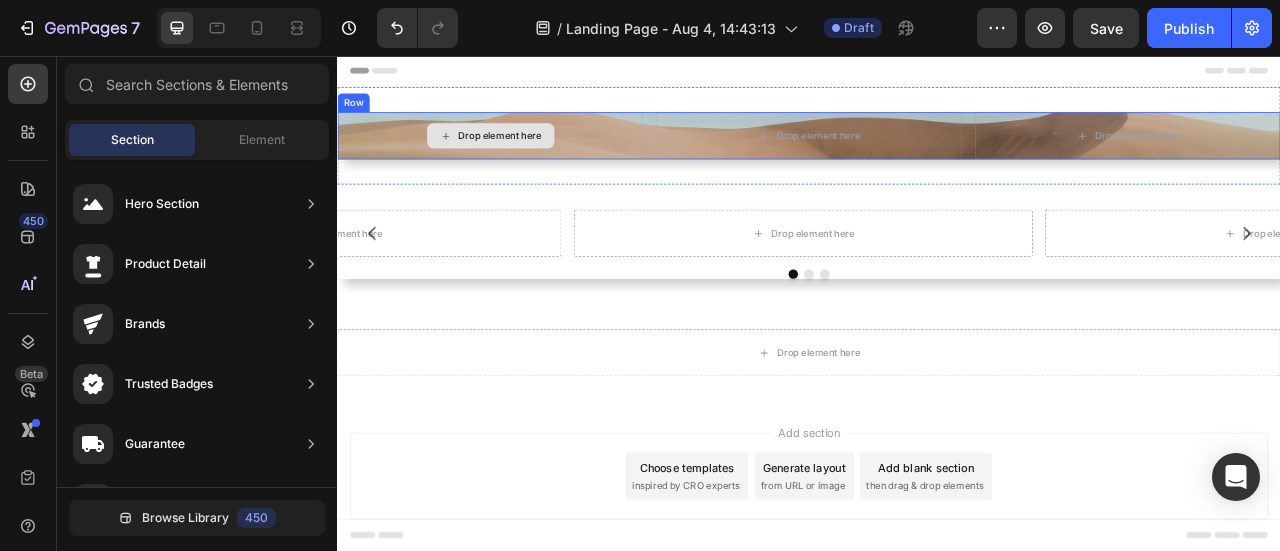 click on "Drop element here" at bounding box center [532, 157] 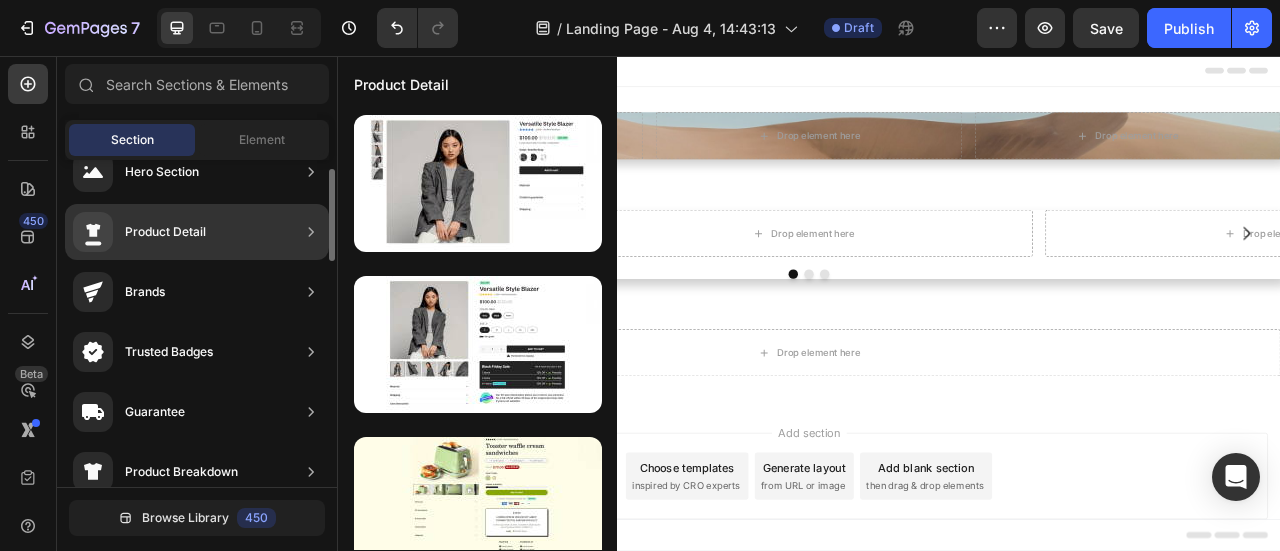 scroll, scrollTop: 0, scrollLeft: 0, axis: both 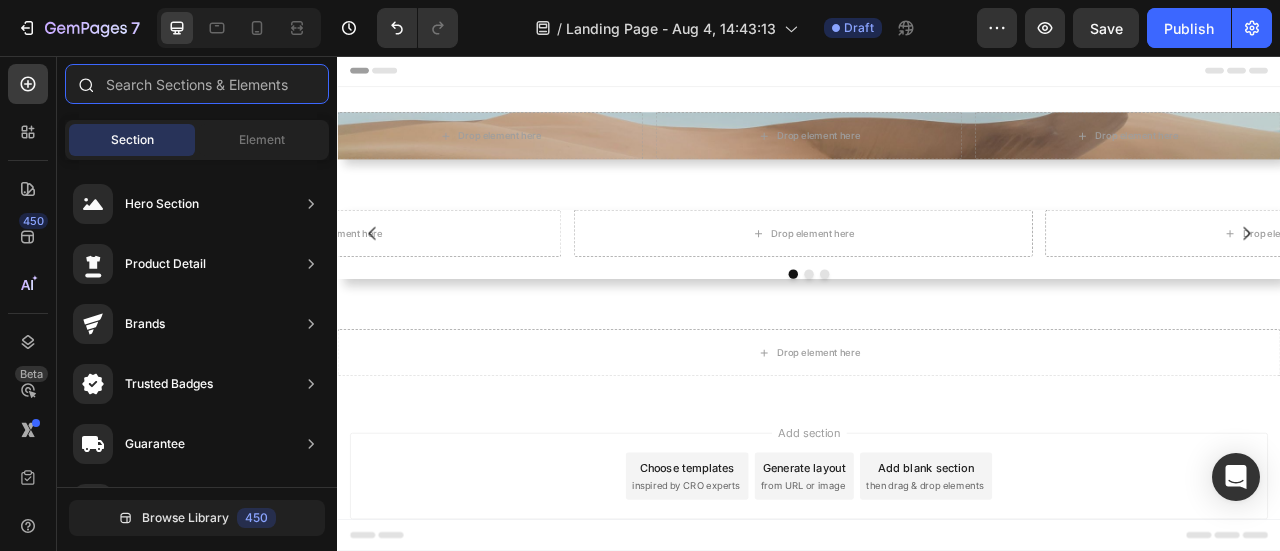 click at bounding box center [197, 84] 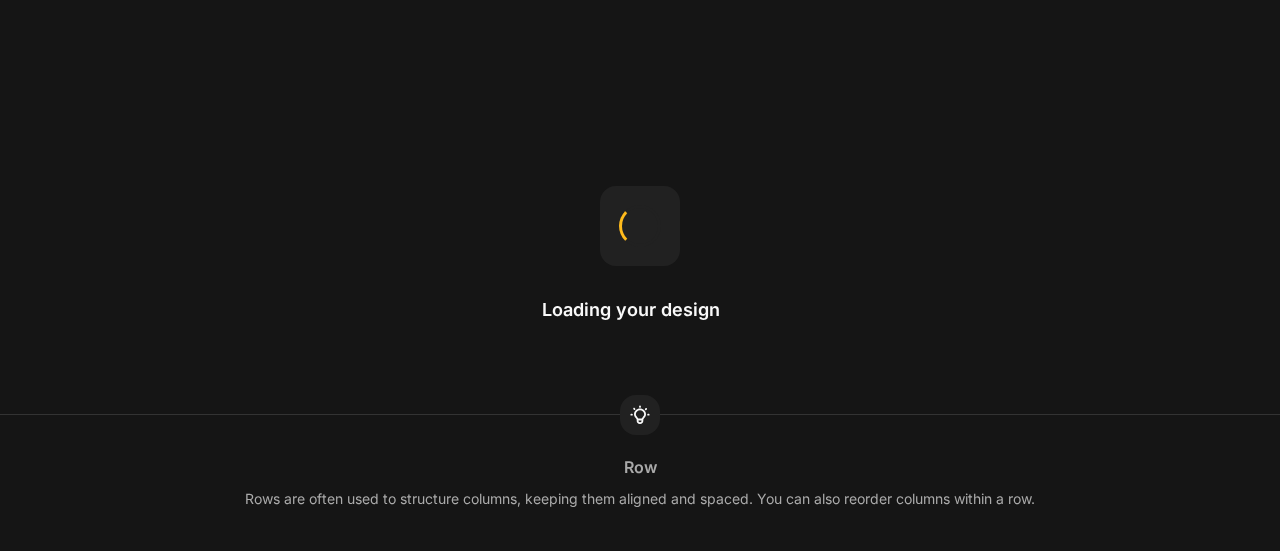 scroll, scrollTop: 0, scrollLeft: 0, axis: both 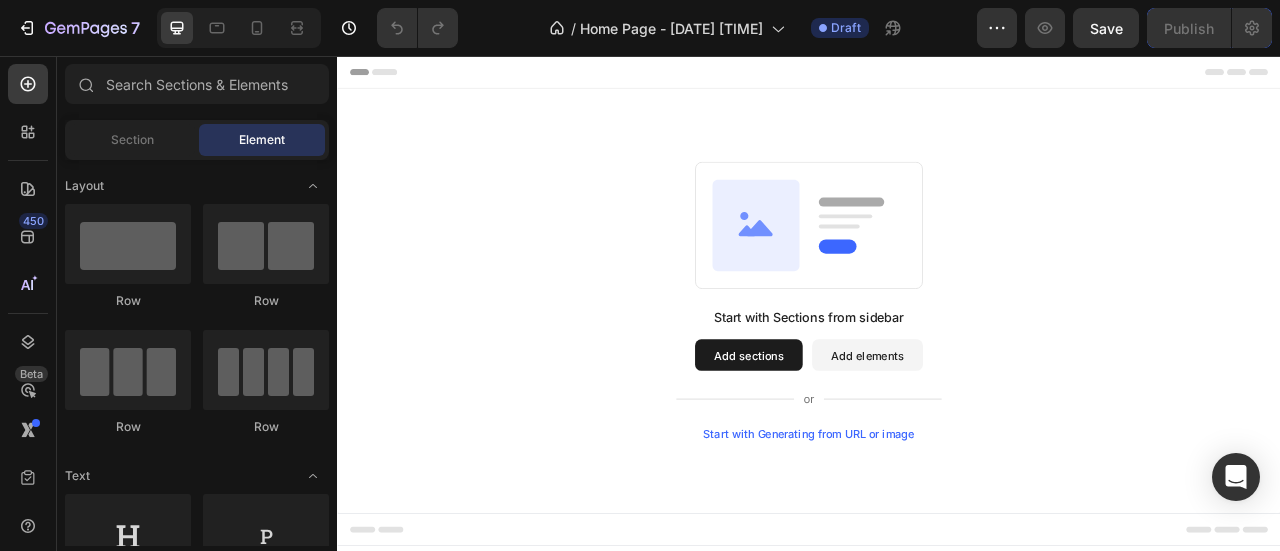 click on "Start with Sections from sidebar Add sections Add elements Start with Generating from URL or image" at bounding box center (937, 367) 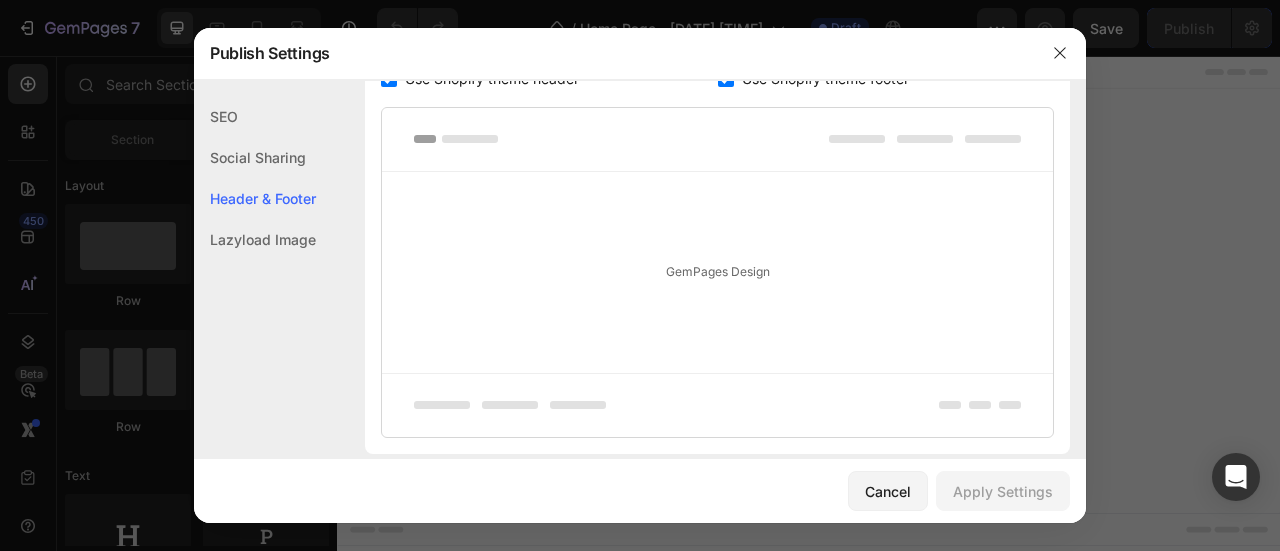 scroll, scrollTop: 470, scrollLeft: 0, axis: vertical 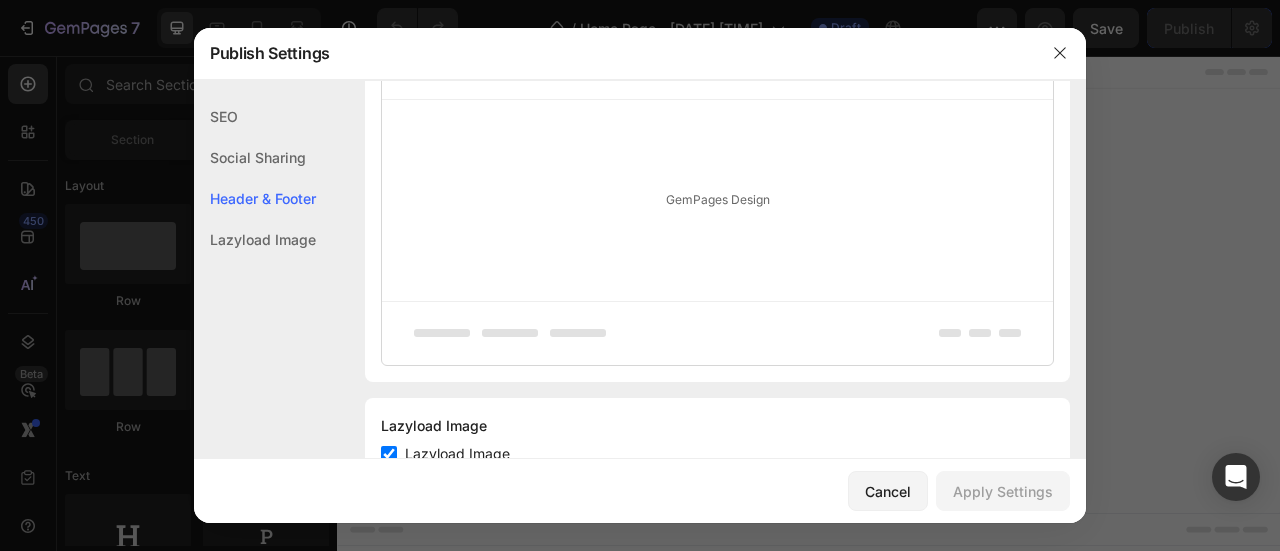 click on "GemPages Design" at bounding box center [717, 200] 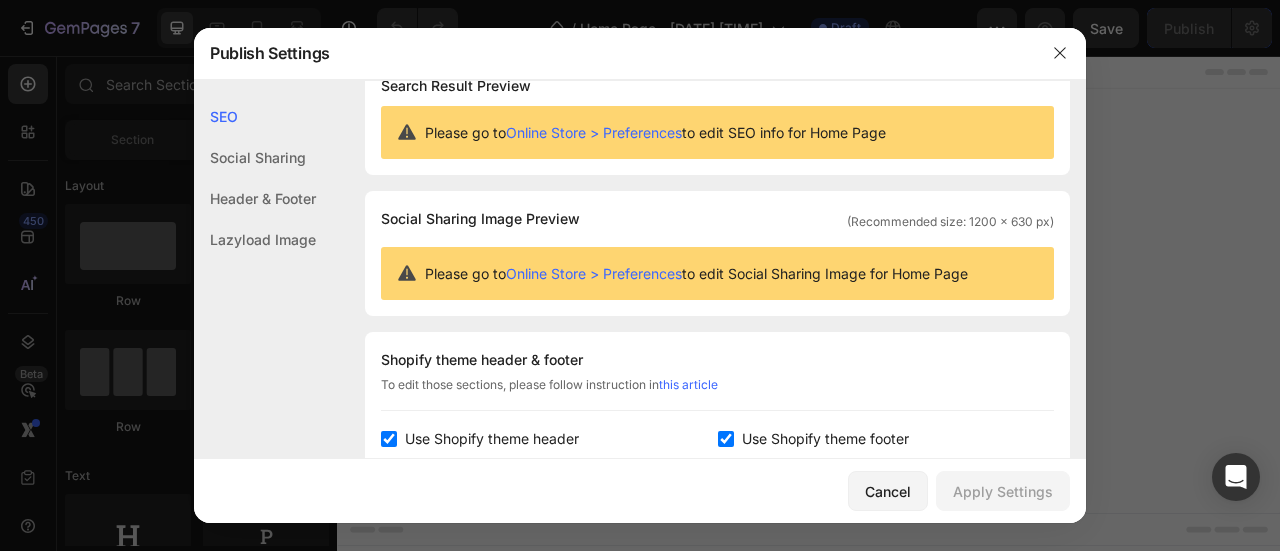scroll, scrollTop: 138, scrollLeft: 0, axis: vertical 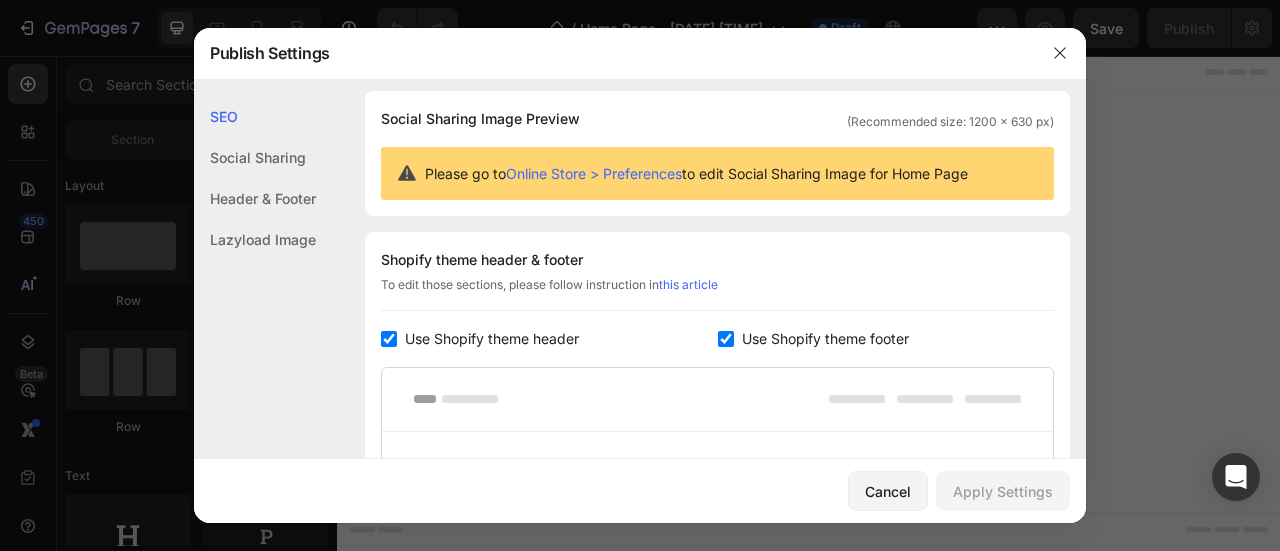 click on "Header & Footer" 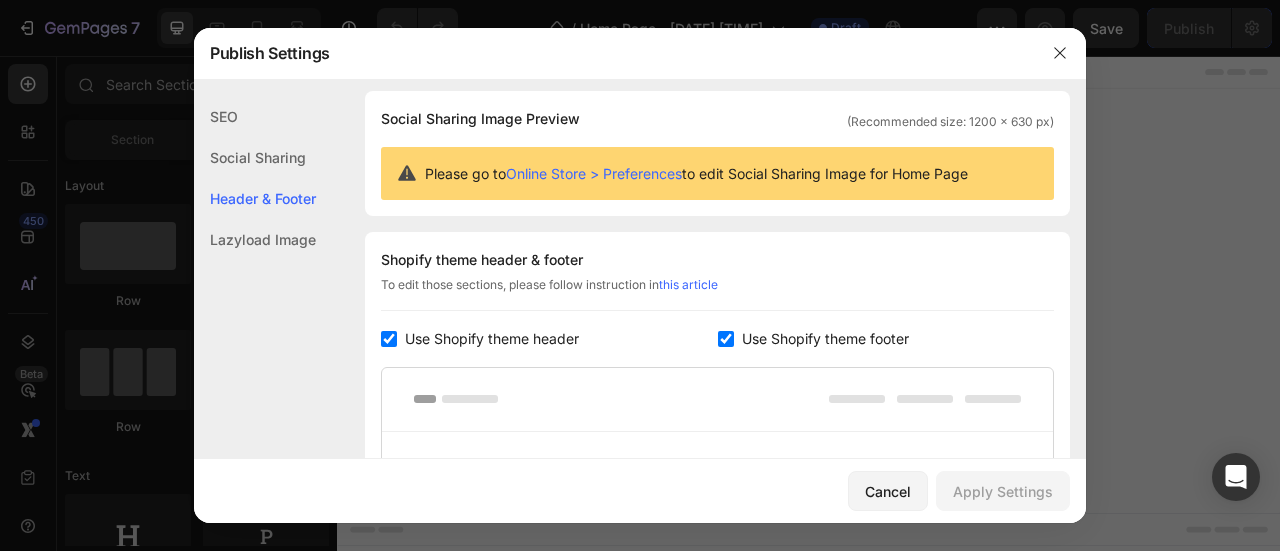 scroll, scrollTop: 270, scrollLeft: 0, axis: vertical 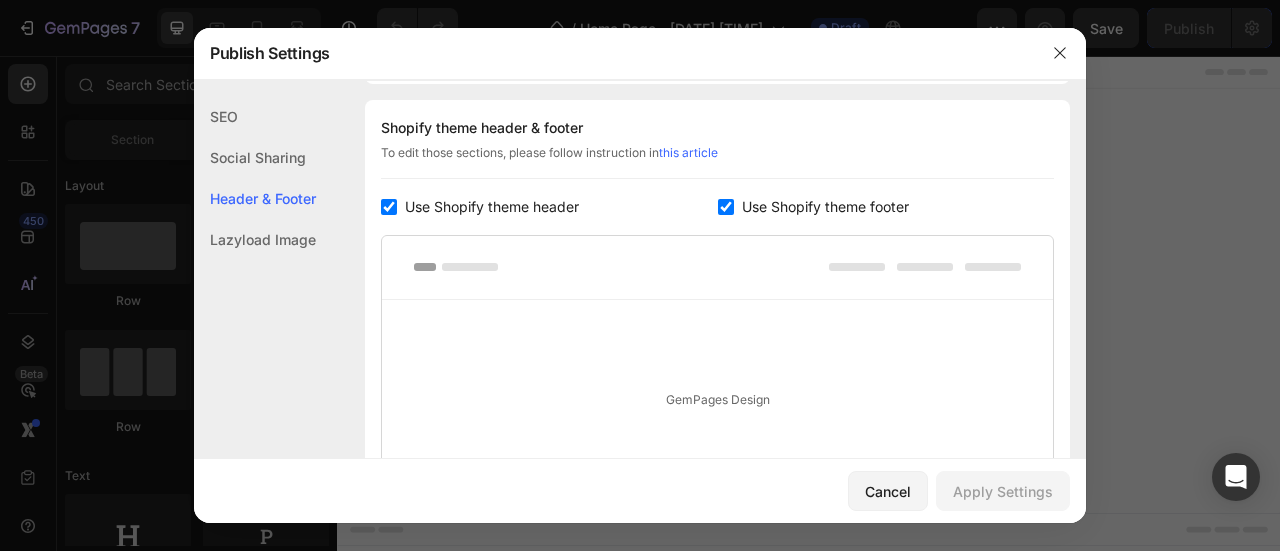 click on "Use Shopify theme footer" at bounding box center (825, 207) 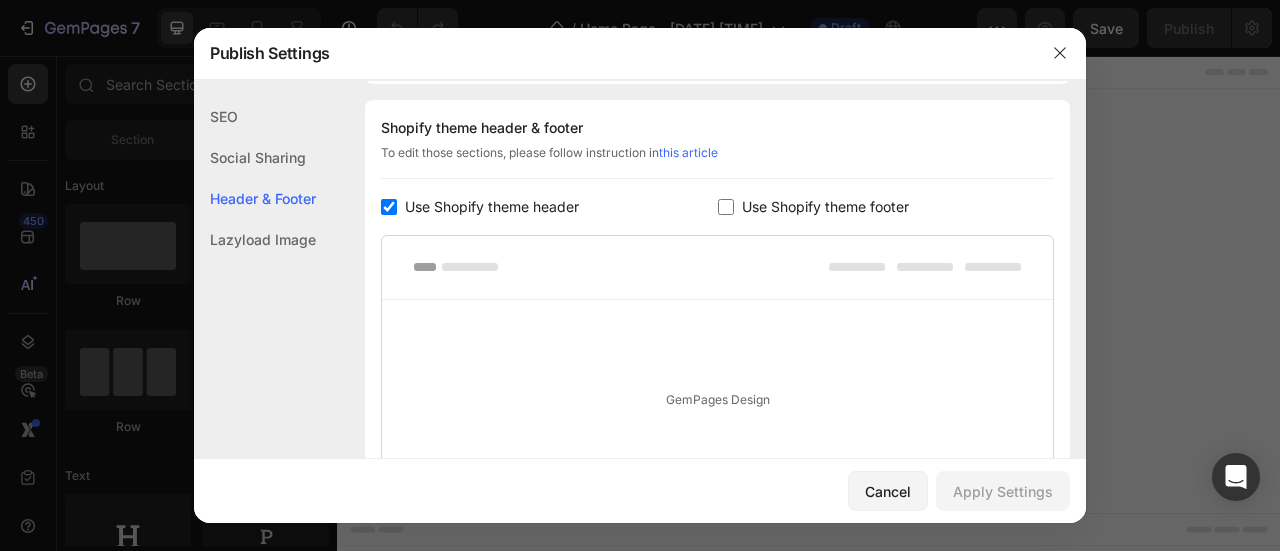 checkbox on "false" 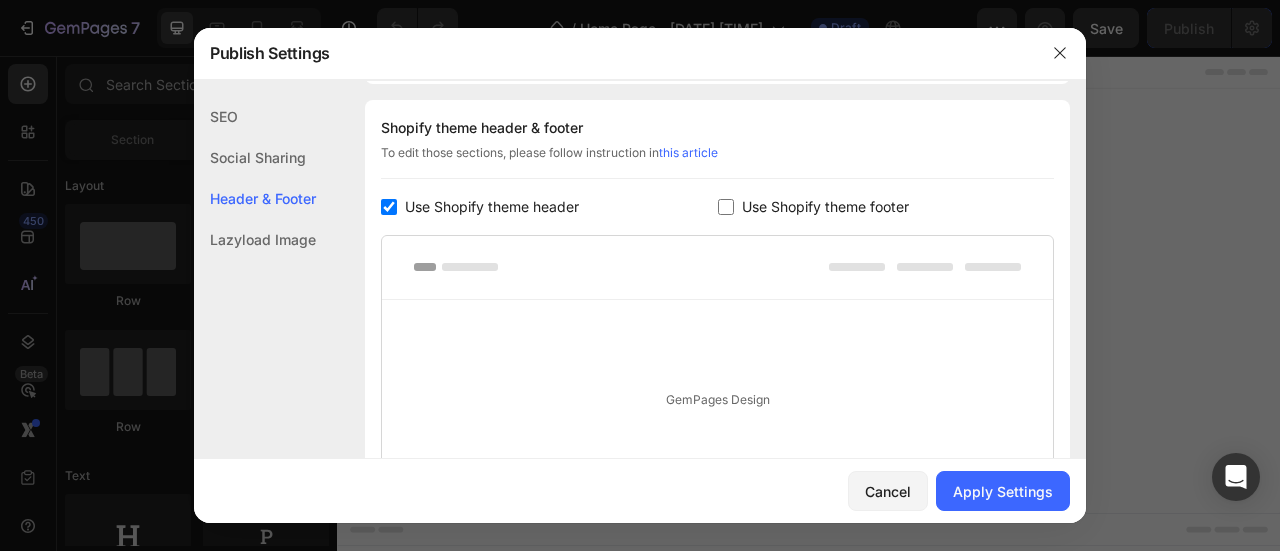 click on "Use Shopify theme header" at bounding box center [492, 207] 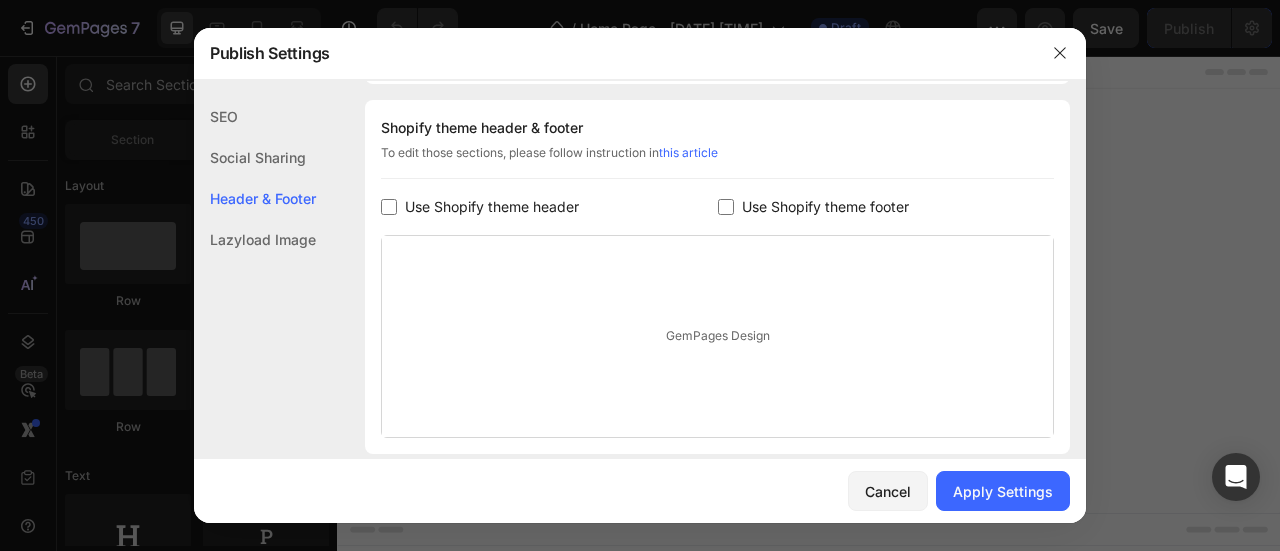 click on "Use Shopify theme header" at bounding box center (492, 207) 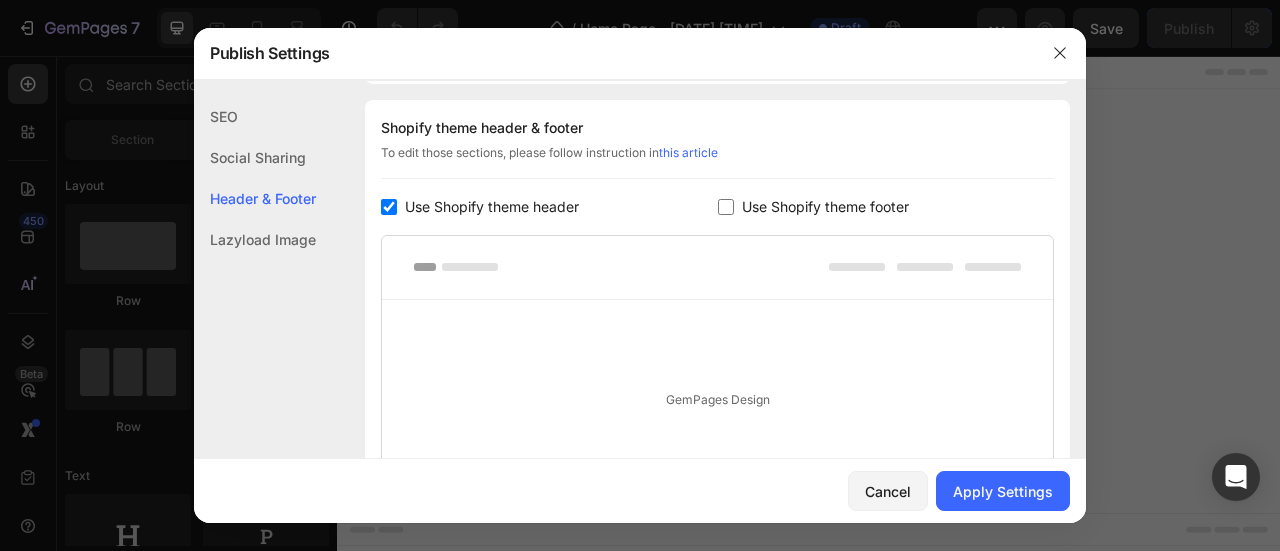 click on "Use Shopify theme header" at bounding box center (492, 207) 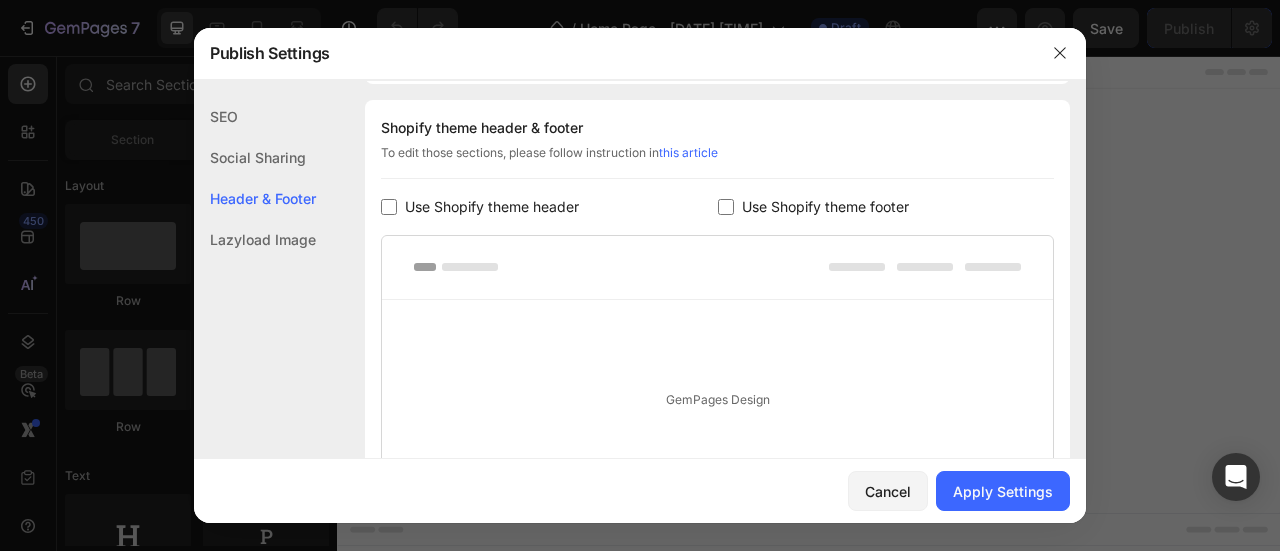 checkbox on "false" 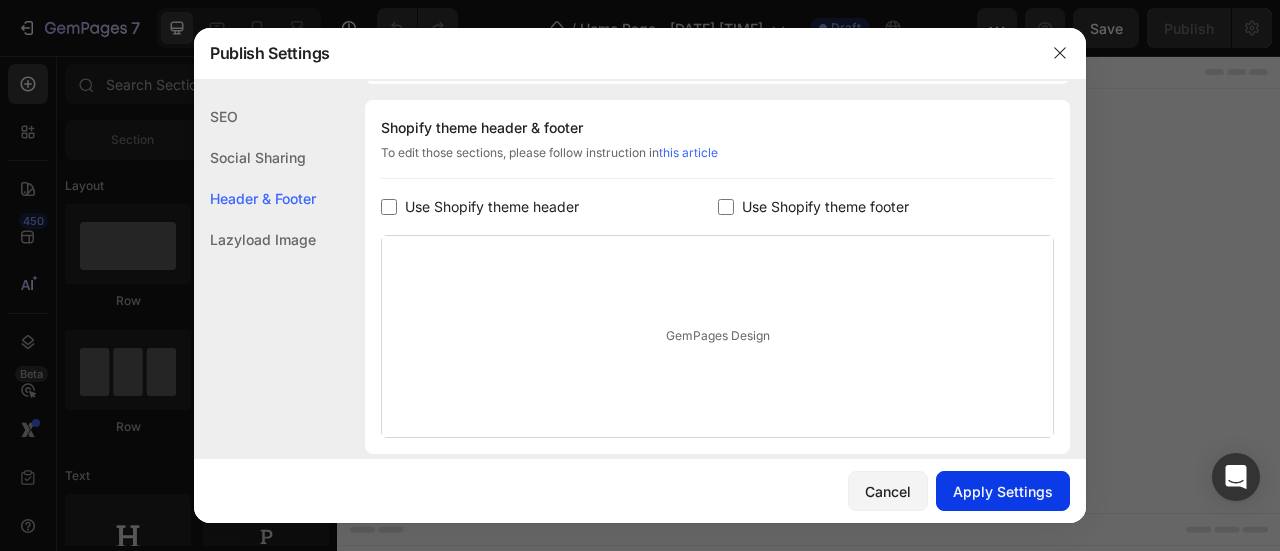 click on "Apply Settings" at bounding box center [1003, 491] 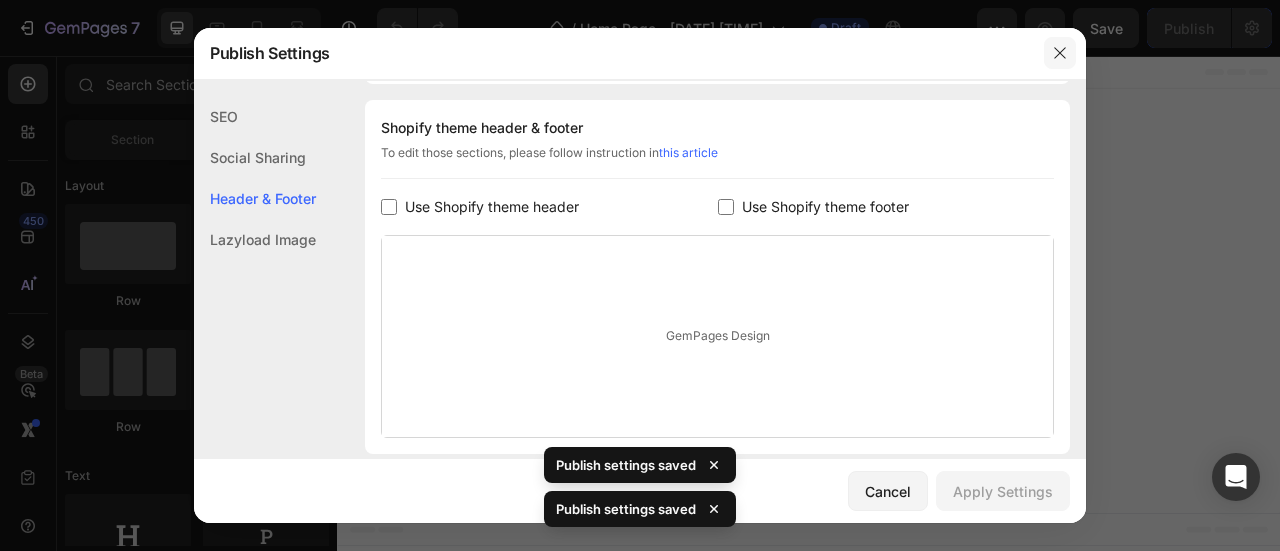 click 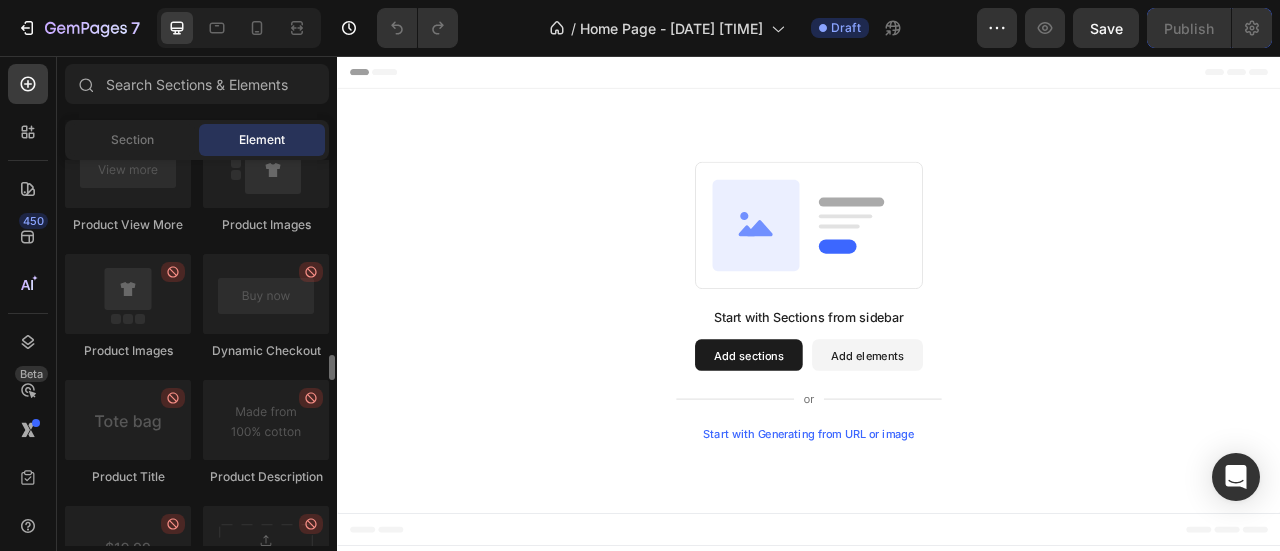 scroll, scrollTop: 3200, scrollLeft: 0, axis: vertical 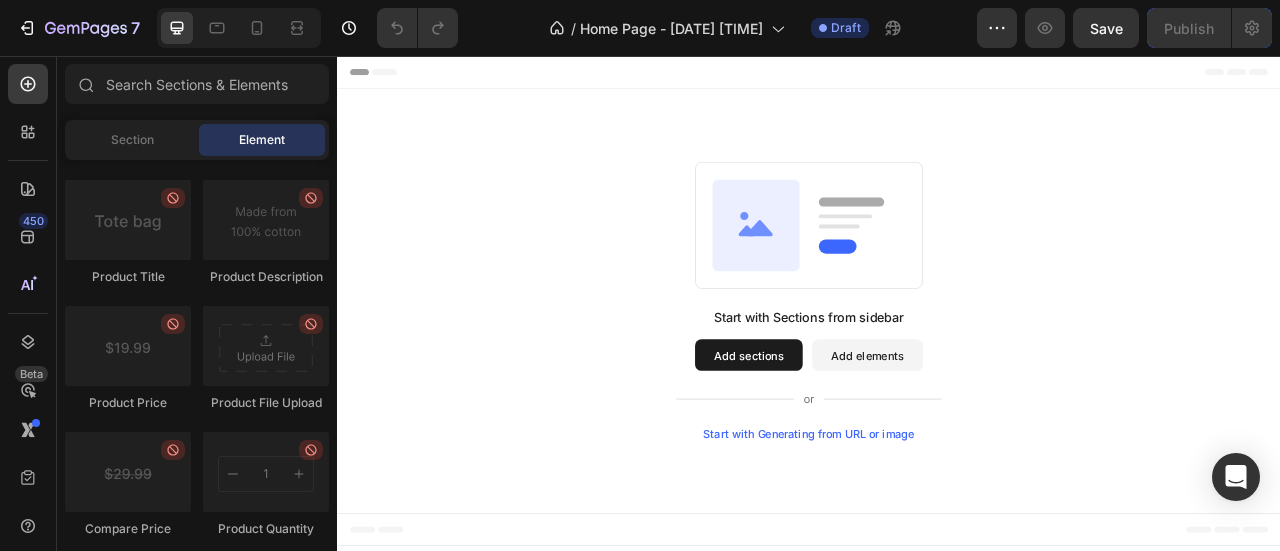 click on "Start with Sections from sidebar Add sections Add elements Start with Generating from URL or image" at bounding box center [937, 367] 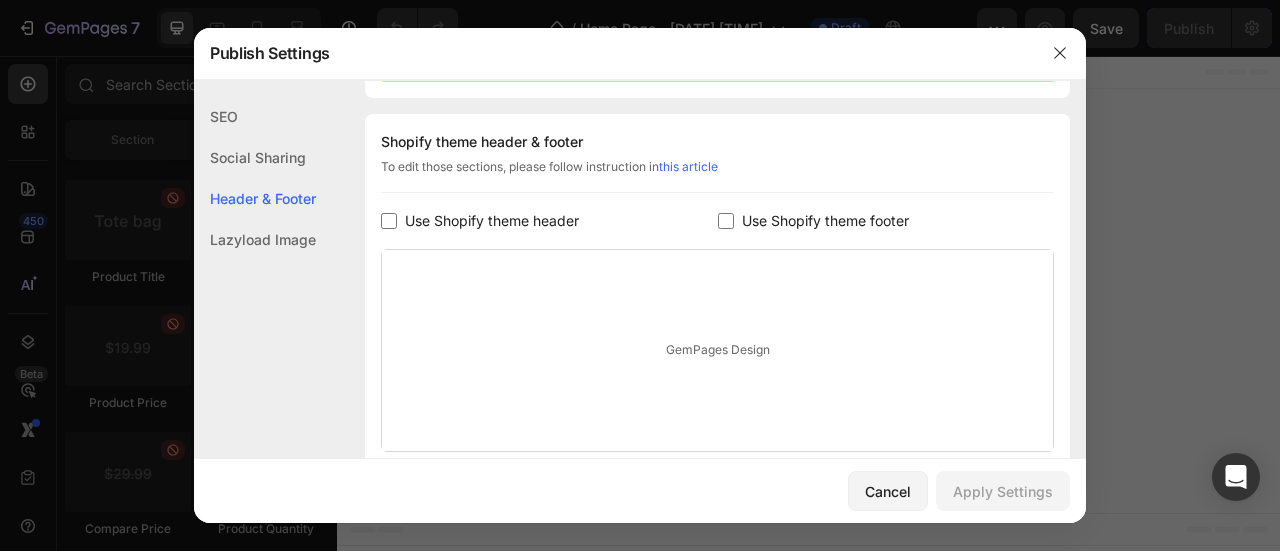 scroll, scrollTop: 270, scrollLeft: 0, axis: vertical 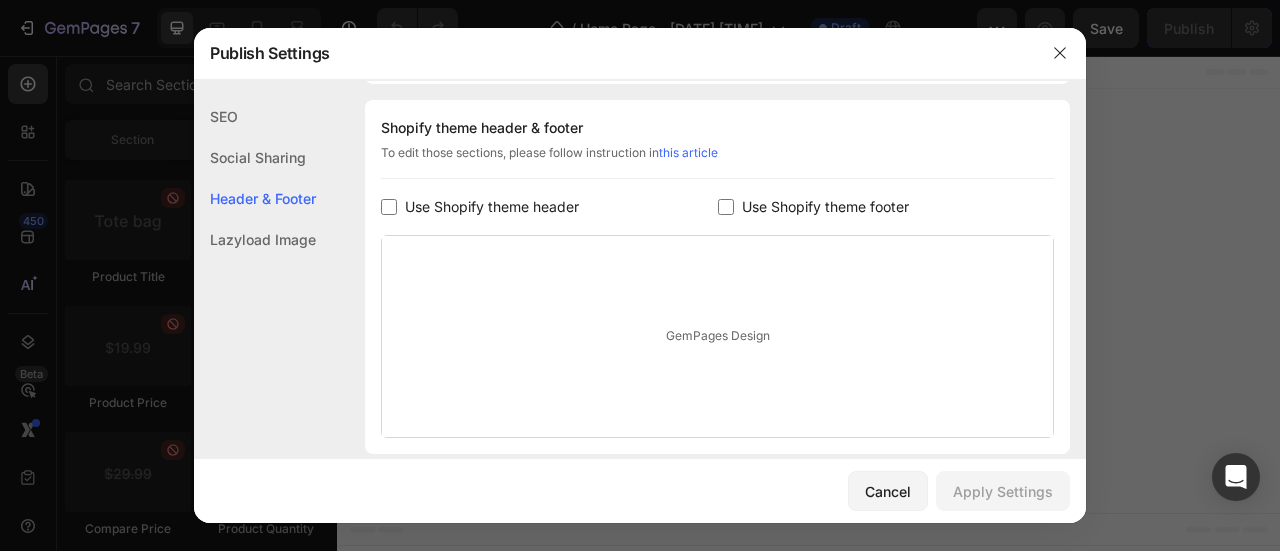 click on "GemPages Design" at bounding box center (717, 336) 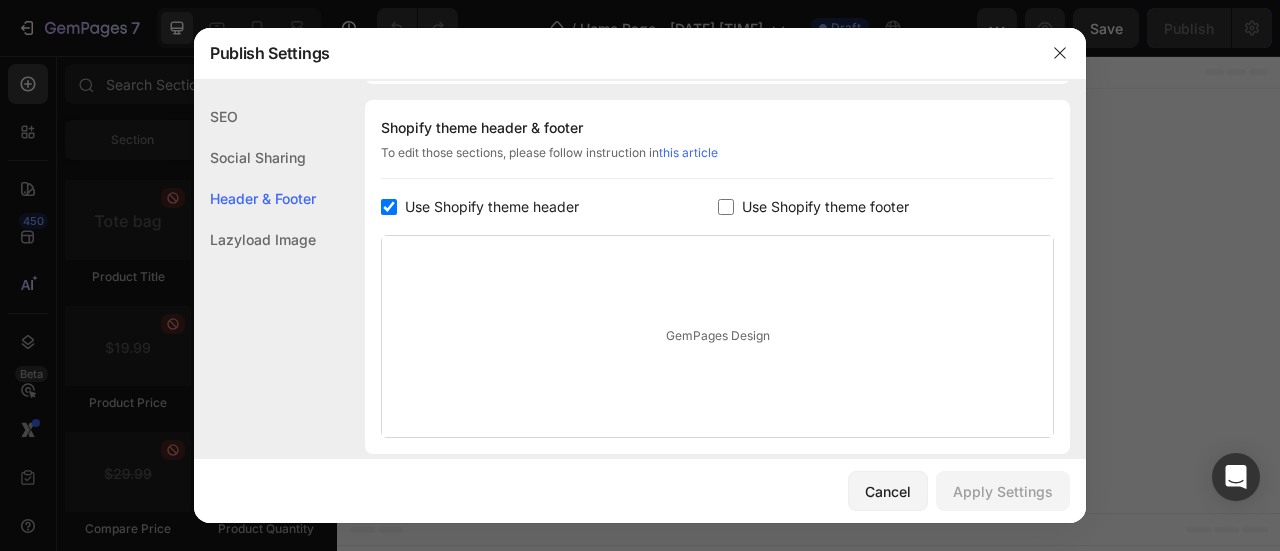 checkbox on "true" 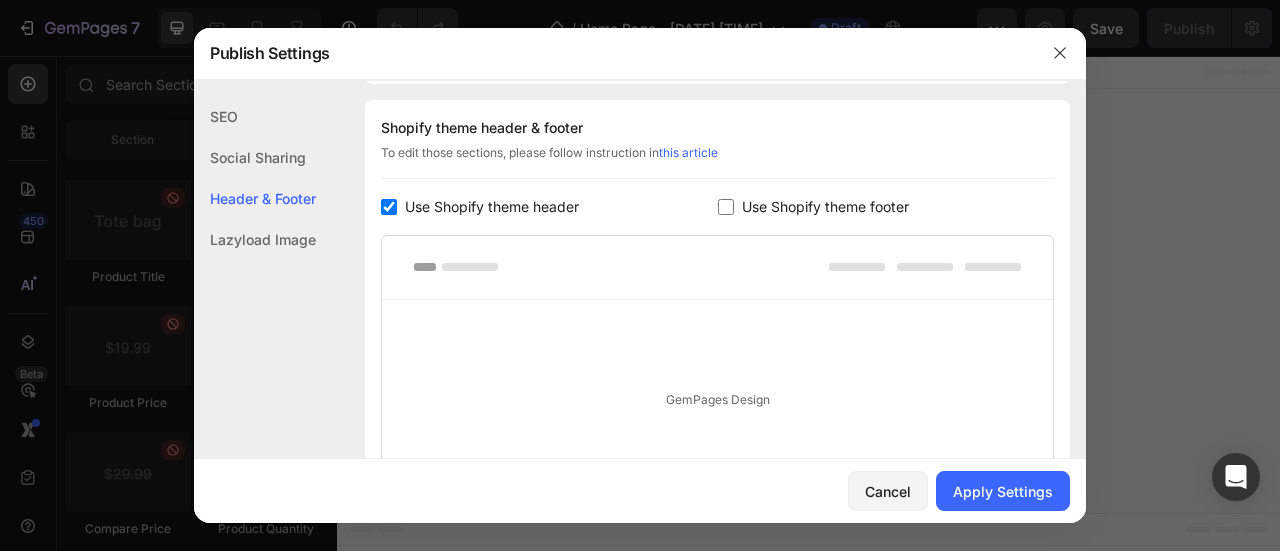 click on "Use Shopify theme footer" at bounding box center [825, 207] 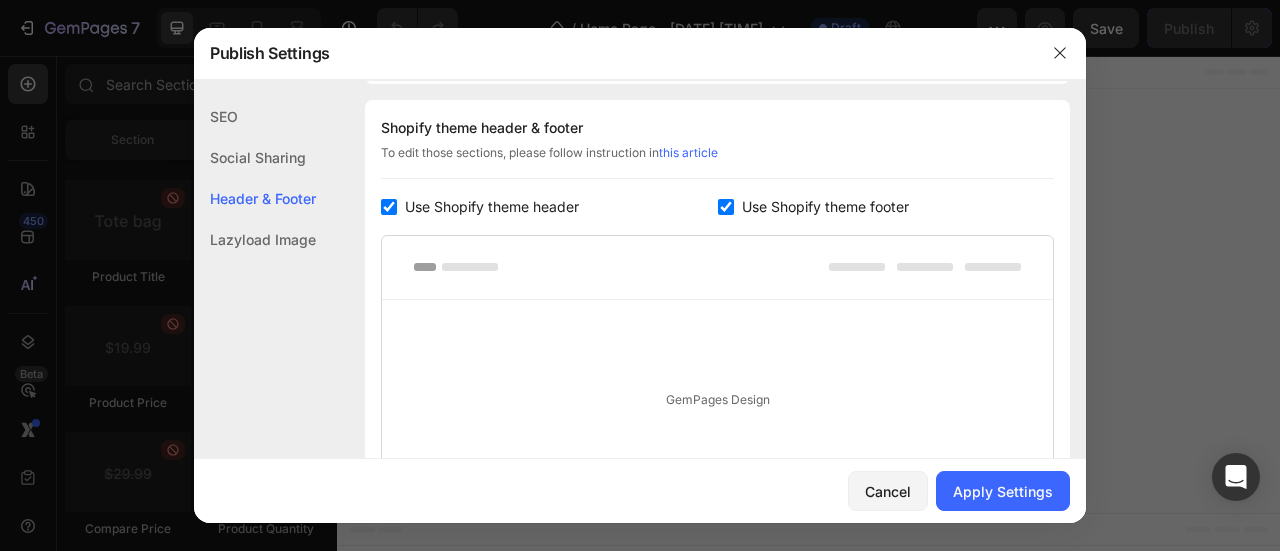 checkbox on "true" 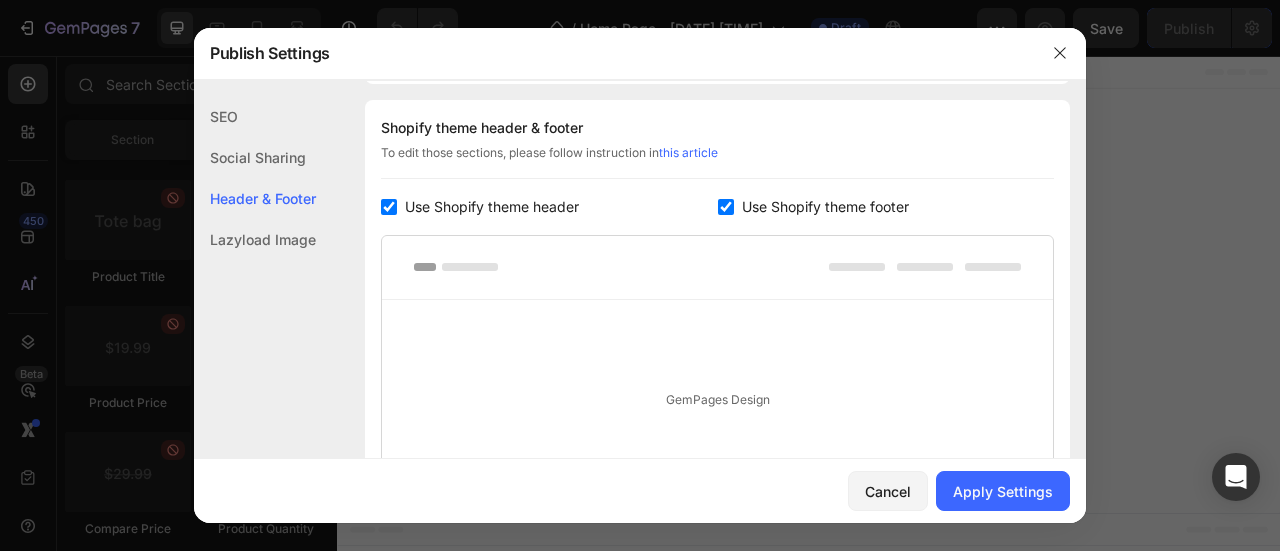 click 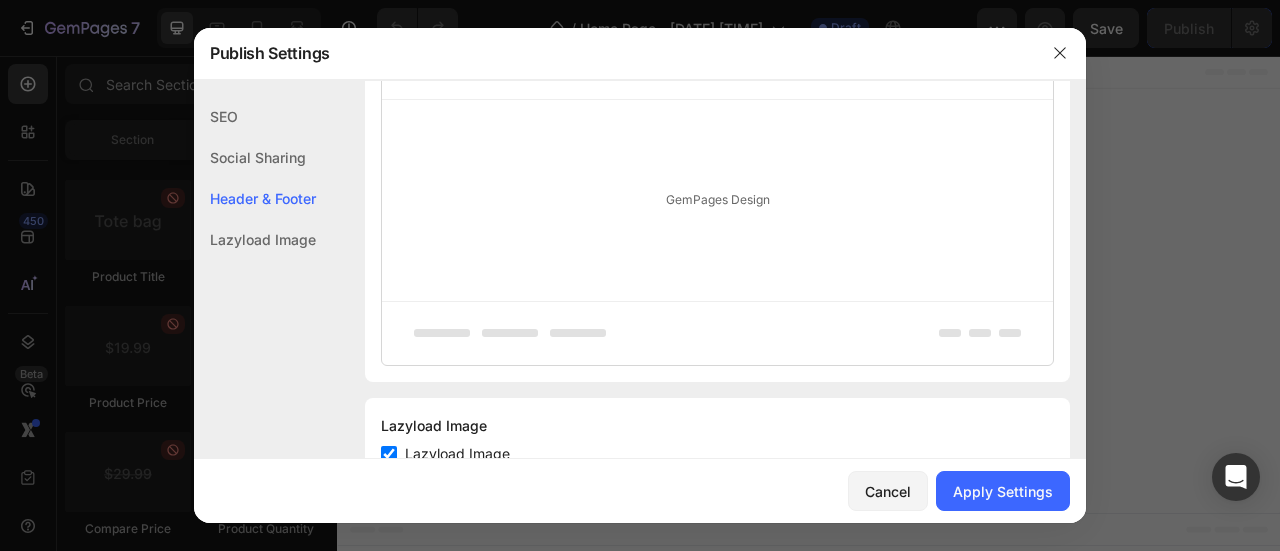 click on "Lazyload Image" 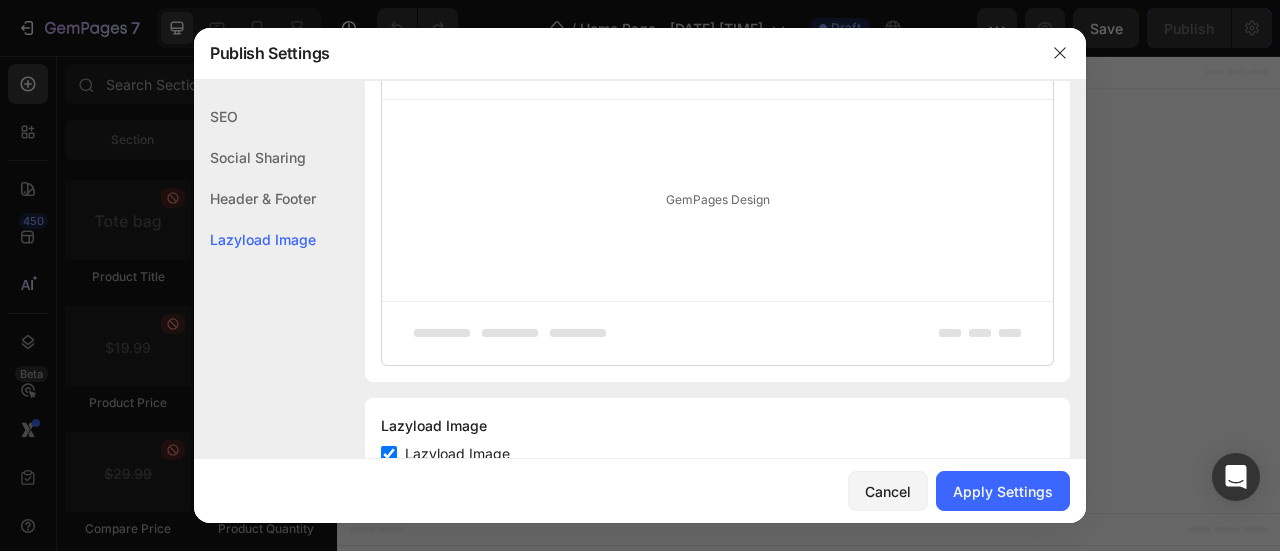 scroll, scrollTop: 538, scrollLeft: 0, axis: vertical 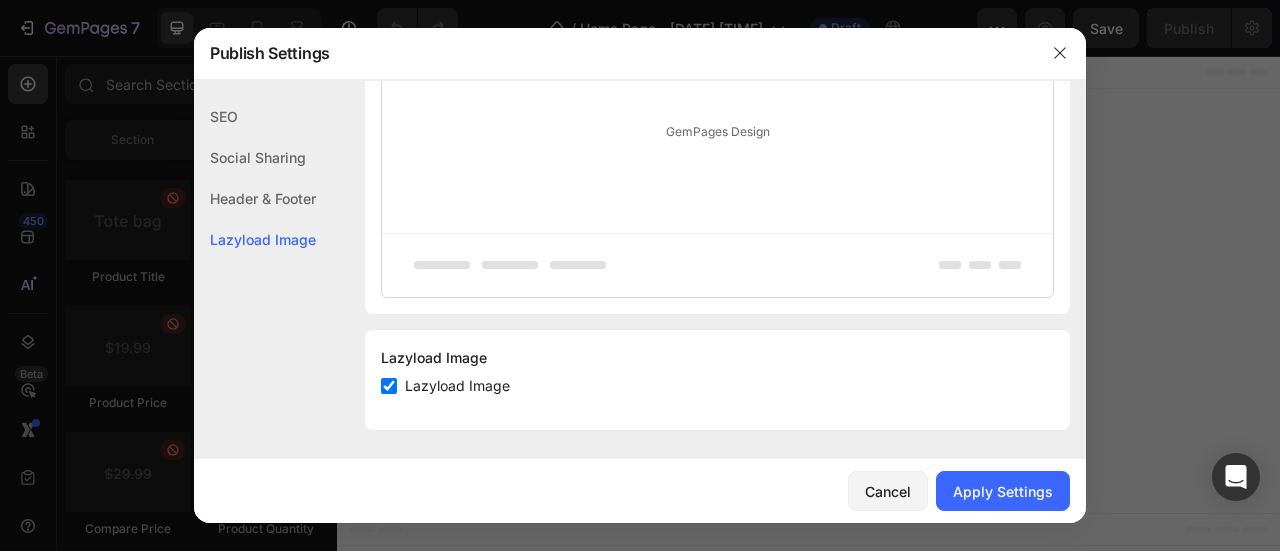 click on "Lazyload Image" at bounding box center [457, 386] 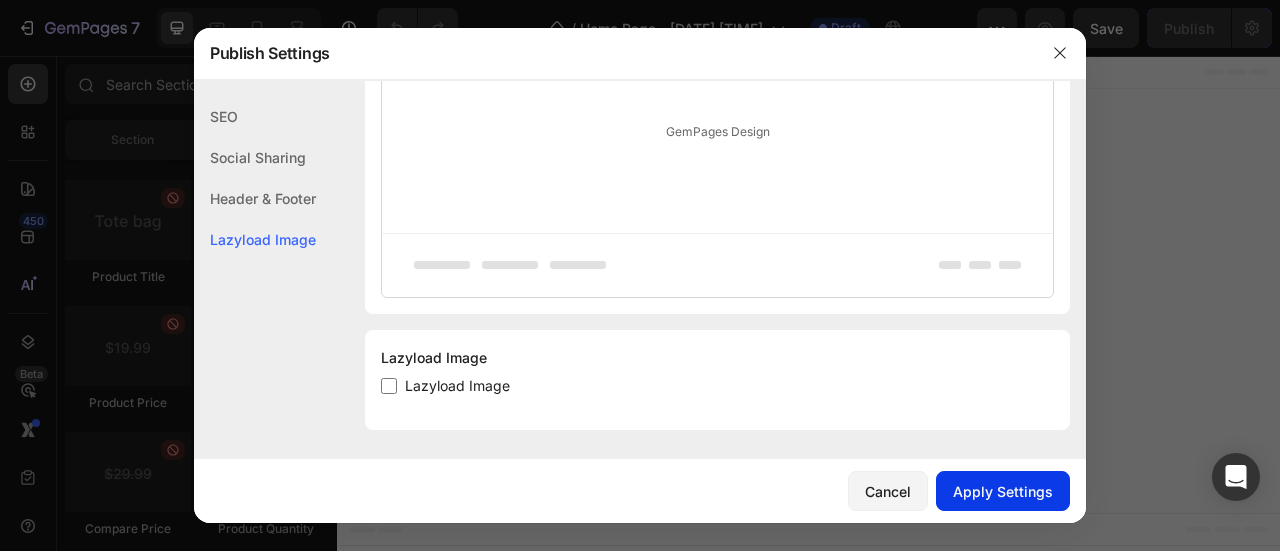 click on "Apply Settings" at bounding box center (1003, 491) 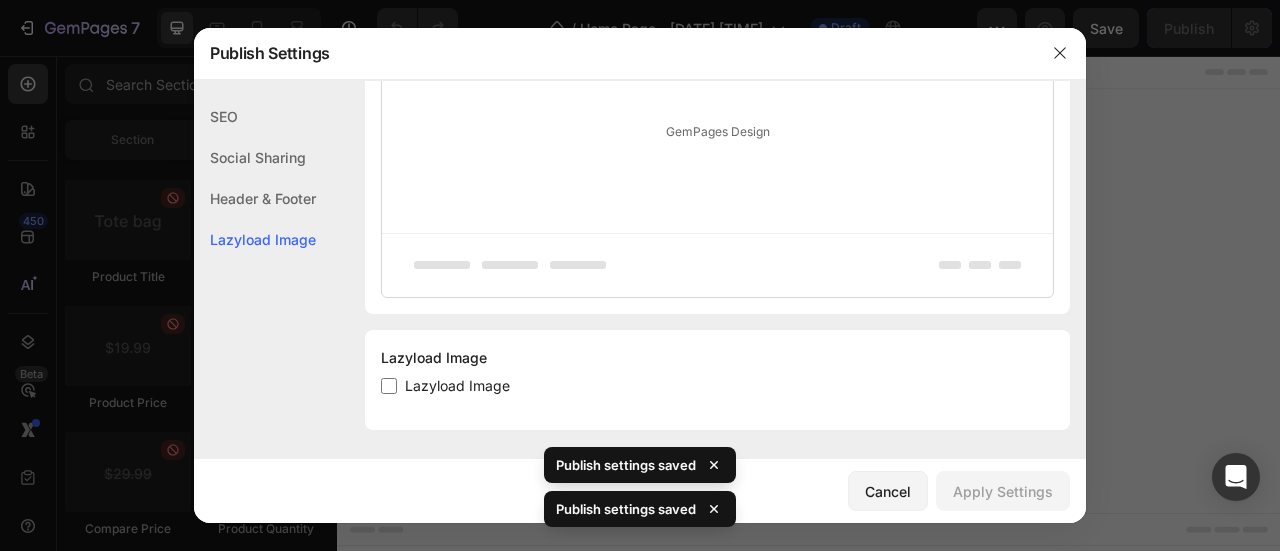 click on "Lazyload Image" at bounding box center (457, 386) 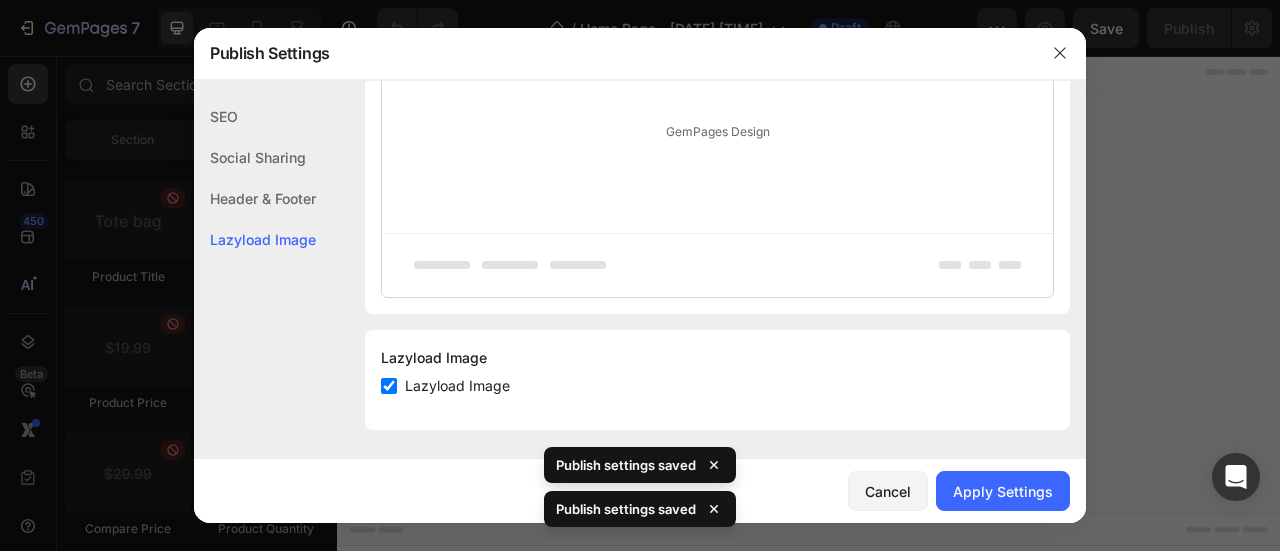 click on "Lazyload Image" at bounding box center [457, 386] 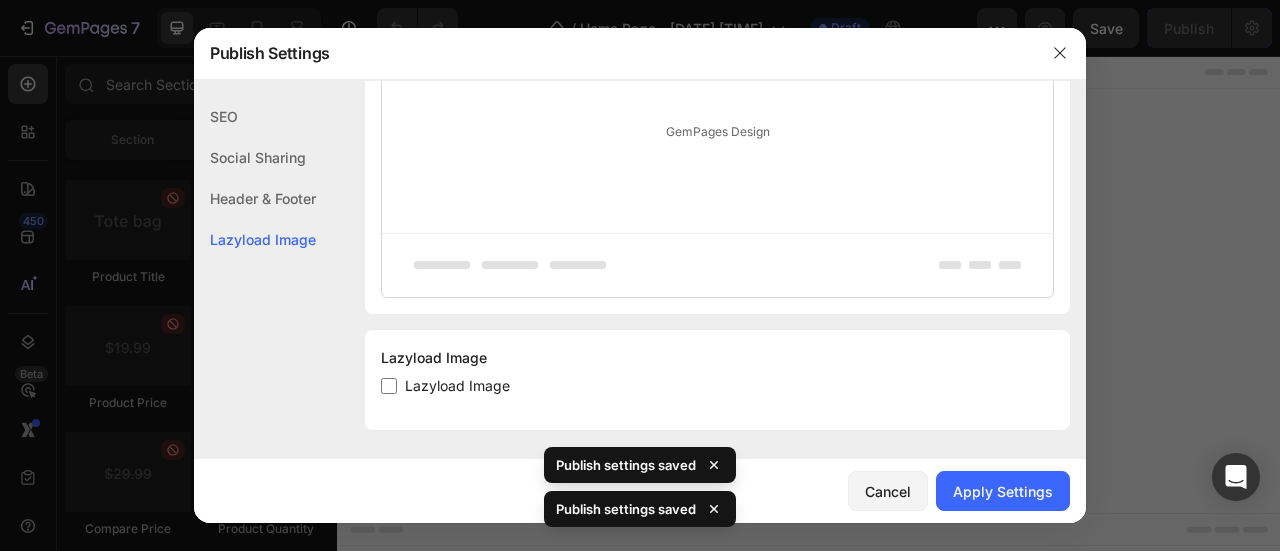 checkbox on "false" 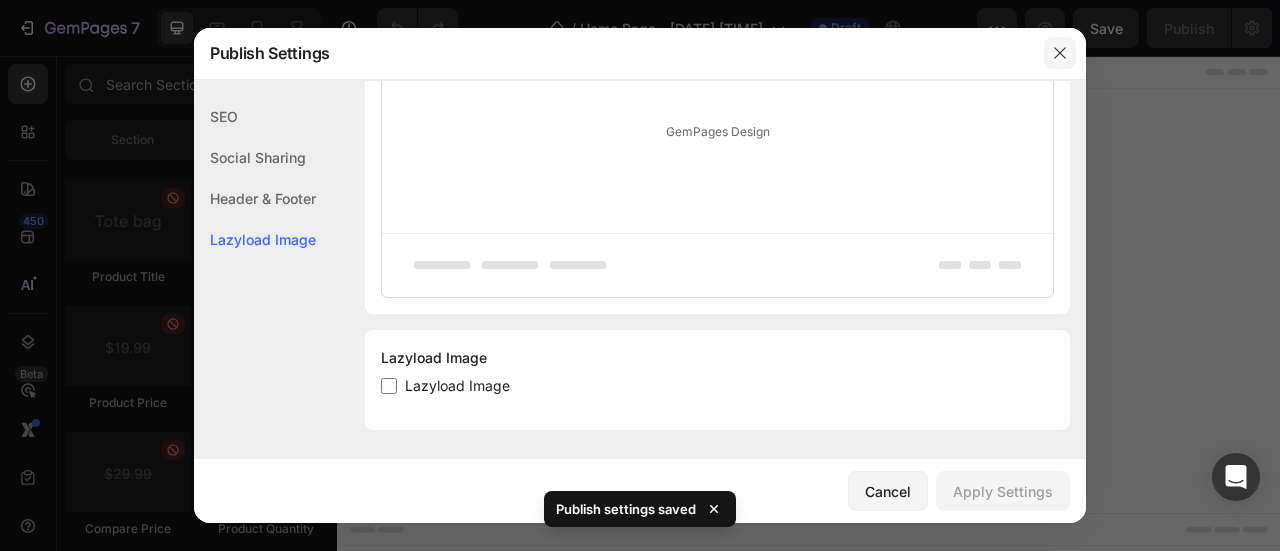 click 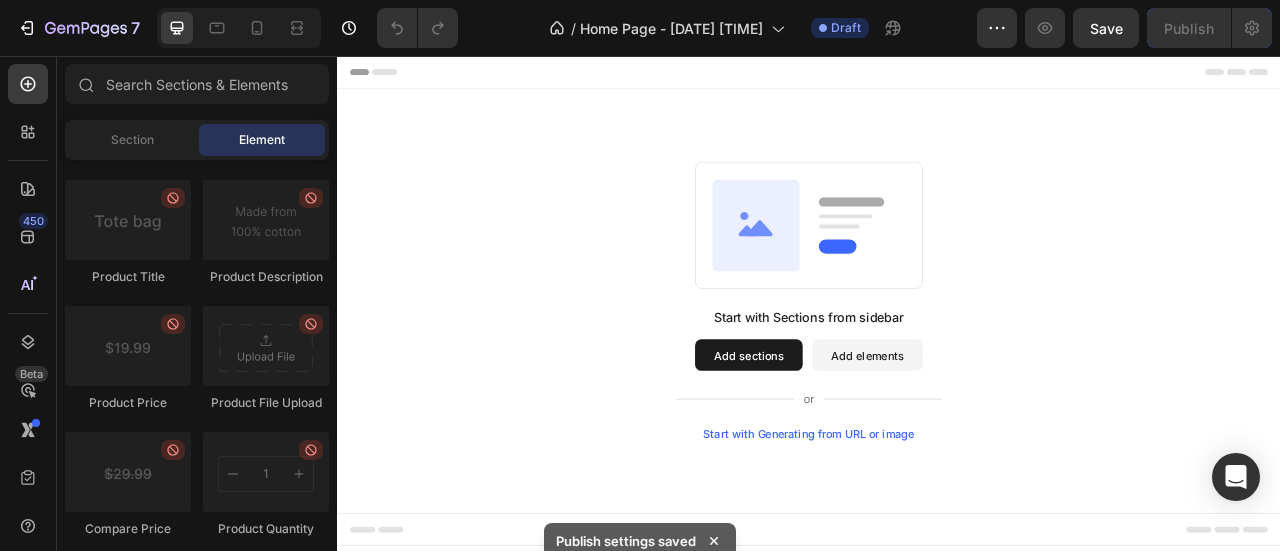 click 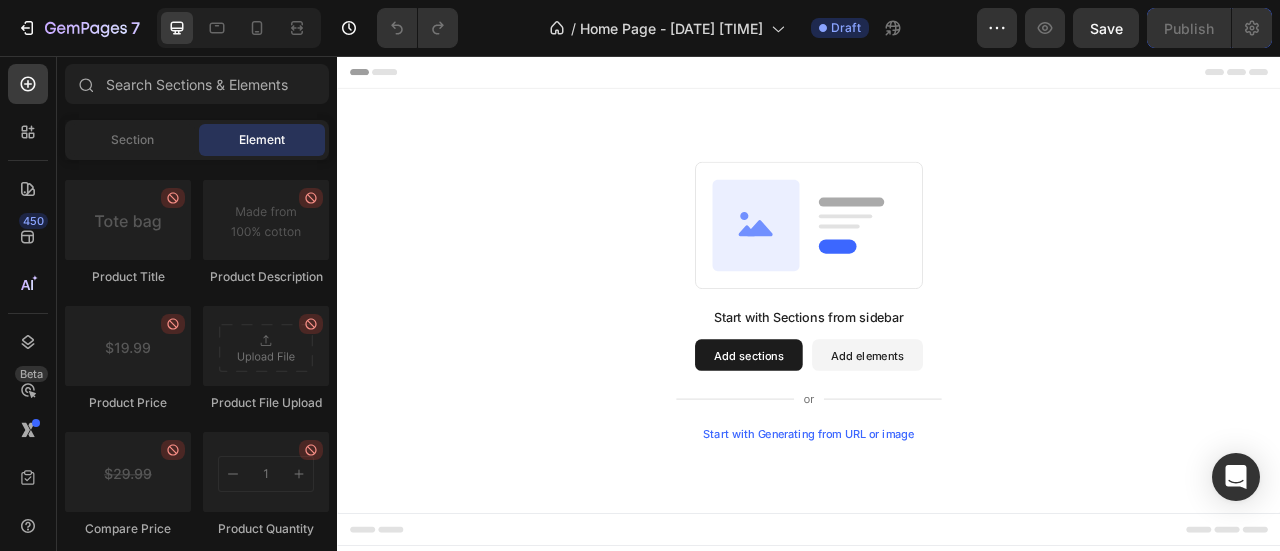 click on "Start with Sections from sidebar Add sections Add elements Start with Generating from URL or image" at bounding box center (937, 367) 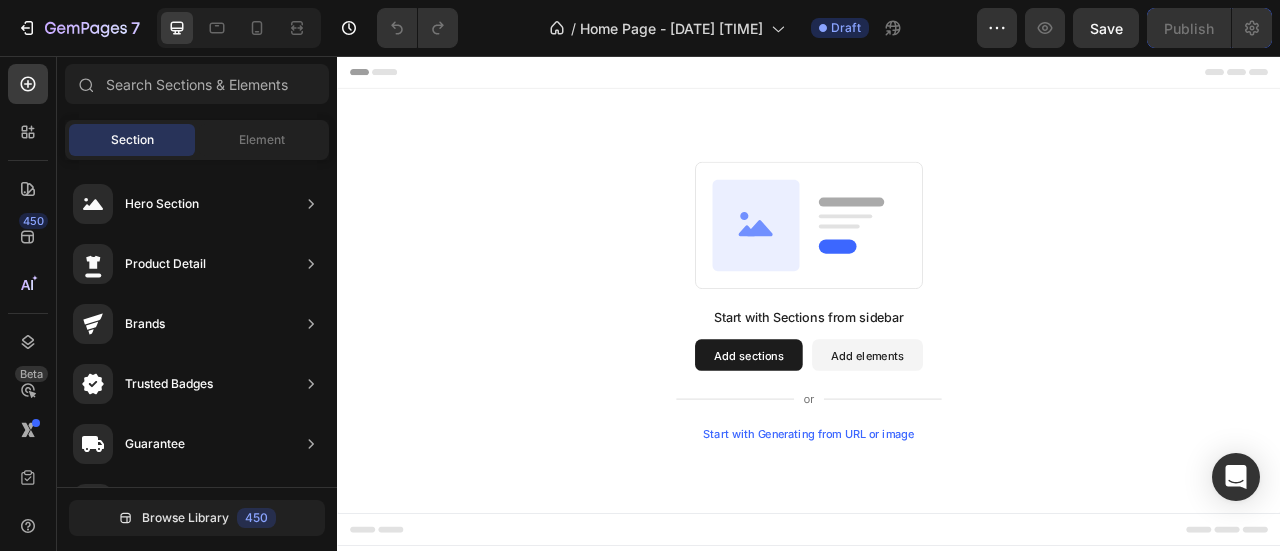 click on "Add elements" at bounding box center [1011, 436] 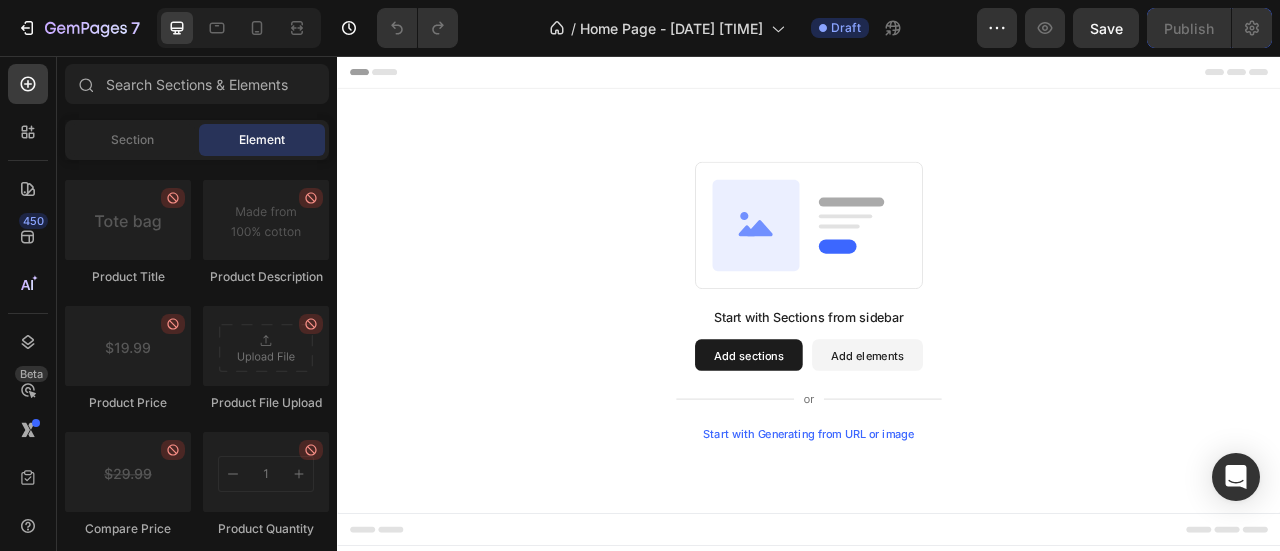 click on "Start with Sections from sidebar Add sections Add elements Start with Generating from URL or image" at bounding box center (937, 367) 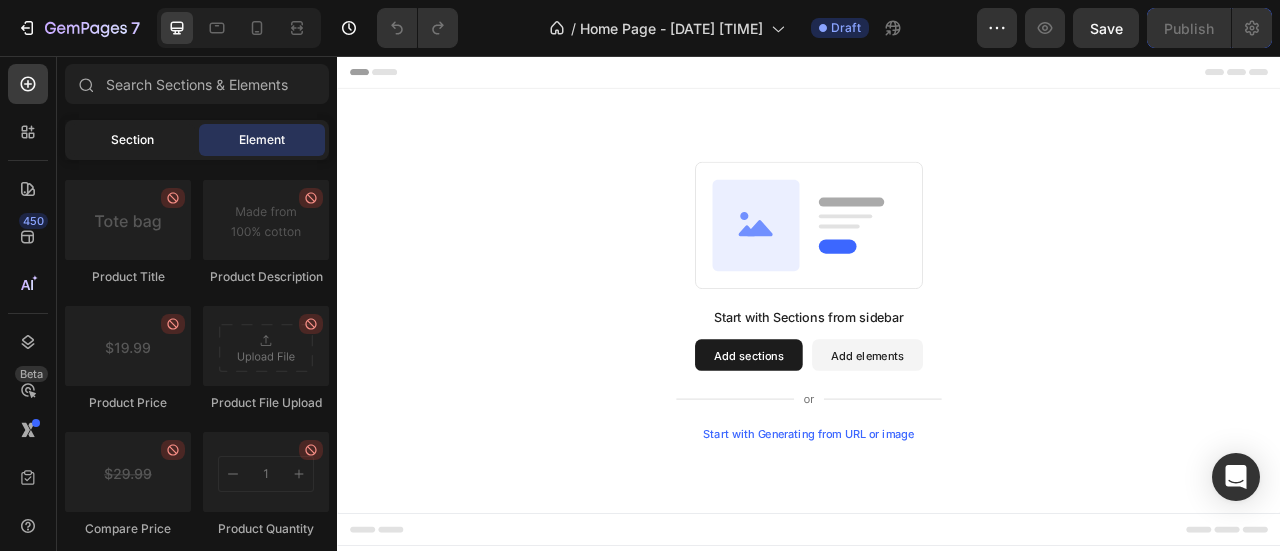 click on "Section" at bounding box center (132, 140) 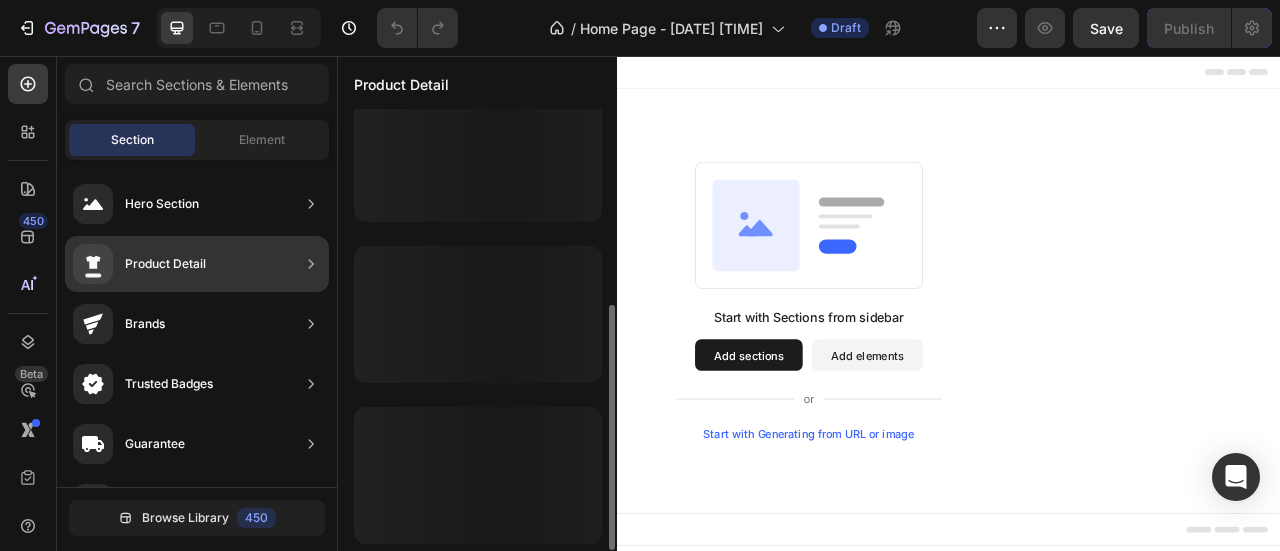 scroll, scrollTop: 352, scrollLeft: 0, axis: vertical 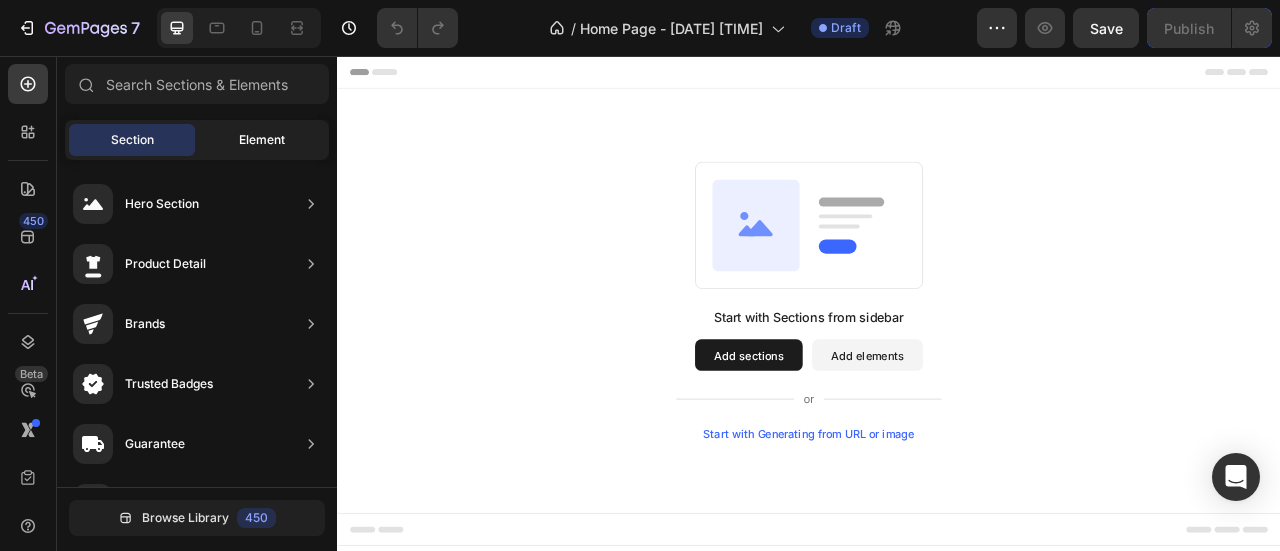 click on "Element" 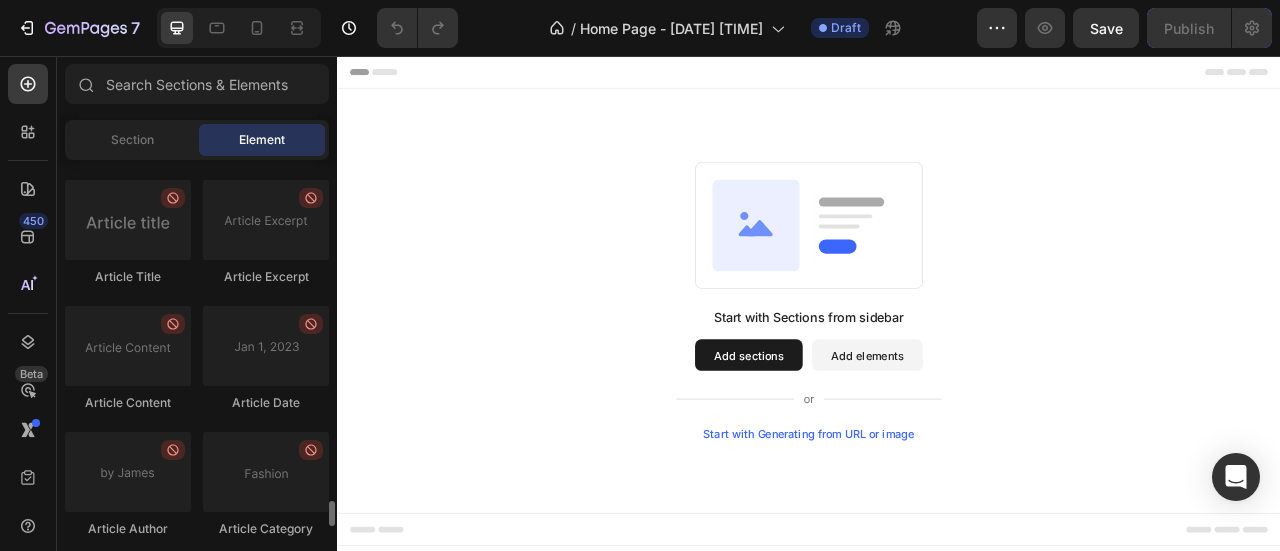 scroll, scrollTop: 5140, scrollLeft: 0, axis: vertical 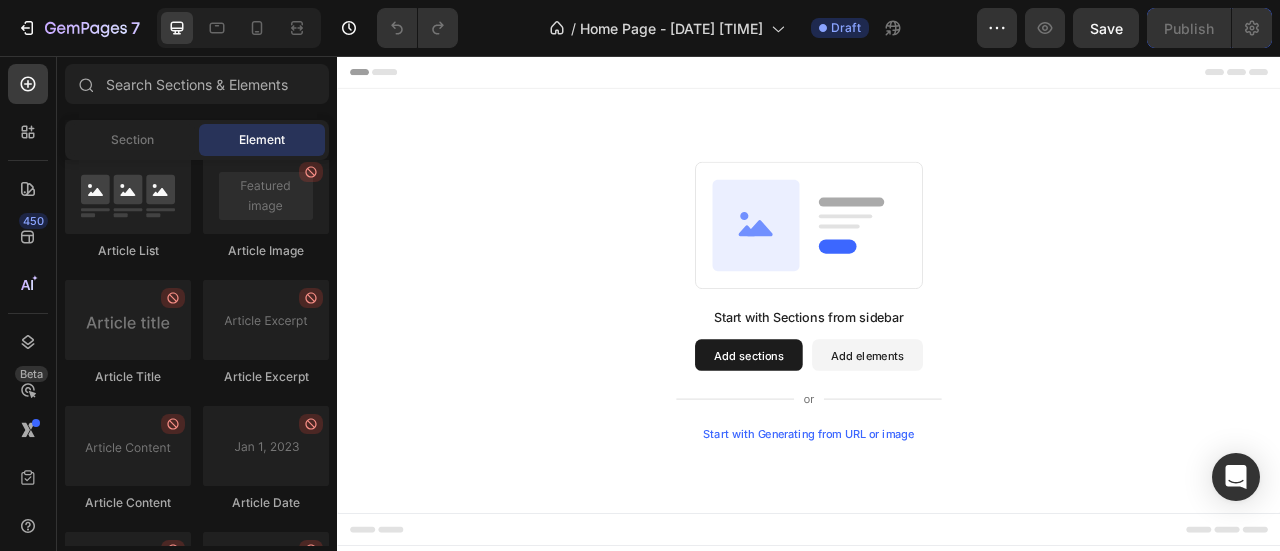 click on "Add elements" at bounding box center [1011, 436] 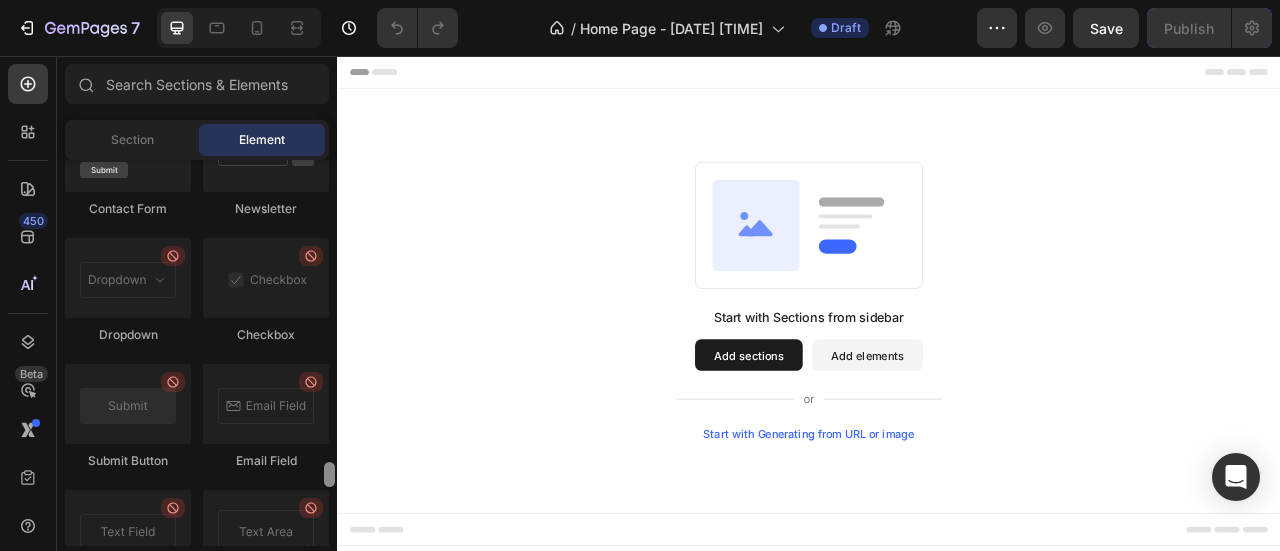 scroll, scrollTop: 3858, scrollLeft: 0, axis: vertical 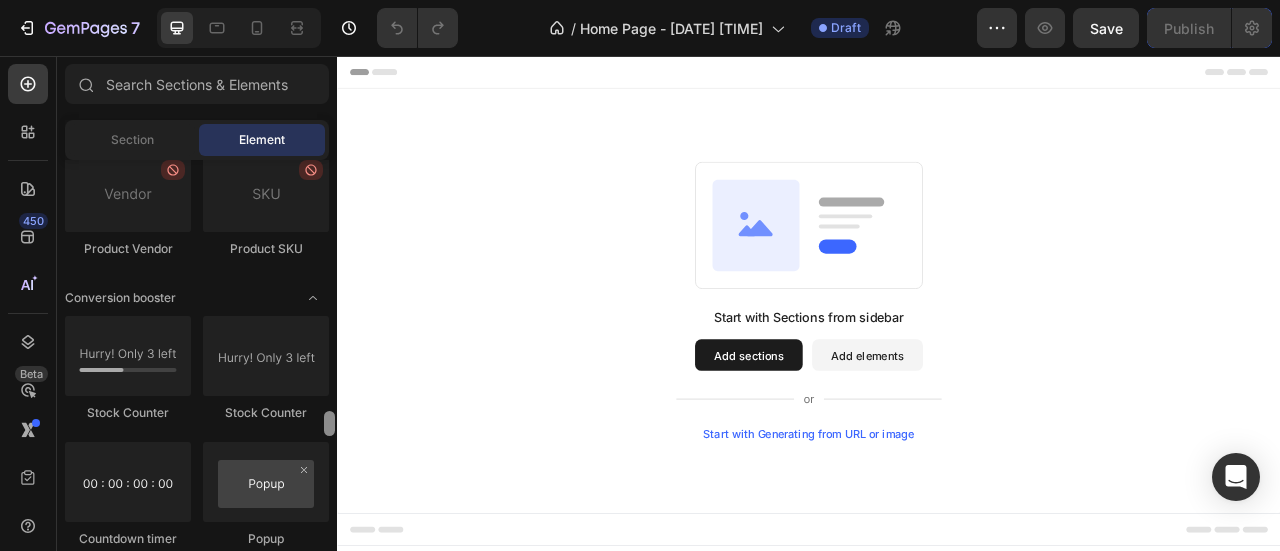drag, startPoint x: 666, startPoint y: 521, endPoint x: 361, endPoint y: 139, distance: 488.8241 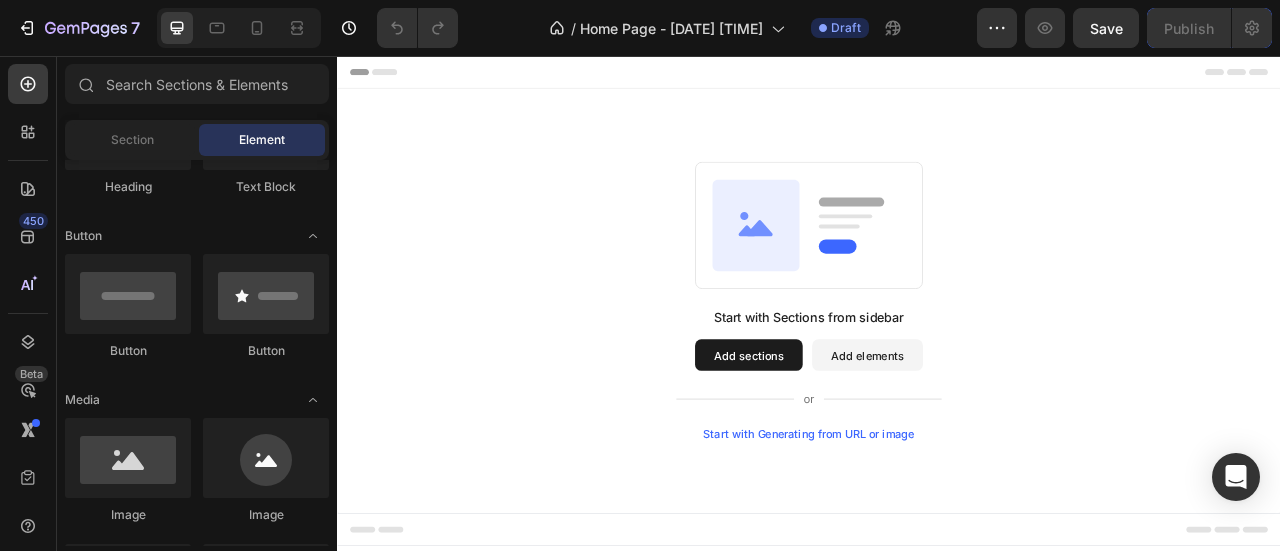 scroll, scrollTop: 312, scrollLeft: 0, axis: vertical 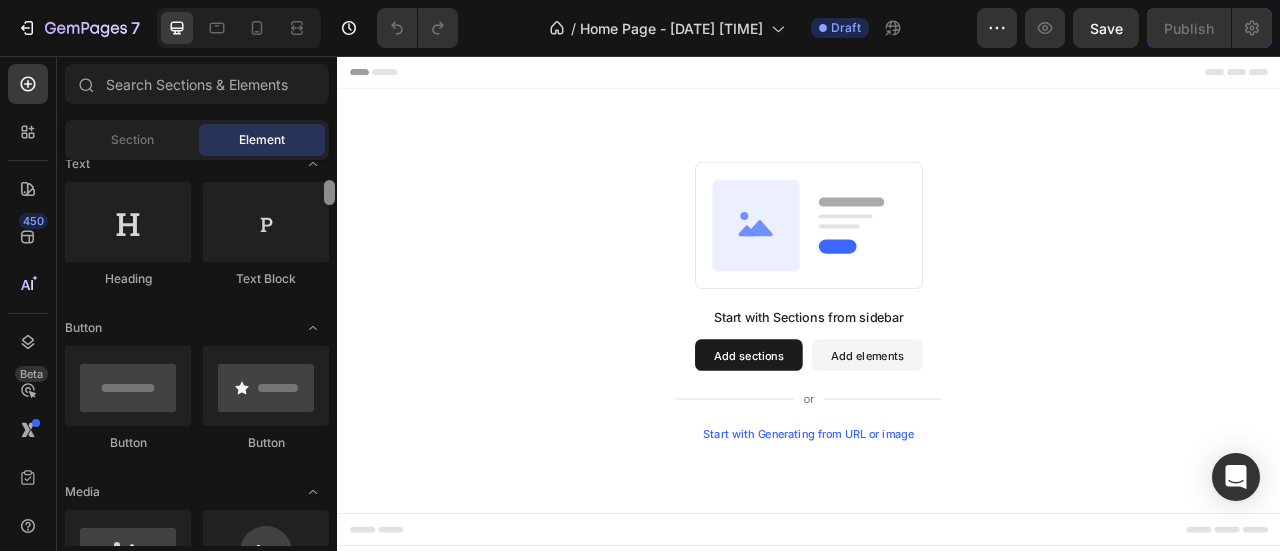 click at bounding box center (329, 192) 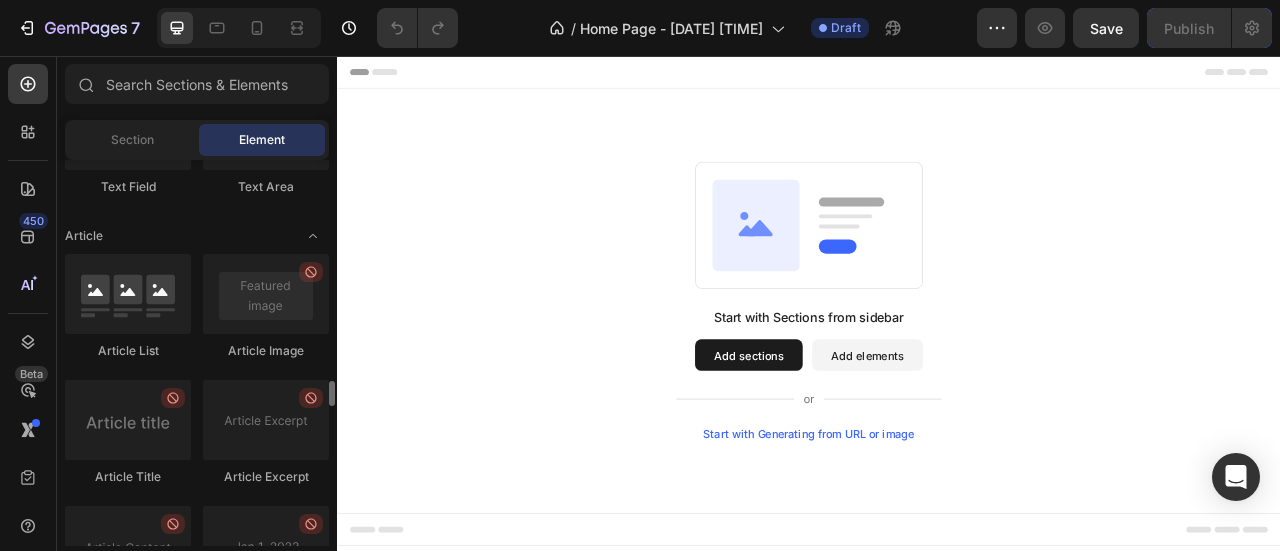 scroll, scrollTop: 4340, scrollLeft: 0, axis: vertical 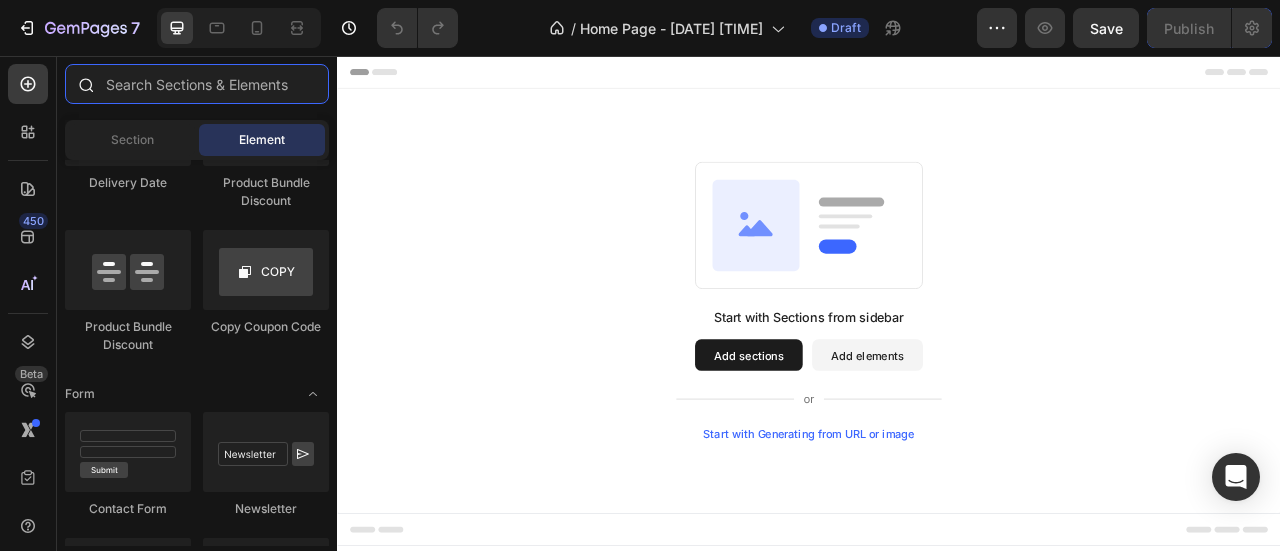 click at bounding box center (197, 84) 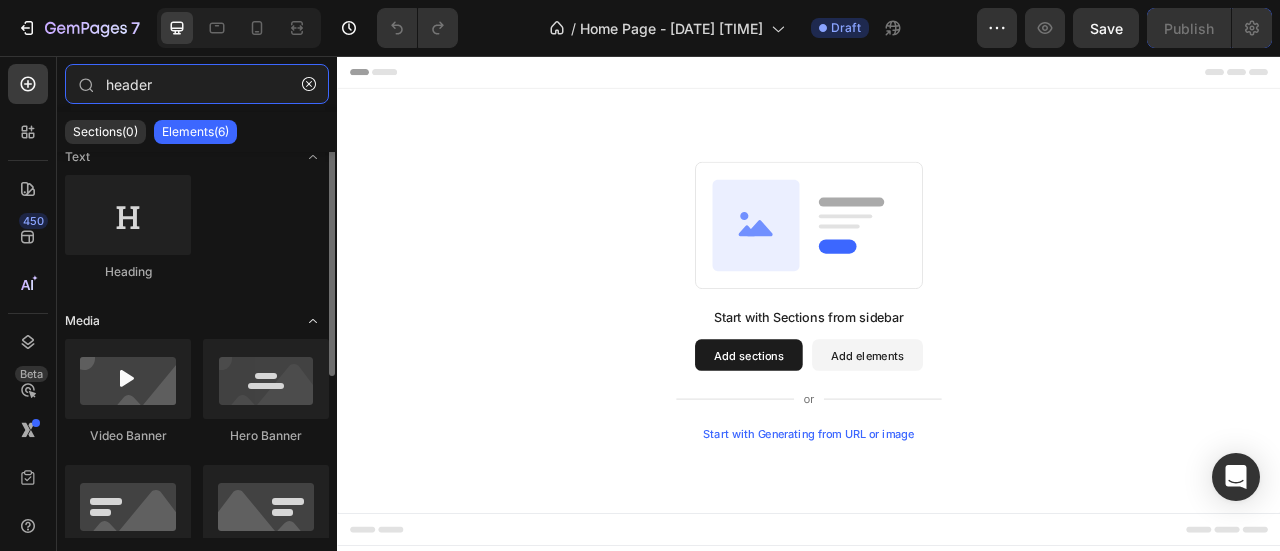 scroll, scrollTop: 0, scrollLeft: 0, axis: both 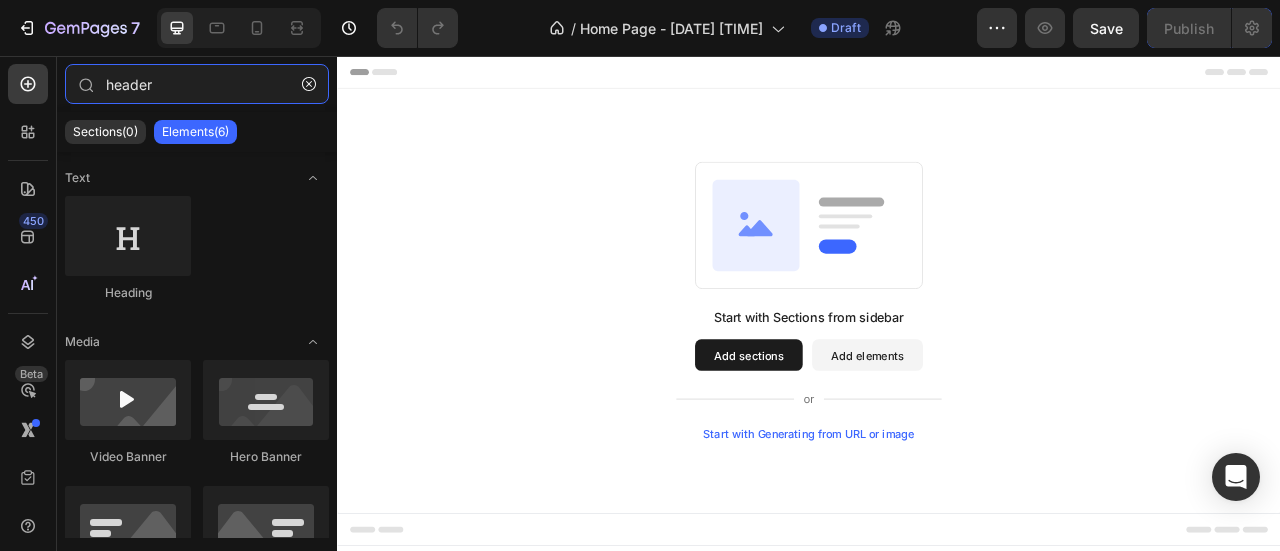 type on "header" 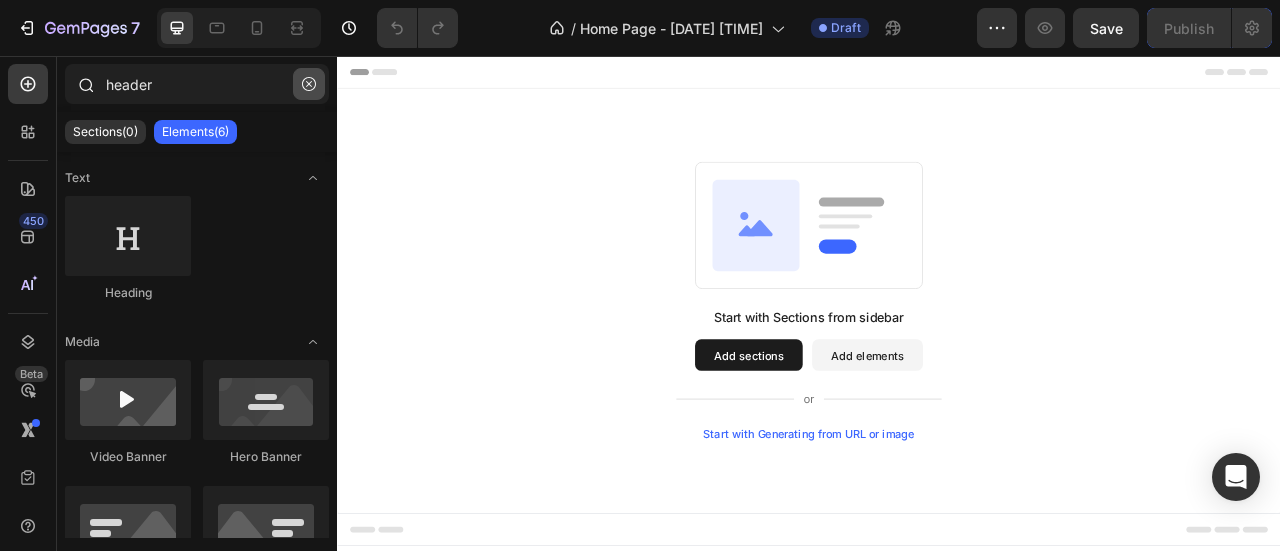 click 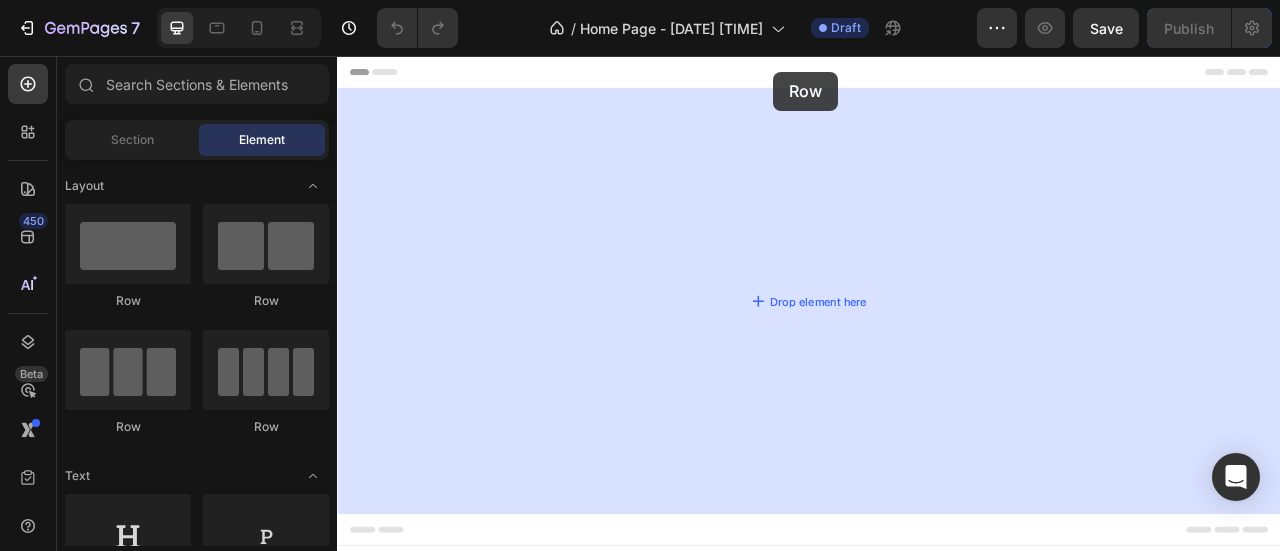 drag, startPoint x: 470, startPoint y: 305, endPoint x: 892, endPoint y: 76, distance: 480.1302 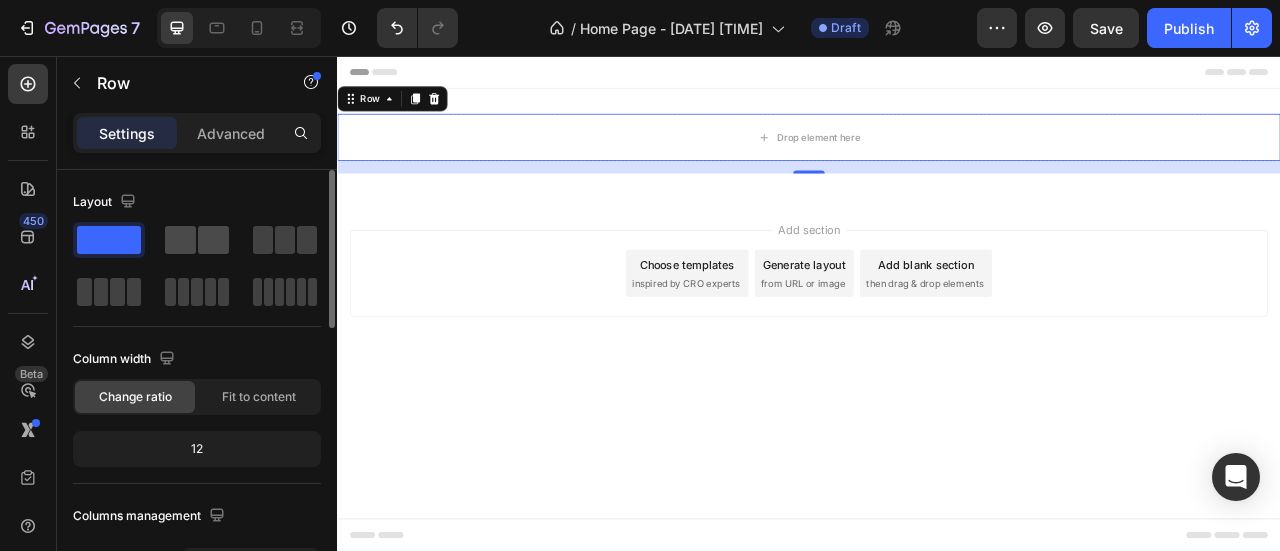 click 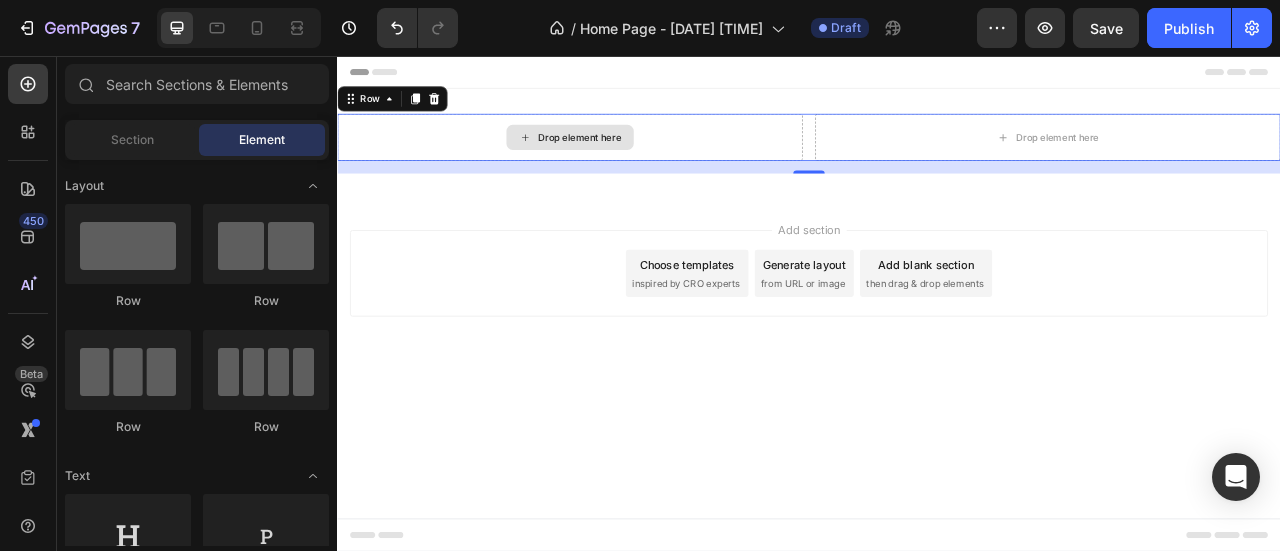 click on "Drop element here" at bounding box center (633, 159) 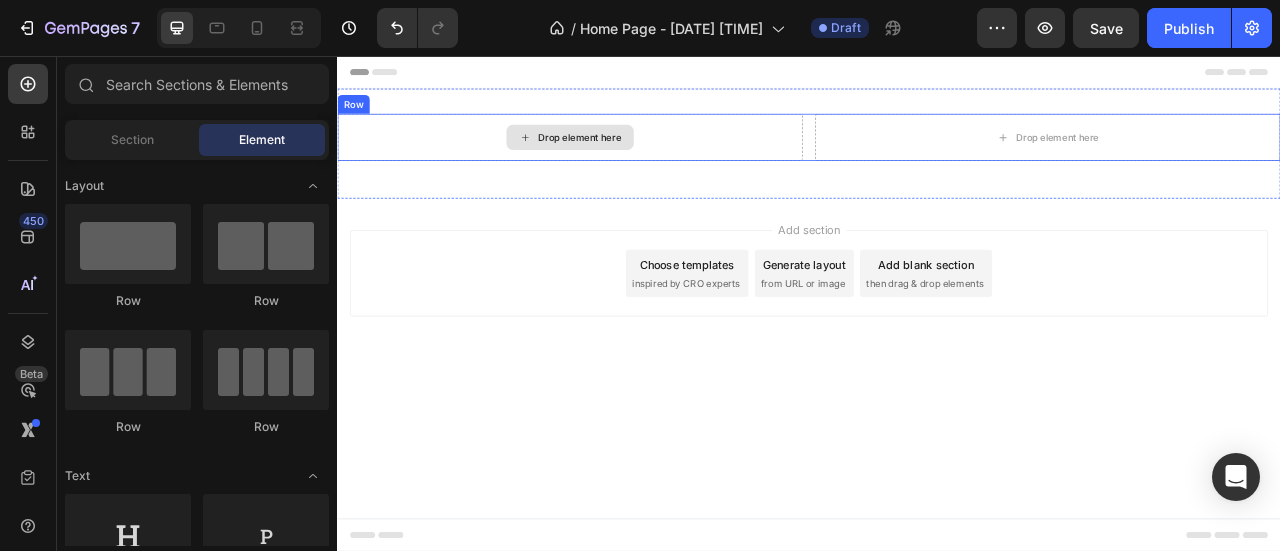 click on "Drop element here" at bounding box center [633, 159] 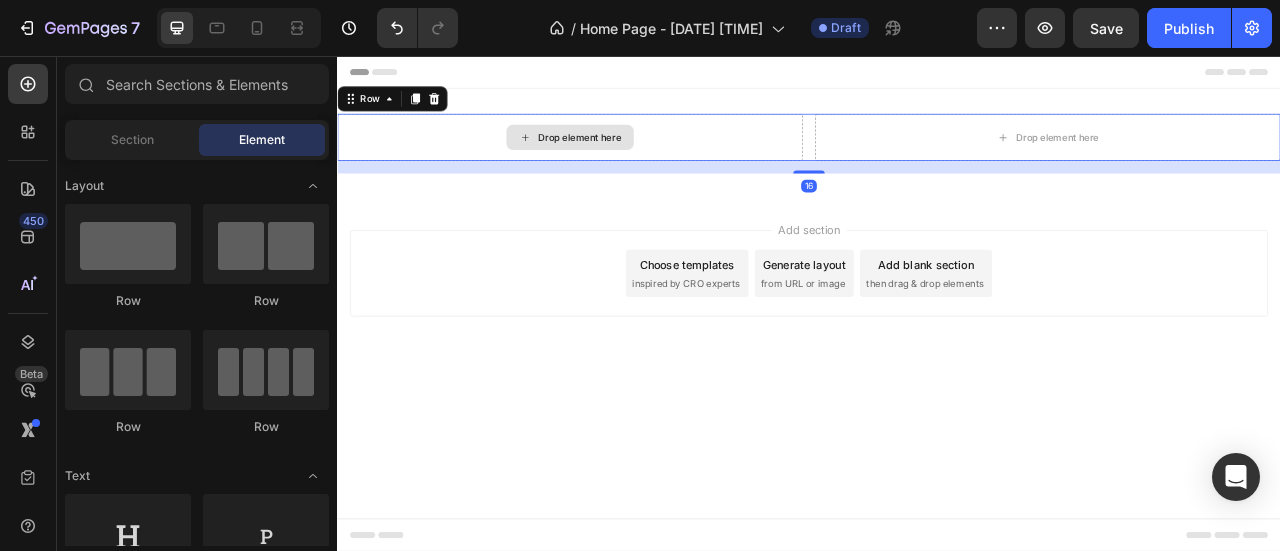 click on "Drop element here" at bounding box center [633, 159] 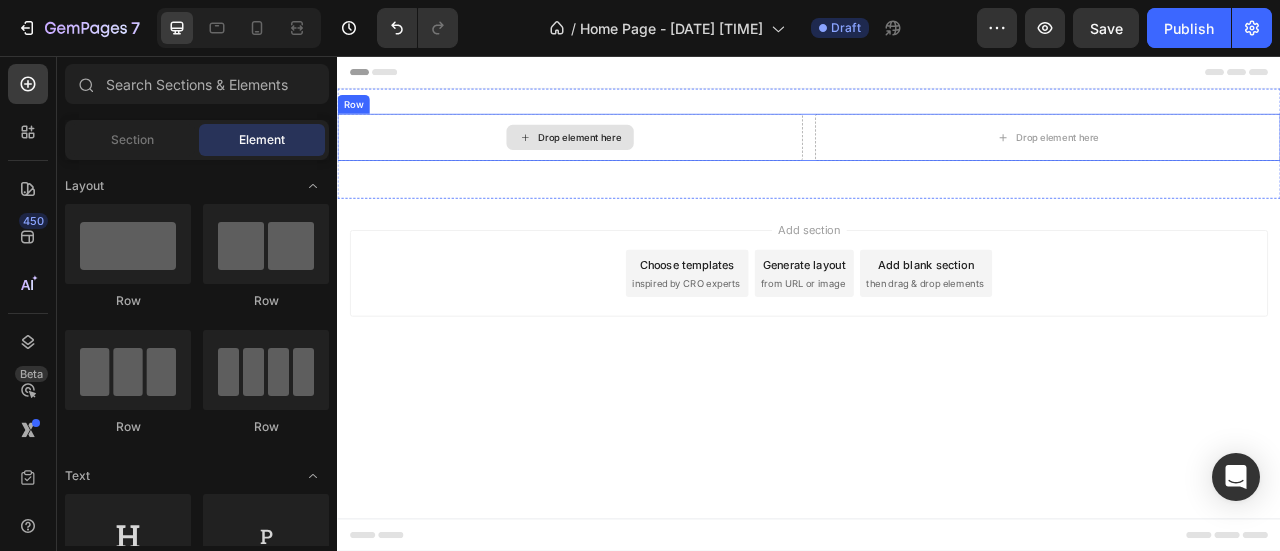 click on "Drop element here" at bounding box center [645, 159] 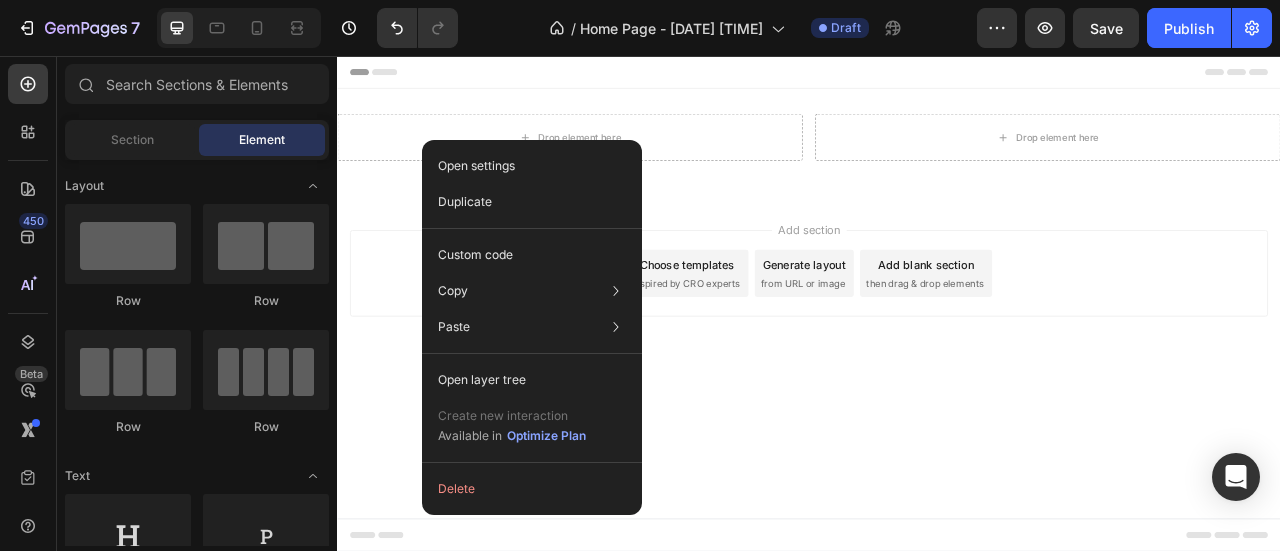click on "Open settings Duplicate Custom code Copy Copy element  Ctrl + C Copy style  Copy class  .gB86wFrxo8 Paste Paste element  Ctrl + V Paste style  Ctrl + Shift + V  Please allow access tp clipboard to paste content from other pages  Allow Access Open layer tree Create new interaction Available in  Optimize Plan   Delete" at bounding box center (532, 327) 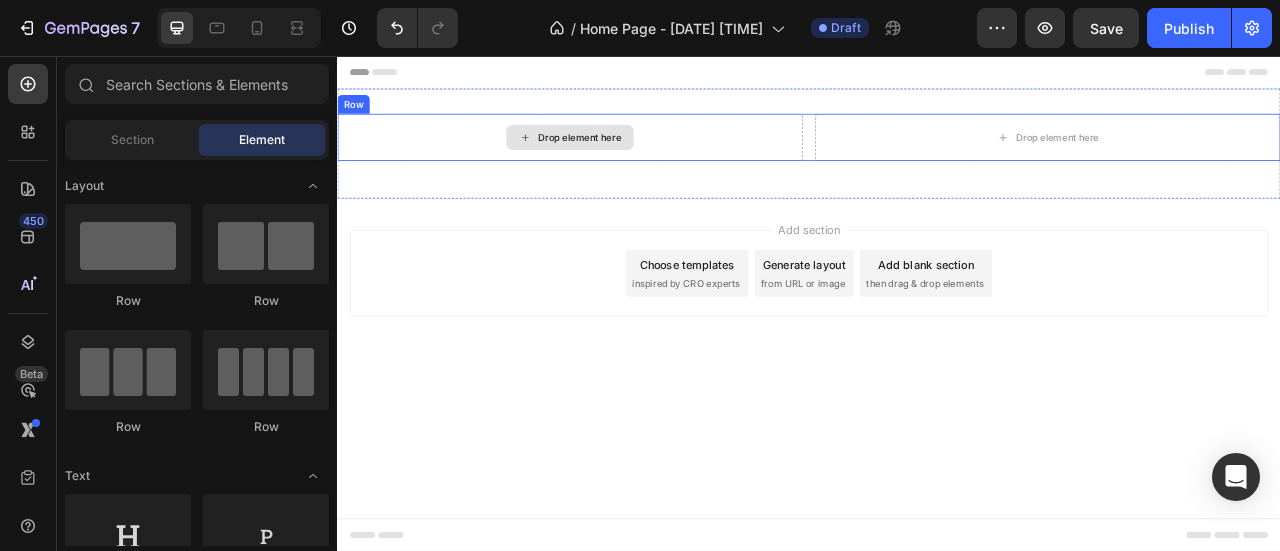 click on "Drop element here" at bounding box center (645, 159) 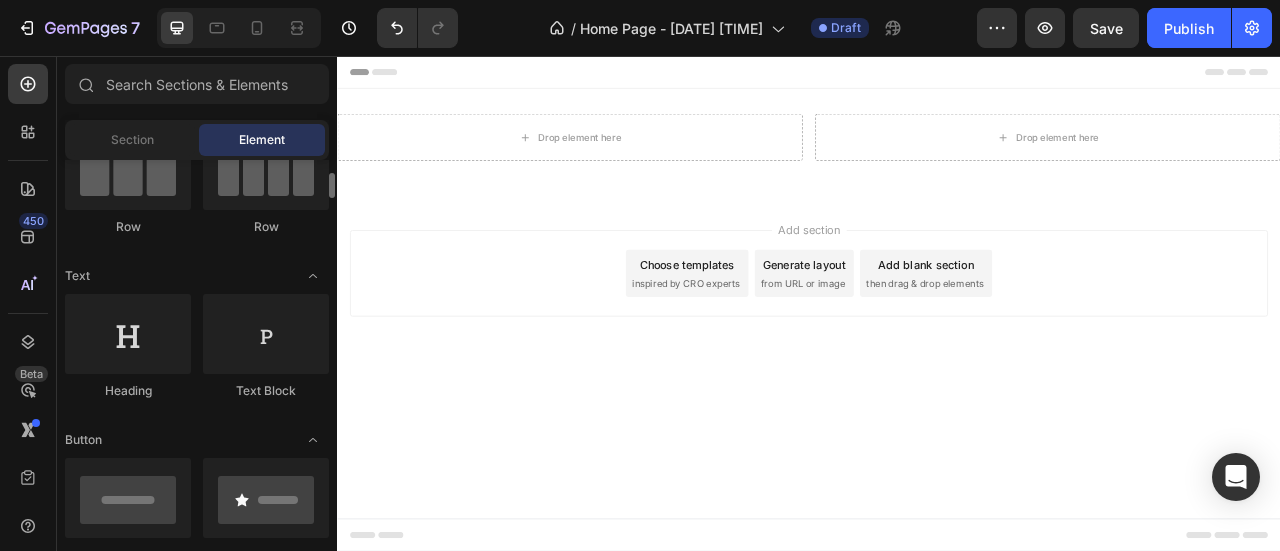 scroll, scrollTop: 500, scrollLeft: 0, axis: vertical 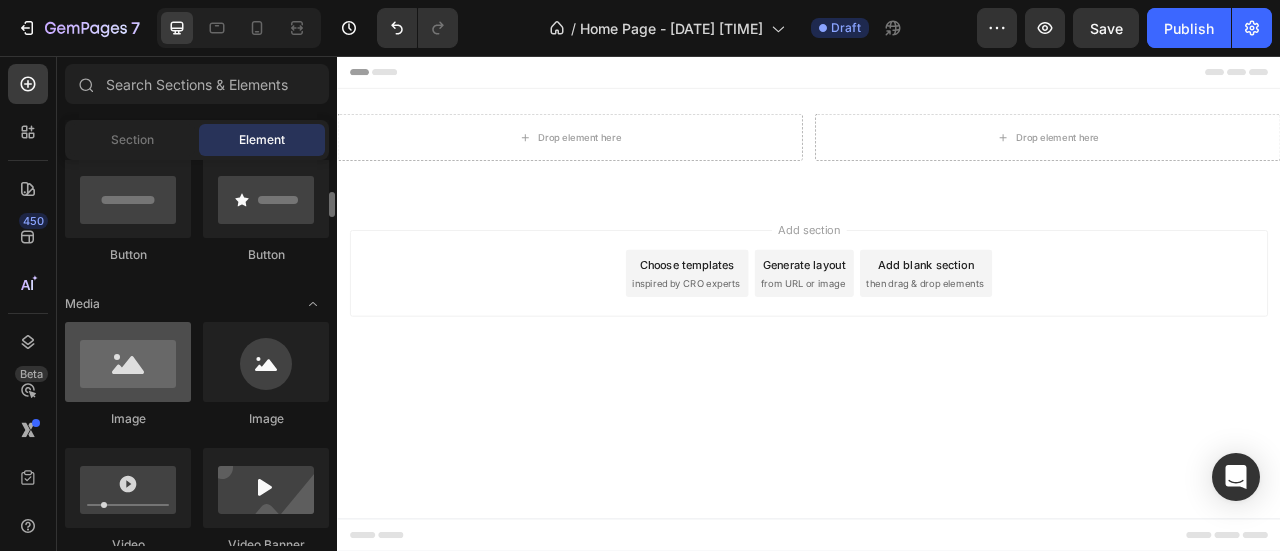 click at bounding box center (128, 362) 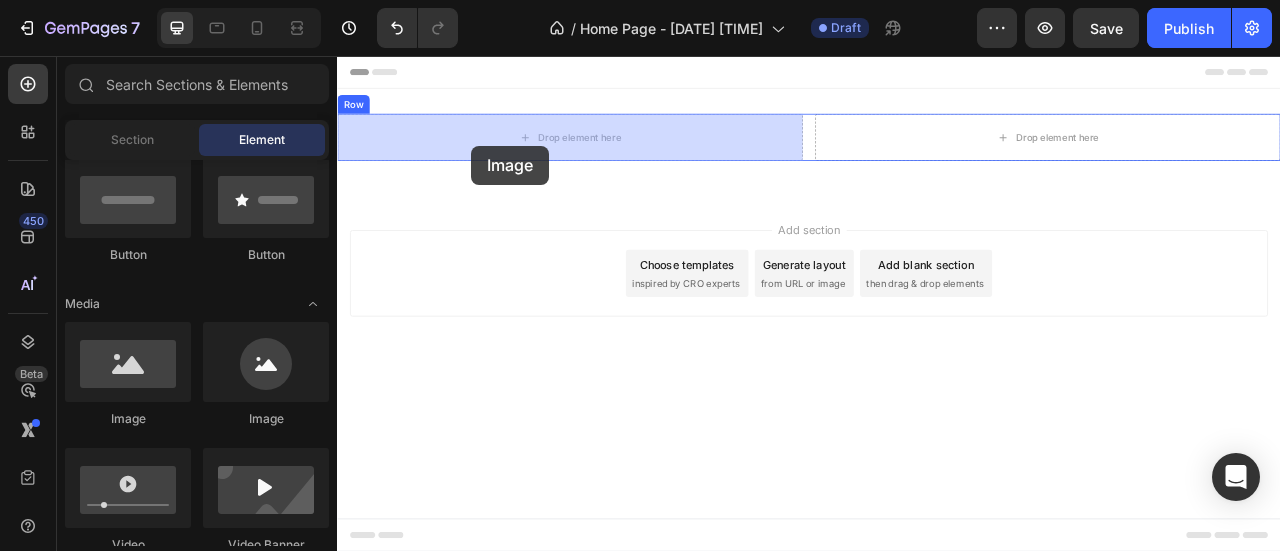 drag, startPoint x: 465, startPoint y: 419, endPoint x: 563, endPoint y: 161, distance: 275.9855 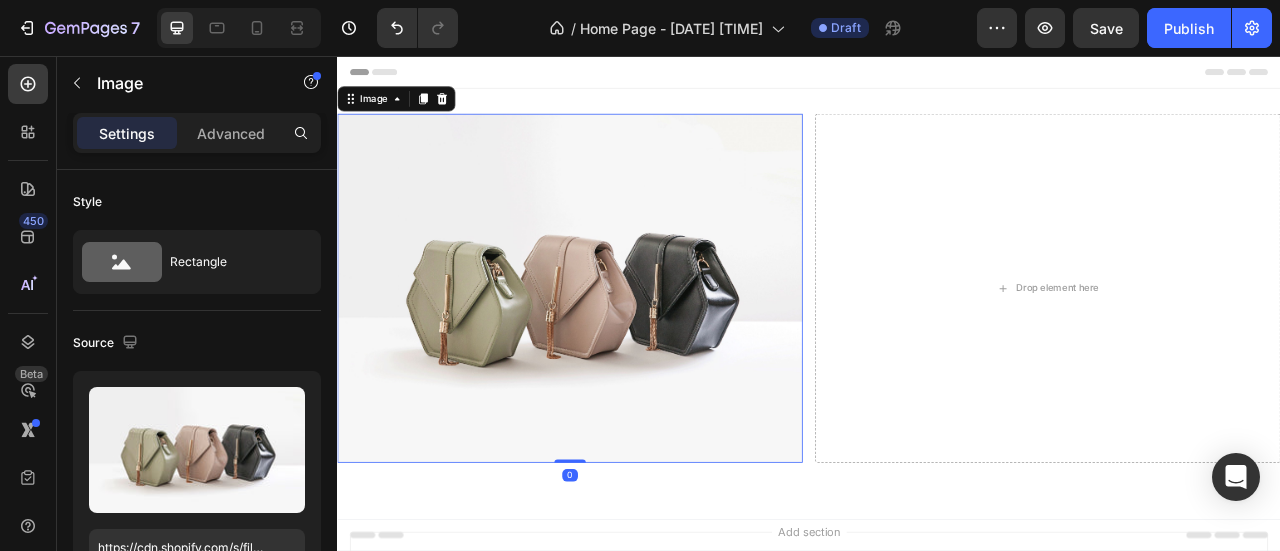 drag, startPoint x: 636, startPoint y: 565, endPoint x: 661, endPoint y: 279, distance: 287.09058 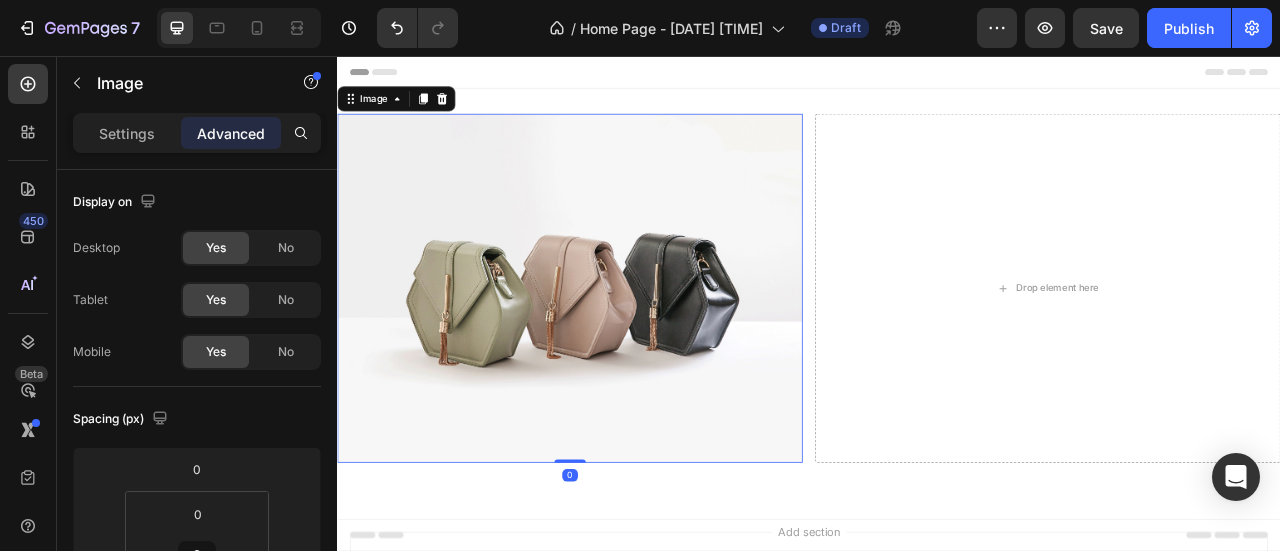 drag, startPoint x: 616, startPoint y: 566, endPoint x: 675, endPoint y: 263, distance: 308.6908 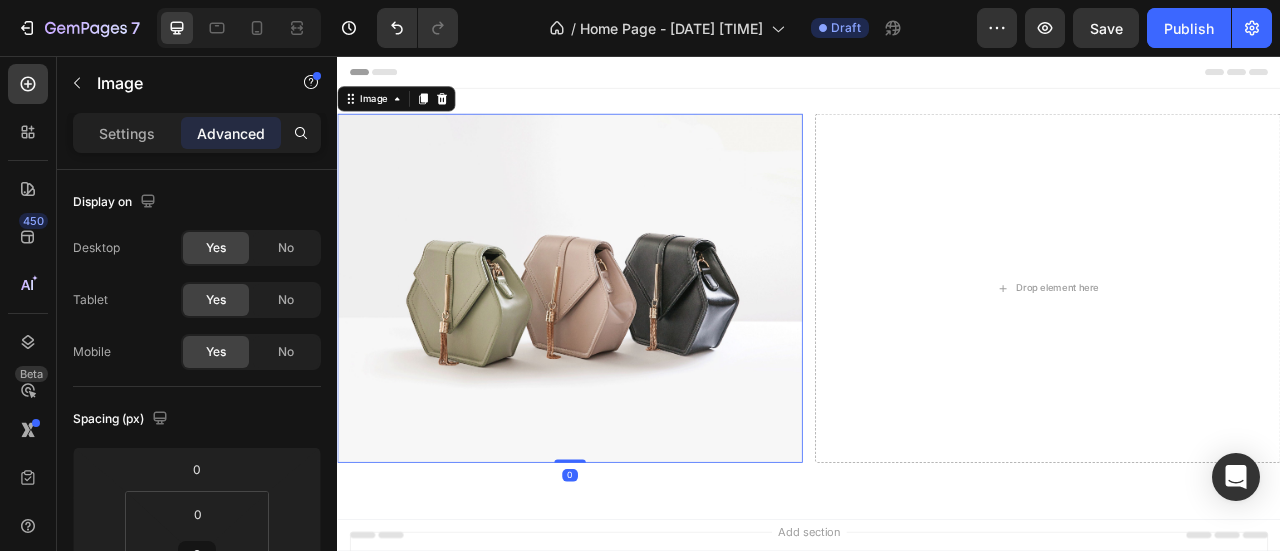 click on "Image   0" at bounding box center (633, 351) 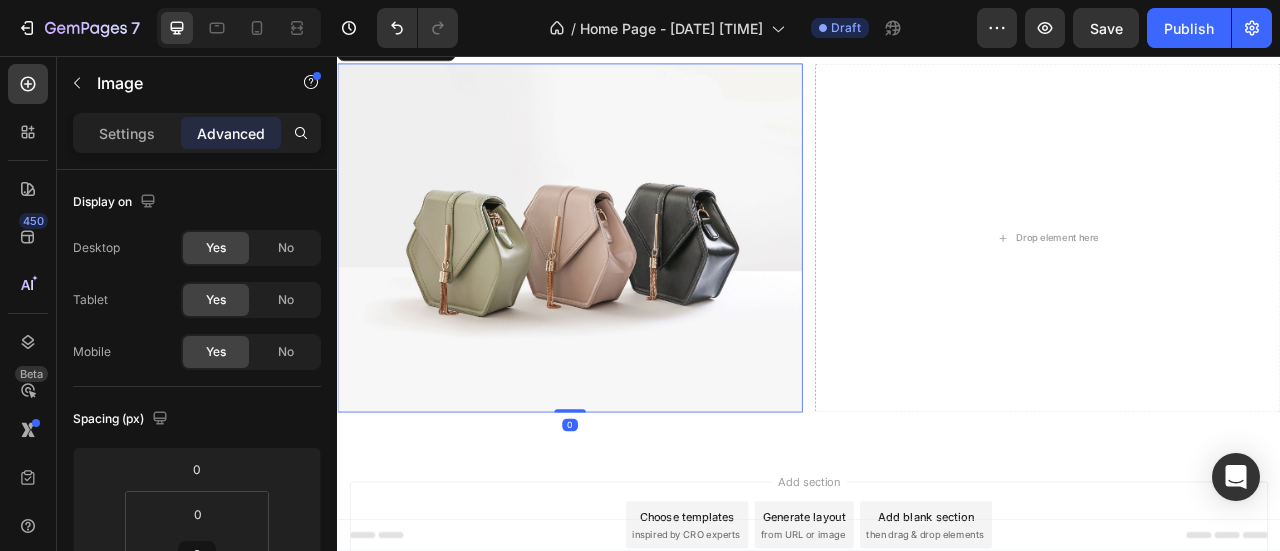 scroll, scrollTop: 0, scrollLeft: 0, axis: both 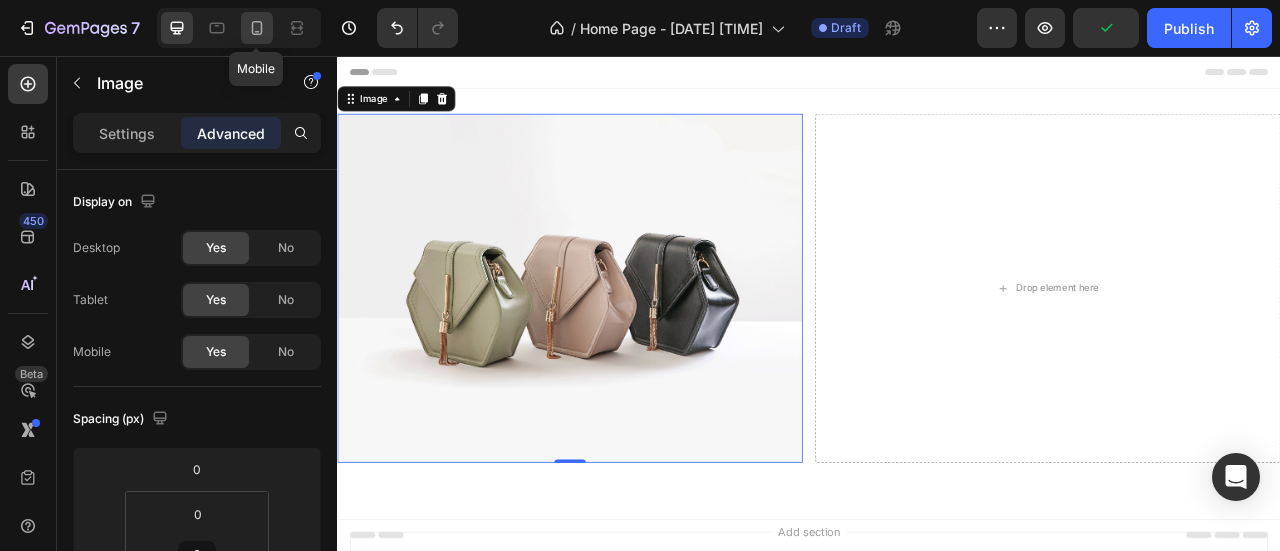 click 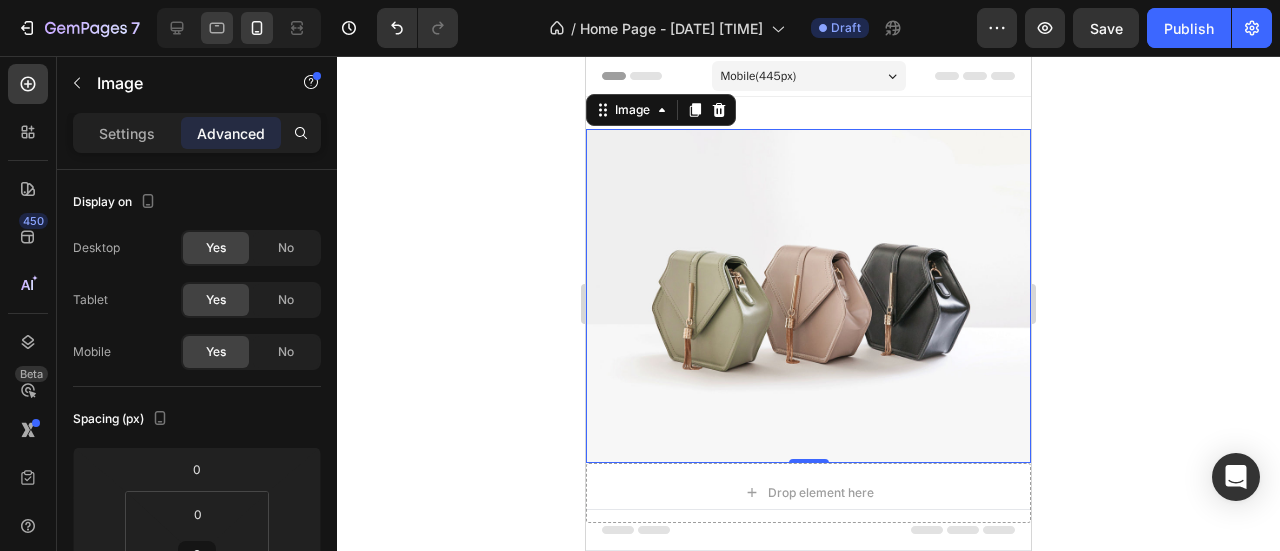 scroll, scrollTop: 2, scrollLeft: 0, axis: vertical 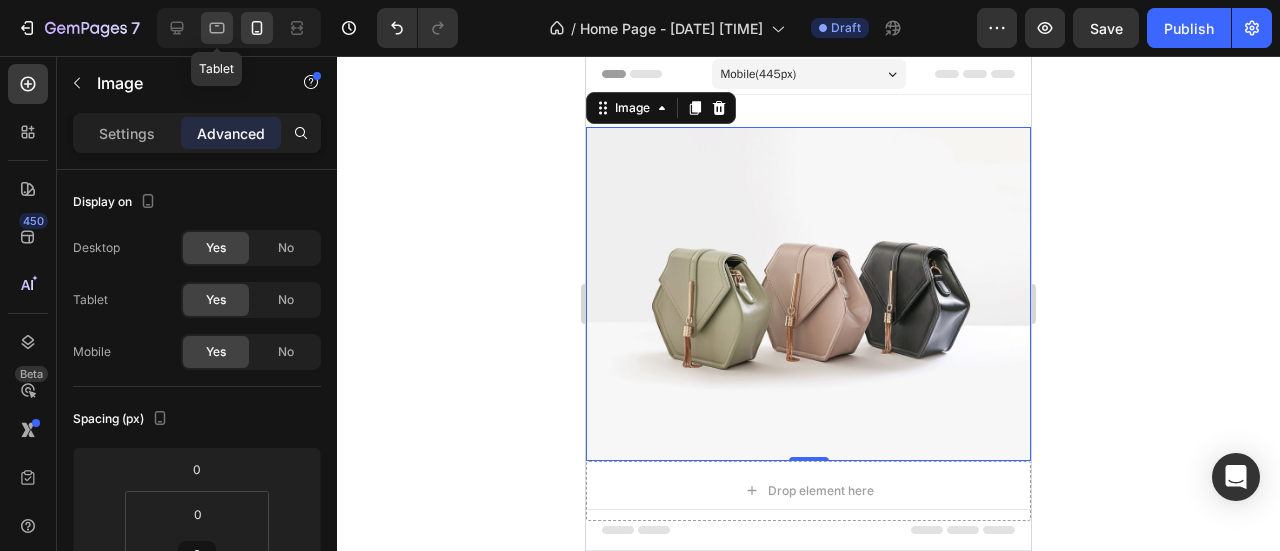 click 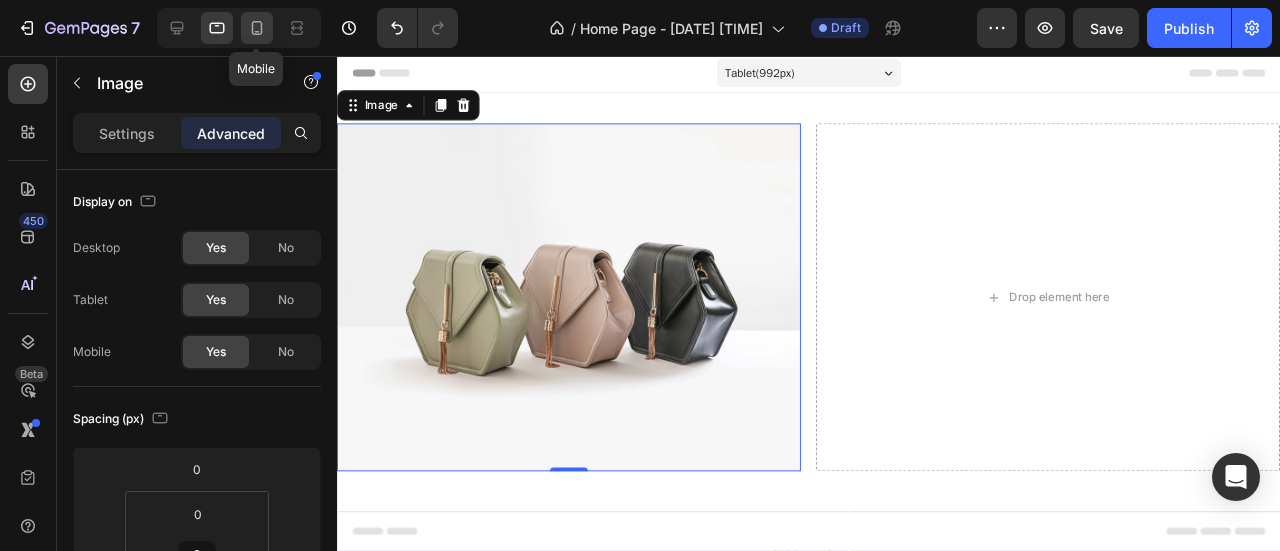 click 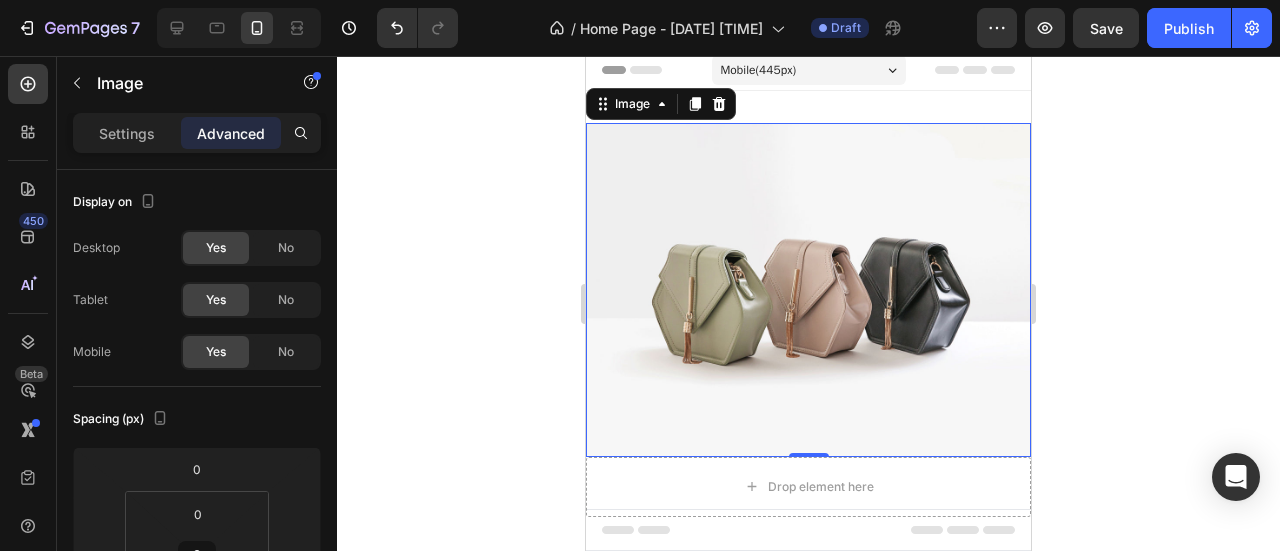 scroll, scrollTop: 0, scrollLeft: 0, axis: both 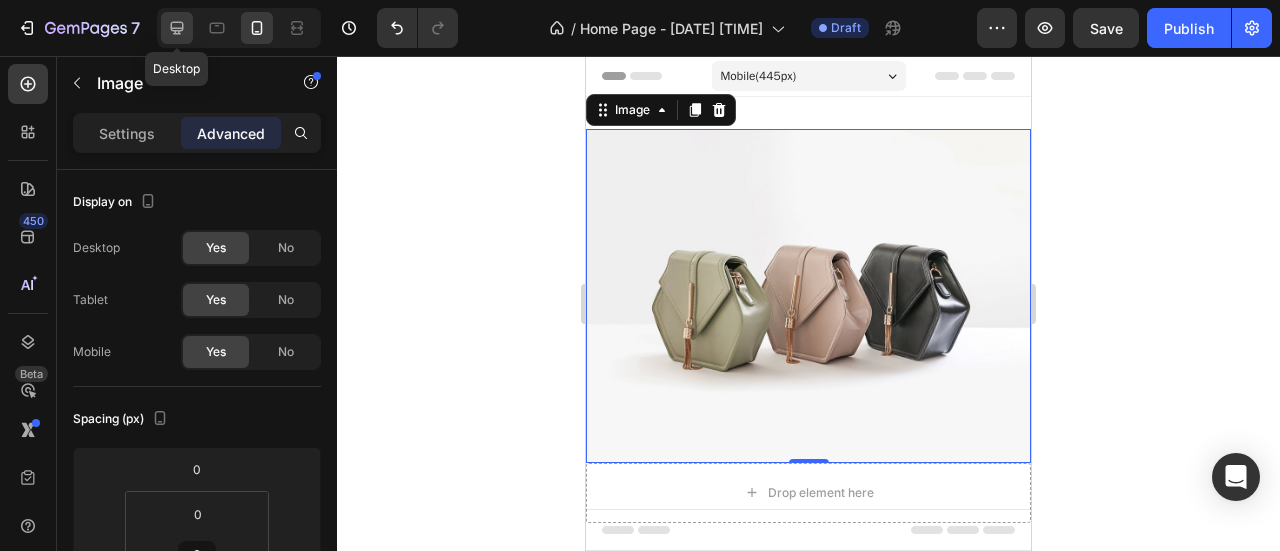 click 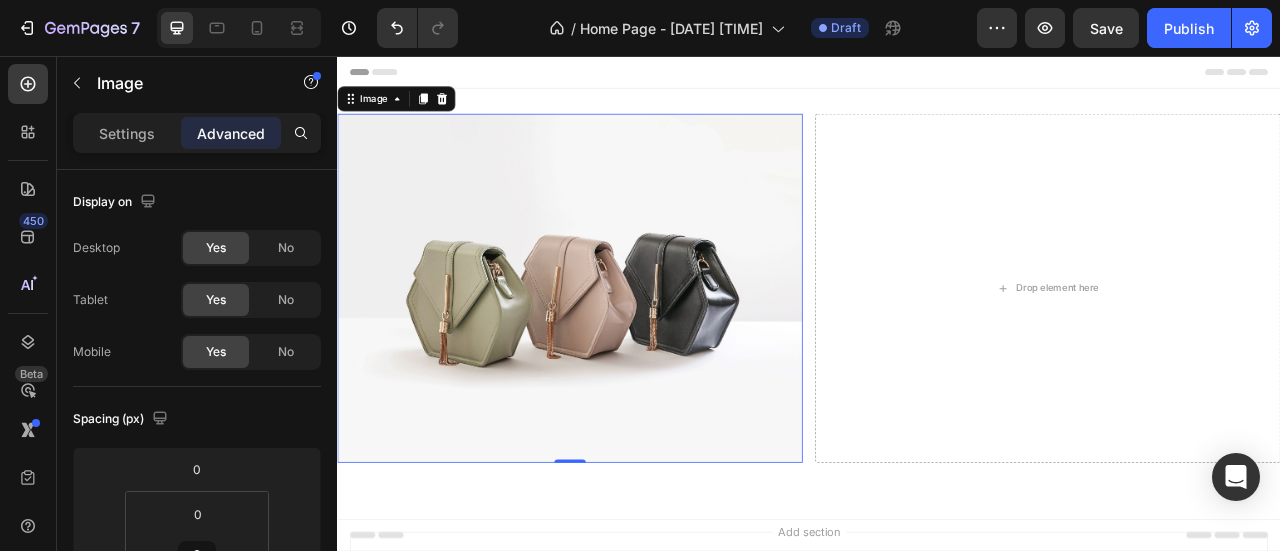 scroll, scrollTop: 2, scrollLeft: 0, axis: vertical 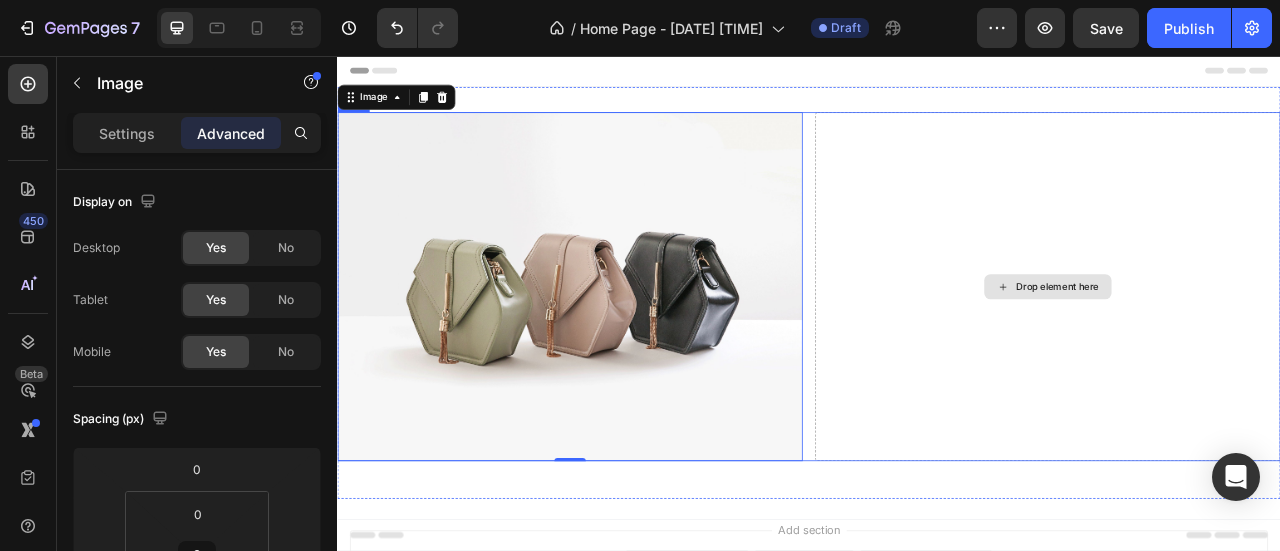 click on "Drop element here" at bounding box center [1241, 349] 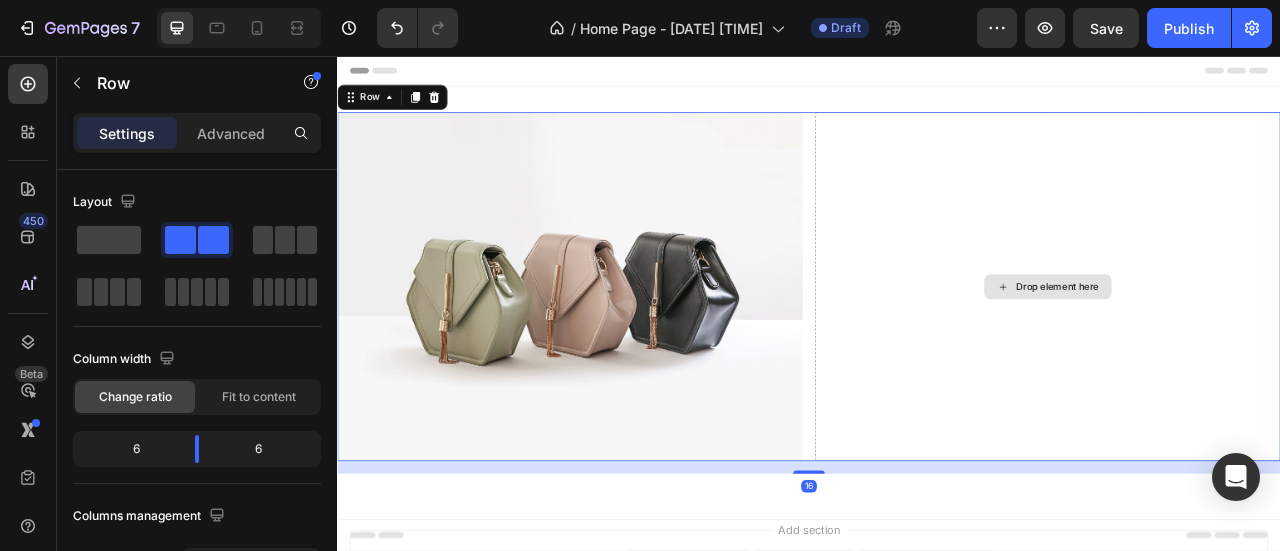 click on "Drop element here" at bounding box center (1241, 349) 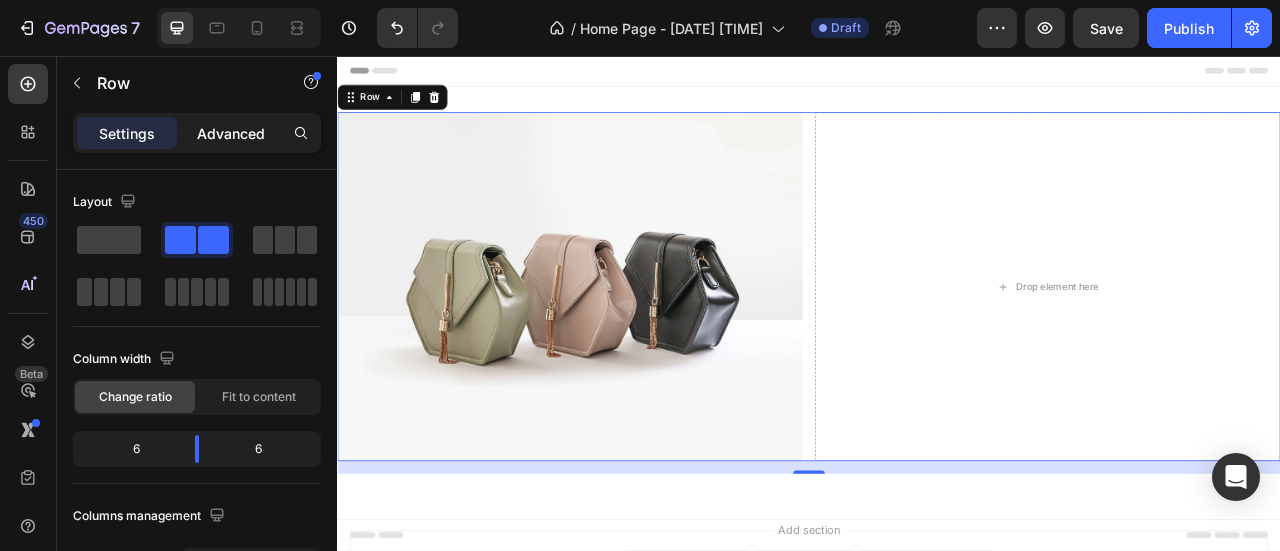 click on "Advanced" at bounding box center [231, 133] 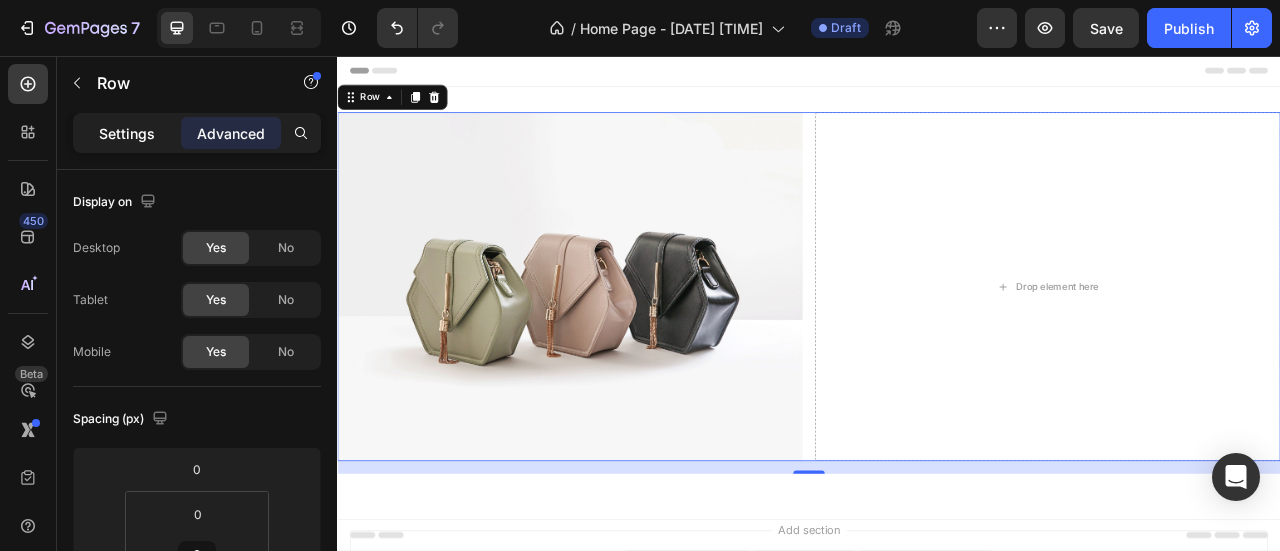 click on "Settings" 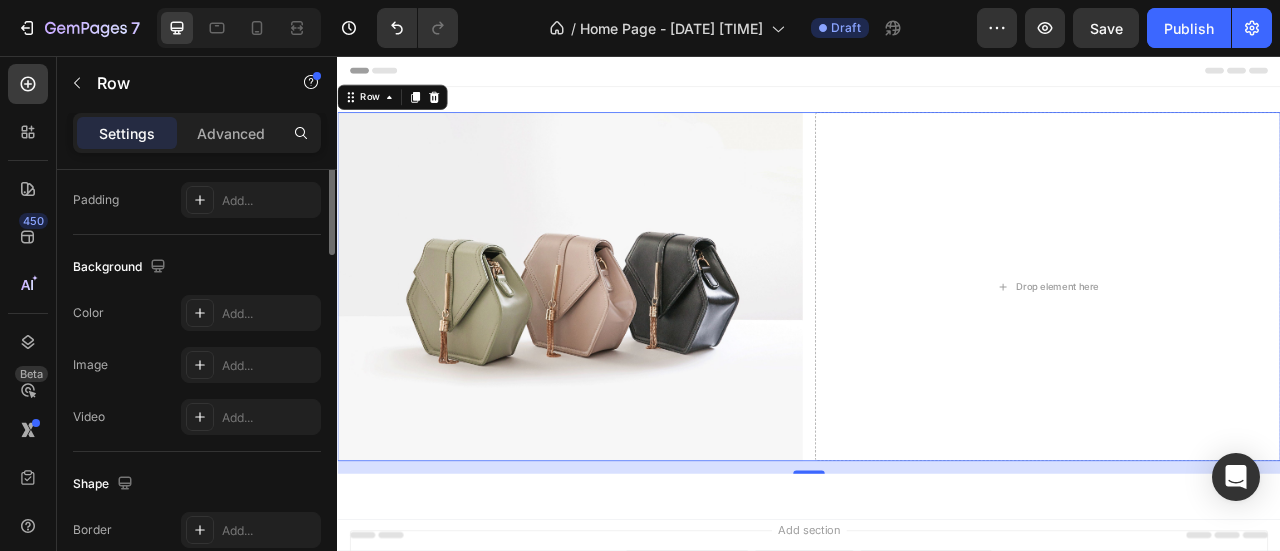 scroll, scrollTop: 500, scrollLeft: 0, axis: vertical 